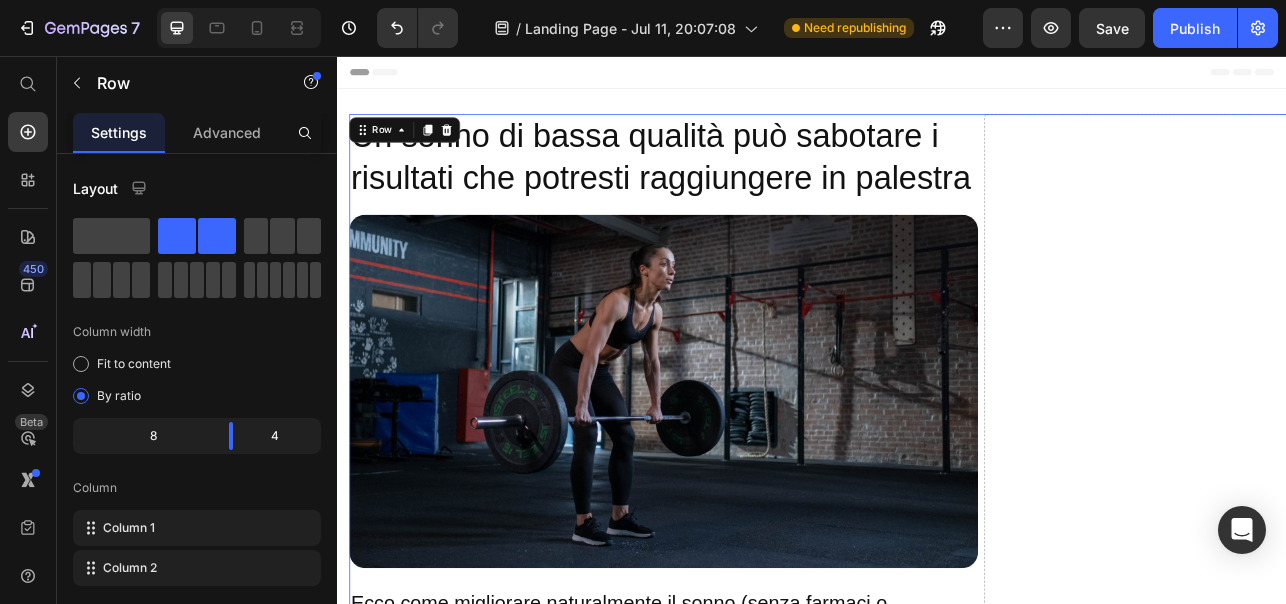 scroll, scrollTop: 2152, scrollLeft: 0, axis: vertical 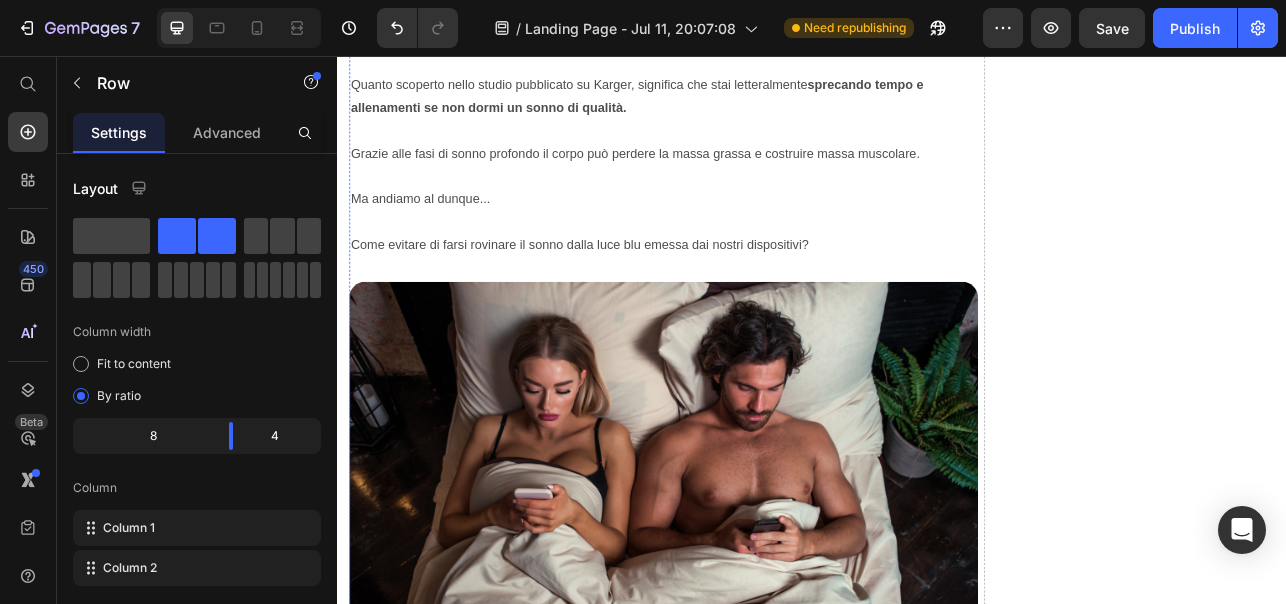 click on "In parole povere: fatica a dimagrire e difficoltà a mettere massa." at bounding box center (656, -50) 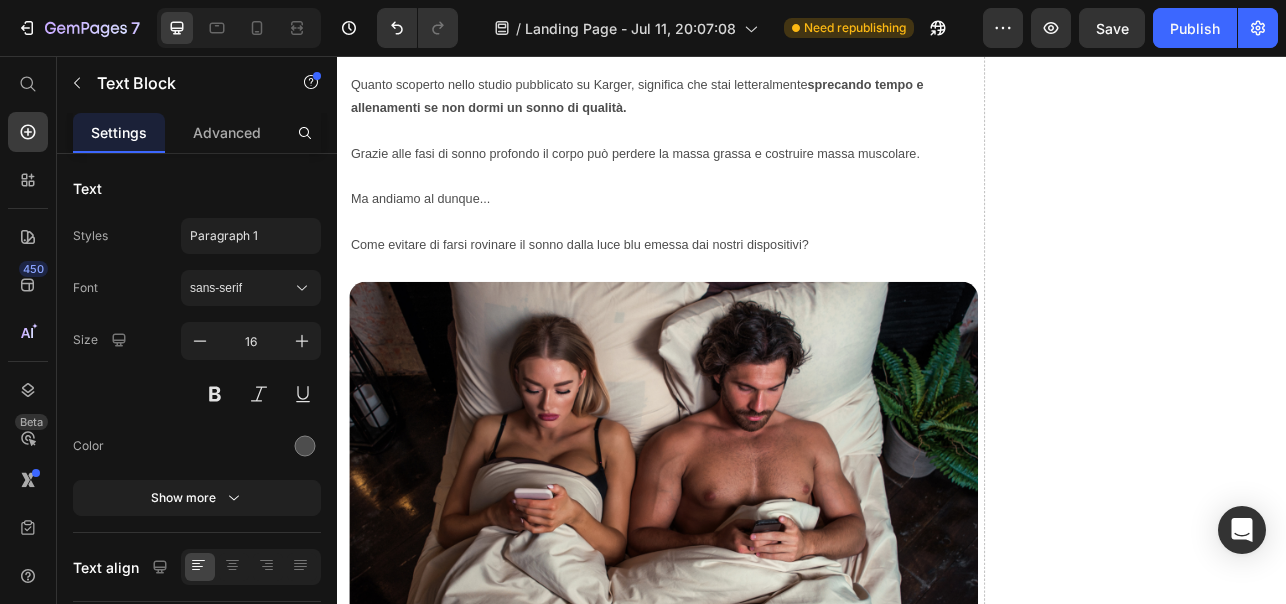 click on "In parole povere: fatica a dimagrire e difficoltà a mettere massa." at bounding box center [656, -50] 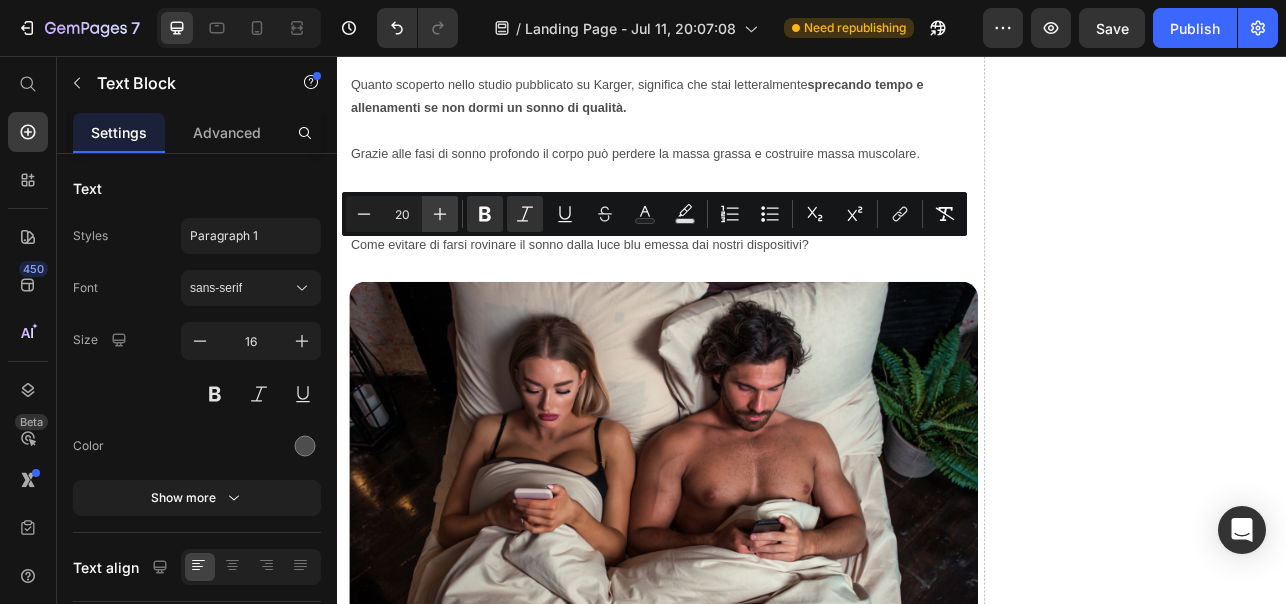 click 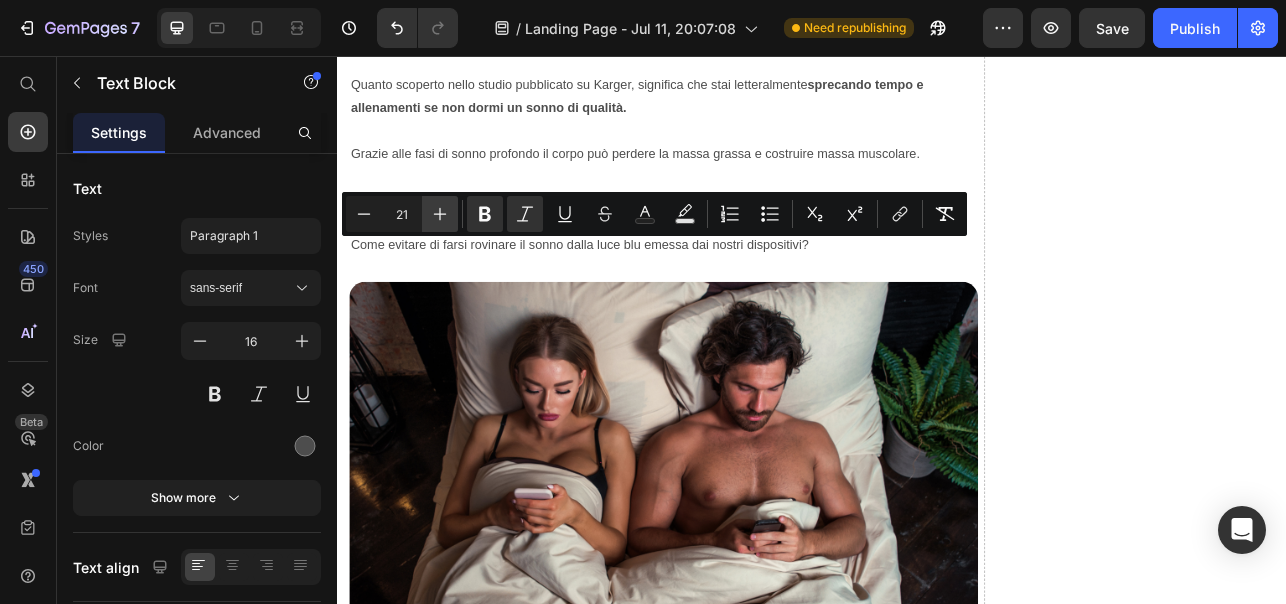 click 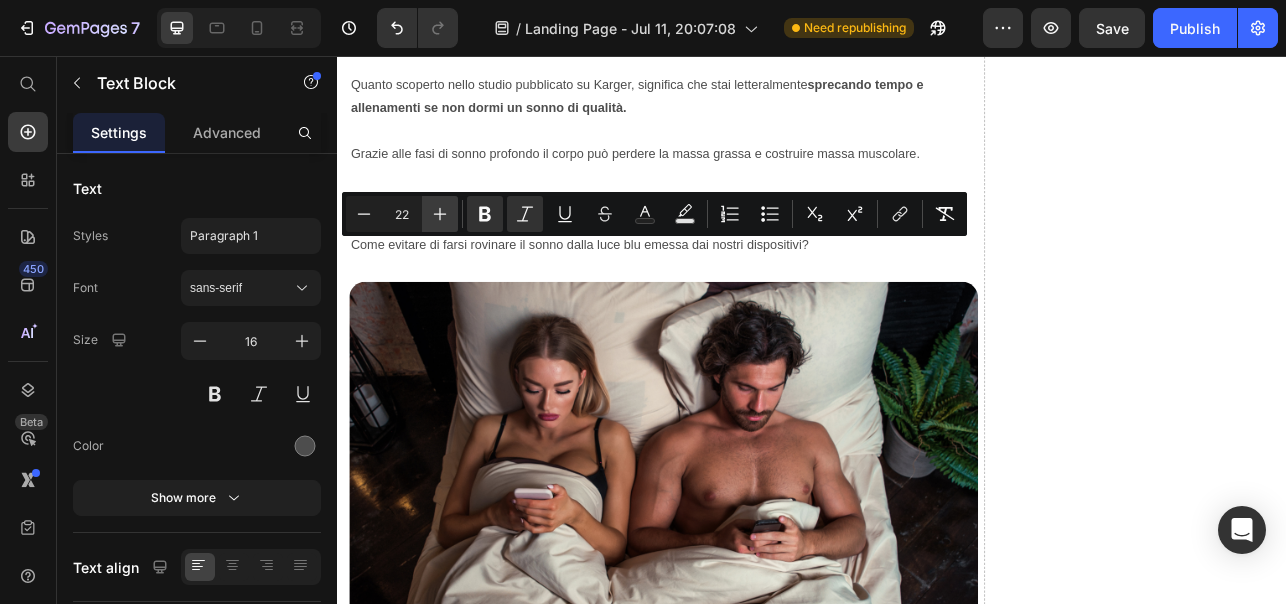 click 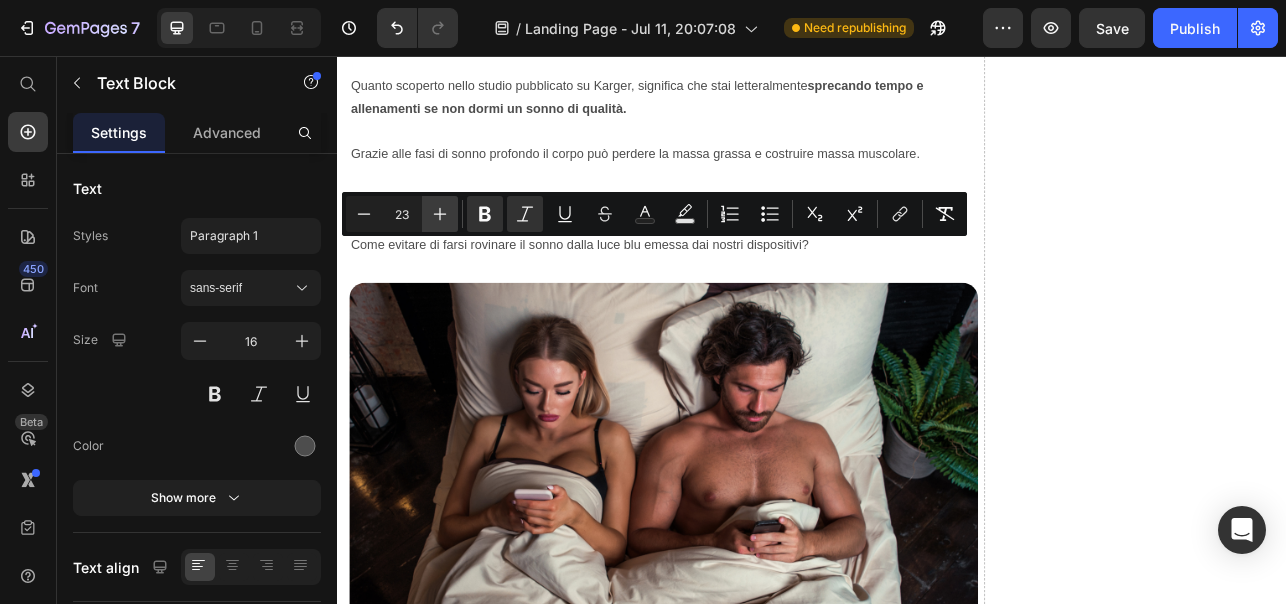 click 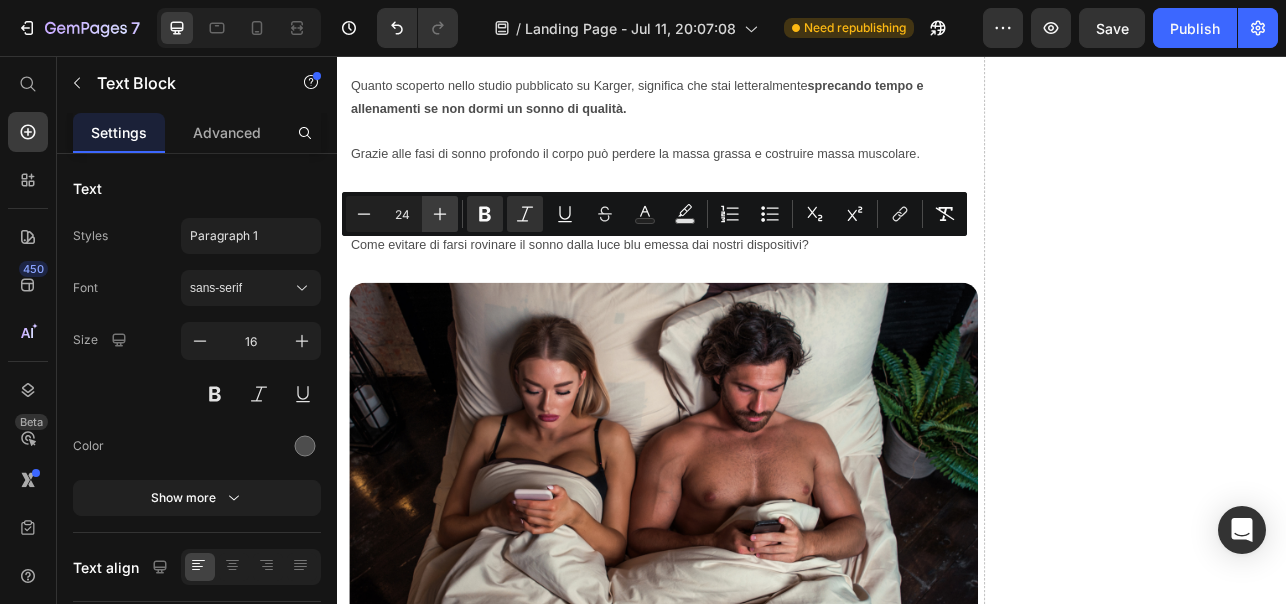 click 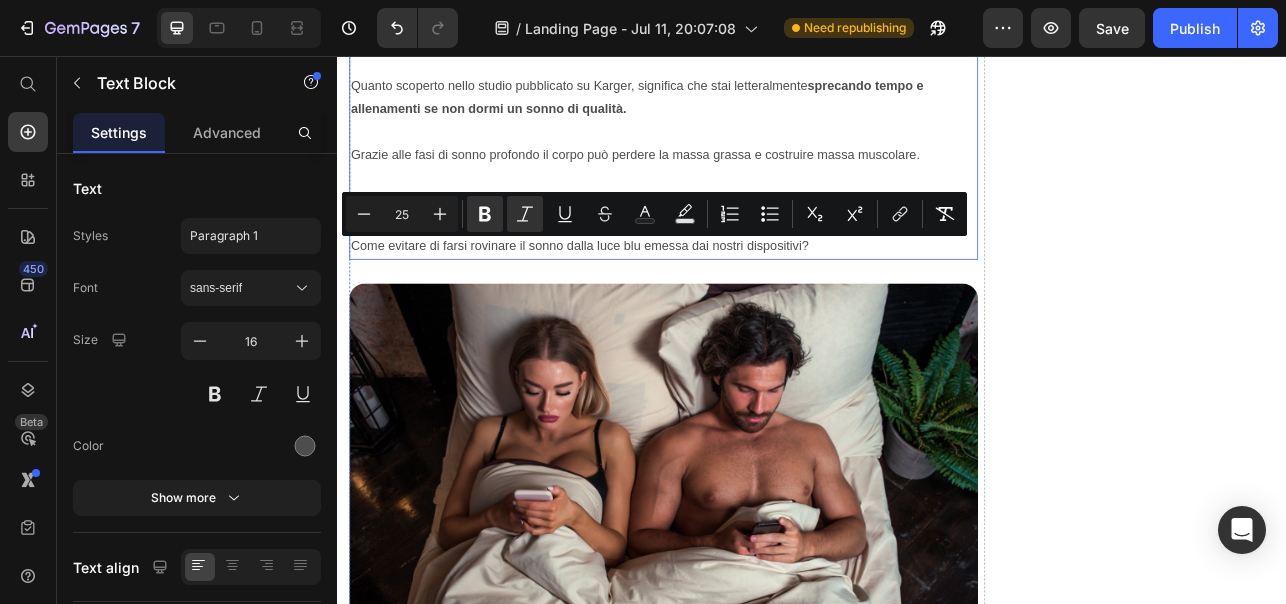 click on "Anche se ti alleni ogni giorno, i risultati potrebbero tardare ad arrivare per questo motivo. Quanto scoperto nello studio pubblicato su Karger, significa che stai letteralmente  sprecando tempo e allenamenti se non dormi un sonno di qualità. Grazie alle fasi di sonno profondo il corpo può perdere la massa grassa e costruire massa muscolare. Ma andiamo al dunque... Come evitare di farsi rovinare il sonno dalla luce blu emessa dai nostri dispositivi?" at bounding box center (749, 167) 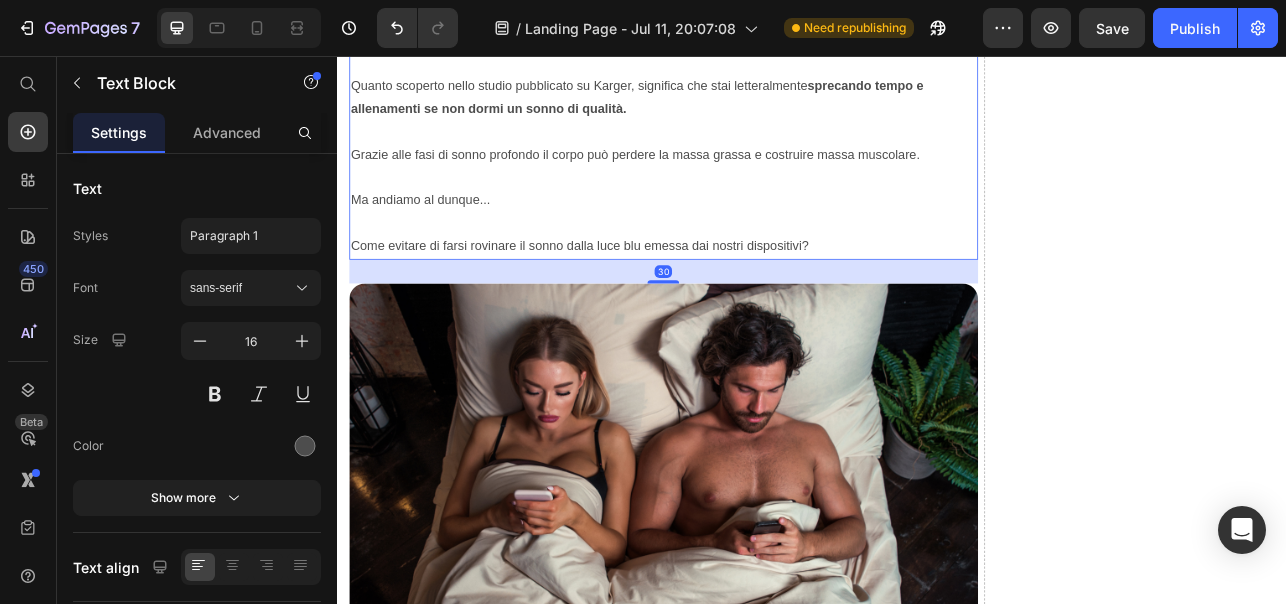 click on "Drop element here" at bounding box center (1353, 1335) 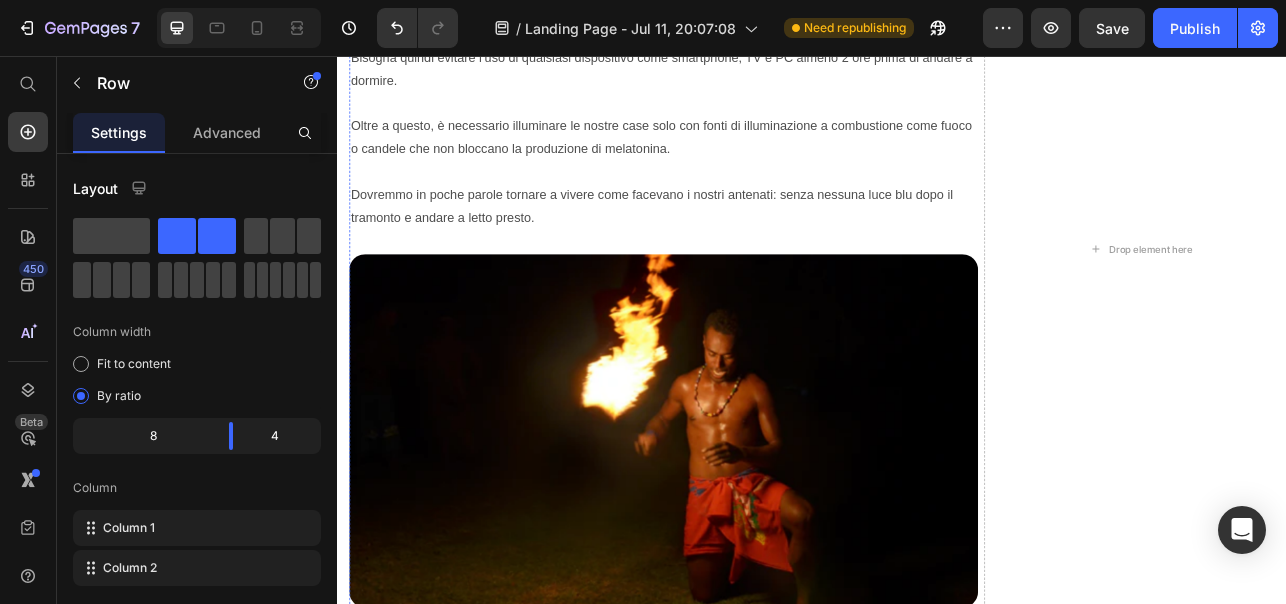 scroll, scrollTop: 3280, scrollLeft: 0, axis: vertical 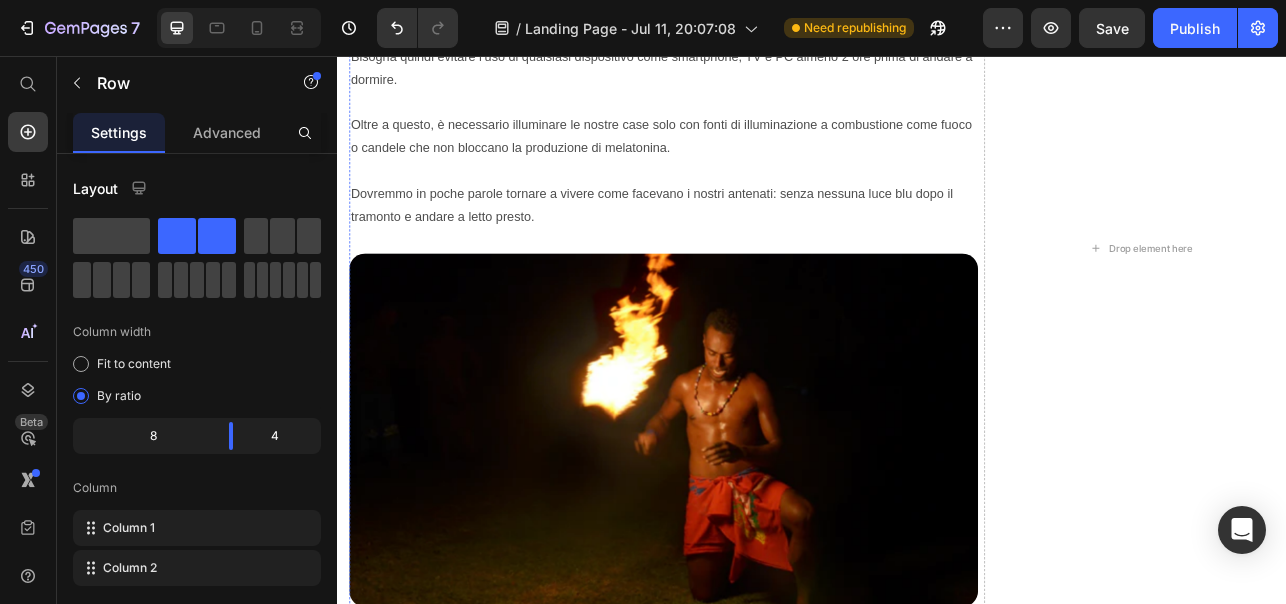 click on "Esistono solo due soluzioni." at bounding box center [489, -65] 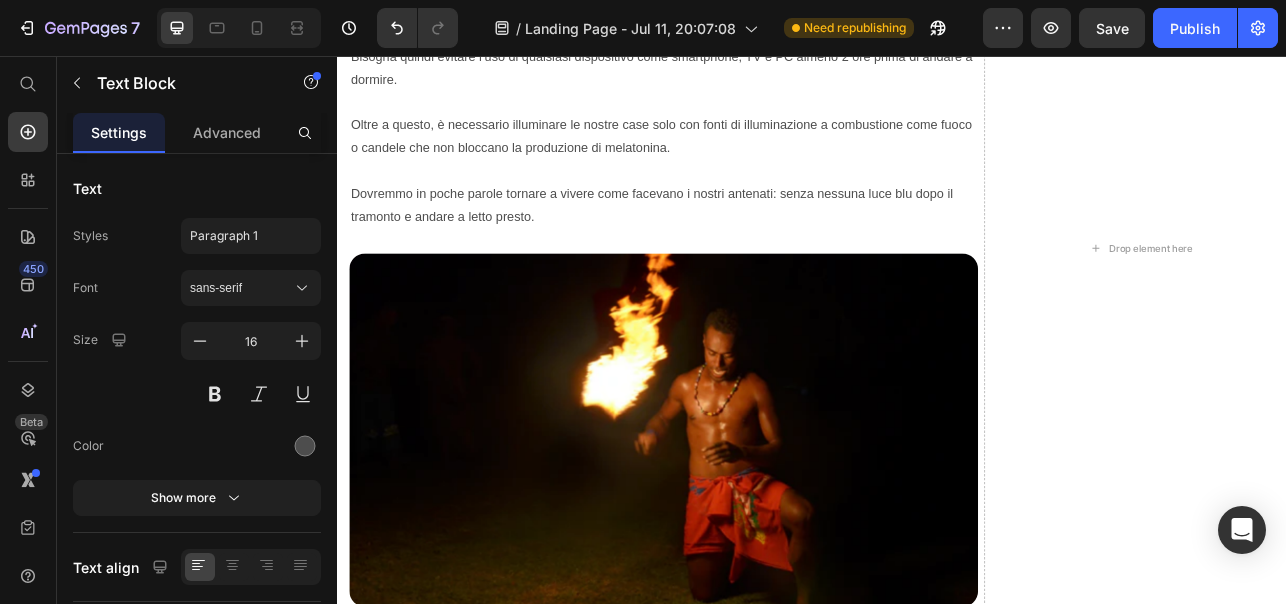 click on "Esistono solo due soluzioni." at bounding box center [749, -64] 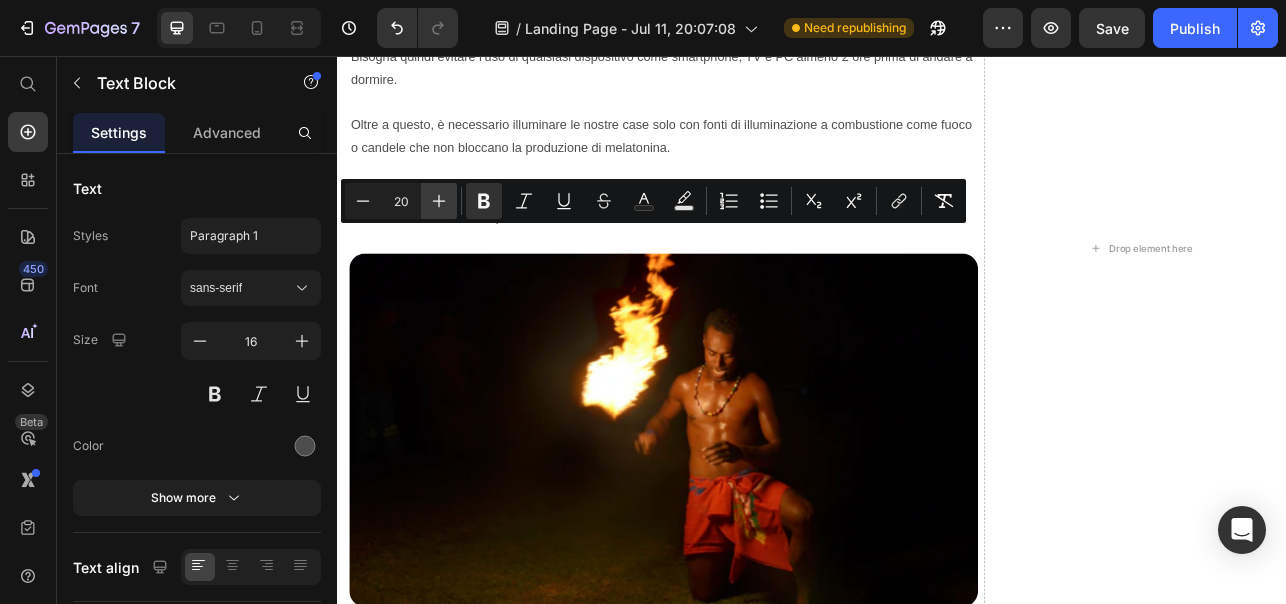 click 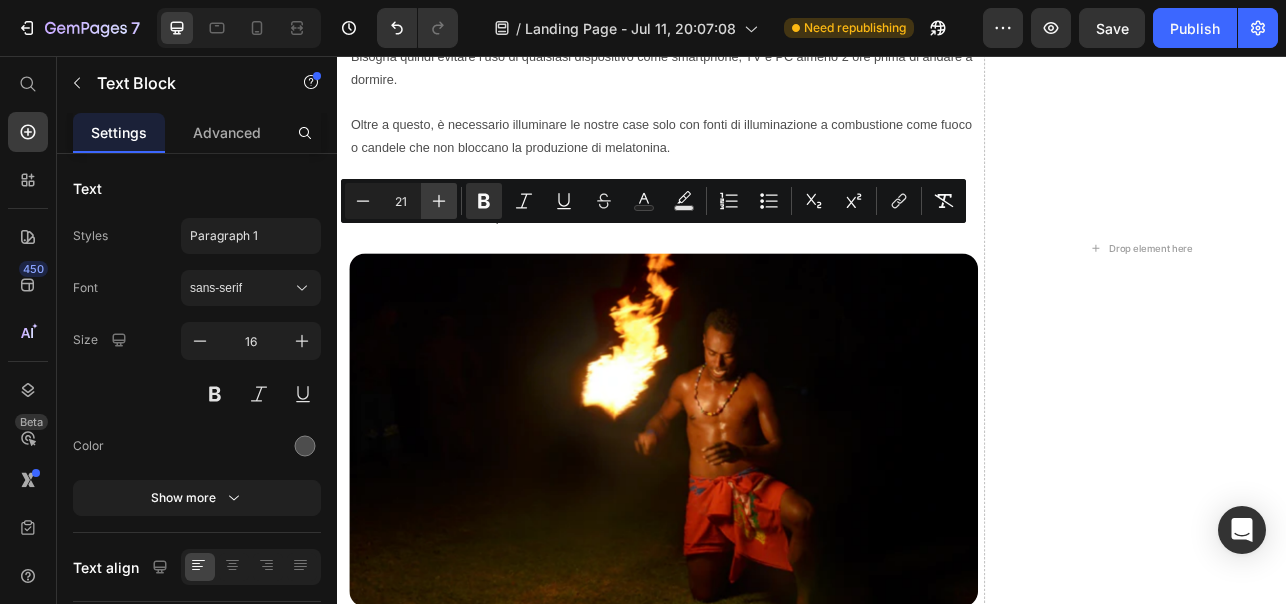 click 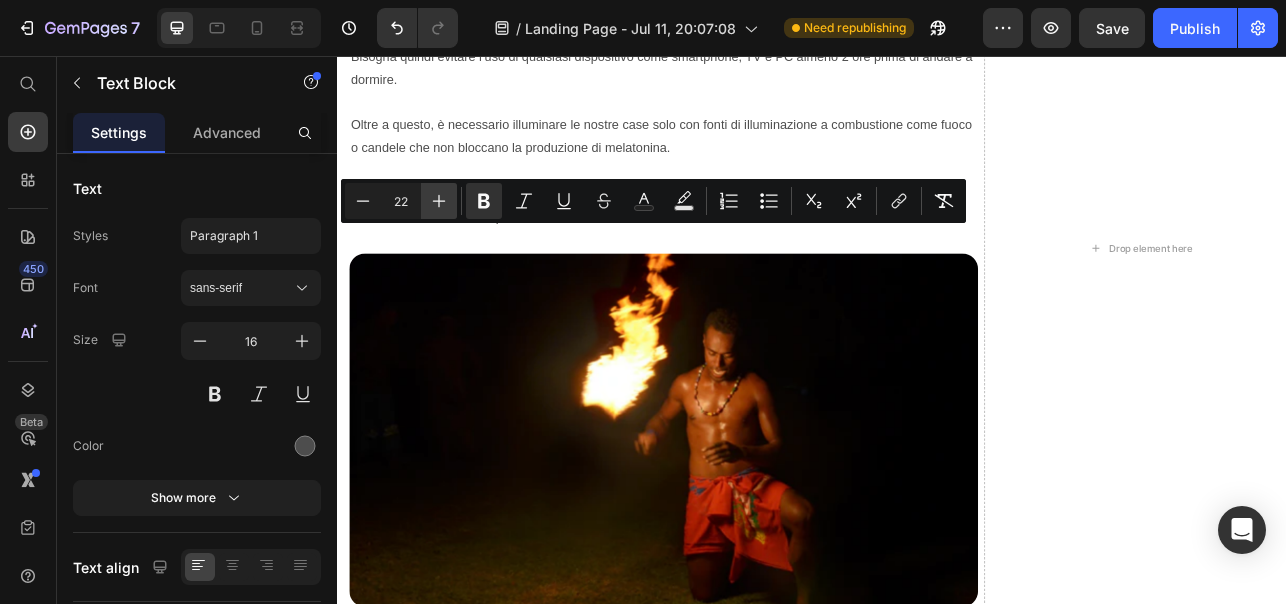 click 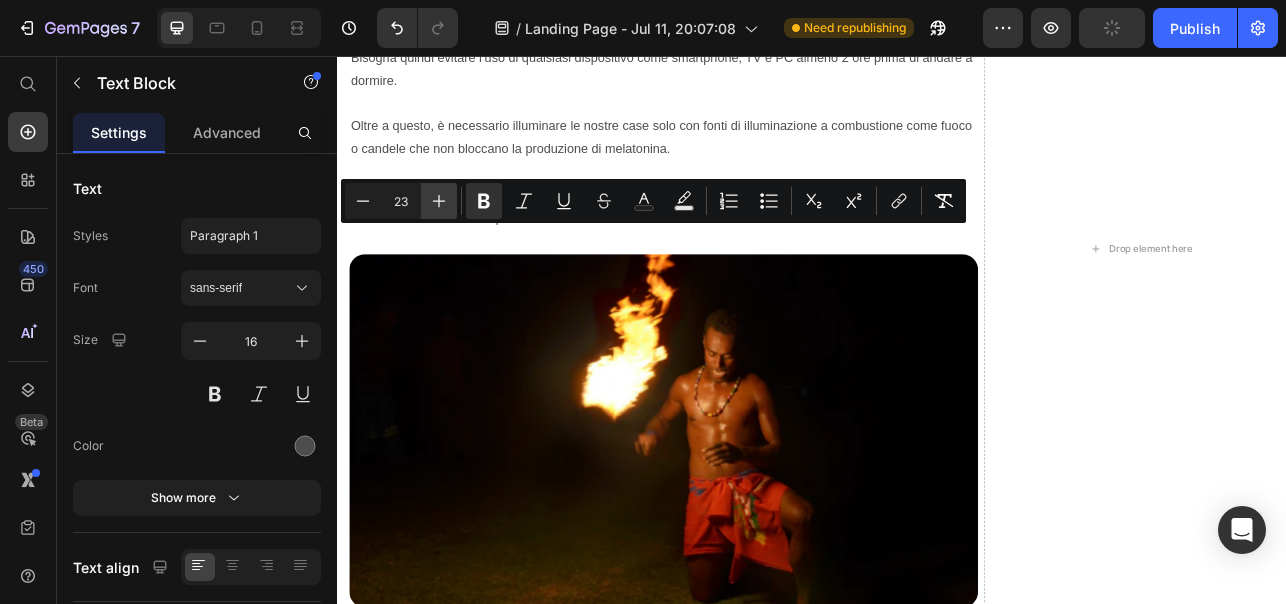 click 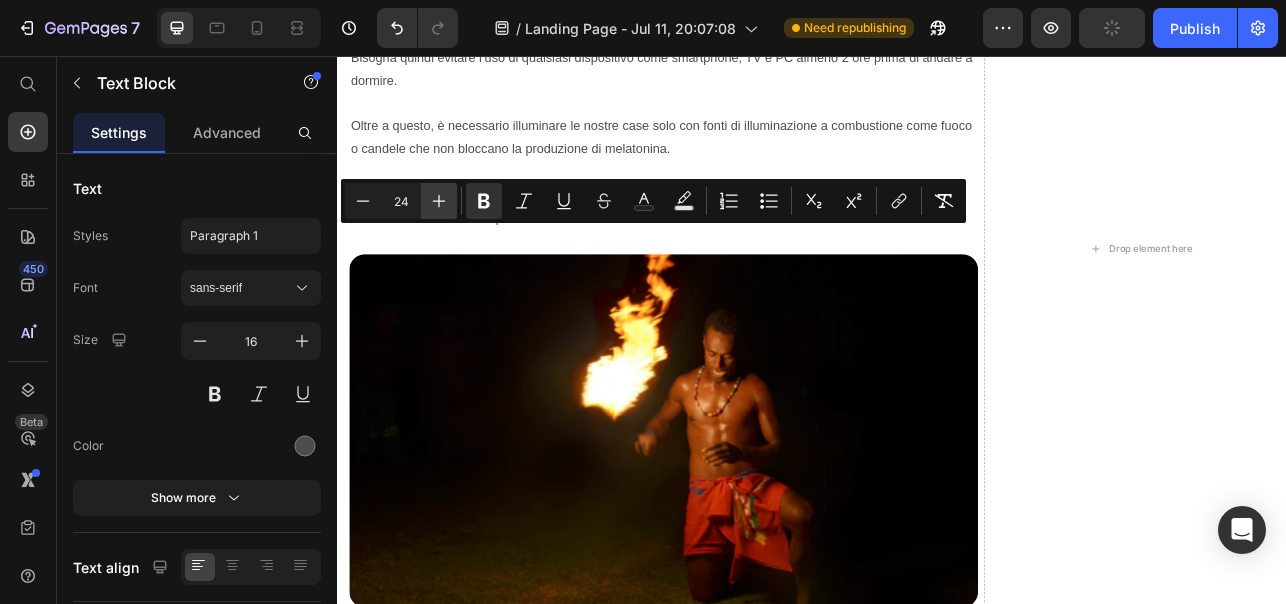 click 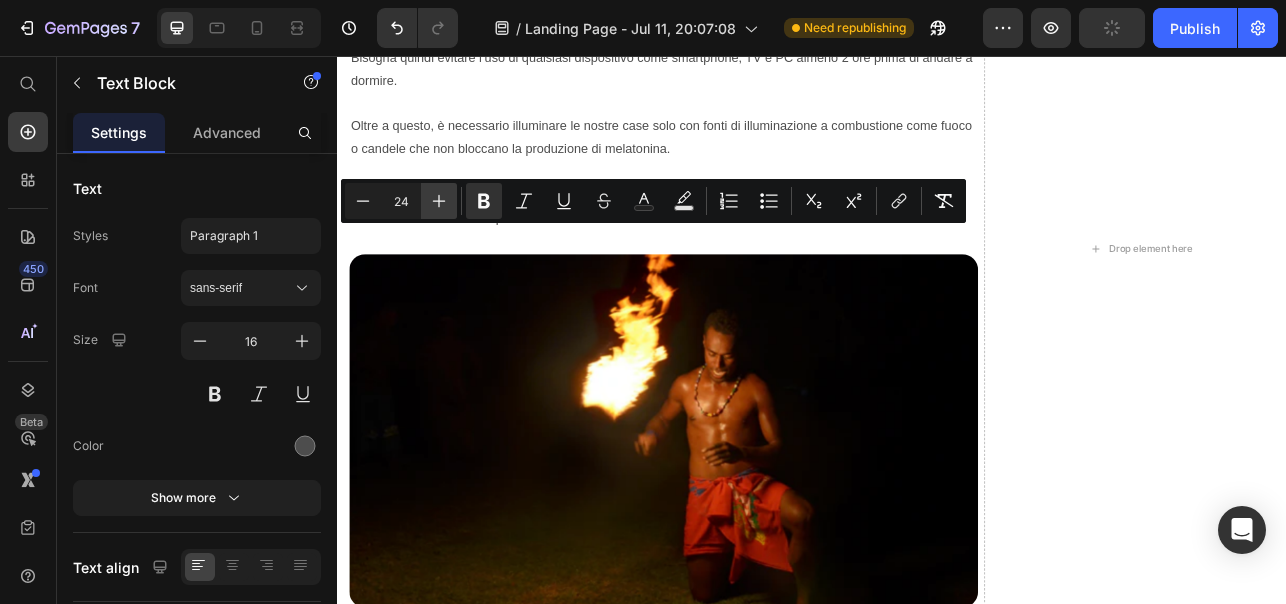 type on "25" 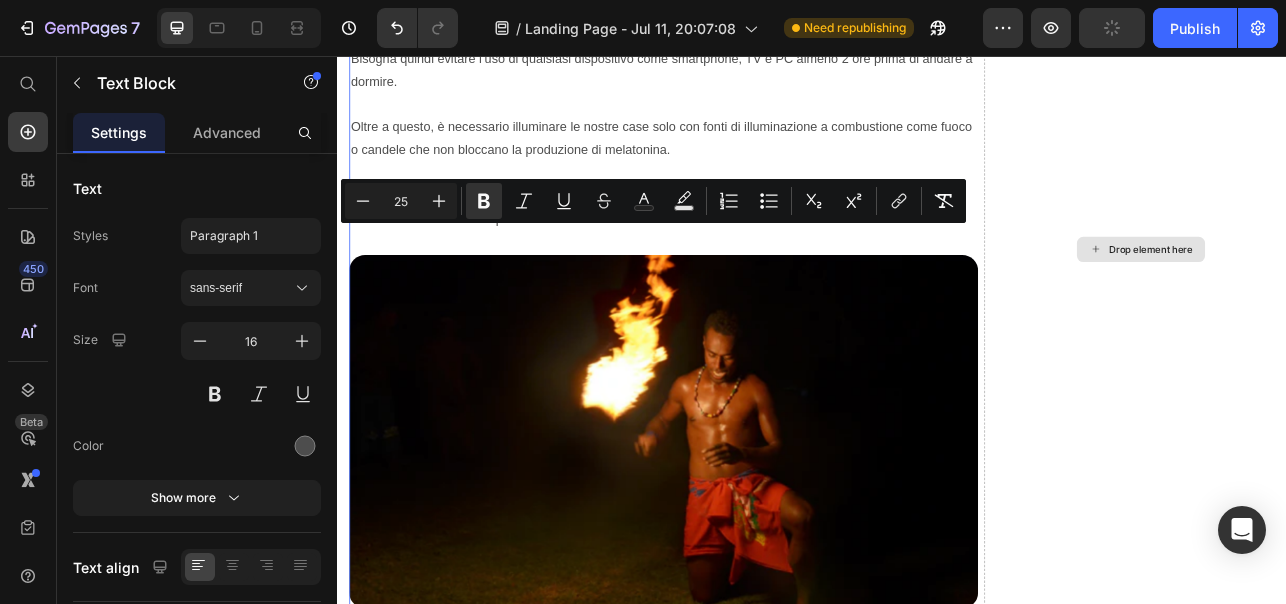 click on "Drop element here" at bounding box center [1353, 299] 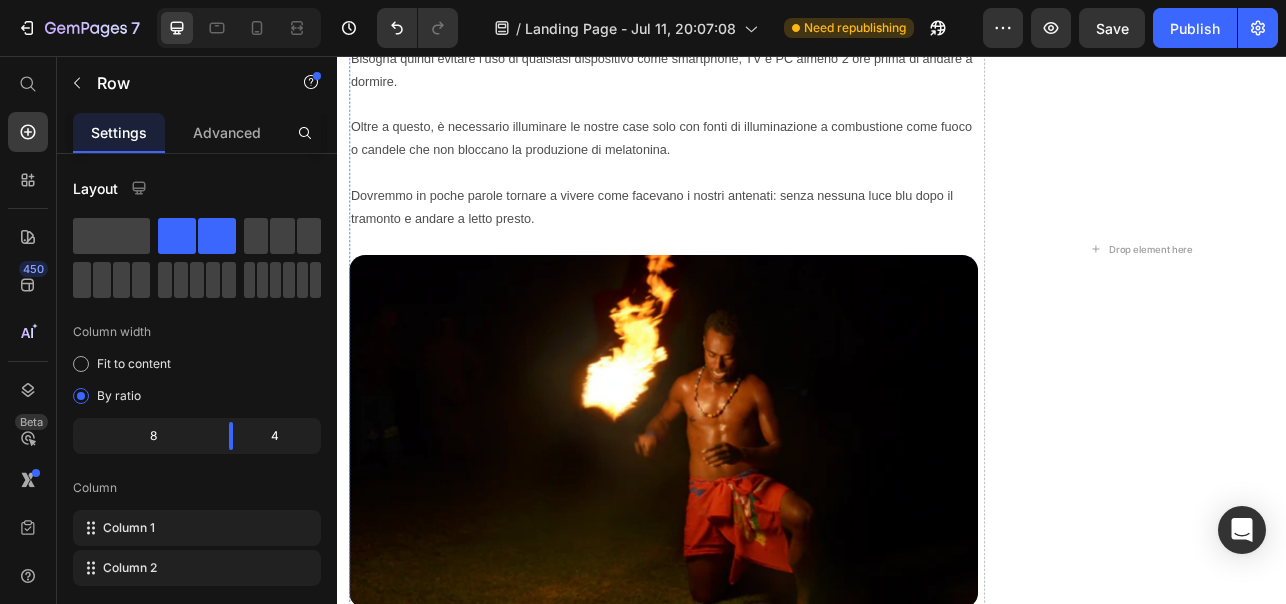 click at bounding box center [749, -403] 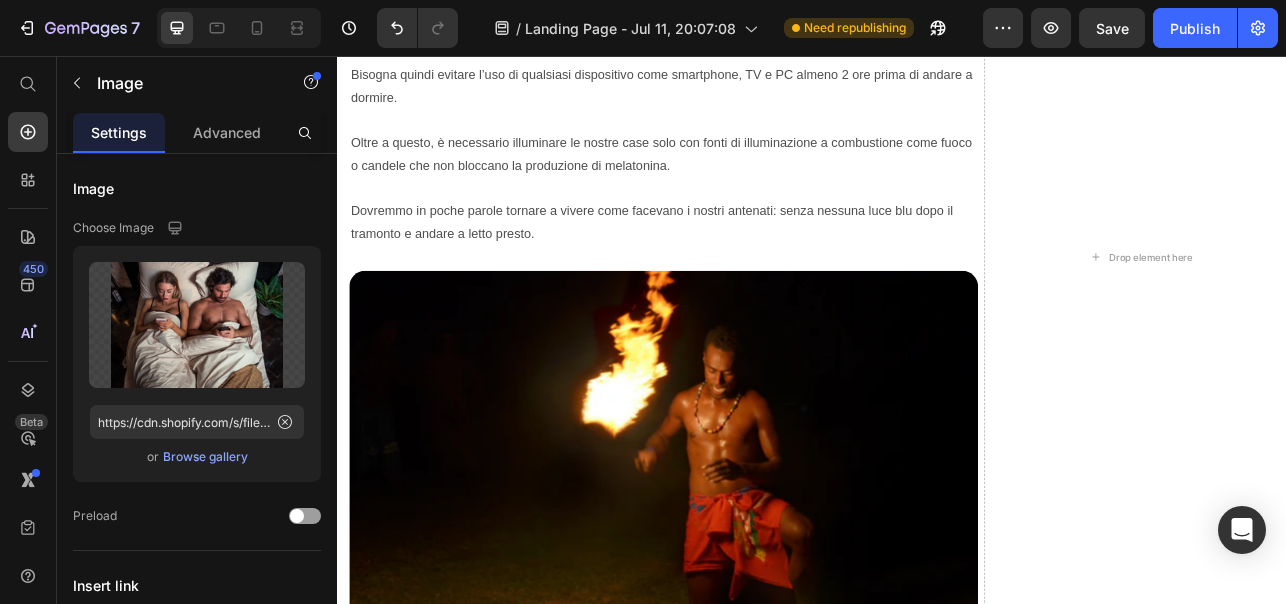 drag, startPoint x: 745, startPoint y: 265, endPoint x: 743, endPoint y: 285, distance: 20.09975 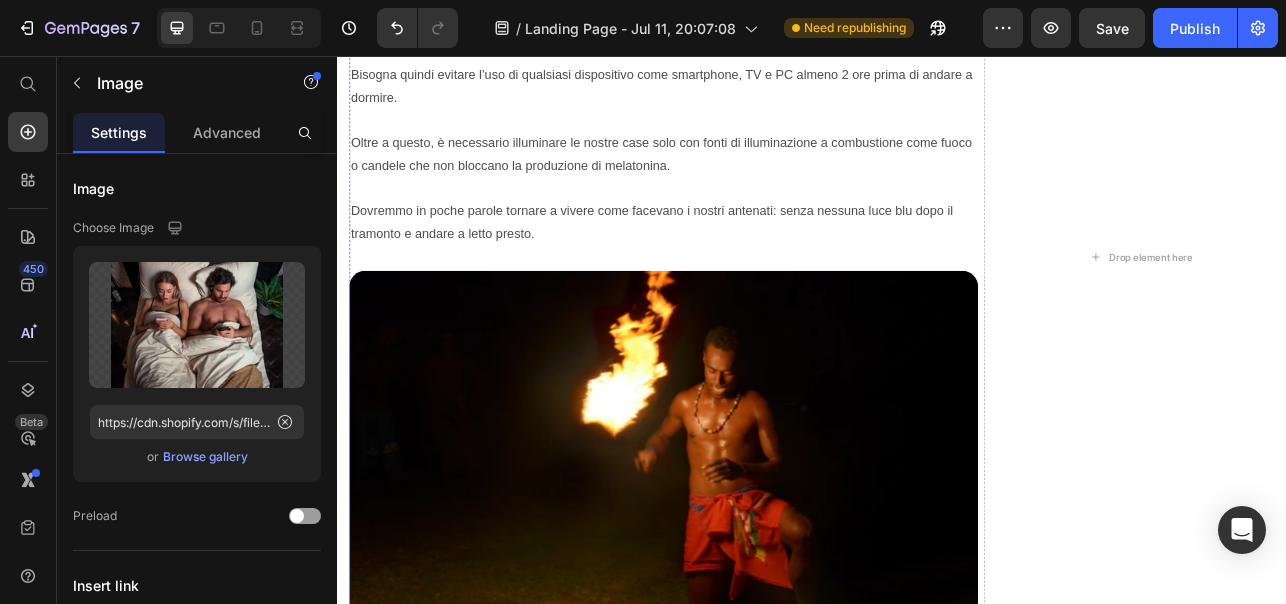 click on "Esistono solo due soluzioni." at bounding box center (749, -43) 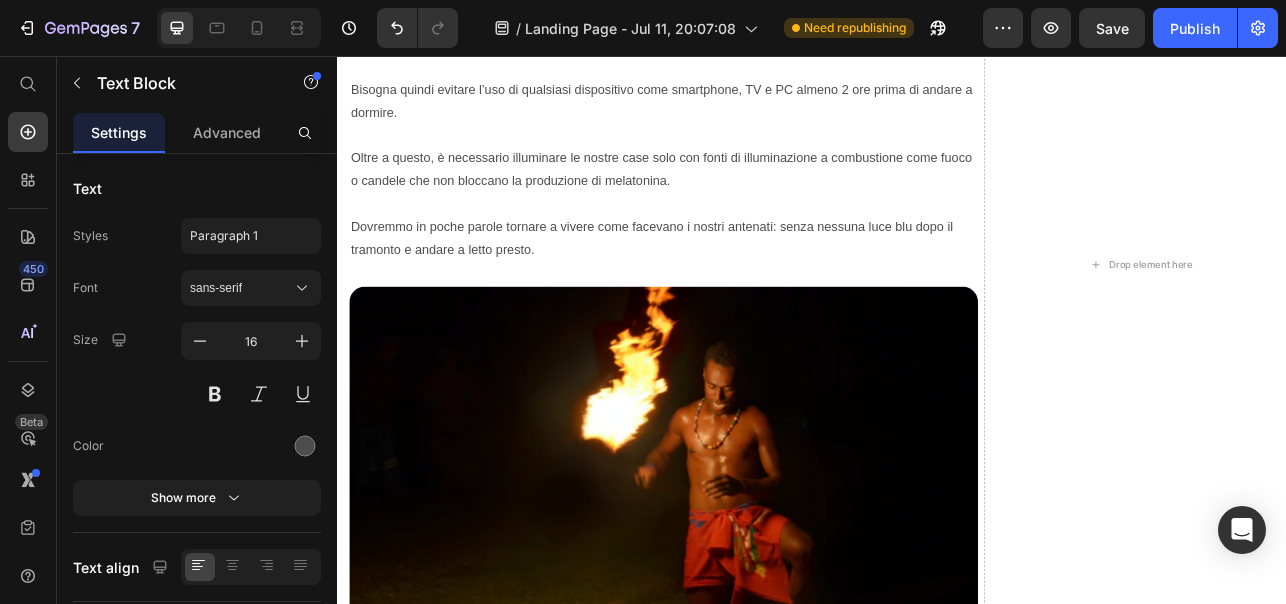 drag, startPoint x: 745, startPoint y: 349, endPoint x: 745, endPoint y: 369, distance: 20 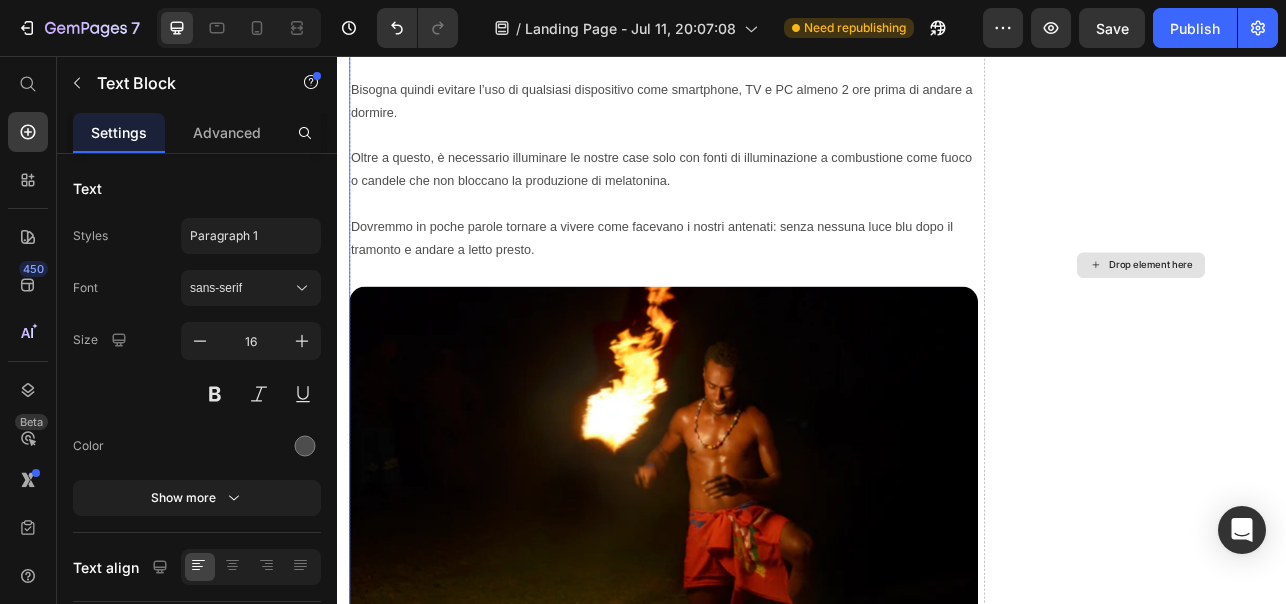 click on "Drop element here" at bounding box center (1353, 319) 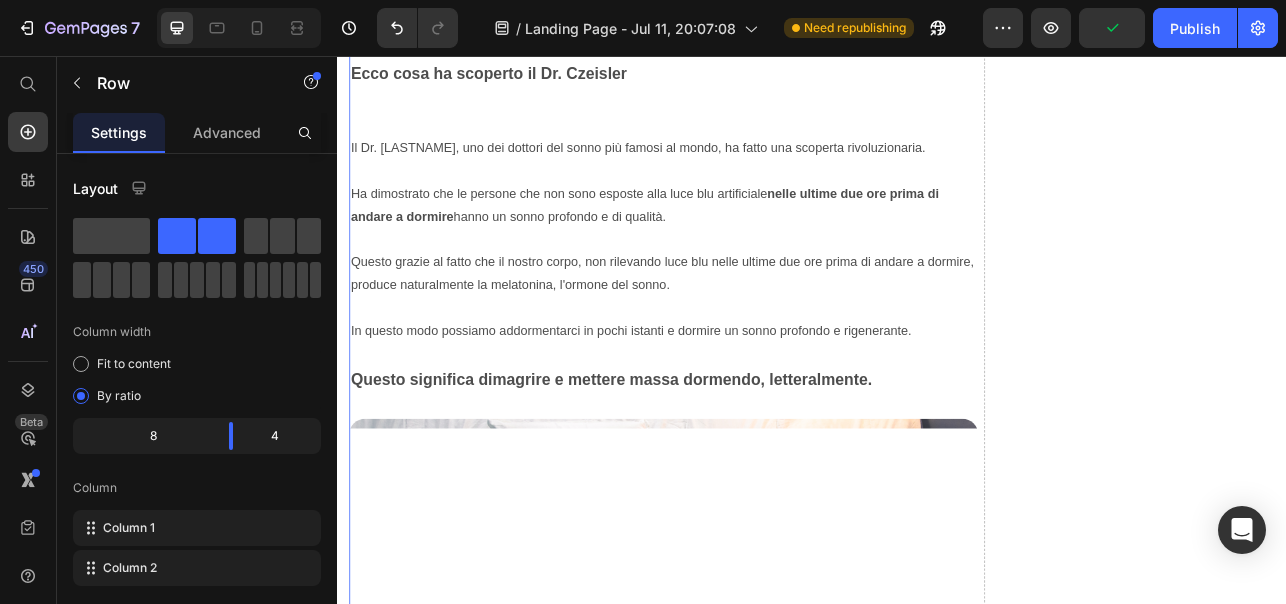 scroll, scrollTop: 4482, scrollLeft: 0, axis: vertical 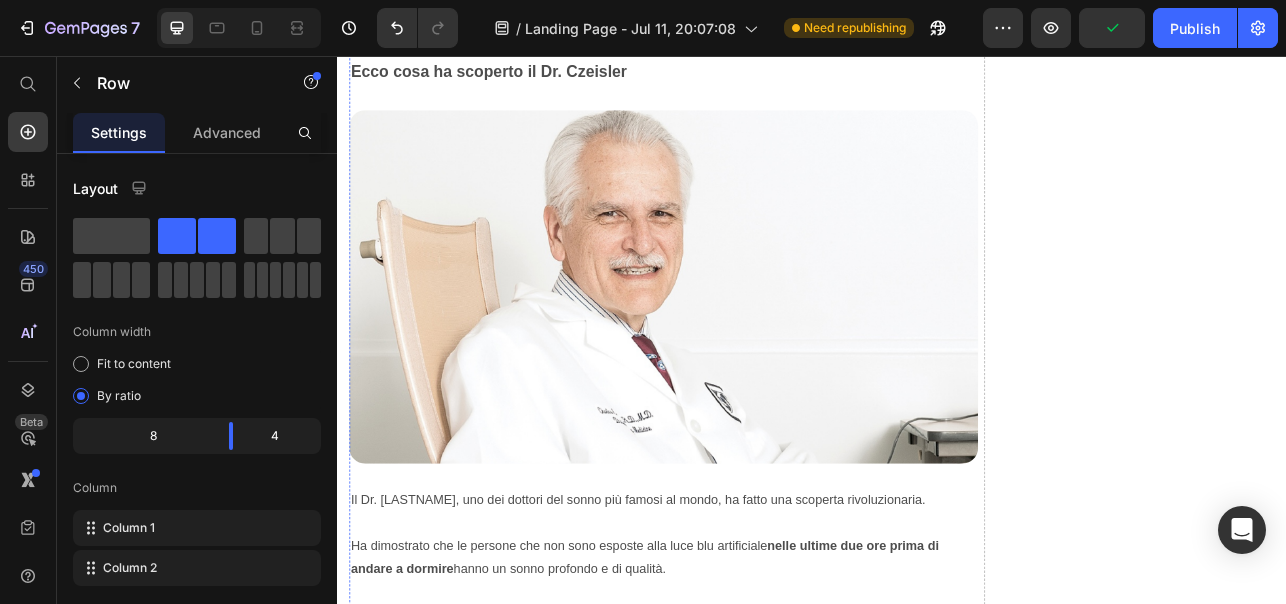 click on "Possiamo fortunatamente continuare ad avere queste abitudini, ma è necessario  bloccare la luce blu..." at bounding box center (749, -30) 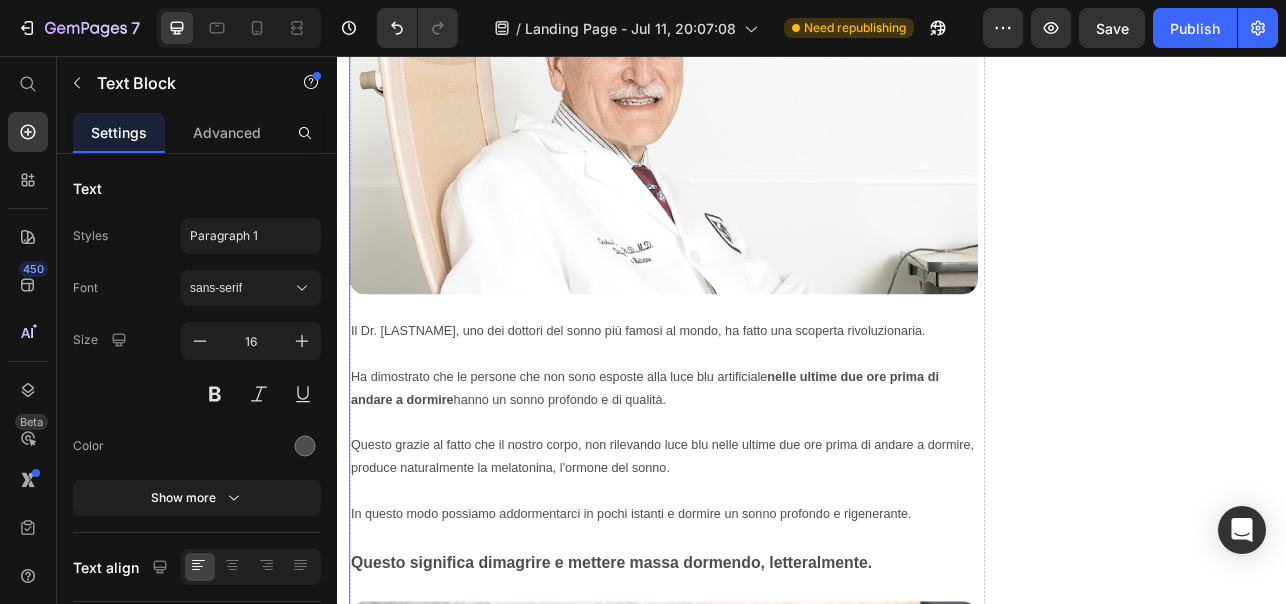 scroll, scrollTop: 4703, scrollLeft: 0, axis: vertical 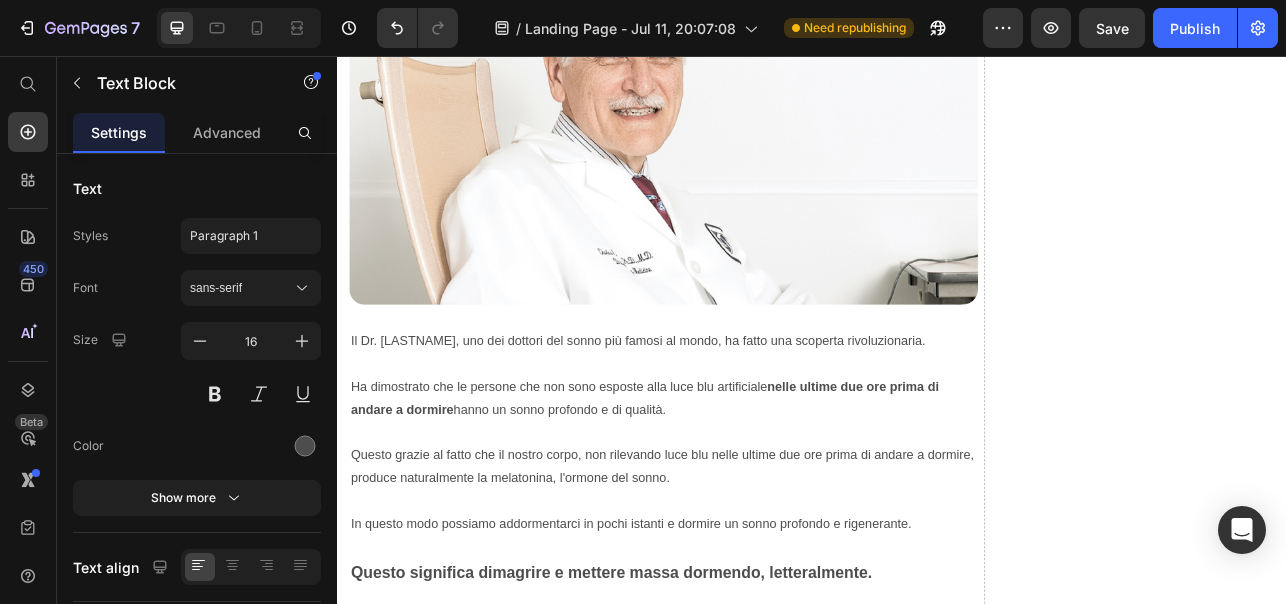 drag, startPoint x: 749, startPoint y: 181, endPoint x: 750, endPoint y: 201, distance: 20.024984 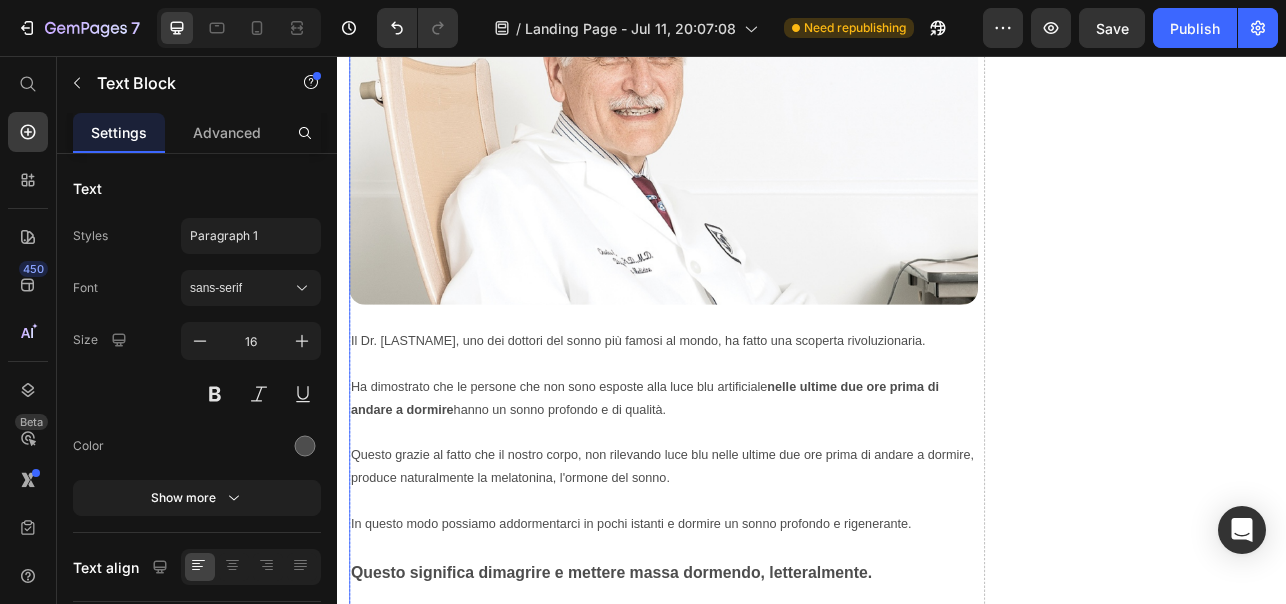 click on "Ecco cosa ha scoperto il Dr. Czeisler" at bounding box center [749, -125] 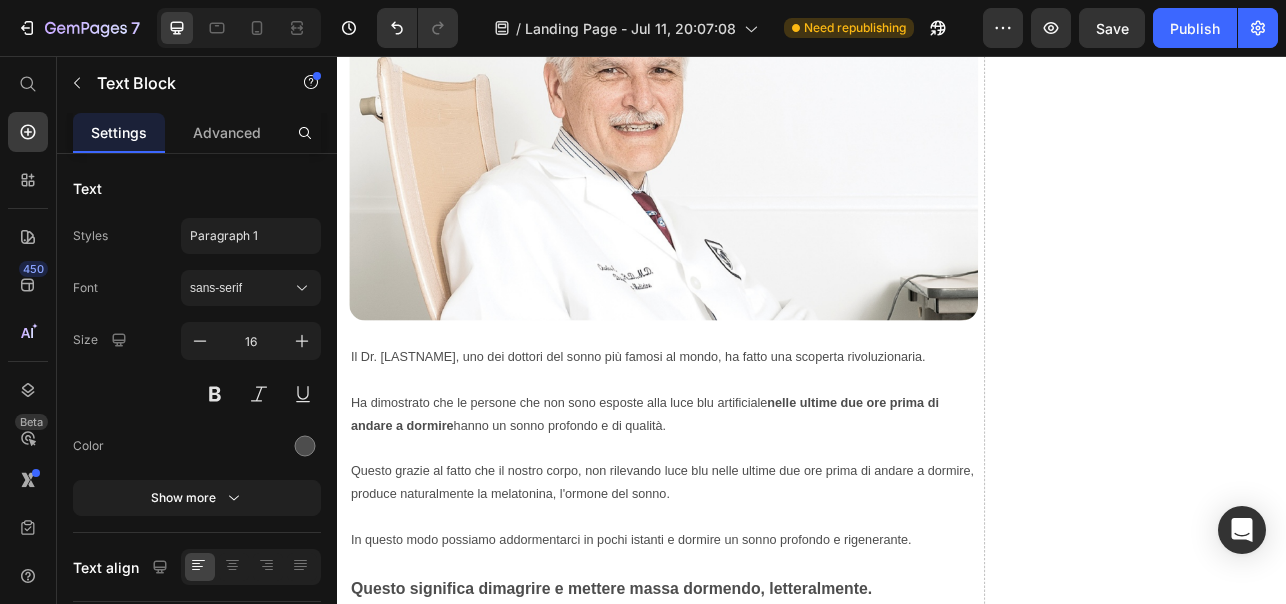 drag, startPoint x: 742, startPoint y: 268, endPoint x: 741, endPoint y: 288, distance: 20.024984 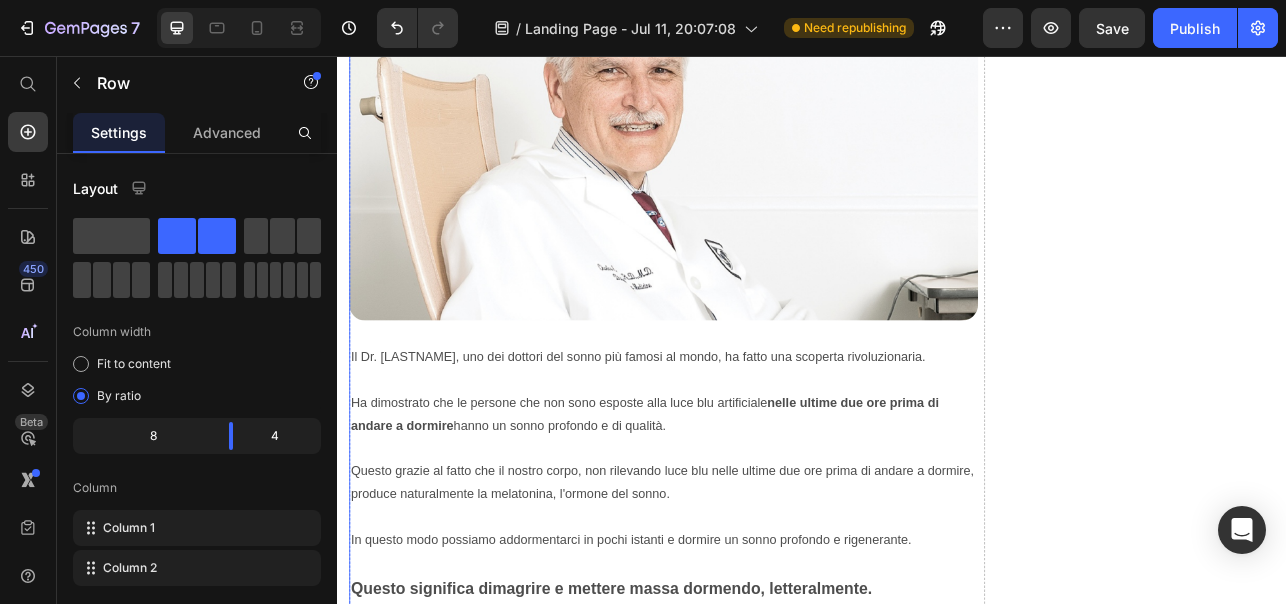 click on "Drop element here" at bounding box center [1353, -637] 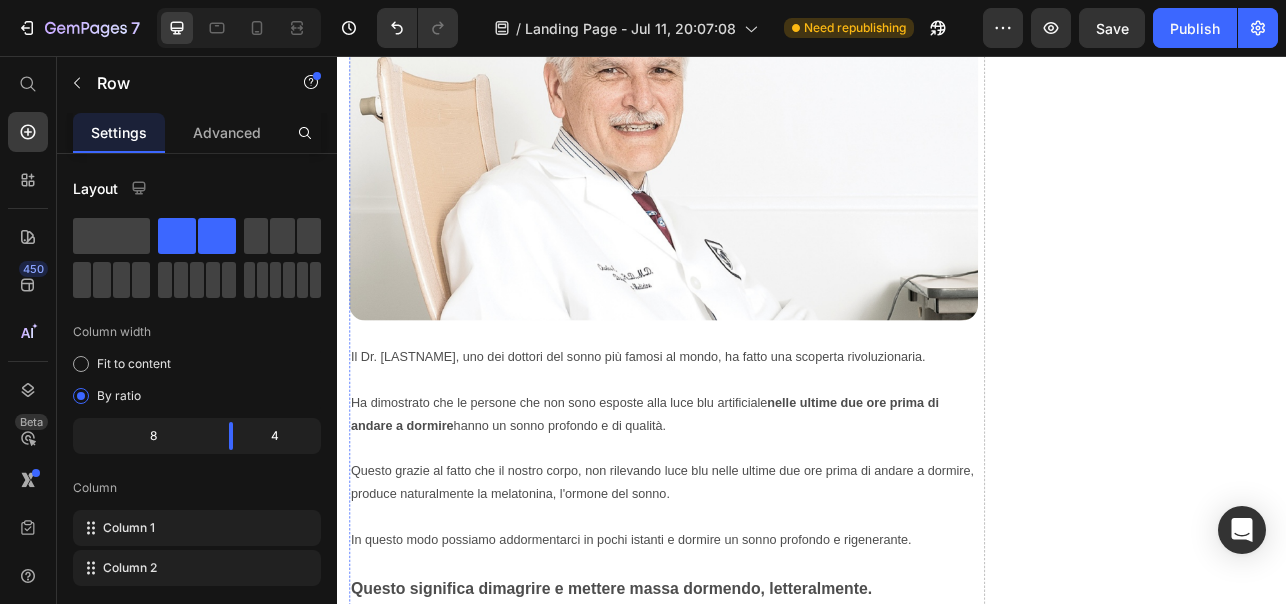 click on "Ecco cosa ha scoperto il Dr. Czeisler" at bounding box center [749, -125] 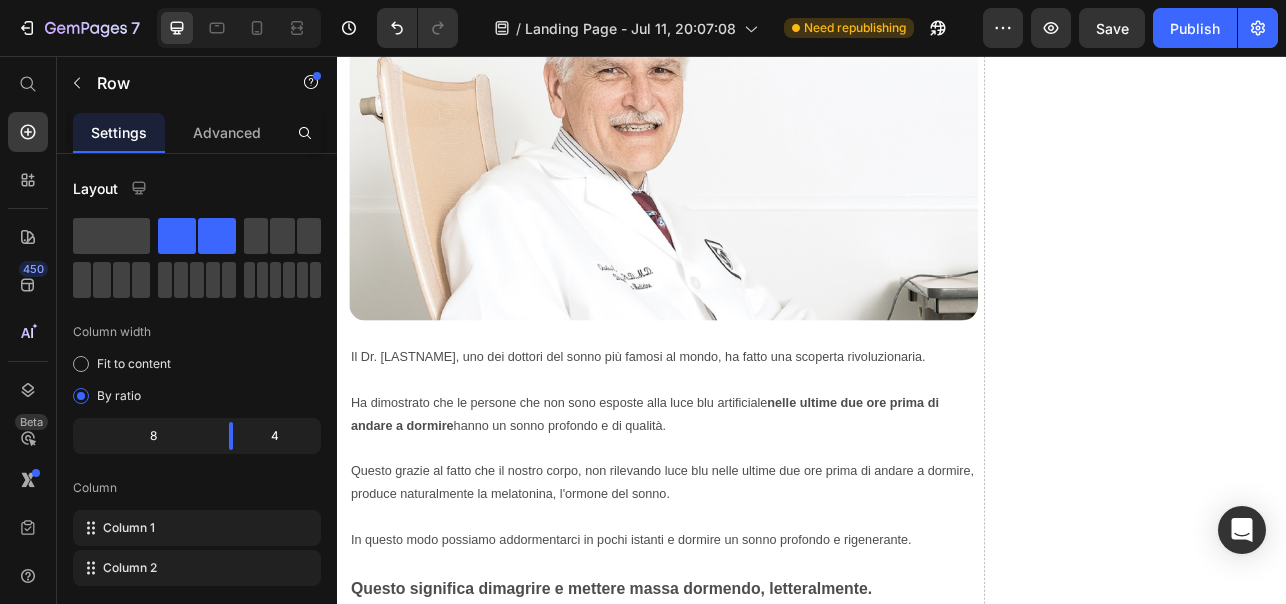 click on "Ecco cosa ha scoperto il Dr. Czeisler" at bounding box center [749, -125] 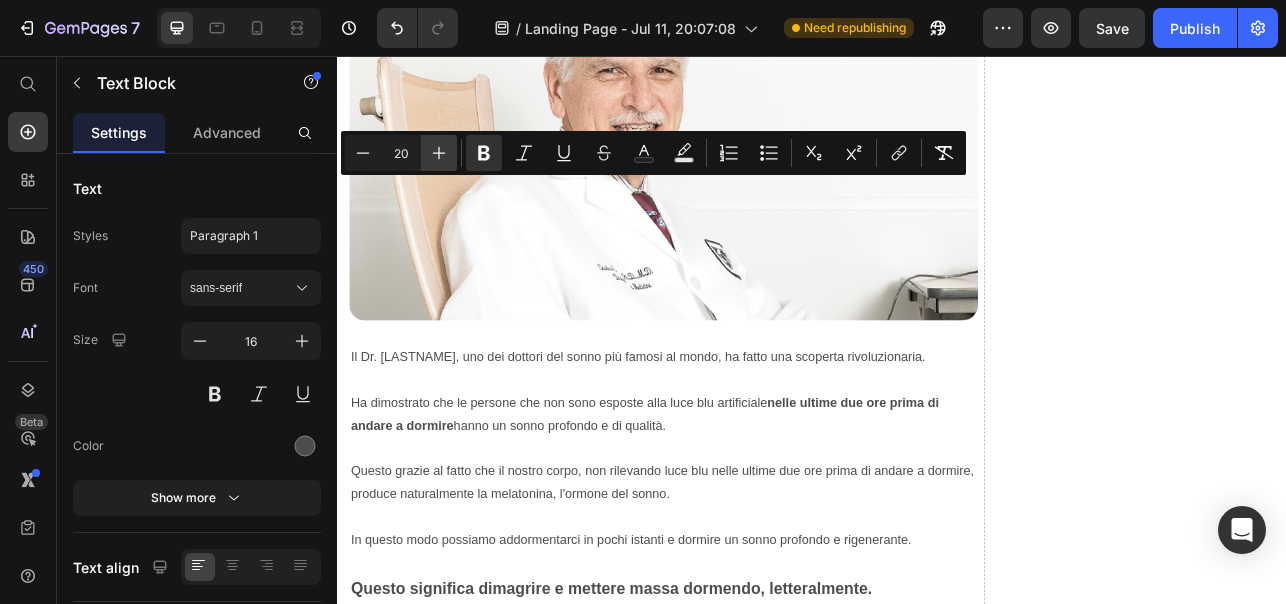 click 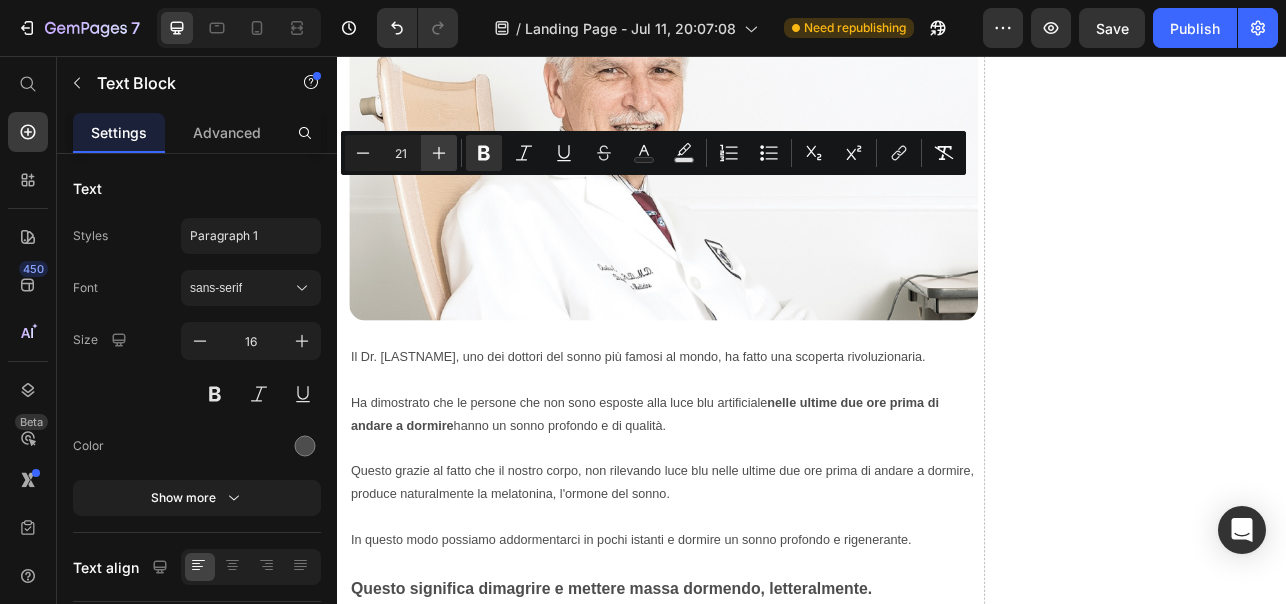 click 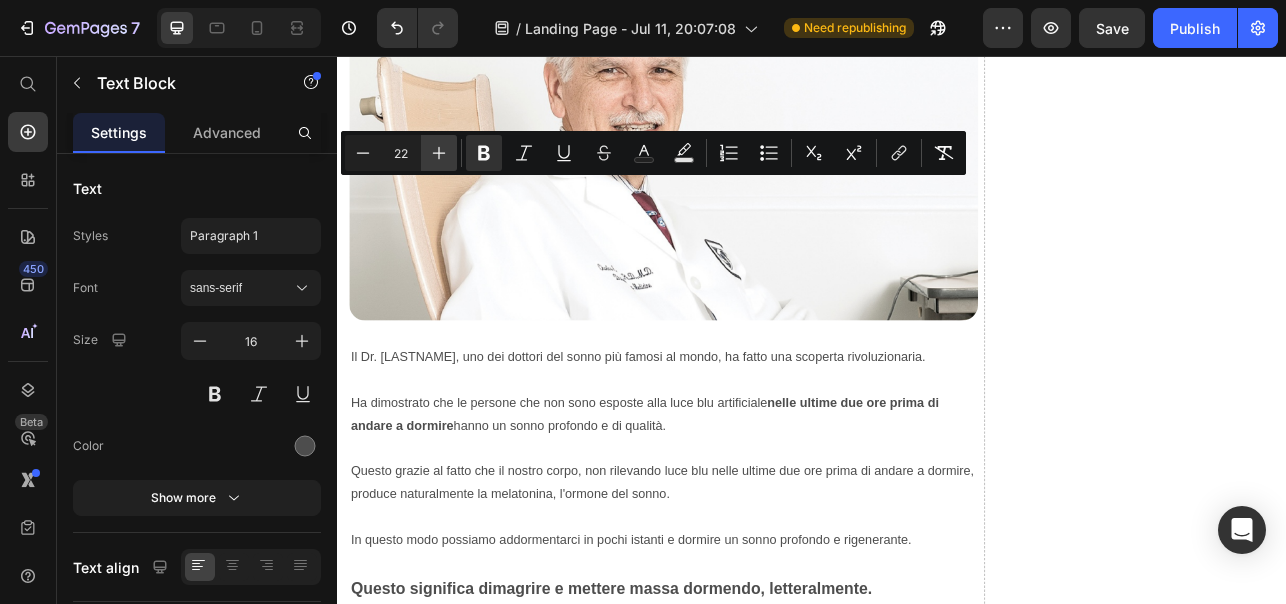 click 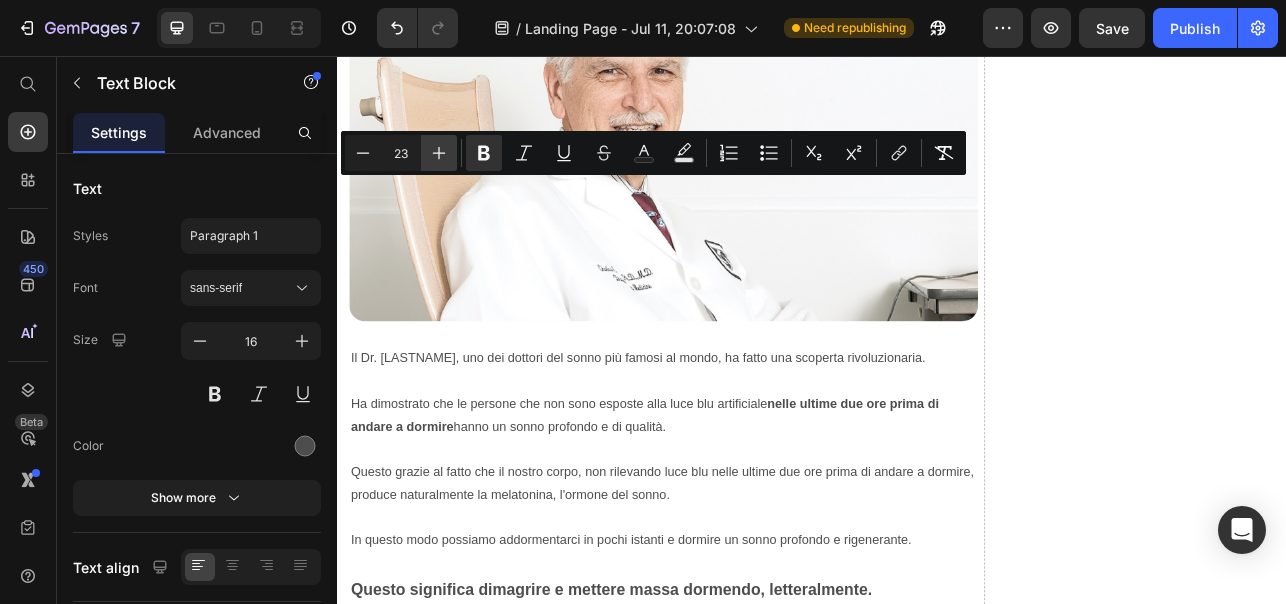 click 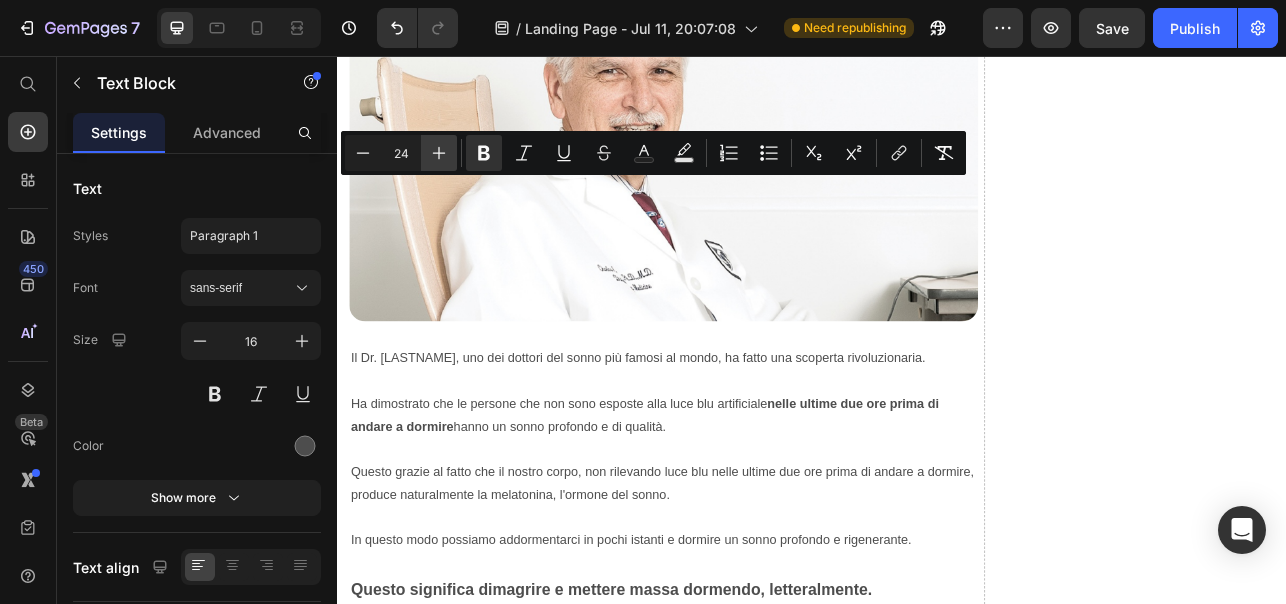 click 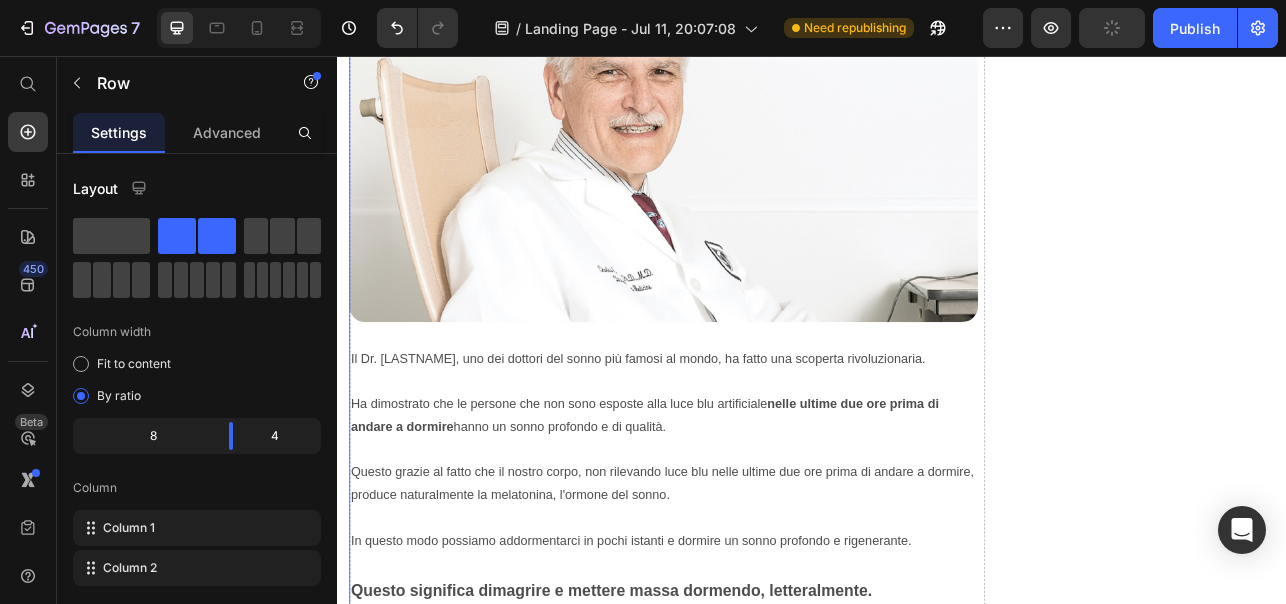 click on "Drop element here" at bounding box center [1353, -636] 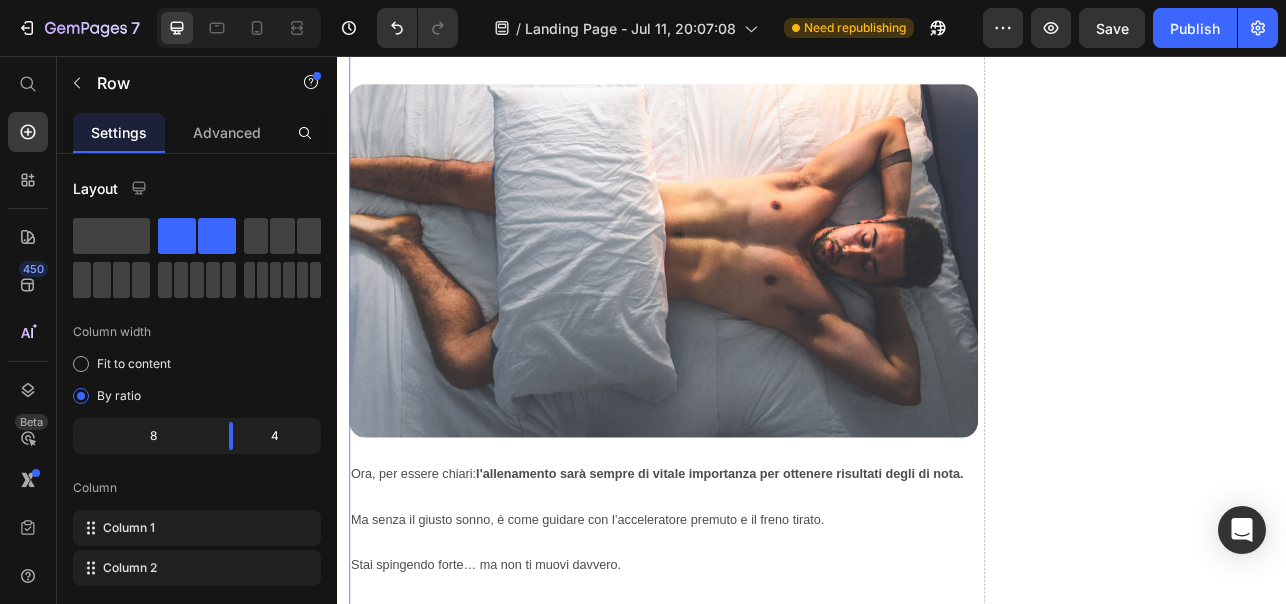 scroll, scrollTop: 5450, scrollLeft: 0, axis: vertical 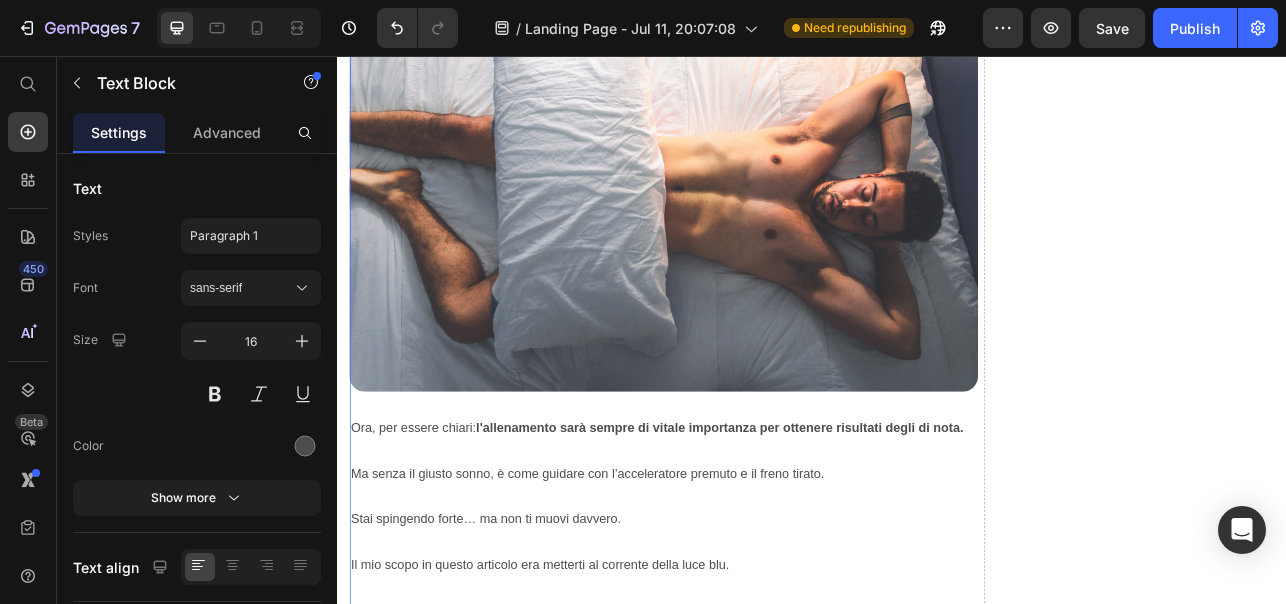 click on "Questo grazie al fatto che il nostro corpo, non rilevando luce blu nelle ultime due ore prima di andare a dormire, produce naturalmente la melatonina, l'ormone del sonno. In questo modo possiamo addormentarci in pochi istanti e dormire un sonno profondo e rigenerante." at bounding box center [749, -122] 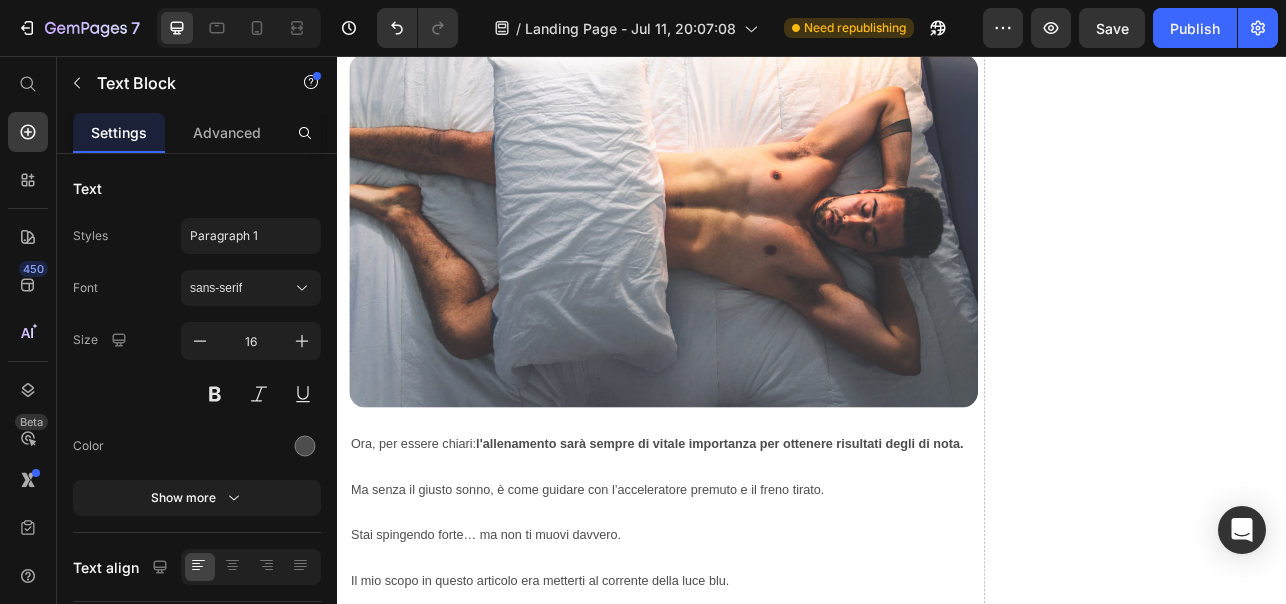 drag, startPoint x: 749, startPoint y: 311, endPoint x: 747, endPoint y: 331, distance: 20.09975 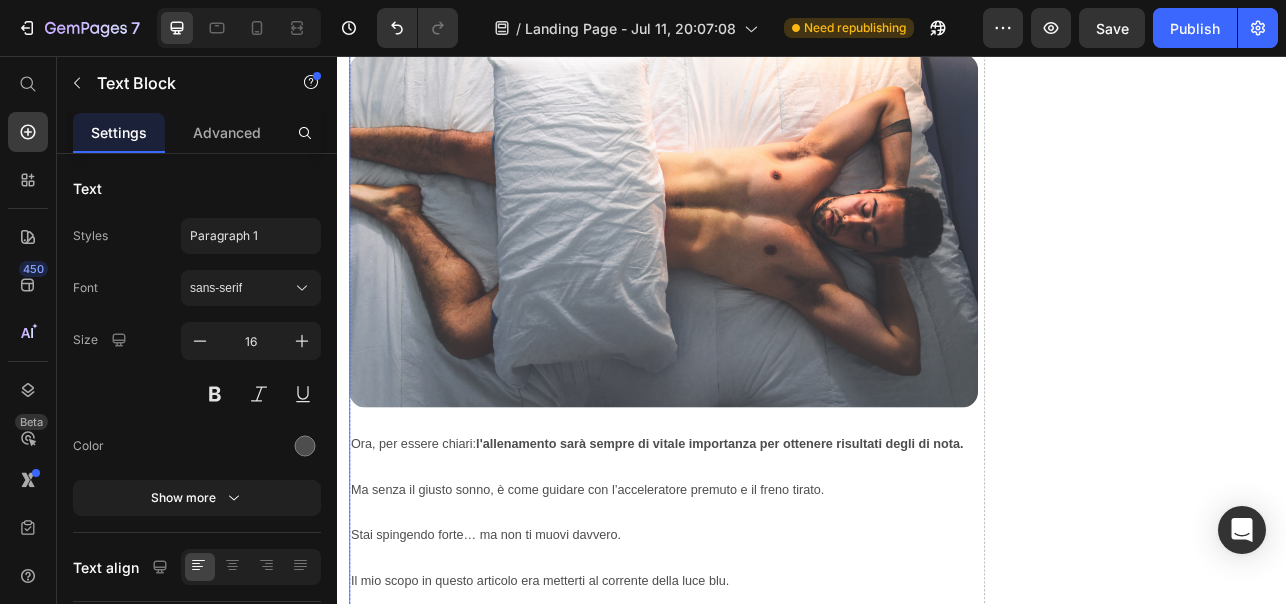 click on "Un sonno di bassa qualità può sabotare i risultati che potresti raggiungere in palestra Heading Image ⁠⁠⁠⁠⁠⁠⁠ Ecco come migliorare naturalmente il sonno (senza farmaci o integratori) e avere risultati migliori Heading C'è una singola cosa che da qualche anno sta compromettendo sempre di più il nostro sonno e quindi i risultati degli allenamenti. Heading Come forse già sai, il nostro sonno è regolato dalla melatonina, conosciuta anche come "l'ormone del sonno". La melatonina viene prodotta naturalmente dal nostro cervello la sera. Ma c'è un problema... Il nostro corpo produce la melatonina dal tramonto in poi, quando la luce blu del sole scompare. ⁠⁠⁠⁠⁠⁠⁠ Da qualche anno però, la sera siamo esposti alla luce blu artificiale emessa dagli schermi dei nostri smartphone, PC, TV e lampadine a LED di casa. Text Block Image L'esposizione a questa luce blu artificiale, agisce come un "sole serale", che blocca la nostra naturale produzione di melatonina. Text Block Image [LASTNAME]" at bounding box center (749, -1373) 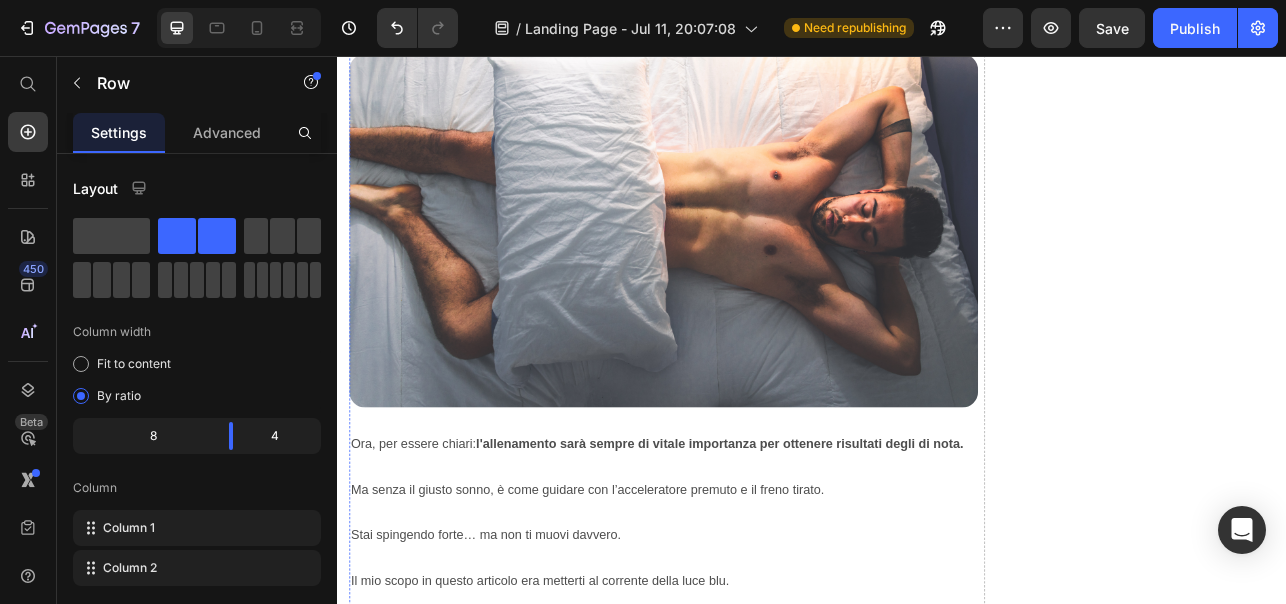 click on "Questo significa dimagrire e mettere massa dormendo, letteralmente." at bounding box center [683, 4] 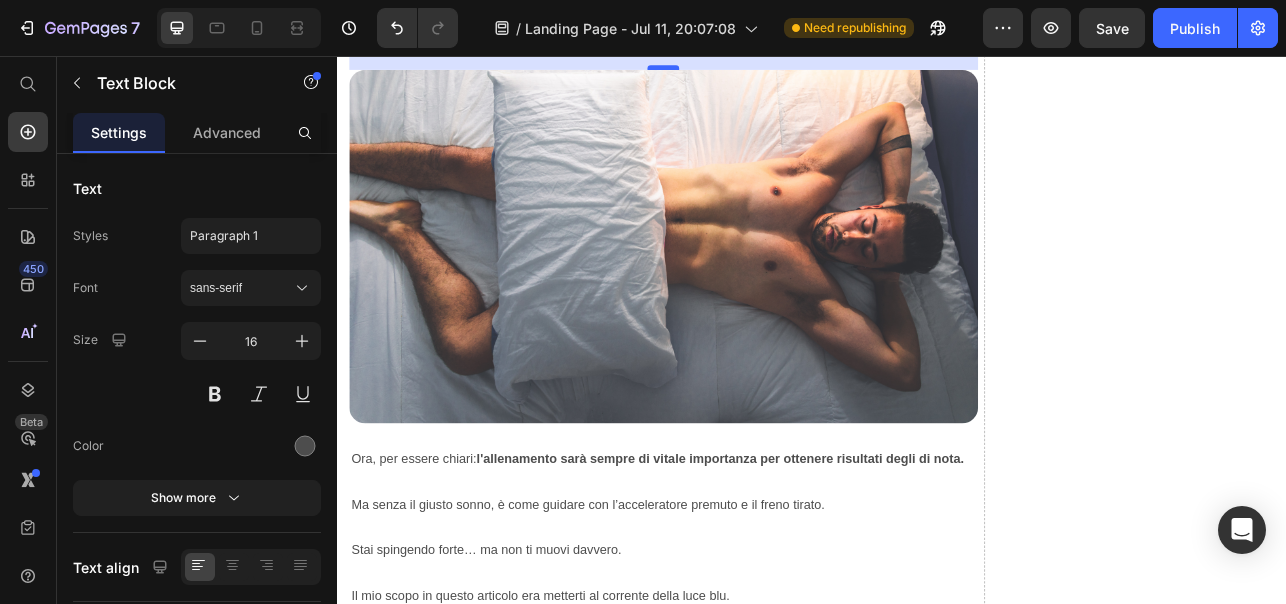 drag, startPoint x: 748, startPoint y: 396, endPoint x: 746, endPoint y: 416, distance: 20.09975 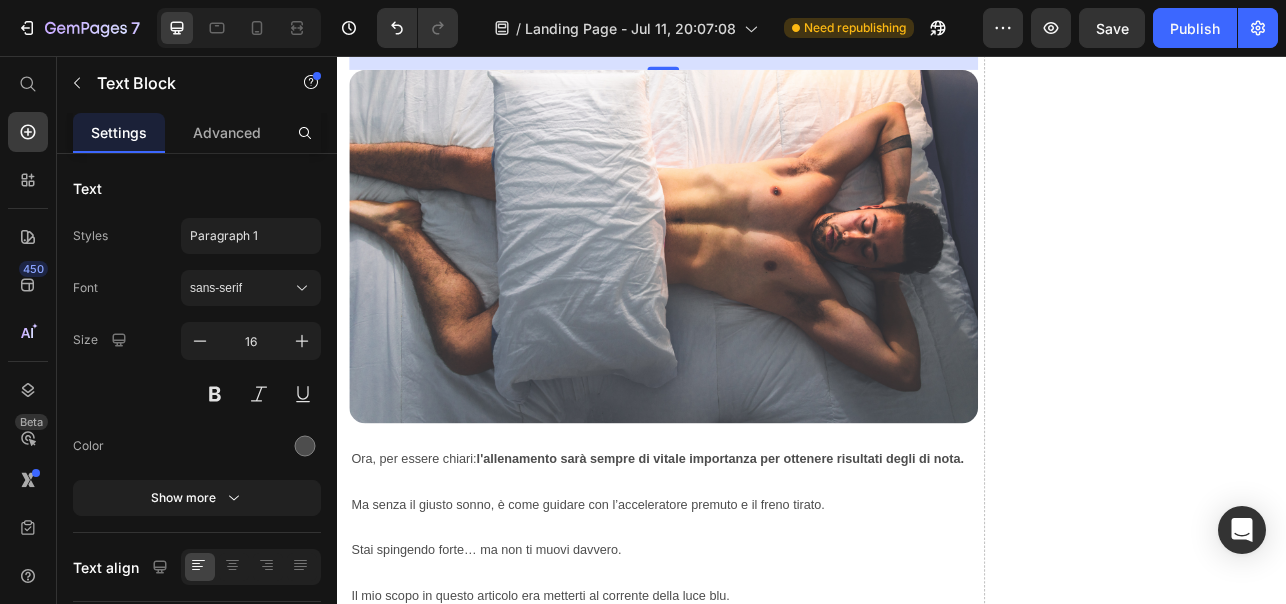 click on "Questo significa dimagrire e mettere massa dormendo, letteralmente." at bounding box center [683, 4] 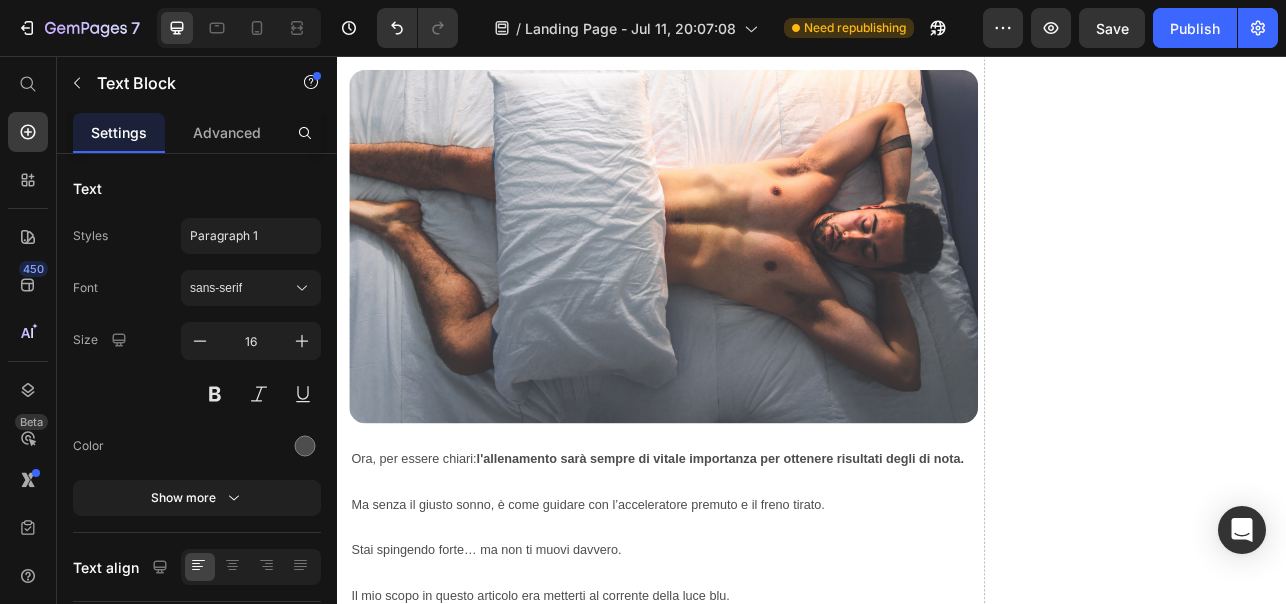 click on "Questo significa dimagrire e mettere massa dormendo, letteralmente." at bounding box center [683, 4] 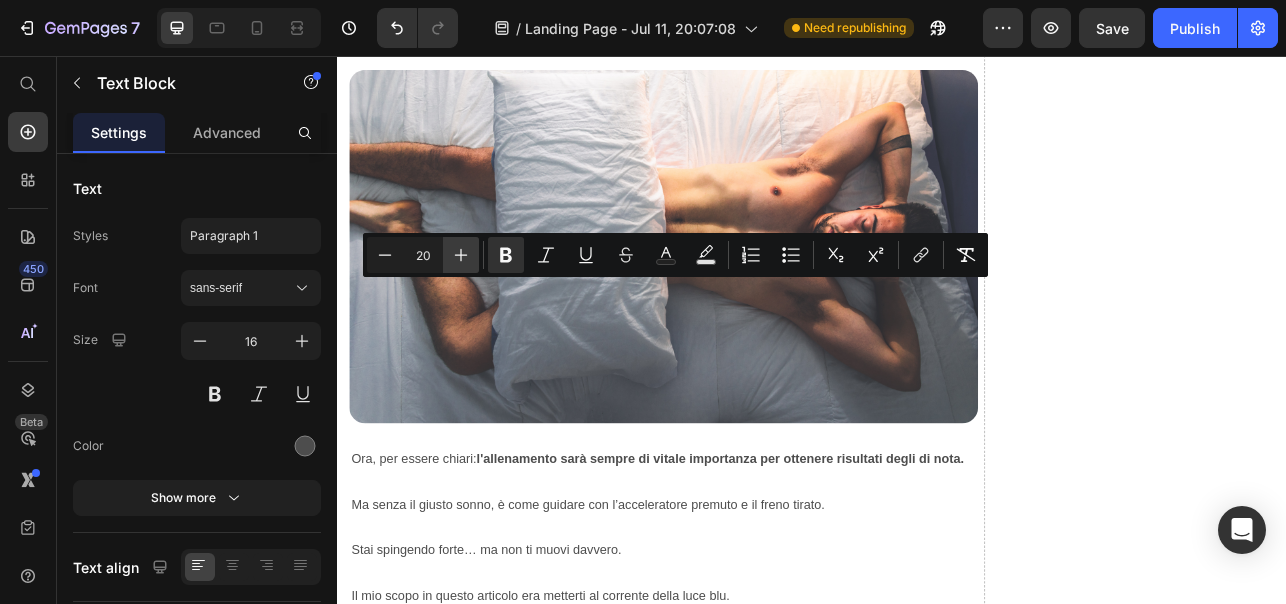 click 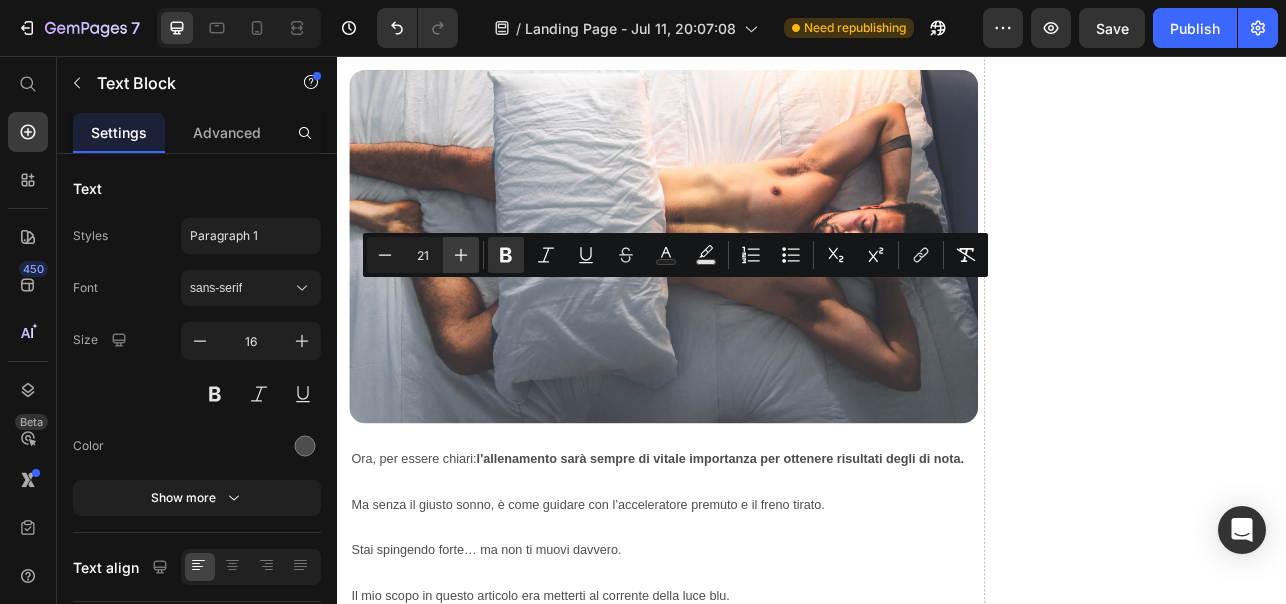 click 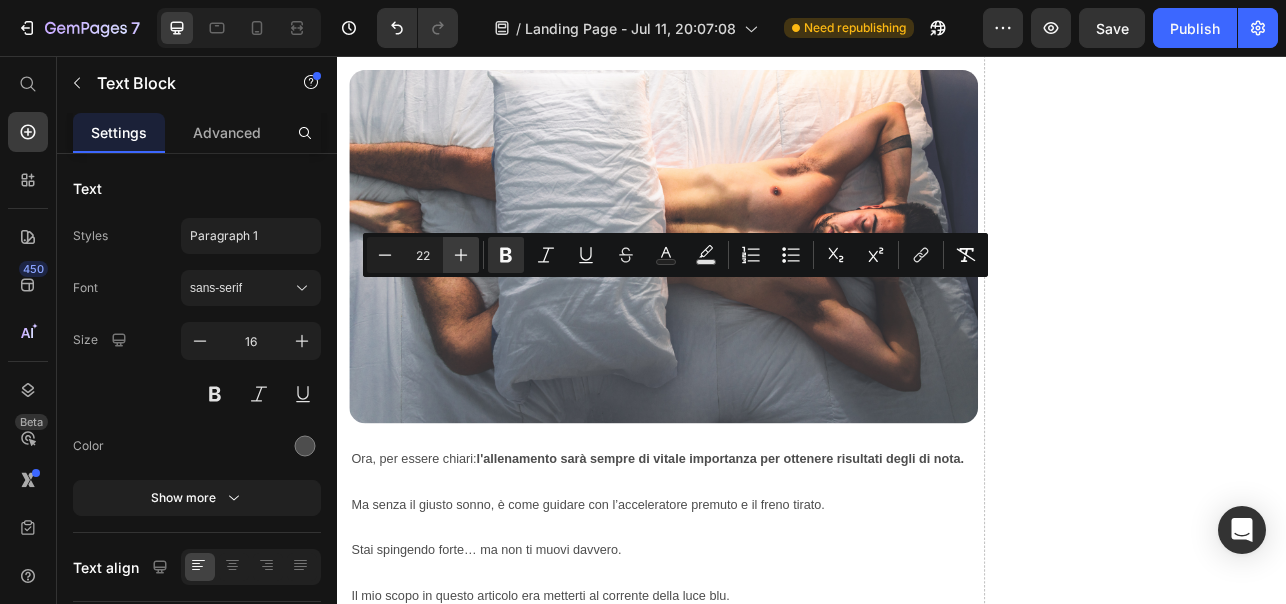 click 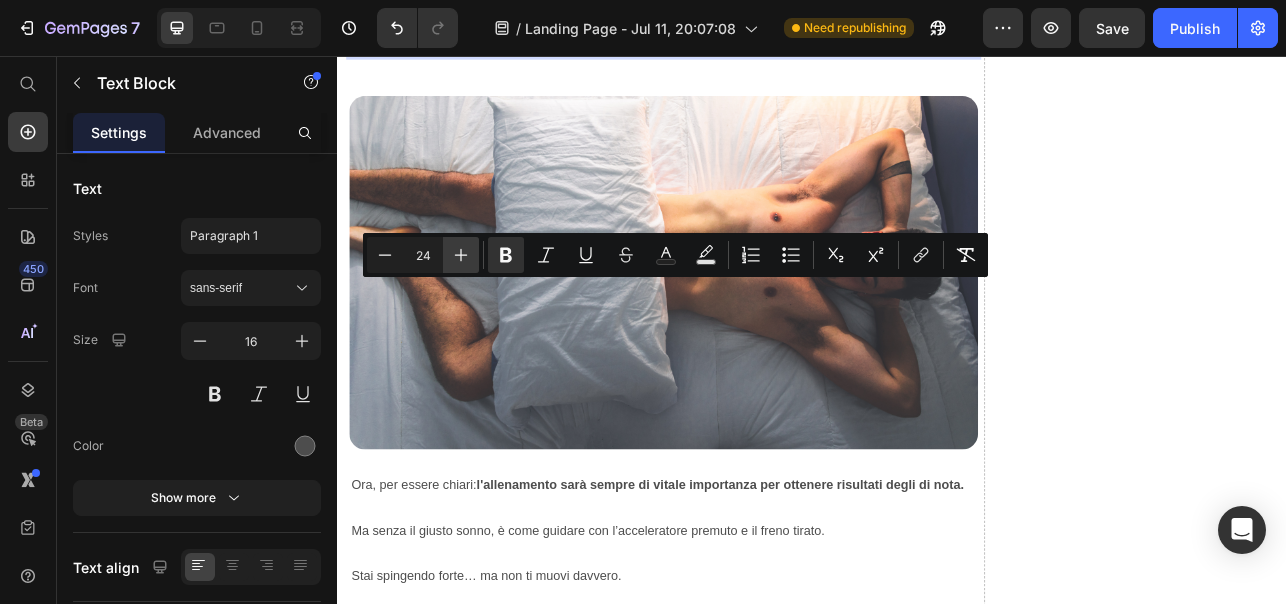 click 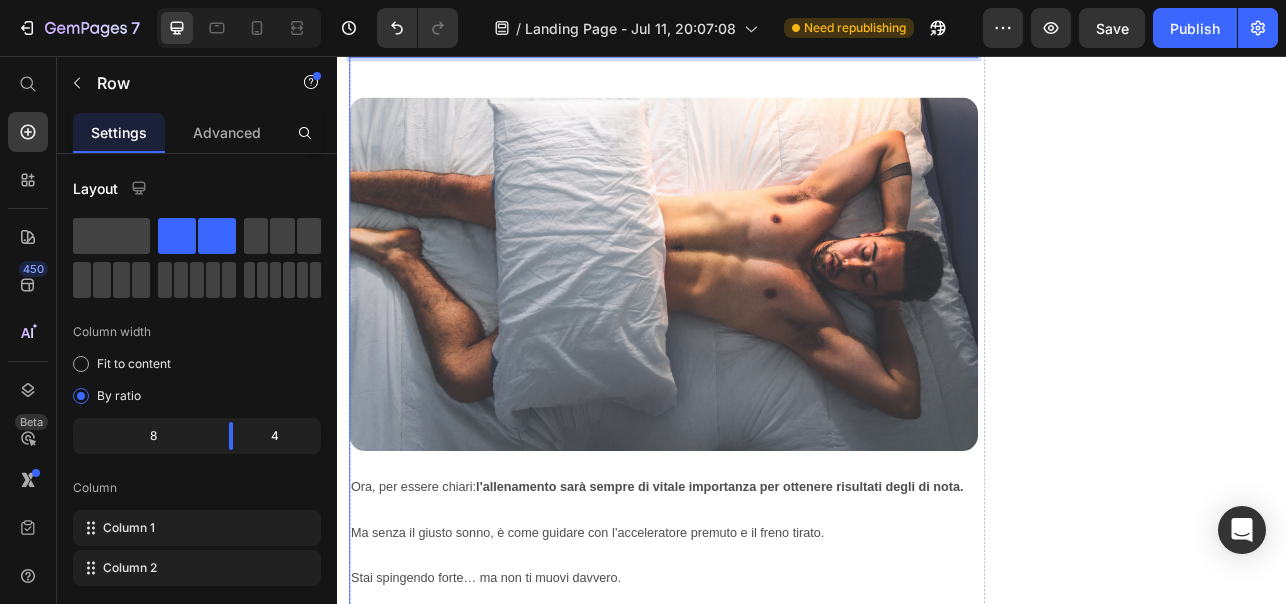 click on "Drop element here" at bounding box center [1353, -1345] 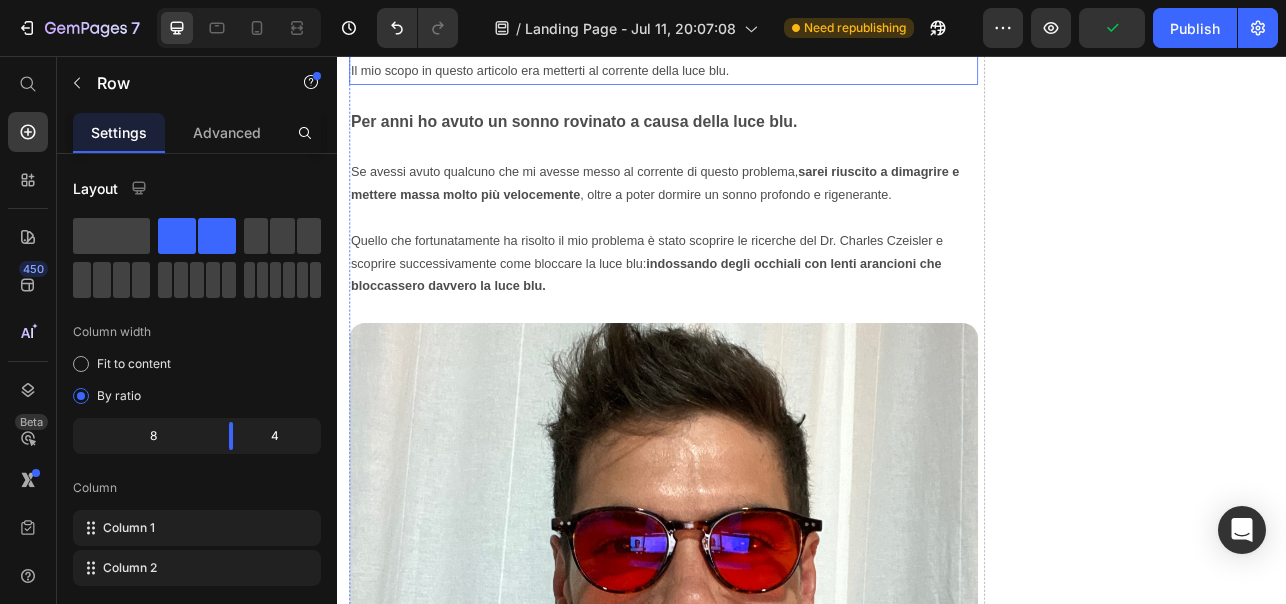 scroll, scrollTop: 6295, scrollLeft: 0, axis: vertical 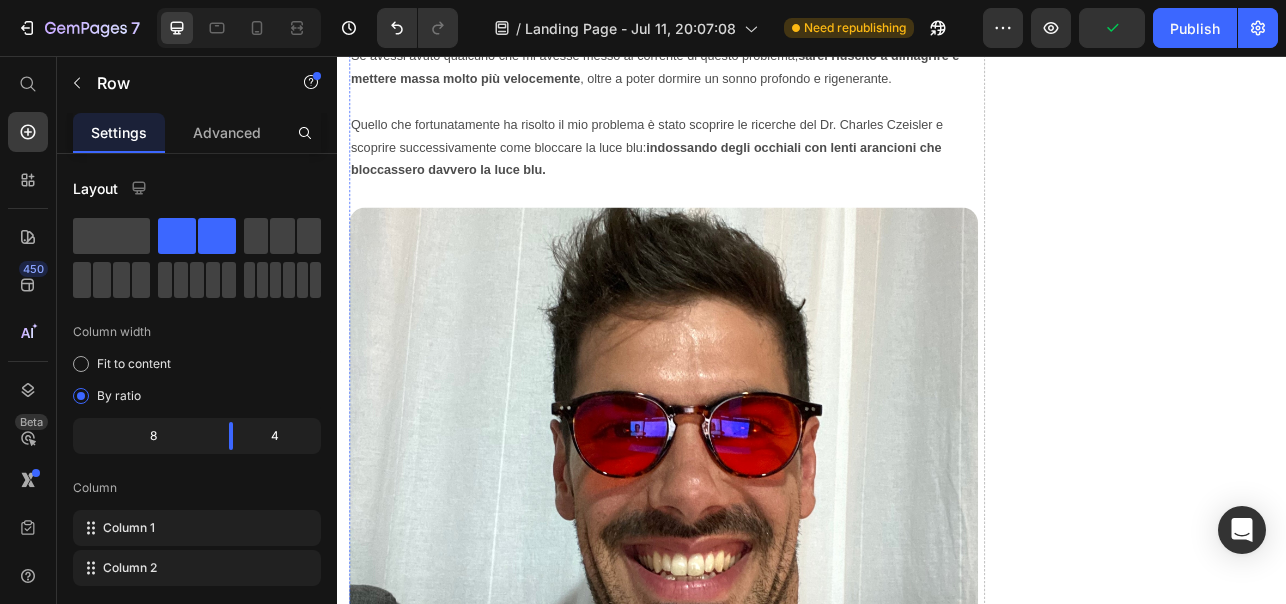 click on "Ora, per essere chiari:  l'allenamento sarà sempre di vitale importanza per ottenere risultati degli di nota. Ma senza il giusto sonno, è come guidare con l’acceleratore premuto e il freno tirato. Stai spingendo forte… ma non ti muovi davvero. Il mio scopo in questo articolo era metterti al corrente della luce blu." at bounding box center (749, -157) 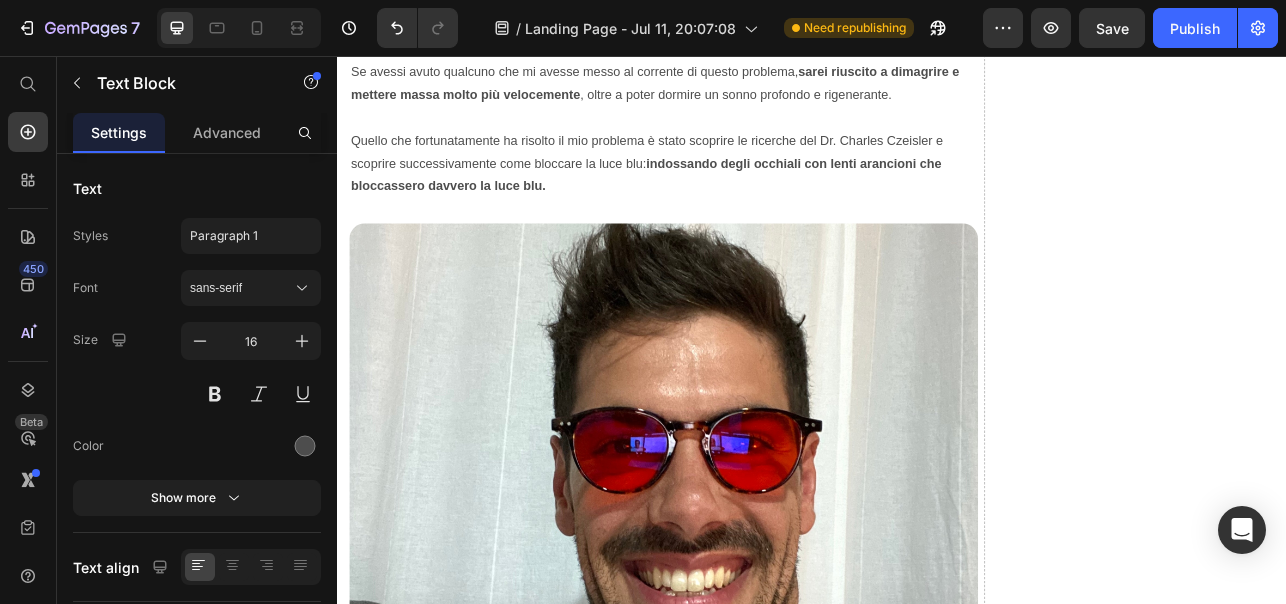 drag, startPoint x: 738, startPoint y: 316, endPoint x: 738, endPoint y: 336, distance: 20 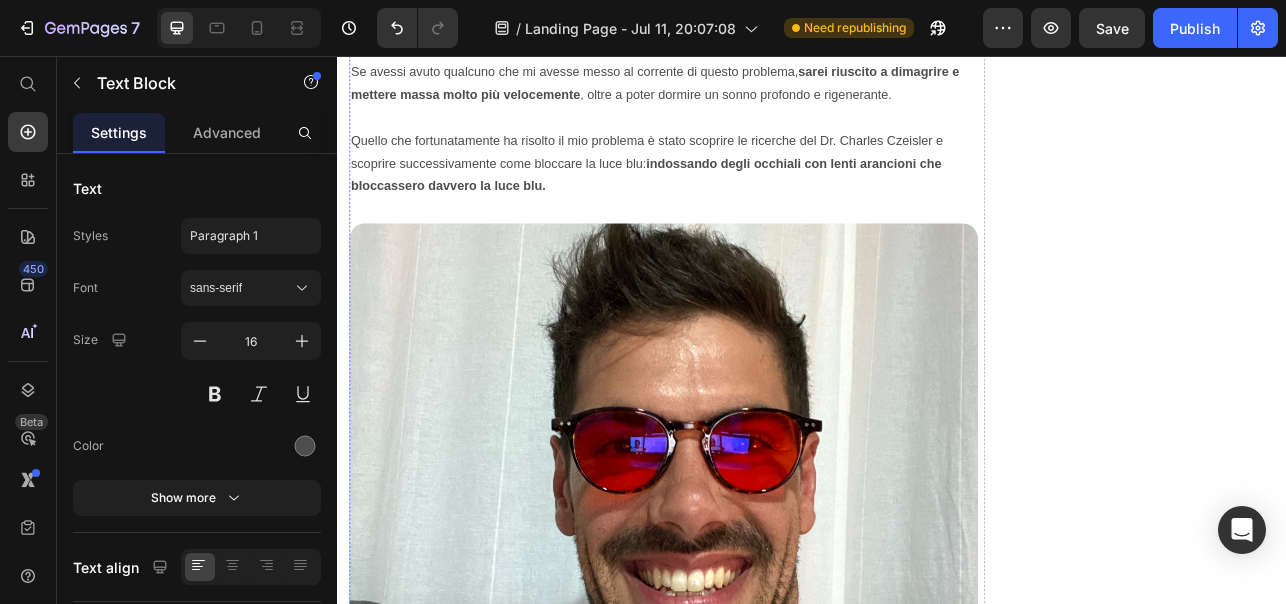 click on "Per anni ho avuto un sonno rovinato a causa della luce blu." at bounding box center (636, 12) 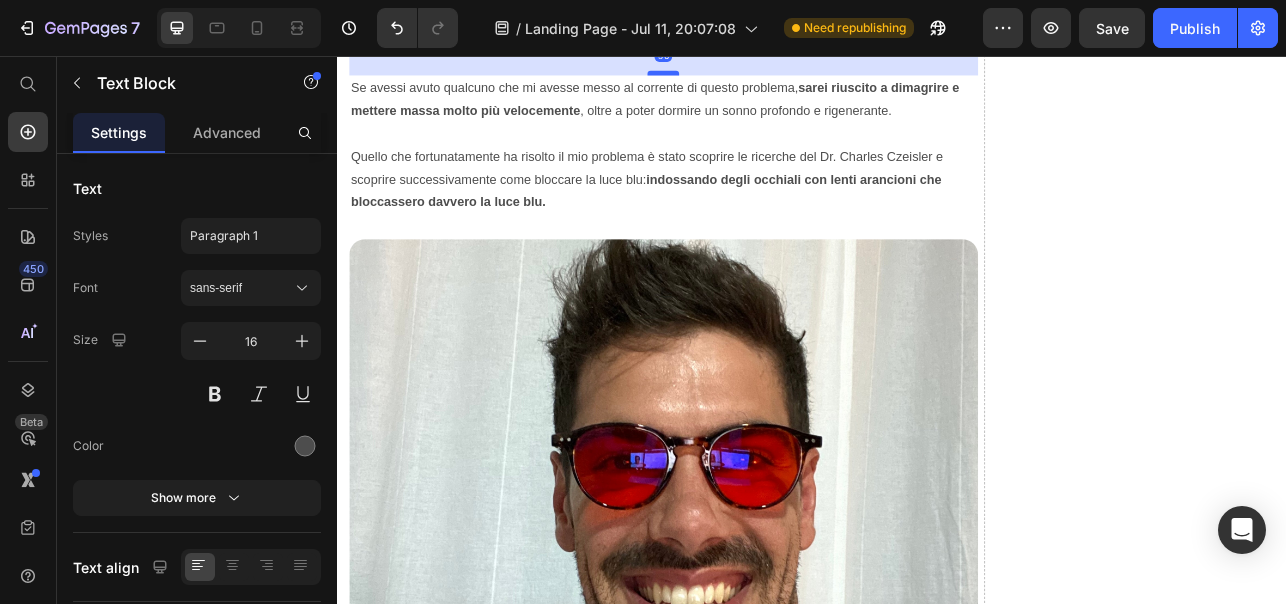 drag, startPoint x: 747, startPoint y: 399, endPoint x: 746, endPoint y: 419, distance: 20.024984 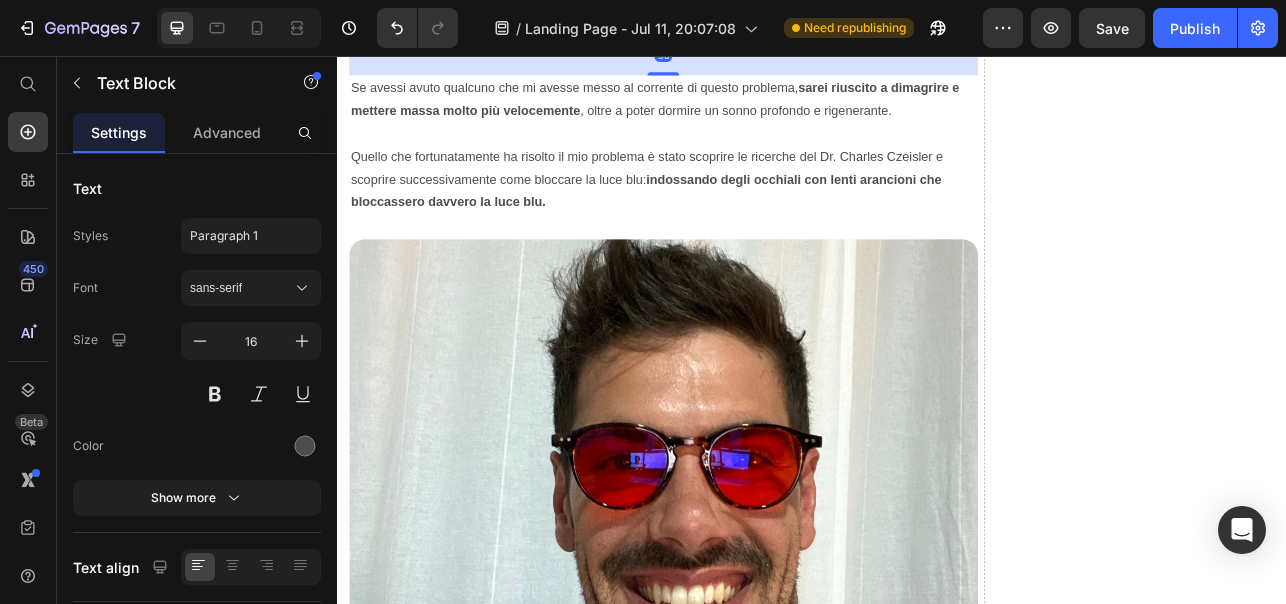 click on "Per anni ho avuto un sonno rovinato a causa della luce blu." at bounding box center [636, 12] 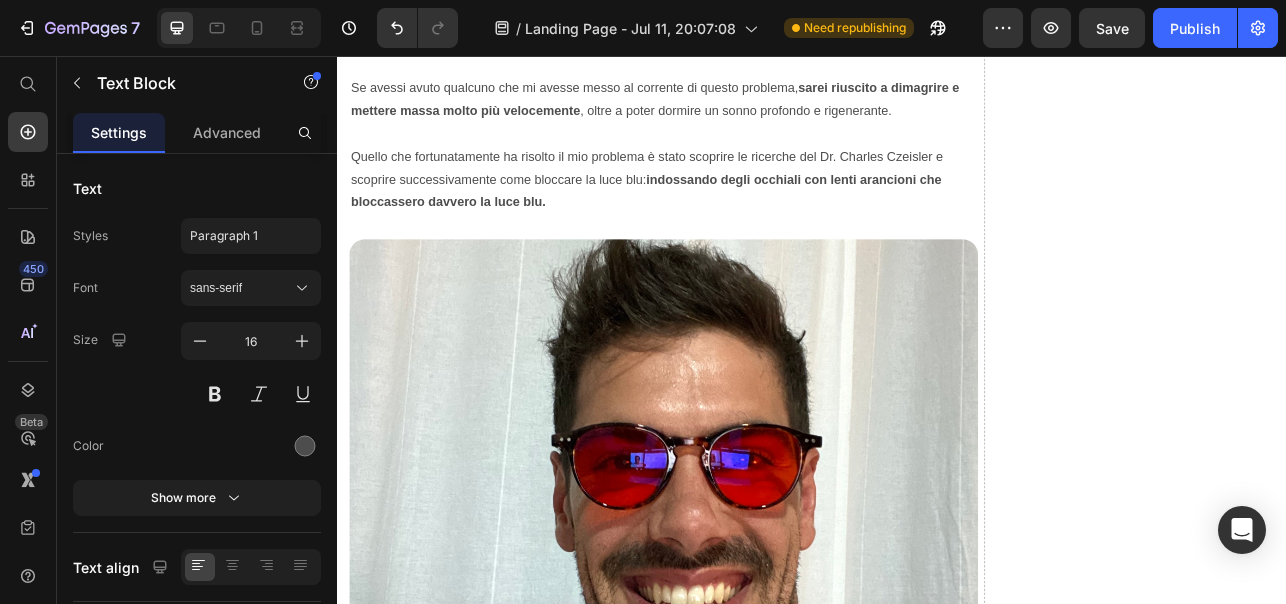 click on "Per anni ho avuto un sonno rovinato a causa della luce blu." at bounding box center (636, 12) 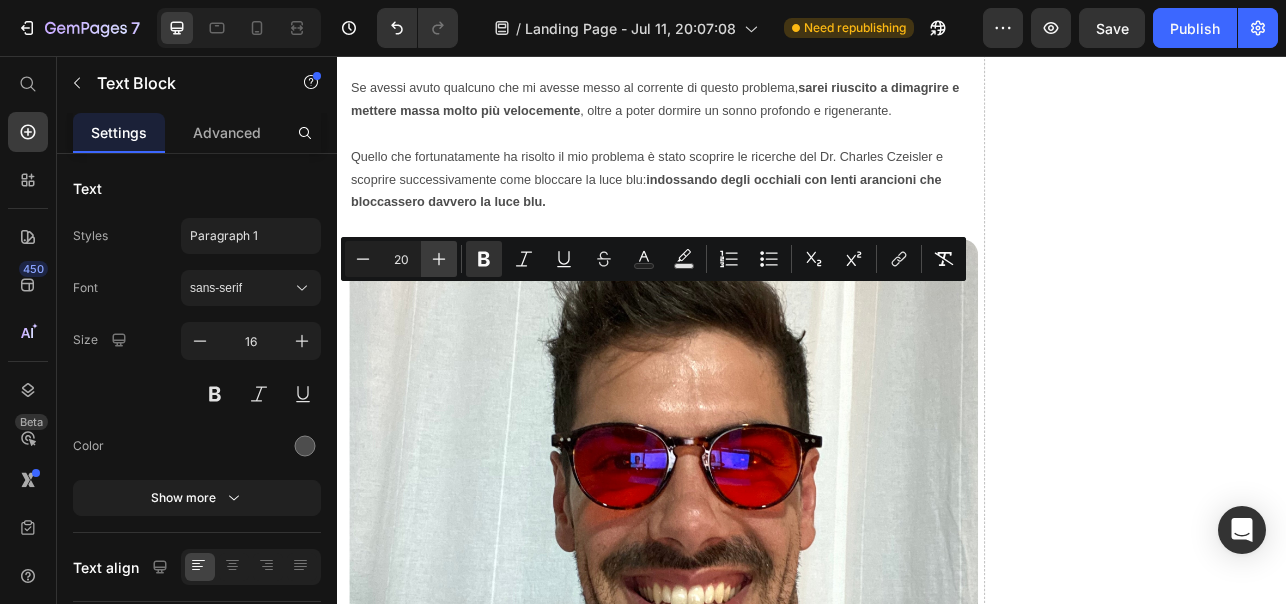 click on "Plus" at bounding box center [439, 259] 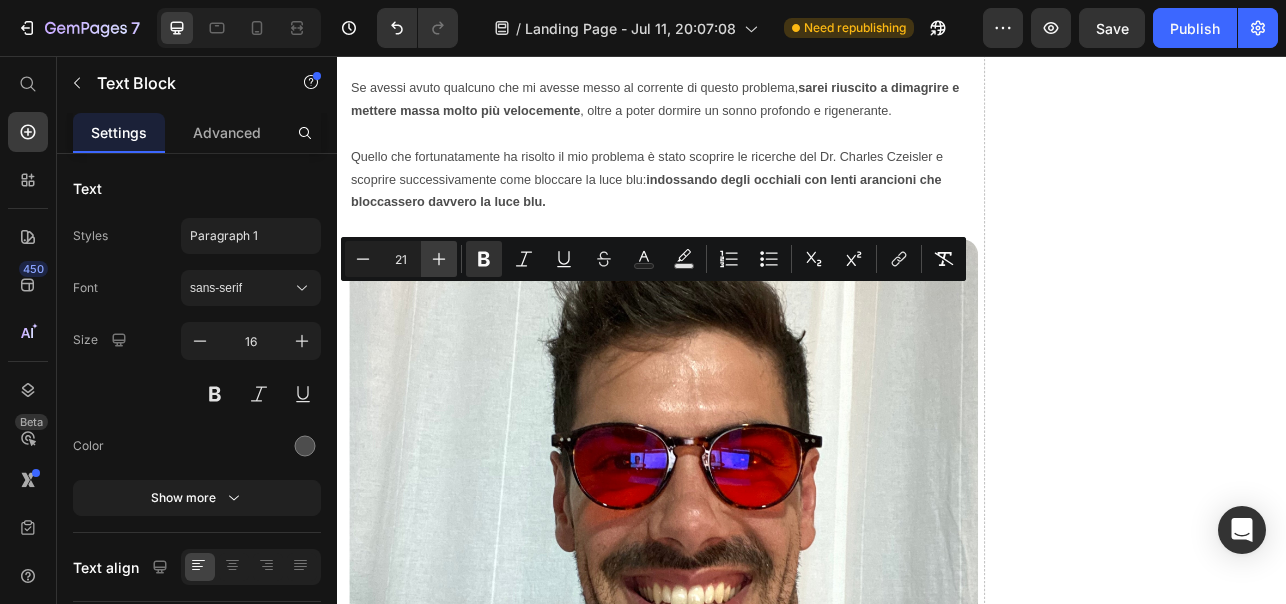 click on "Plus" at bounding box center (439, 259) 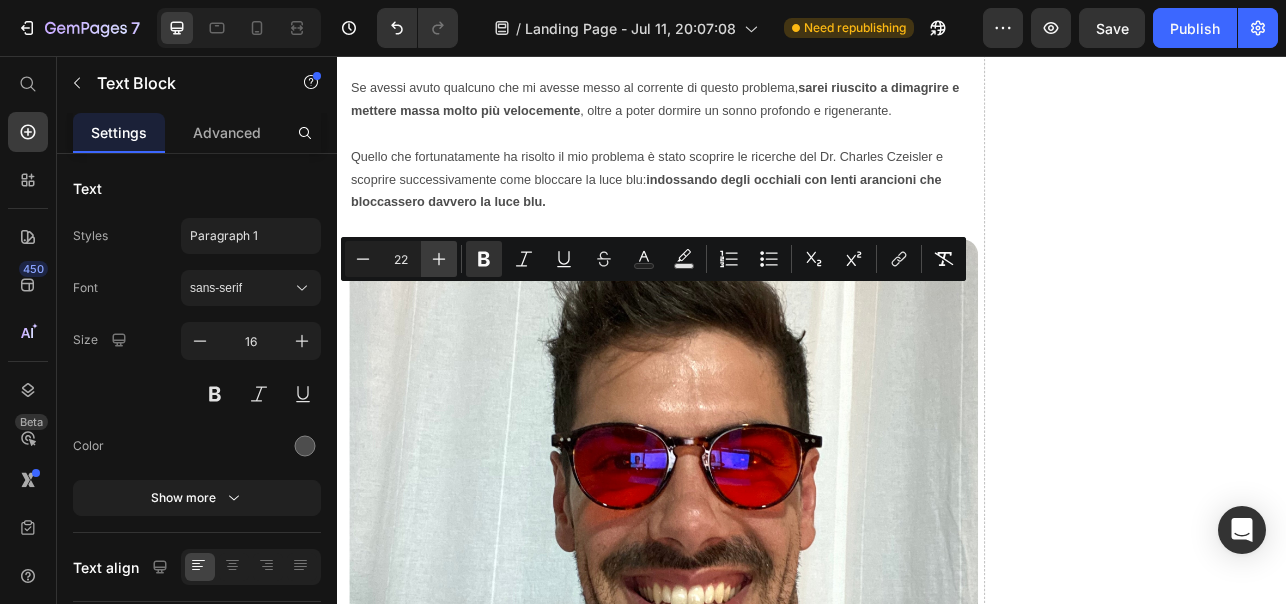 click on "Plus" at bounding box center (439, 259) 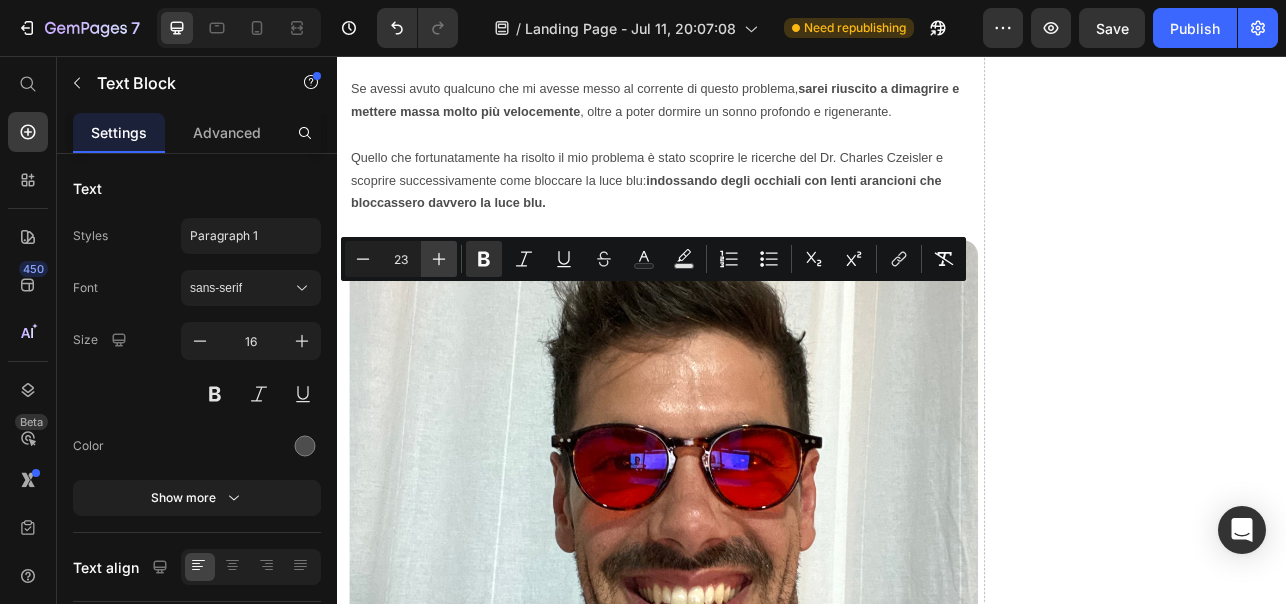 click on "Plus" at bounding box center (439, 259) 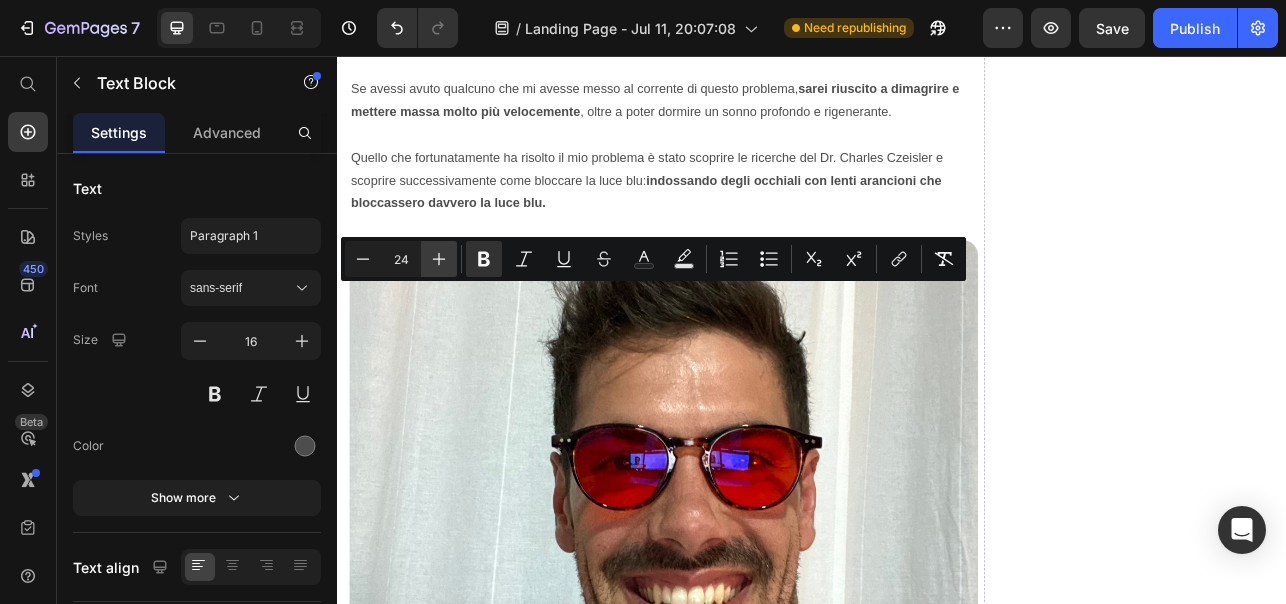 click on "Plus" at bounding box center (439, 259) 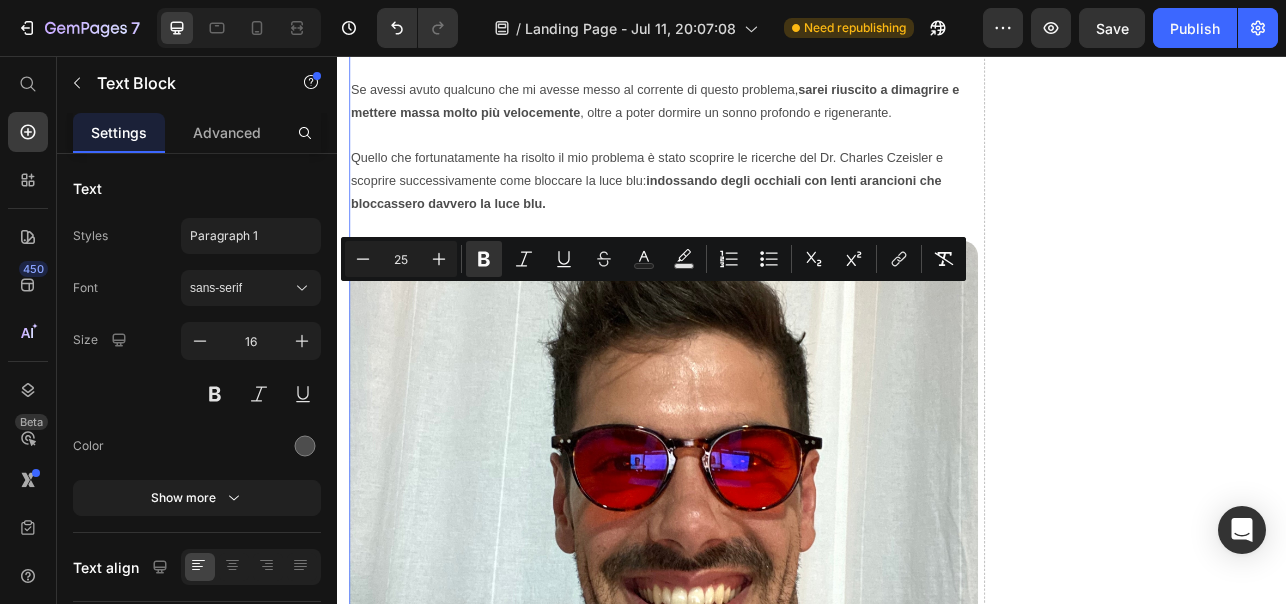 click on "Drop element here" at bounding box center (1353, -1861) 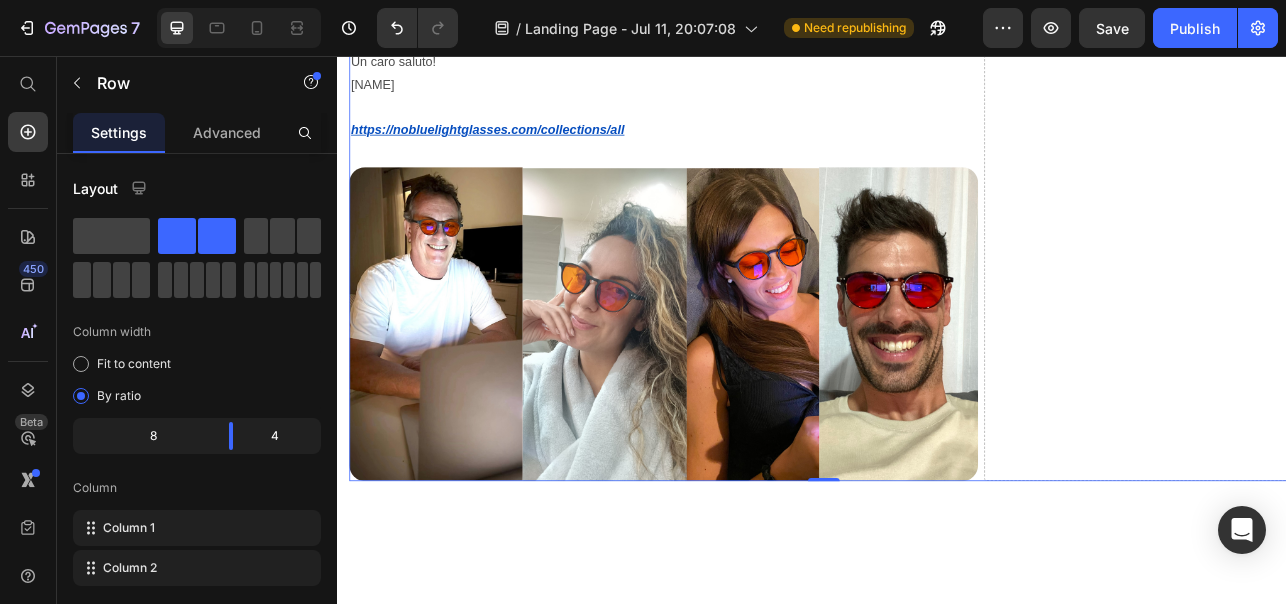 scroll, scrollTop: 8601, scrollLeft: 0, axis: vertical 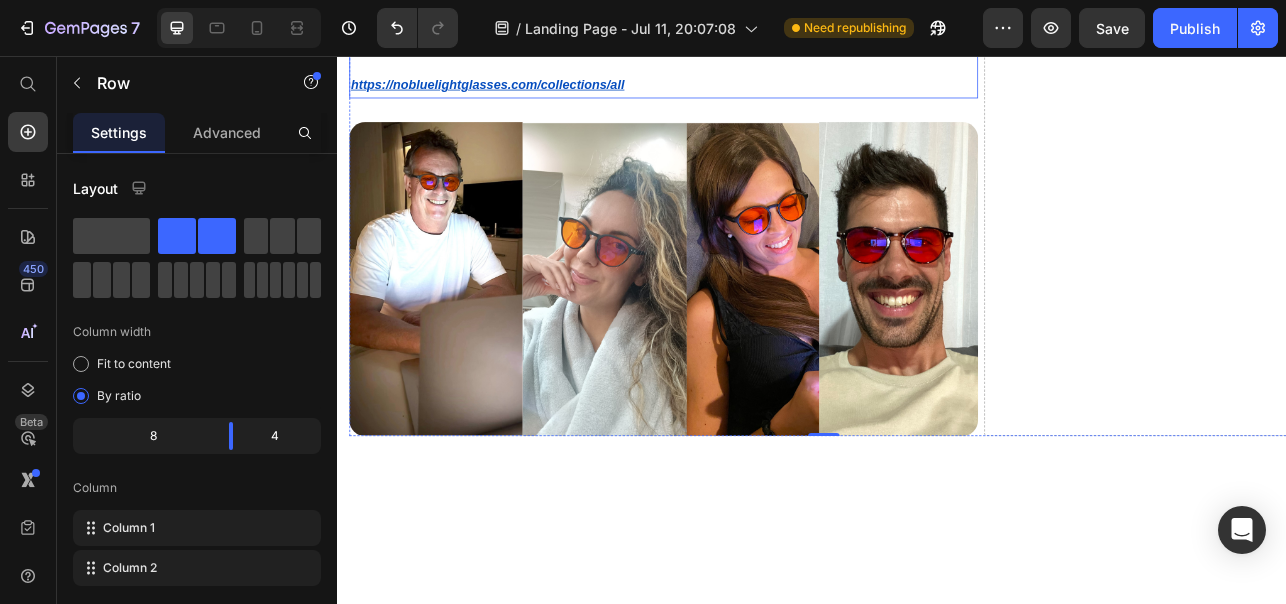 click on "Attenzione: non voglio spingerti a comprare nulla che tu non voglia comprare davvero." at bounding box center (684, -888) 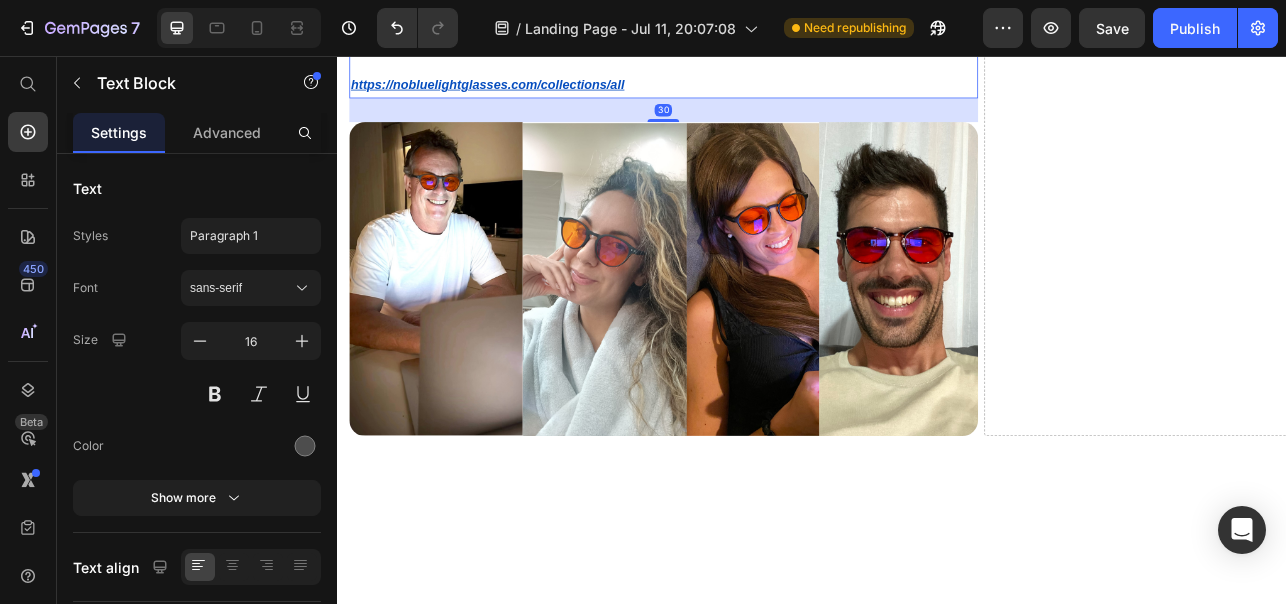 click on "Per questo, dopo averli provati, ho deciso di portare in Italia questi occhiali, i  No Blue Light Glasses . Attenzione: non voglio spingerti a comprare nulla che tu non voglia comprare davvero. In questo articolo ti ho raccontato la "scoperta" che mi ha cambiato personalmente la vita, con la speranza che possa esserti di aiuto. Questi occhiali hanno solo recensioni a 5 stelle e vengono venduti con  60 giorni di garanzia soddisfatto o rimborsato. Spese di spedizione ed eventuale reso sono gratuite. Su  Trustpilot  hanno esclusivamente recensioni a 5 stelle. Sul loro sito hanno oltre 50 recensioni a 5 stelle. Con il fatto della prova senza rischi entro 60 giorni dalla consegna,  ogni reso è un costo per l'azienda. Per questo ho premesso che non voglio spingerti a comprarli se non è di tuo interesse migliorare i risultati ed il sonno:  se facessi il reso, l'azienda dovrebbe sostenere i costi di spedizione, reso e dell'occhiale usato. https://nobluelightglasses.com/collections/all Un caro saluto! [NAME]" at bounding box center (749, -426) 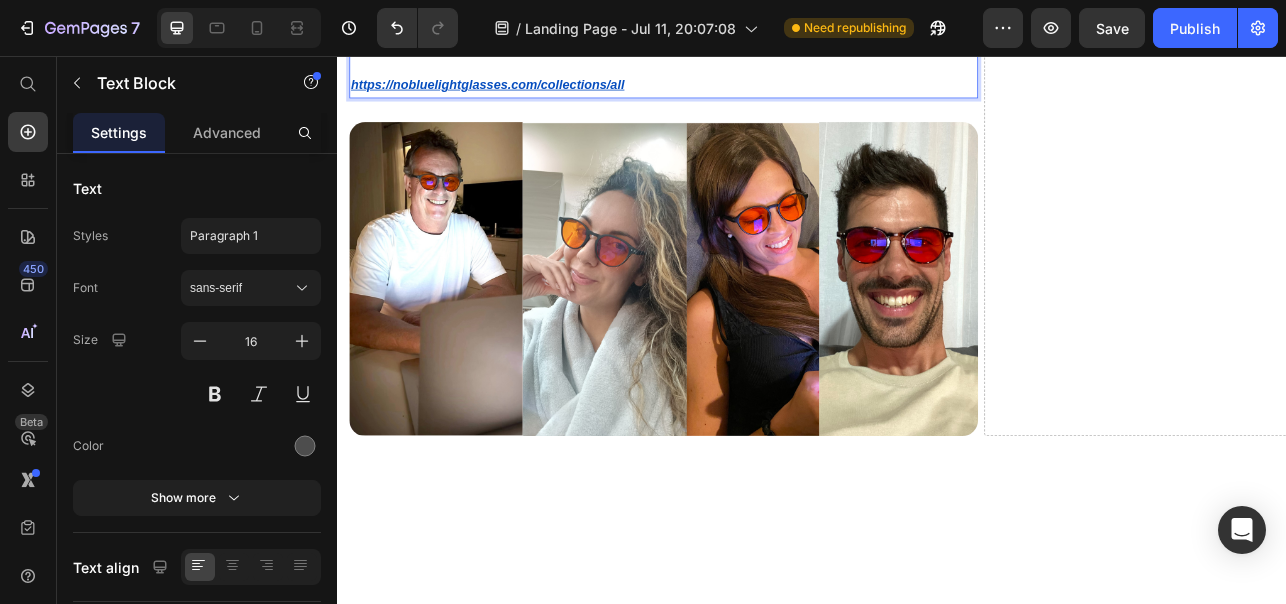 click on "Per questo, dopo averli provati, ho deciso di portare in Italia questi occhiali, i No Blue Light Glasses. Attenzione: non voglio spingerti a comprare nulla che tu non voglia comprare davvero. ⁠⁠⁠⁠⁠⁠⁠ In questo articolo ti ho raccontato la "scoperta" che mi ha cambiato personalmente la vita, con la speranza che possa esserti di aiuto. Questi occhiali hanno solo recensioni a 5 stelle e vengono venduti con 60 giorni di garanzia soddisfatto o rimborsato. Spese di spedizione ed eventuale reso sono gratuite. Su Trustpilot hanno esclusivamente recensioni a 5 stelle. Sul loro sito hanno oltre 50 recensioni a 5 stelle. Con il fatto della prova senza rischi entro 60 giorni dalla consegna, ogni reso è un costo per l'azienda. Per questo ho premesso che non voglio spingerti a comprarli se non è di tuo interesse migliorare i risultati ed il sonno: se facessi il reso, l'azienda dovrebbe sostenere i costi di spedizione, reso e dell'occhiale usato. https://nobluelightglasses.com/collections/all [NAME]" at bounding box center (749, -426) 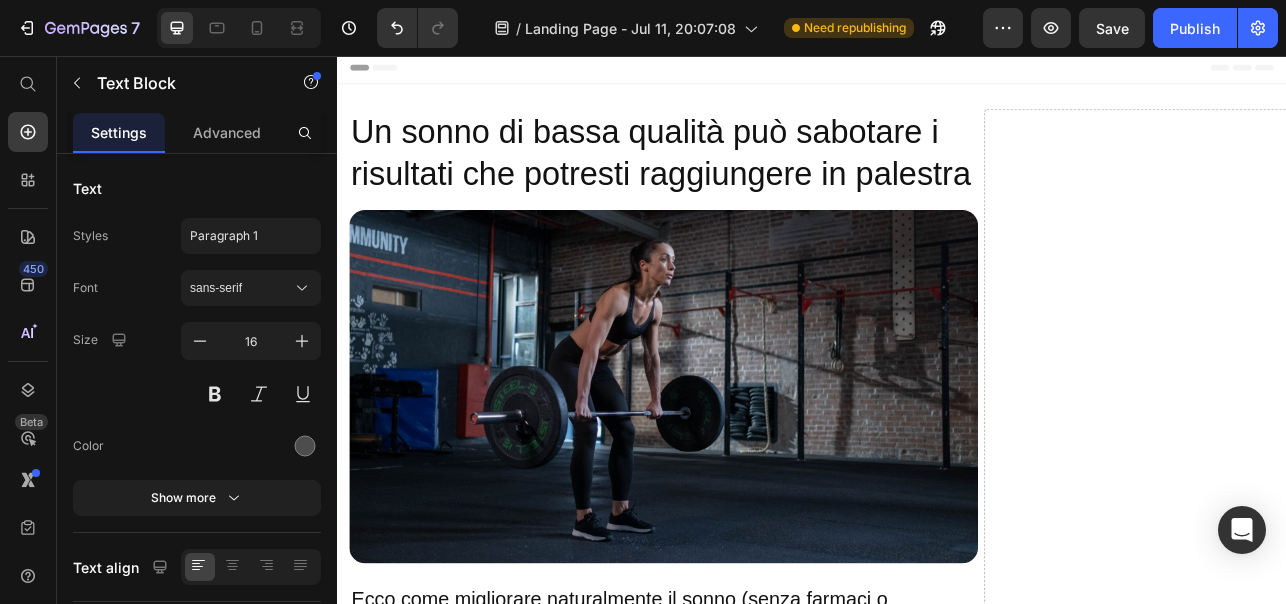 scroll, scrollTop: 0, scrollLeft: 0, axis: both 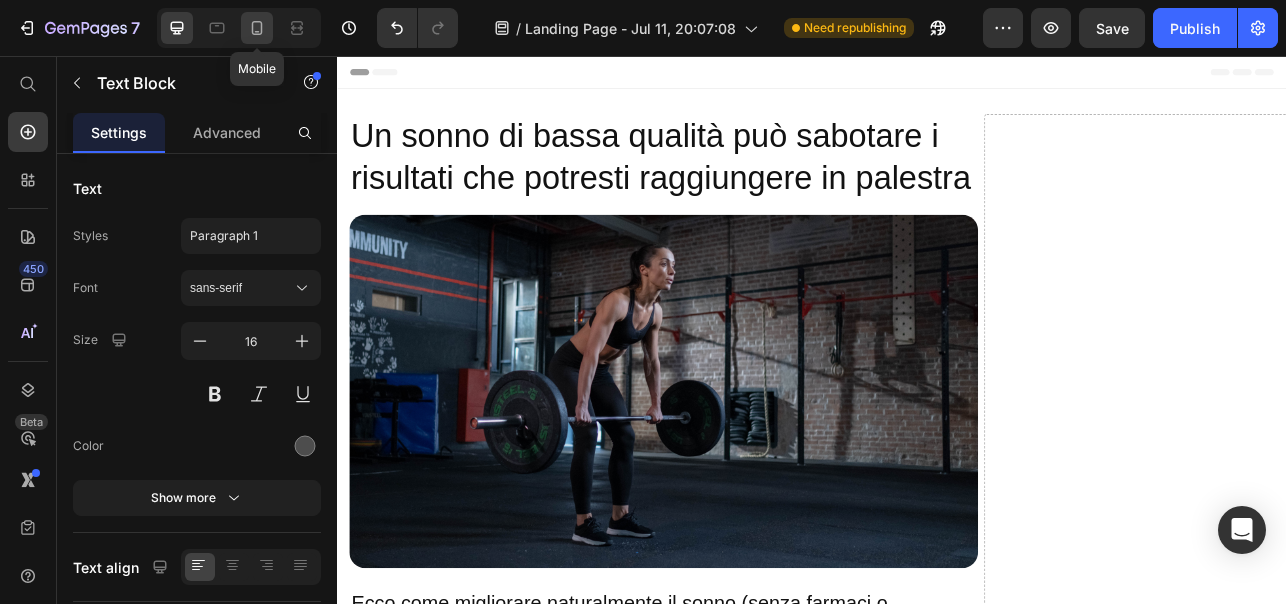click 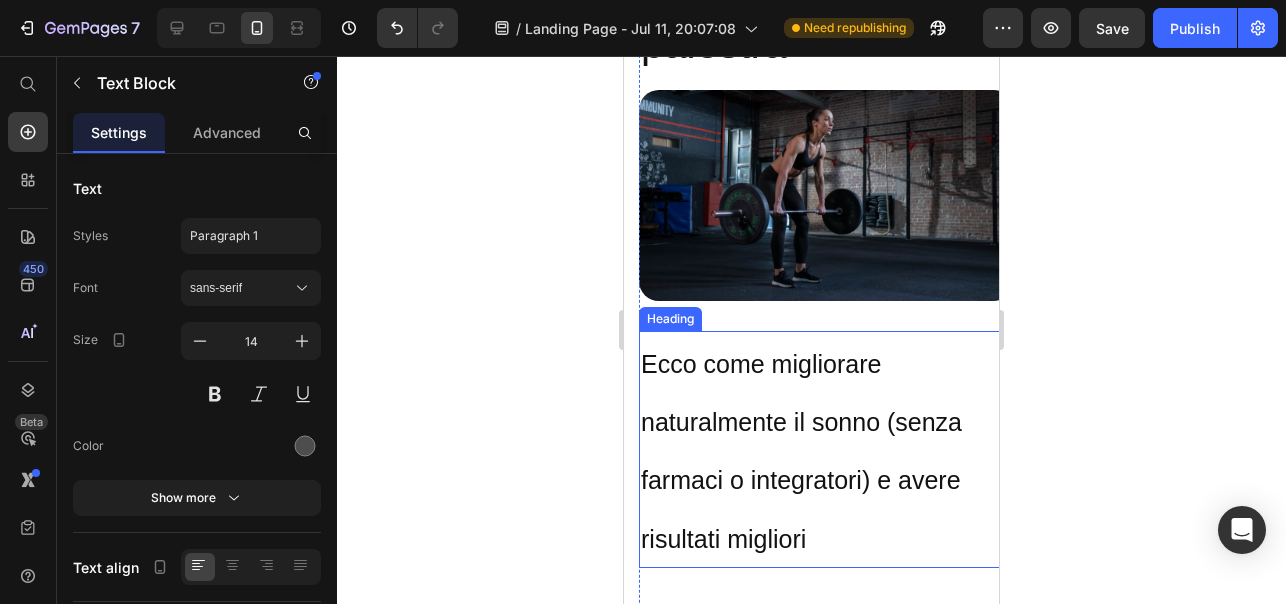 scroll, scrollTop: 0, scrollLeft: 0, axis: both 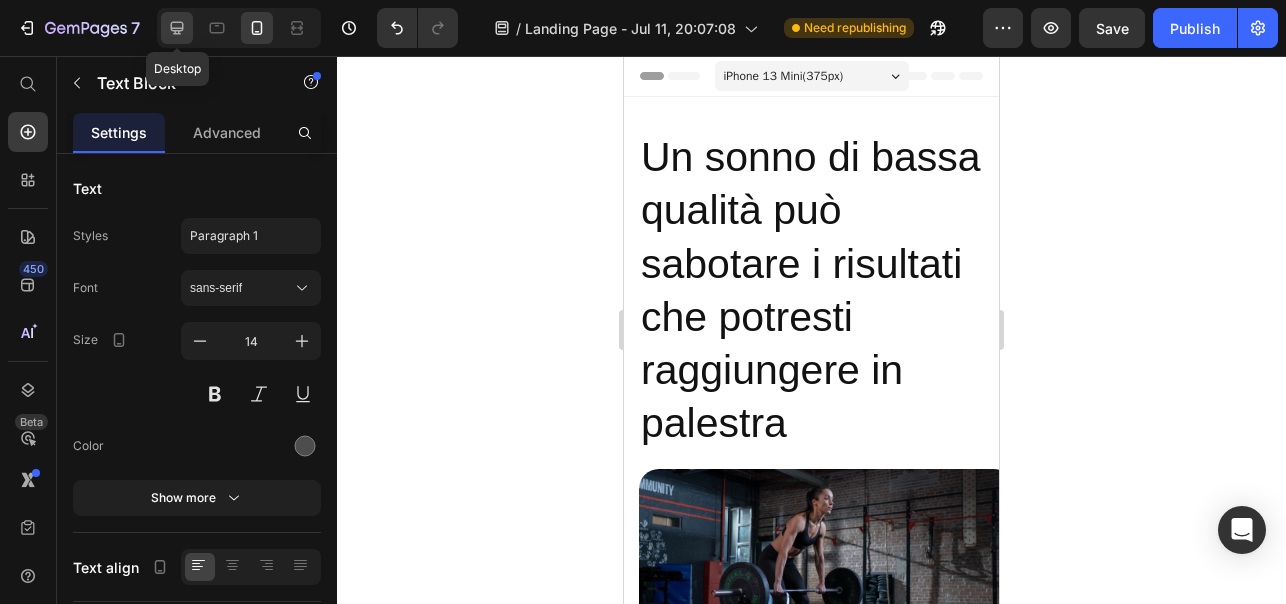 click 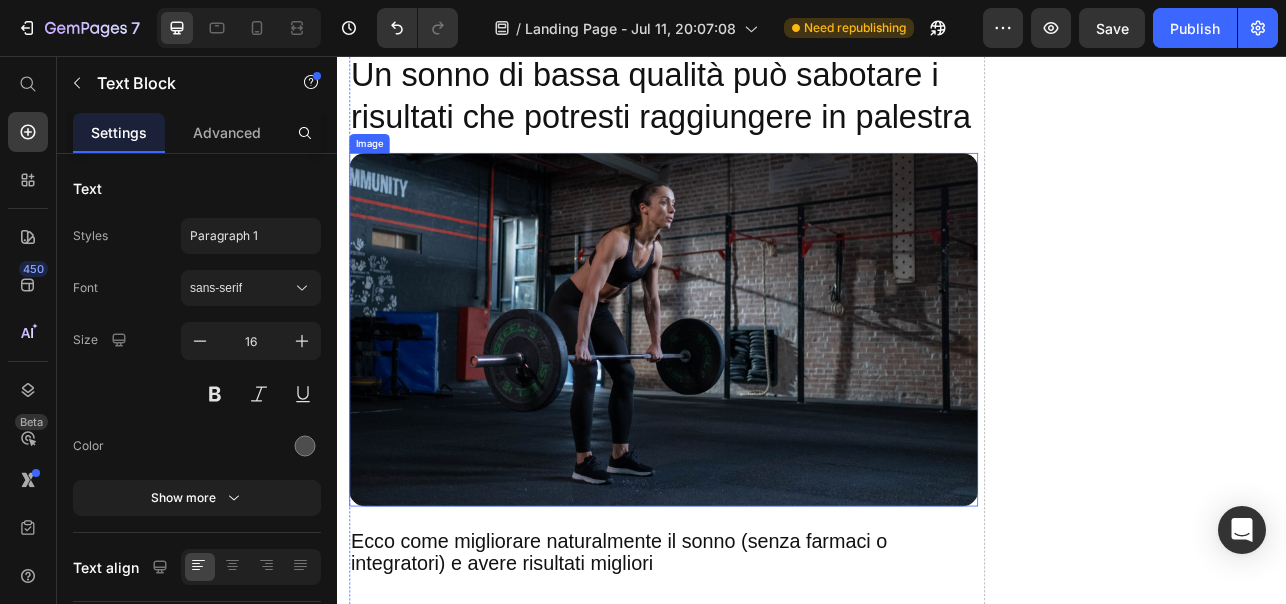 scroll, scrollTop: 0, scrollLeft: 0, axis: both 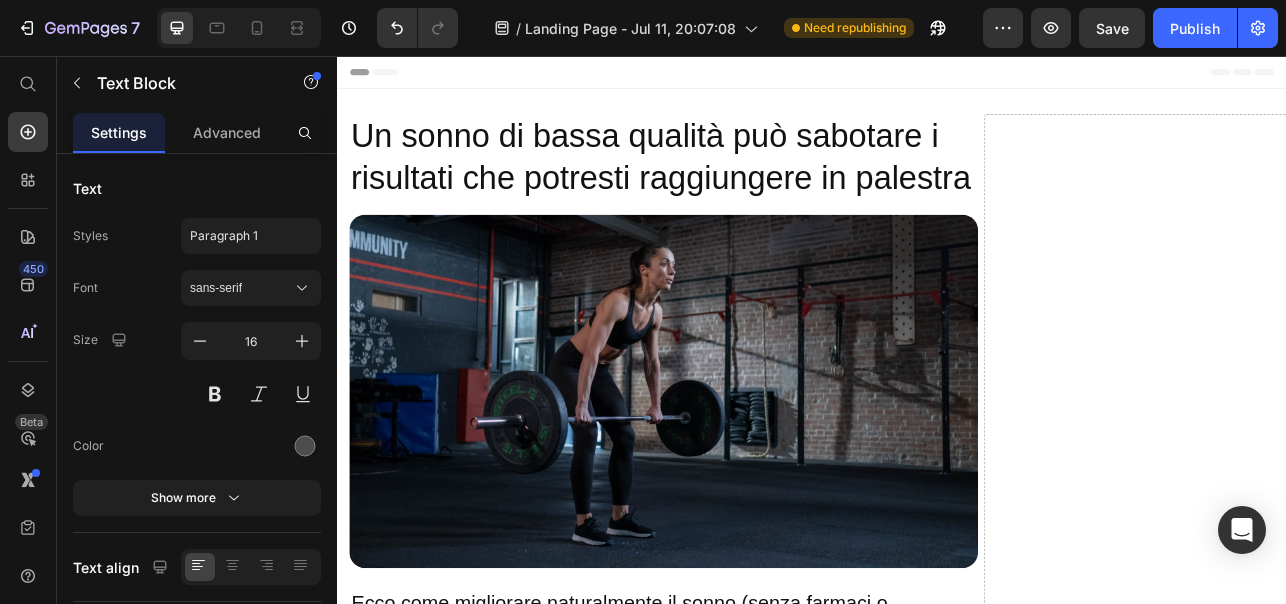 click on "Un sonno di bassa qualità può sabotare i risultati che potresti raggiungere in palestra Heading Image ⁠⁠⁠⁠⁠⁠⁠ Ecco come migliorare naturalmente il sonno (senza farmaci o integratori) e avere risultati migliori Heading C'è una singola cosa che da qualche anno sta compromettendo sempre di più il nostro sonno e quindi i risultati degli allenamenti. Heading Come forse già sai, il nostro sonno è regolato dalla melatonina, conosciuta anche come "l'ormone del sonno". La melatonina viene prodotta naturalmente dal nostro cervello la sera. Ma c'è un problema... Il nostro corpo produce la melatonina dal tramonto in poi, quando la luce blu del sole scompare. ⁠⁠⁠⁠⁠⁠⁠ Da qualche anno però, la sera siamo esposti alla luce blu artificiale emessa dagli schermi dei nostri smartphone, PC, TV e lampadine a LED di casa. Text Block Image L'esposizione a questa luce blu artificiale, agisce come un "sole serale", che blocca la nostra naturale produzione di melatonina. Text Block Image [LASTNAME]" at bounding box center (937, 4633) 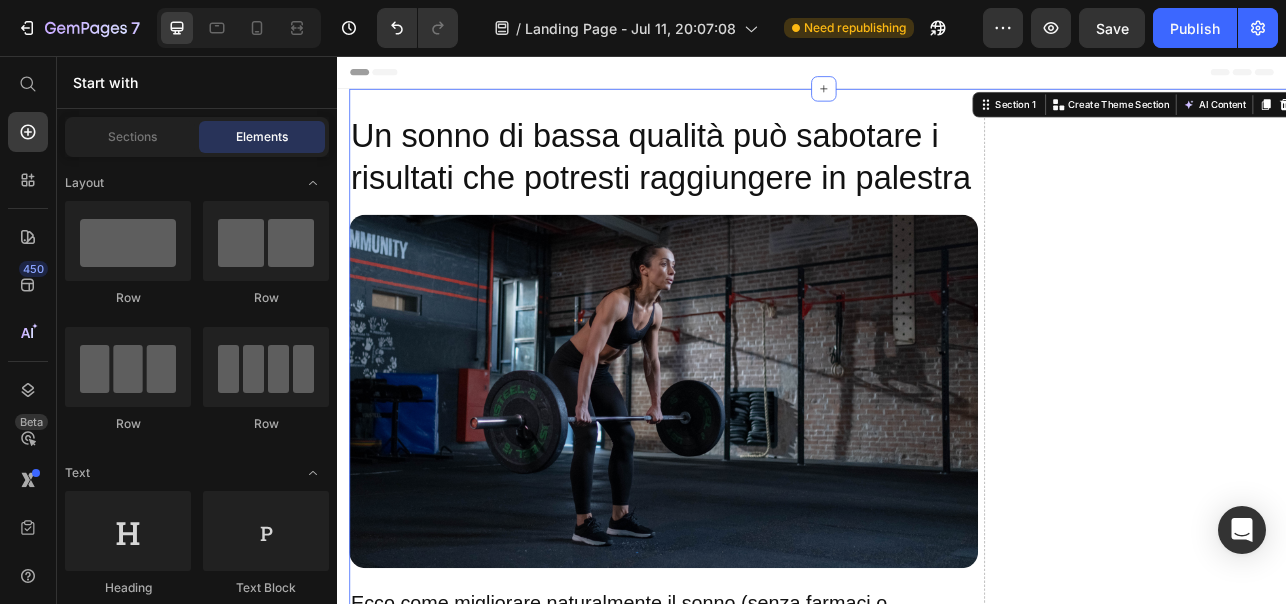 click on "Un sonno di bassa qualità può sabotare i risultati che potresti raggiungere in palestra Heading Image ⁠⁠⁠⁠⁠⁠⁠ Ecco come migliorare naturalmente il sonno (senza farmaci o integratori) e avere risultati migliori Heading C'è una singola cosa che da qualche anno sta compromettendo sempre di più il nostro sonno e quindi i risultati degli allenamenti. Heading Come forse già sai, il nostro sonno è regolato dalla melatonina, conosciuta anche come "l'ormone del sonno". La melatonina viene prodotta naturalmente dal nostro cervello la sera. Ma c'è un problema... Il nostro corpo produce la melatonina dal tramonto in poi, quando la luce blu del sole scompare. ⁠⁠⁠⁠⁠⁠⁠ Da qualche anno però, la sera siamo esposti alla luce blu artificiale emessa dagli schermi dei nostri smartphone, PC, TV e lampadine a LED di casa. Text Block Image L'esposizione a questa luce blu artificiale, agisce come un "sole serale", che blocca la nostra naturale produzione di melatonina. Text Block Image [LASTNAME]" at bounding box center (952, 4633) 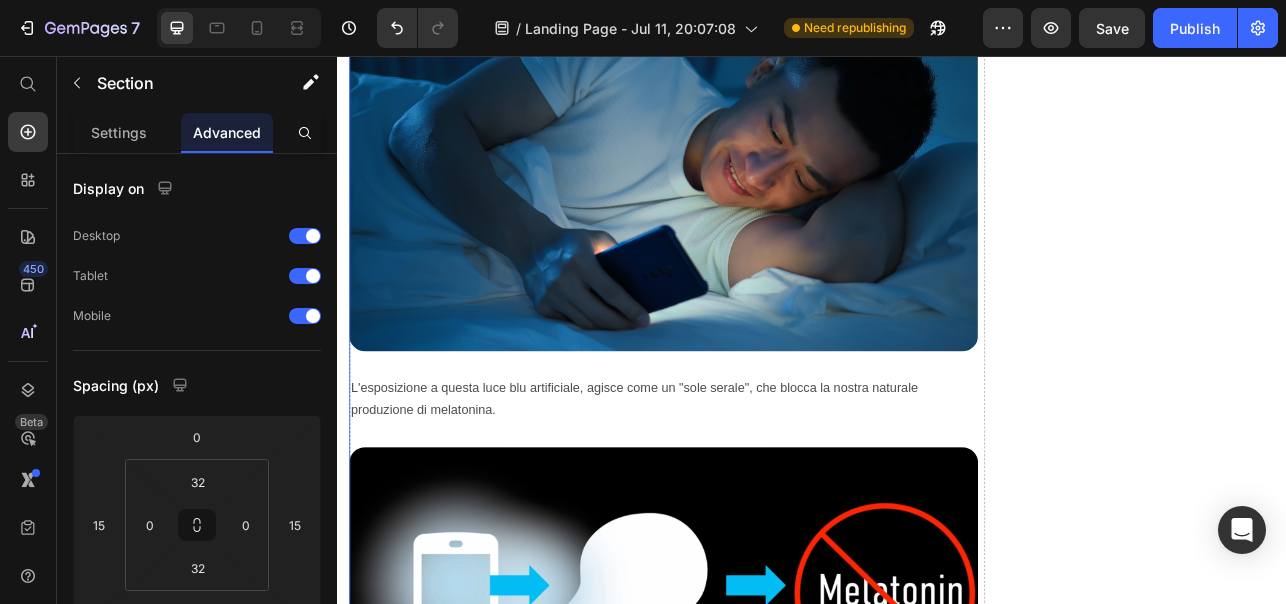 scroll, scrollTop: 0, scrollLeft: 0, axis: both 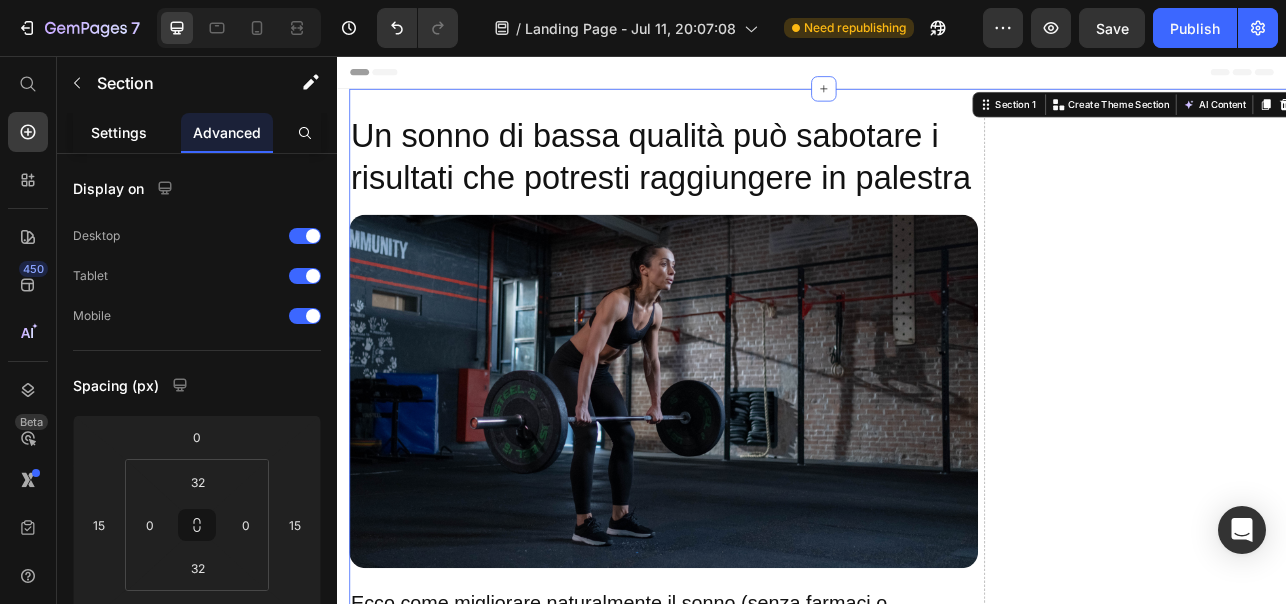 click on "Settings" 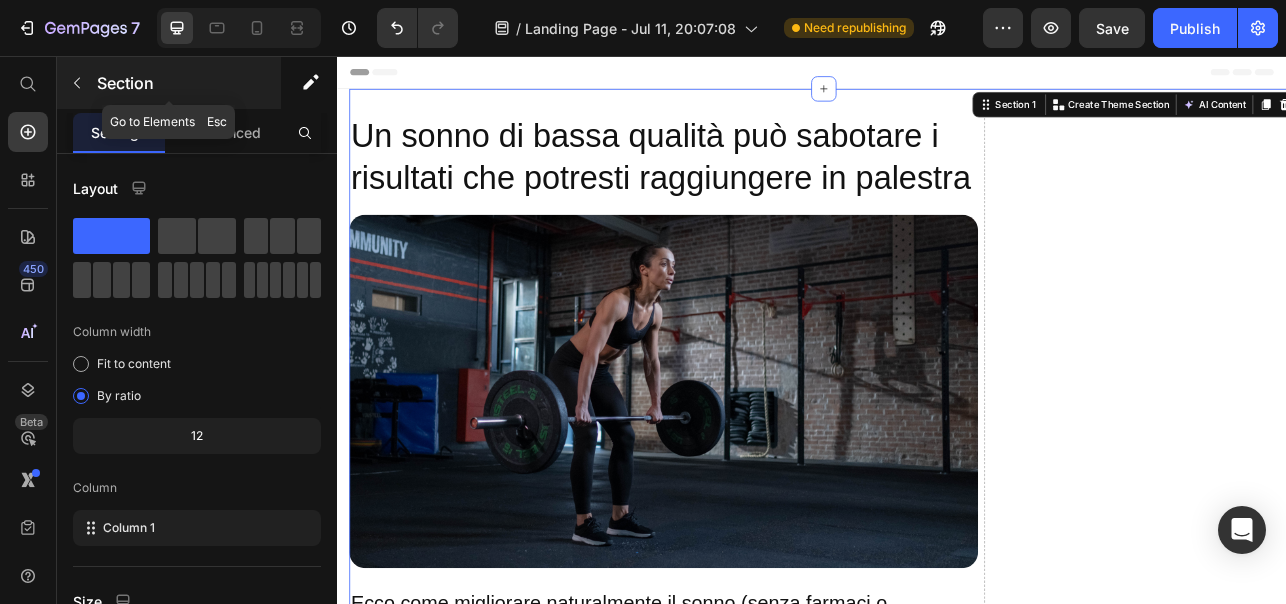 click 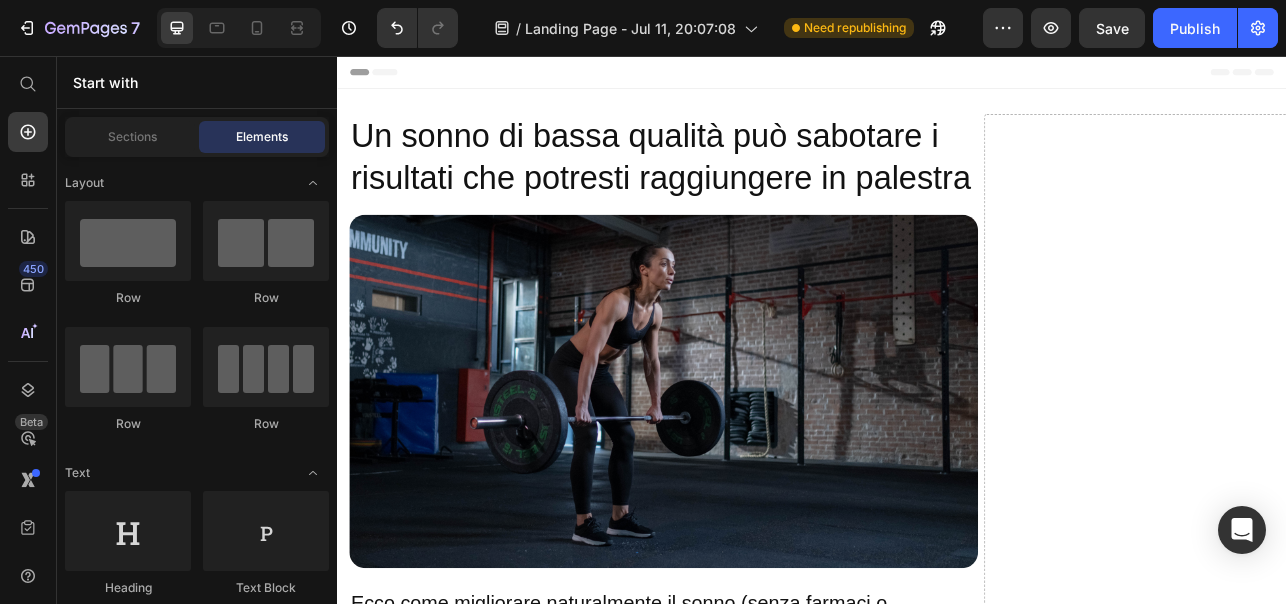 scroll, scrollTop: 0, scrollLeft: 0, axis: both 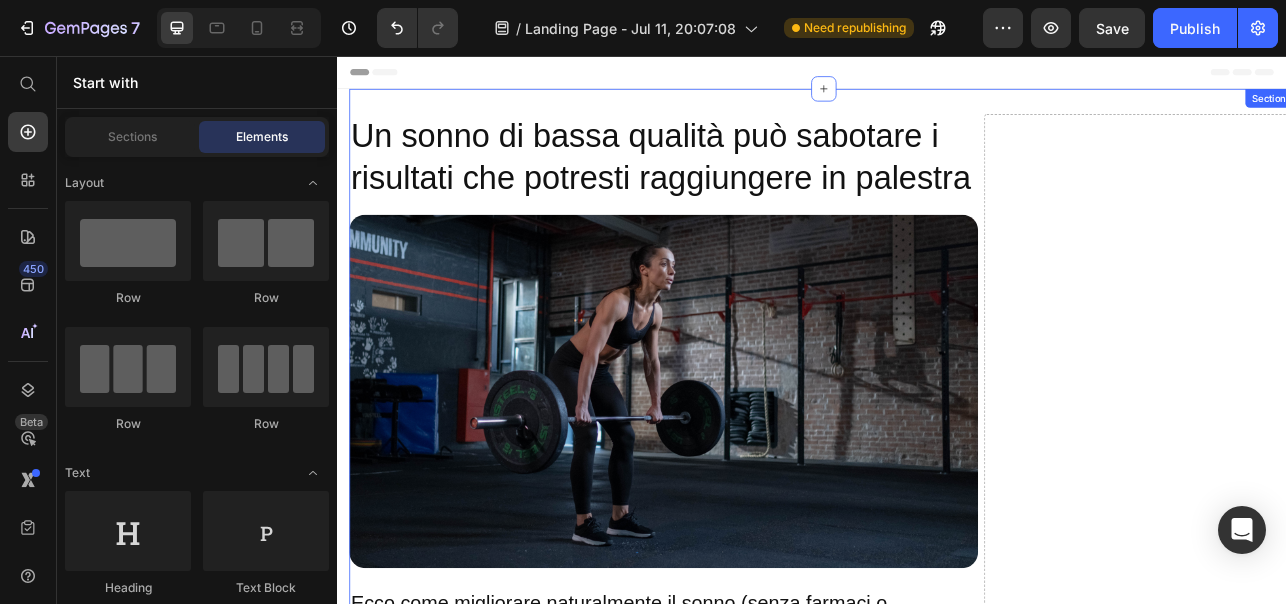 click on "Un sonno di bassa qualità può sabotare i risultati che potresti raggiungere in palestra Heading Image ⁠⁠⁠⁠⁠⁠⁠ Ecco come migliorare naturalmente il sonno (senza farmaci o integratori) e avere risultati migliori Heading C'è una singola cosa che da qualche anno sta compromettendo sempre di più il nostro sonno e quindi i risultati degli allenamenti. Heading Come forse già sai, il nostro sonno è regolato dalla melatonina, conosciuta anche come "l'ormone del sonno". La melatonina viene prodotta naturalmente dal nostro cervello la sera. Ma c'è un problema... Il nostro corpo produce la melatonina dal tramonto in poi, quando la luce blu del sole scompare. ⁠⁠⁠⁠⁠⁠⁠ Da qualche anno però, la sera siamo esposti alla luce blu artificiale emessa dagli schermi dei nostri smartphone, PC, TV e lampadine a LED di casa. Text Block Image L'esposizione a questa luce blu artificiale, agisce come un "sole serale", che blocca la nostra naturale produzione di melatonina. Text Block Image [LASTNAME]" at bounding box center [952, 4808] 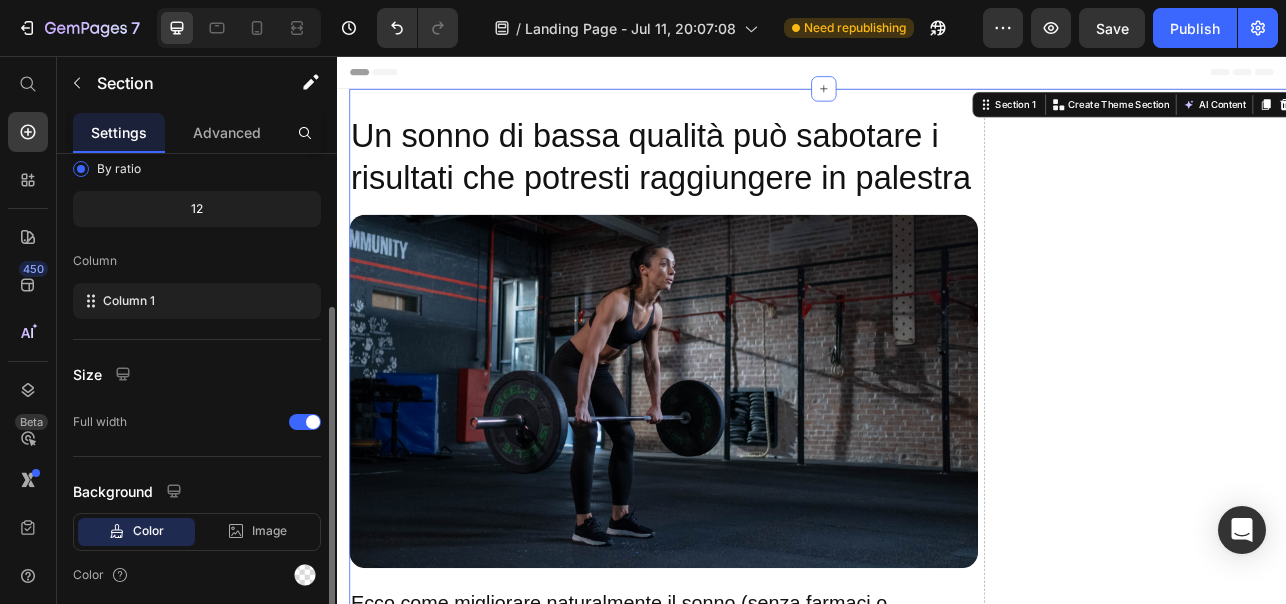 scroll, scrollTop: 301, scrollLeft: 0, axis: vertical 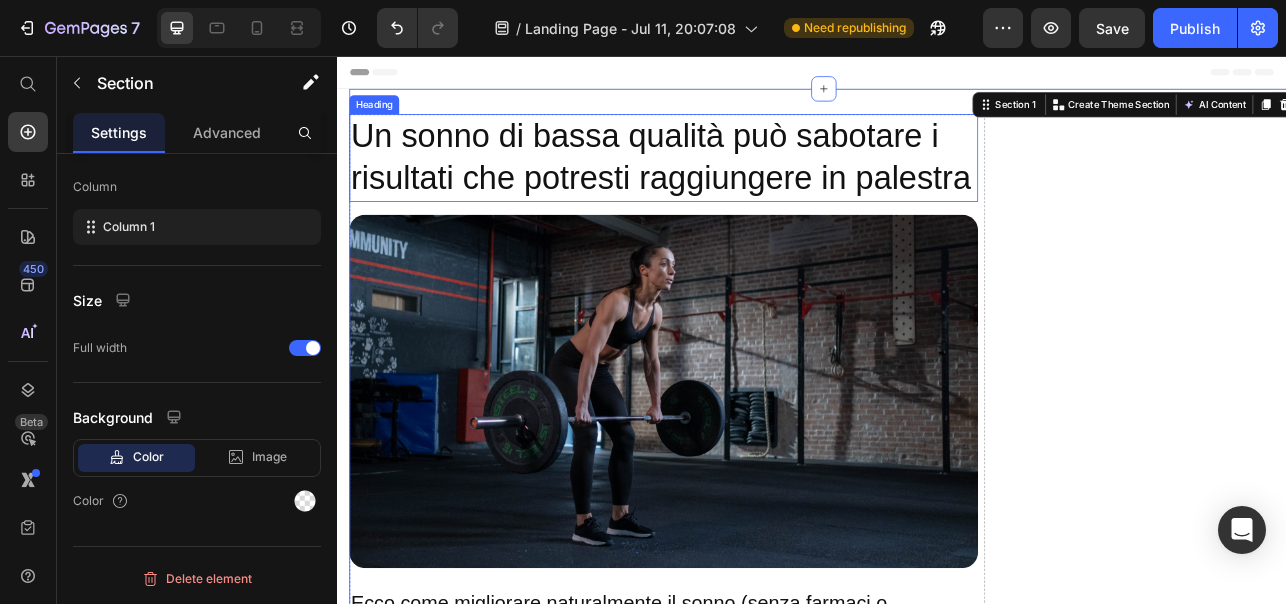 click on "Un sonno di bassa qualità può sabotare i risultati che potresti raggiungere in palestra" at bounding box center [749, 184] 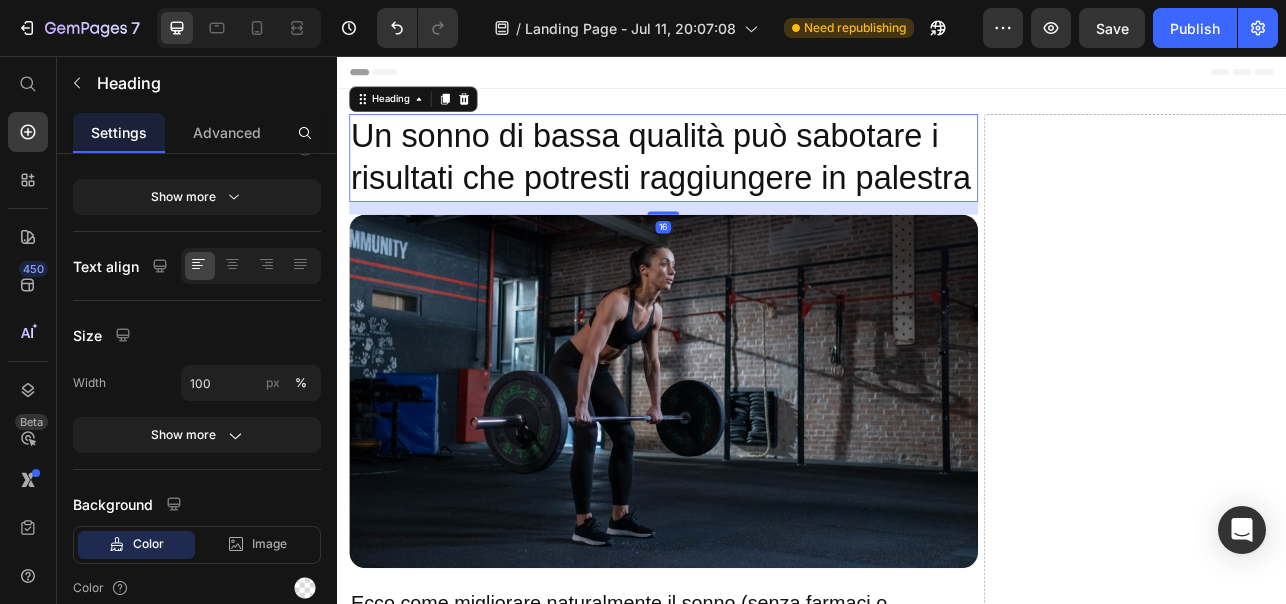 scroll, scrollTop: 0, scrollLeft: 0, axis: both 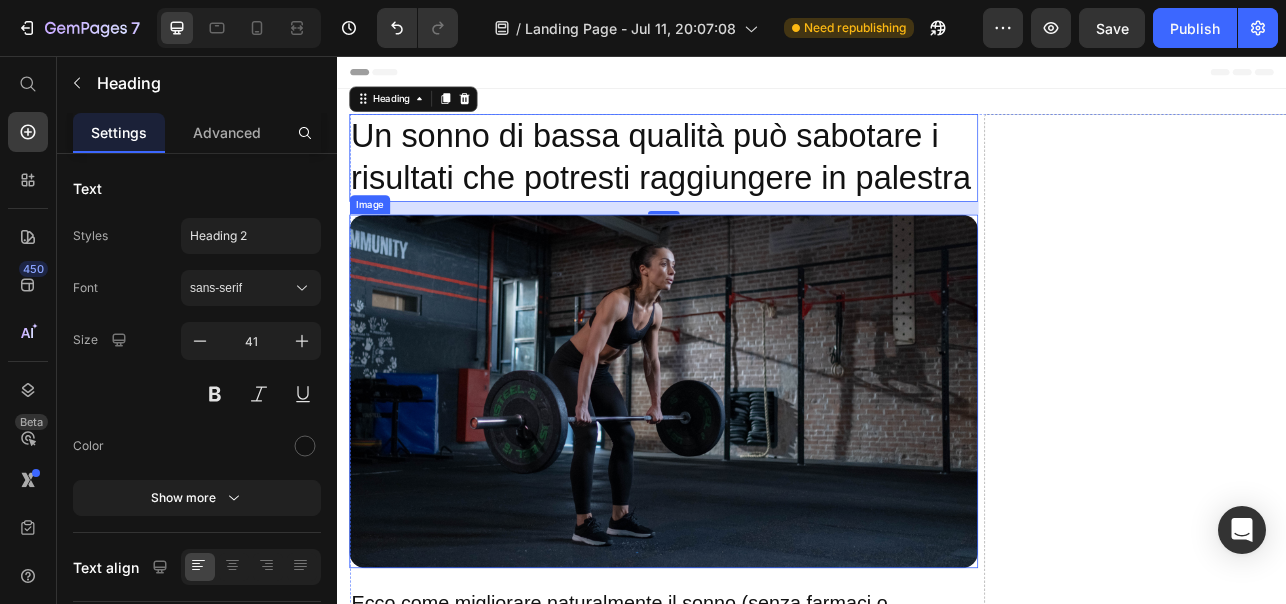 click at bounding box center (749, 479) 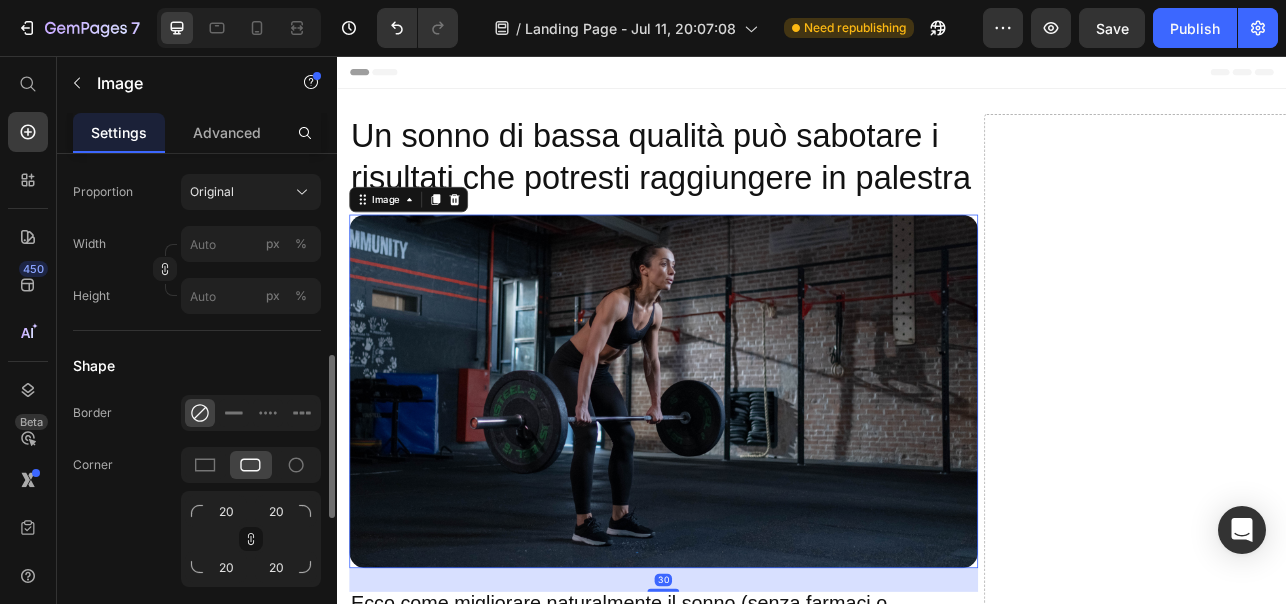 scroll, scrollTop: 615, scrollLeft: 0, axis: vertical 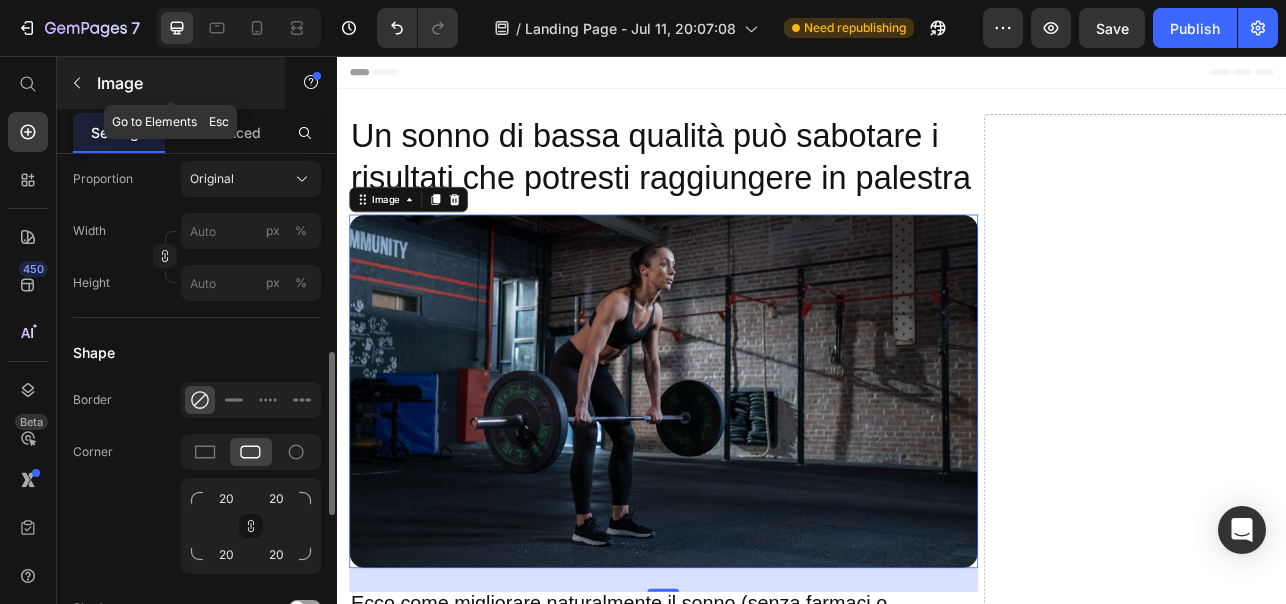 click at bounding box center [77, 83] 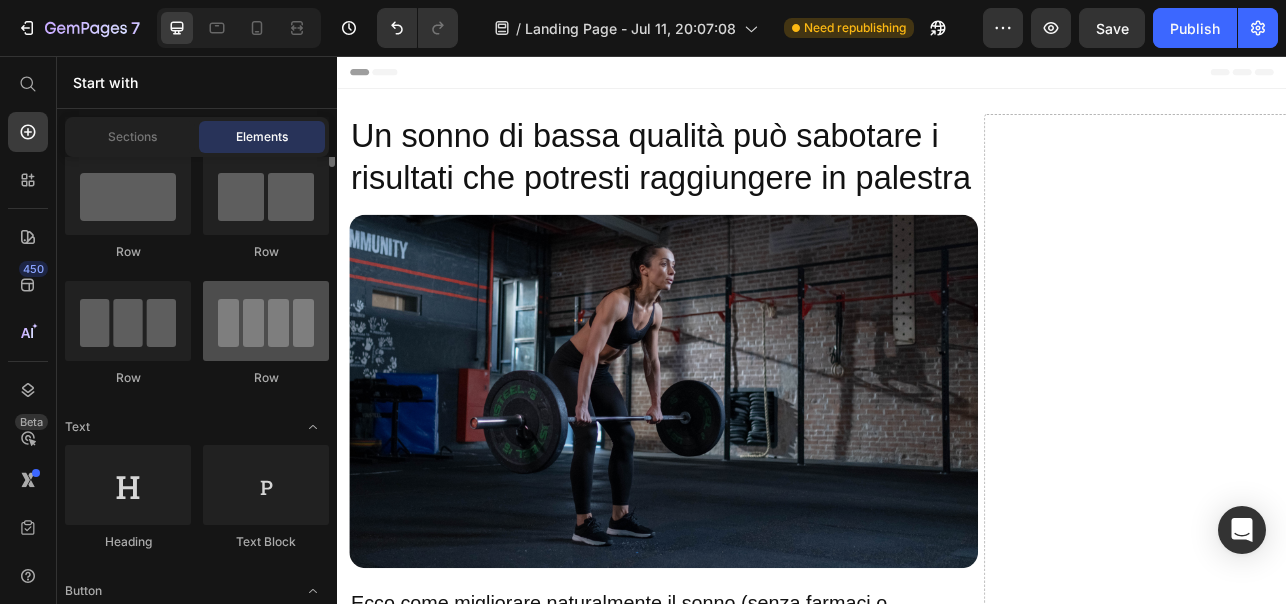 scroll, scrollTop: 0, scrollLeft: 0, axis: both 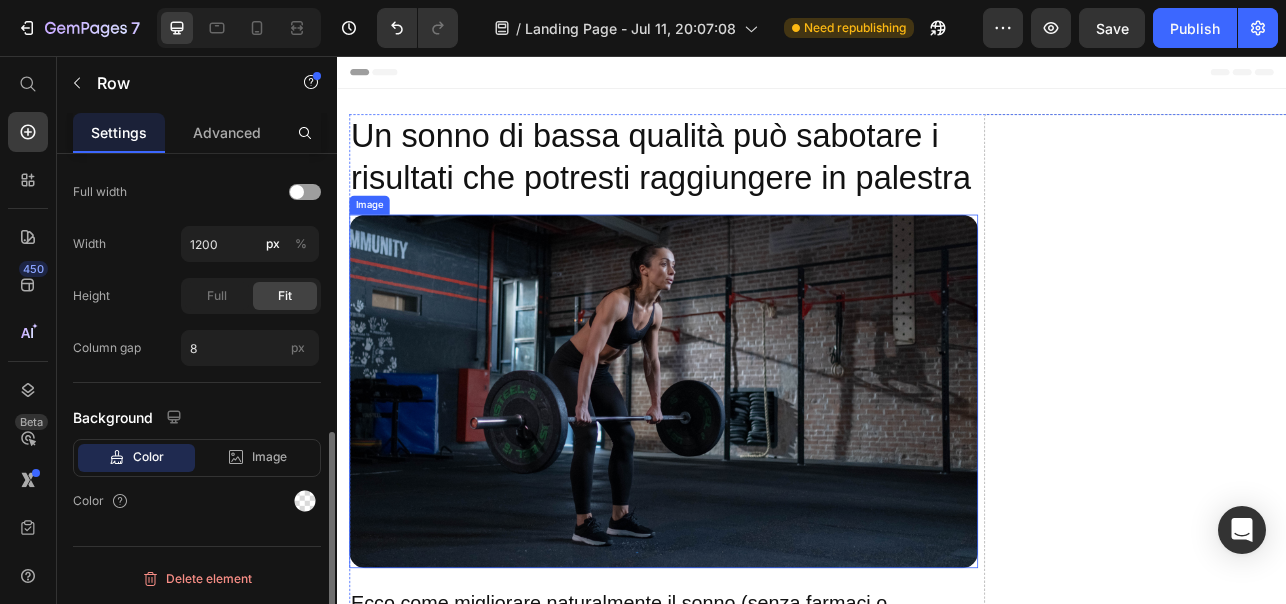 click on "Un sonno di bassa qualità può sabotare i risultati che potresti raggiungere in palestra Heading Image ⁠⁠⁠⁠⁠⁠⁠ Ecco come migliorare naturalmente il sonno (senza farmaci o integratori) e avere risultati migliori Heading C'è una singola cosa che da qualche anno sta compromettendo sempre di più il nostro sonno e quindi i risultati degli allenamenti. Heading Come forse già sai, il nostro sonno è regolato dalla melatonina, conosciuta anche come "l'ormone del sonno". La melatonina viene prodotta naturalmente dal nostro cervello la sera. Ma c'è un problema... Il nostro corpo produce la melatonina dal tramonto in poi, quando la luce blu del sole scompare. ⁠⁠⁠⁠⁠⁠⁠ Da qualche anno però, la sera siamo esposti alla luce blu artificiale emessa dagli schermi dei nostri smartphone, PC, TV e lampadine a LED di casa. Text Block Image L'esposizione a questa luce blu artificiale, agisce come un "sole serale", che blocca la nostra naturale produzione di melatonina. Text Block Image [LASTNAME]" at bounding box center (749, 4808) 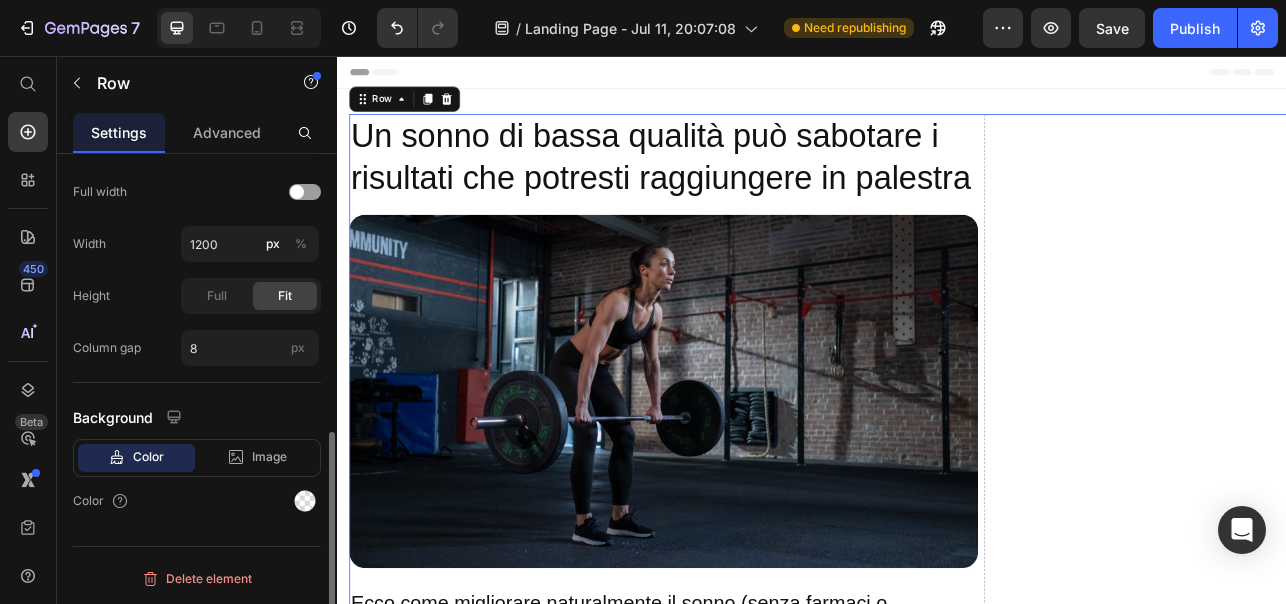 scroll, scrollTop: 0, scrollLeft: 0, axis: both 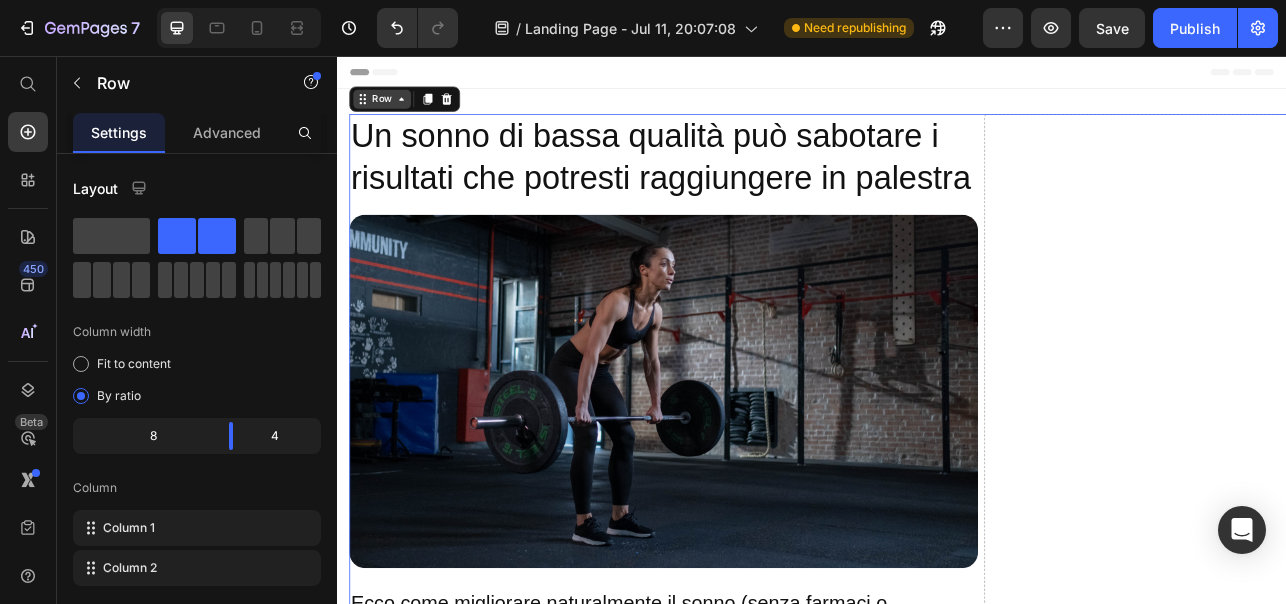 click 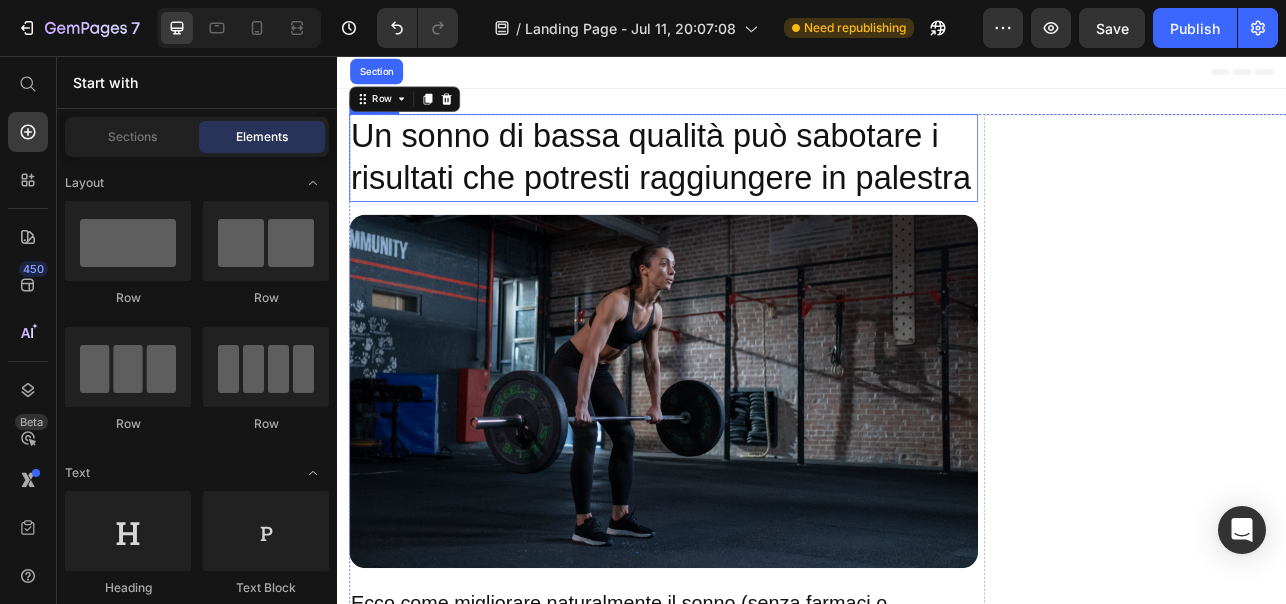 click on "Un sonno di bassa qualità può sabotare i risultati che potresti raggiungere in palestra Heading Image ⁠⁠⁠⁠⁠⁠⁠ Ecco come migliorare naturalmente il sonno (senza farmaci o integratori) e avere risultati migliori Heading C'è una singola cosa che da qualche anno sta compromettendo sempre di più il nostro sonno e quindi i risultati degli allenamenti. Heading Come forse già sai, il nostro sonno è regolato dalla melatonina, conosciuta anche come "l'ormone del sonno". La melatonina viene prodotta naturalmente dal nostro cervello la sera. Ma c'è un problema... Il nostro corpo produce la melatonina dal tramonto in poi, quando la luce blu del sole scompare. ⁠⁠⁠⁠⁠⁠⁠ Da qualche anno però, la sera siamo esposti alla luce blu artificiale emessa dagli schermi dei nostri smartphone, PC, TV e lampadine a LED di casa. Text Block Image L'esposizione a questa luce blu artificiale, agisce come un "sole serale", che blocca la nostra naturale produzione di melatonina. Text Block Image [LASTNAME]" at bounding box center [937, 4808] 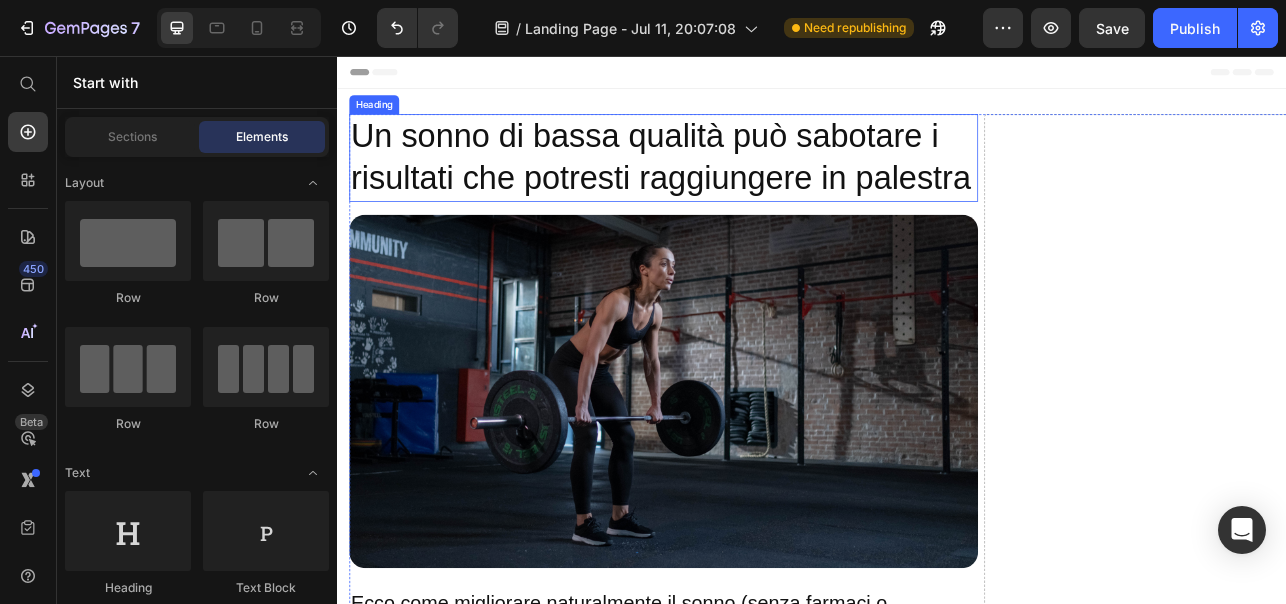 click on "Heading" at bounding box center [383, 117] 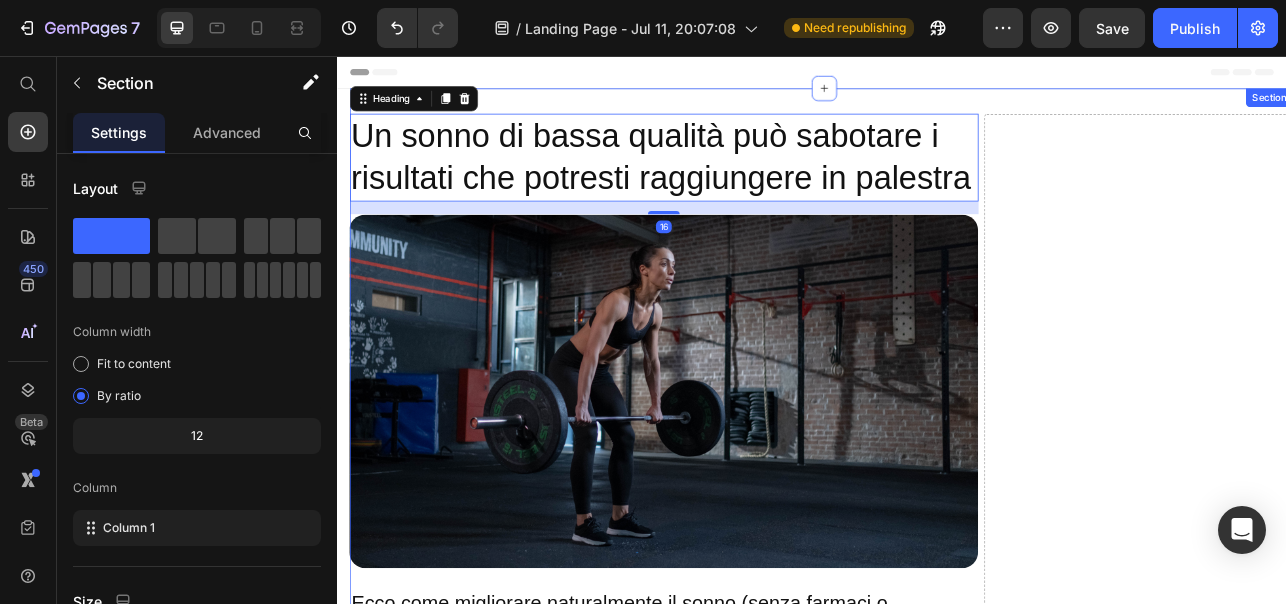click on "Un sonno di bassa qualità può sabotare i risultati che potresti raggiungere in palestra Heading   16 Image ⁠⁠⁠⁠⁠⁠⁠ Ecco come migliorare naturalmente il sonno (senza farmaci o integratori) e avere risultati migliori Heading C'è una singola cosa che da qualche anno sta compromettendo sempre di più il nostro sonno e quindi i risultati degli allenamenti. Heading Come forse già sai, il nostro sonno è regolato dalla melatonina, conosciuta anche come "l'ormone del sonno". La melatonina viene prodotta naturalmente dal nostro cervello la sera. Ma c'è un problema... Il nostro corpo produce la melatonina dal tramonto in poi,  quando la luce blu del sole scompare. ⁠⁠⁠⁠⁠⁠⁠ Da qualche anno però,  la sera siamo esposti alla luce blu artificiale  emessa dagli schermi dei nostri smartphone, PC, TV e lampadine a LED di casa. Text Block Image L'esposizione a questa luce blu artificiale, agisce come un "sole serale", che blocca la nostra naturale produzione di melatonina. Text Block Image   ." at bounding box center (952, 4808) 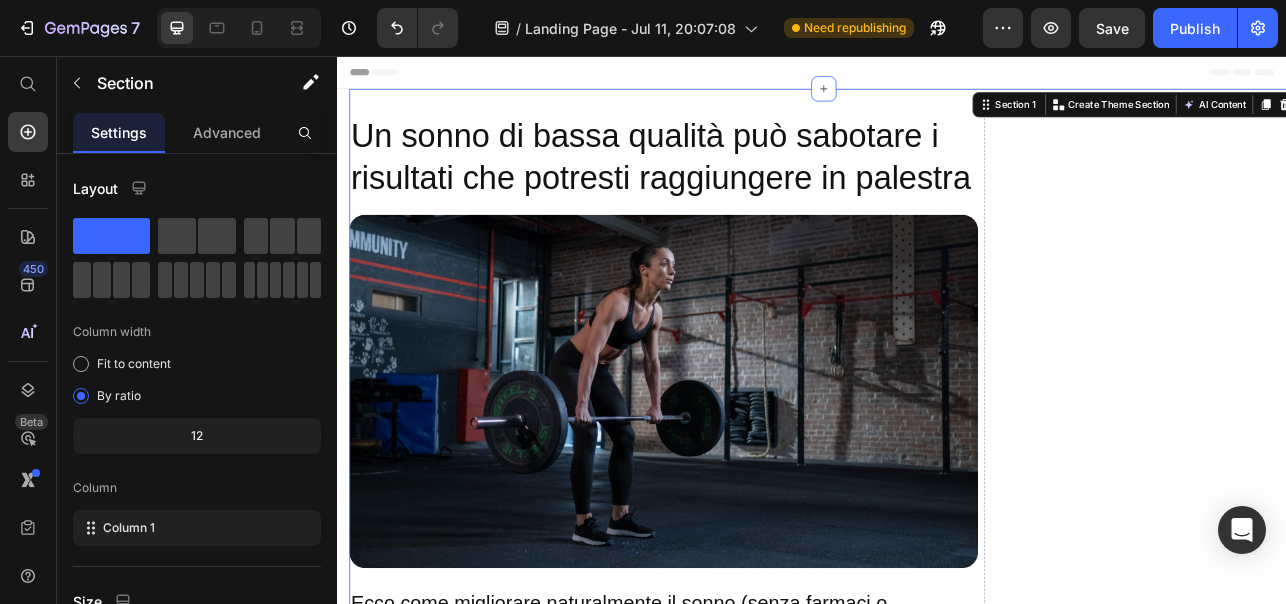 click on "Header" at bounding box center (937, 76) 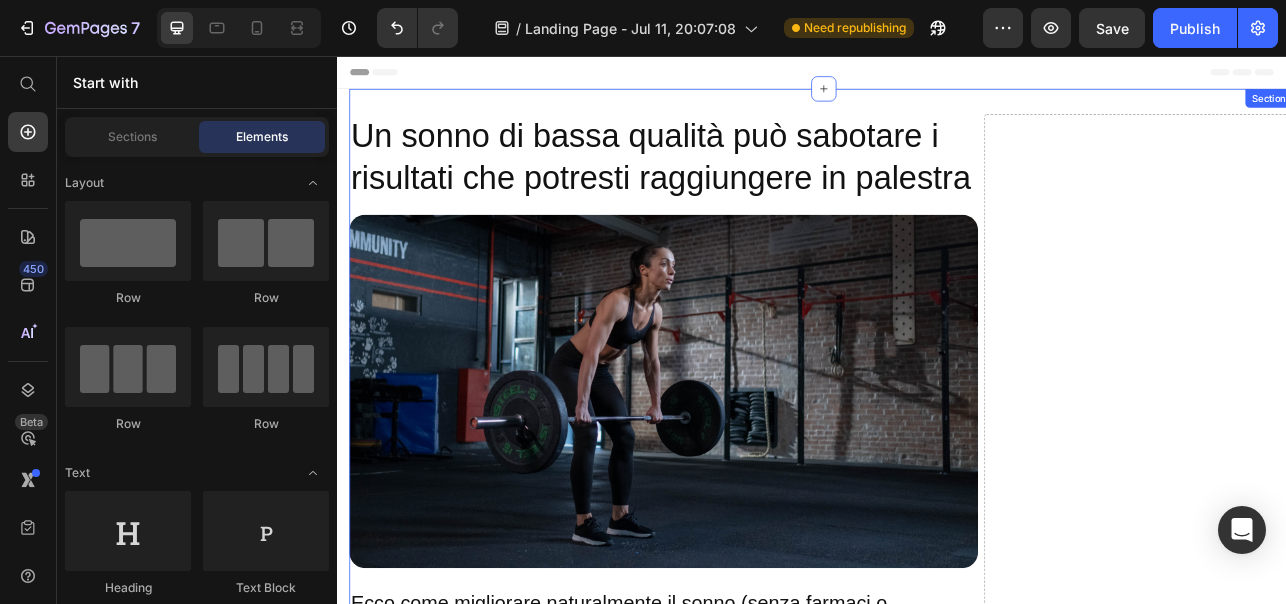 click on "Un sonno di bassa qualità può sabotare i risultati che potresti raggiungere in palestra Heading Image ⁠⁠⁠⁠⁠⁠⁠ Ecco come migliorare naturalmente il sonno (senza farmaci o integratori) e avere risultati migliori Heading C'è una singola cosa che da qualche anno sta compromettendo sempre di più il nostro sonno e quindi i risultati degli allenamenti. Heading Come forse già sai, il nostro sonno è regolato dalla melatonina, conosciuta anche come "l'ormone del sonno". La melatonina viene prodotta naturalmente dal nostro cervello la sera. Ma c'è un problema... Il nostro corpo produce la melatonina dal tramonto in poi, quando la luce blu del sole scompare. ⁠⁠⁠⁠⁠⁠⁠ Da qualche anno però, la sera siamo esposti alla luce blu artificiale emessa dagli schermi dei nostri smartphone, PC, TV e lampadine a LED di casa. Text Block Image L'esposizione a questa luce blu artificiale, agisce come un "sole serale", che blocca la nostra naturale produzione di melatonina. Text Block Image [LASTNAME]" at bounding box center [952, 4808] 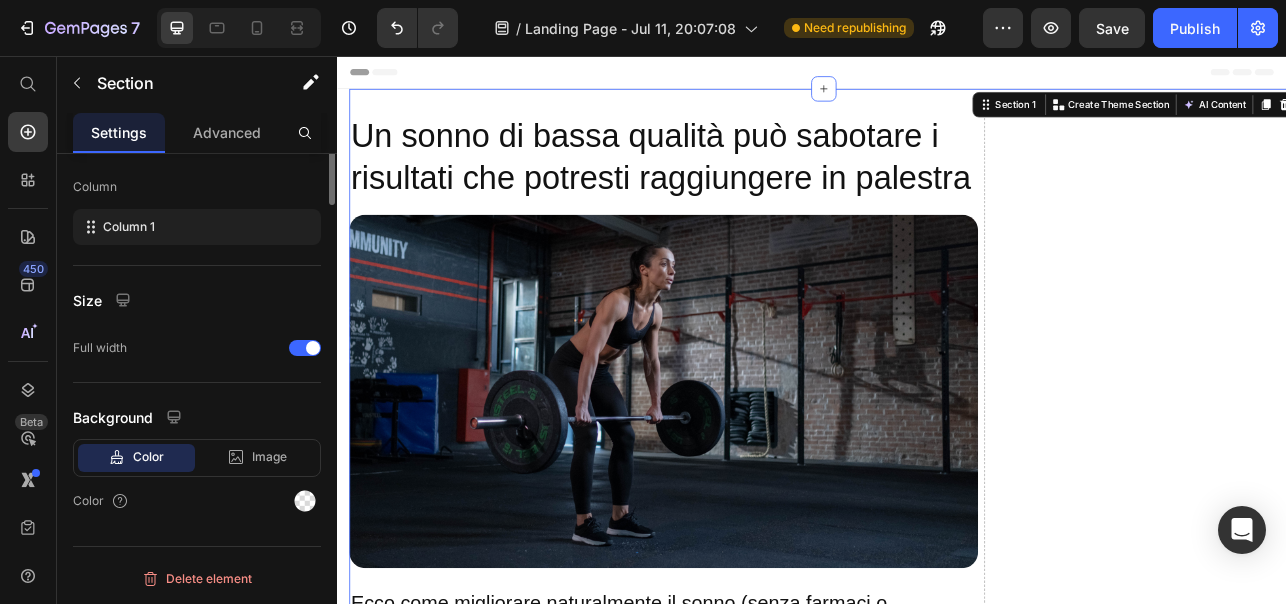 scroll, scrollTop: 0, scrollLeft: 0, axis: both 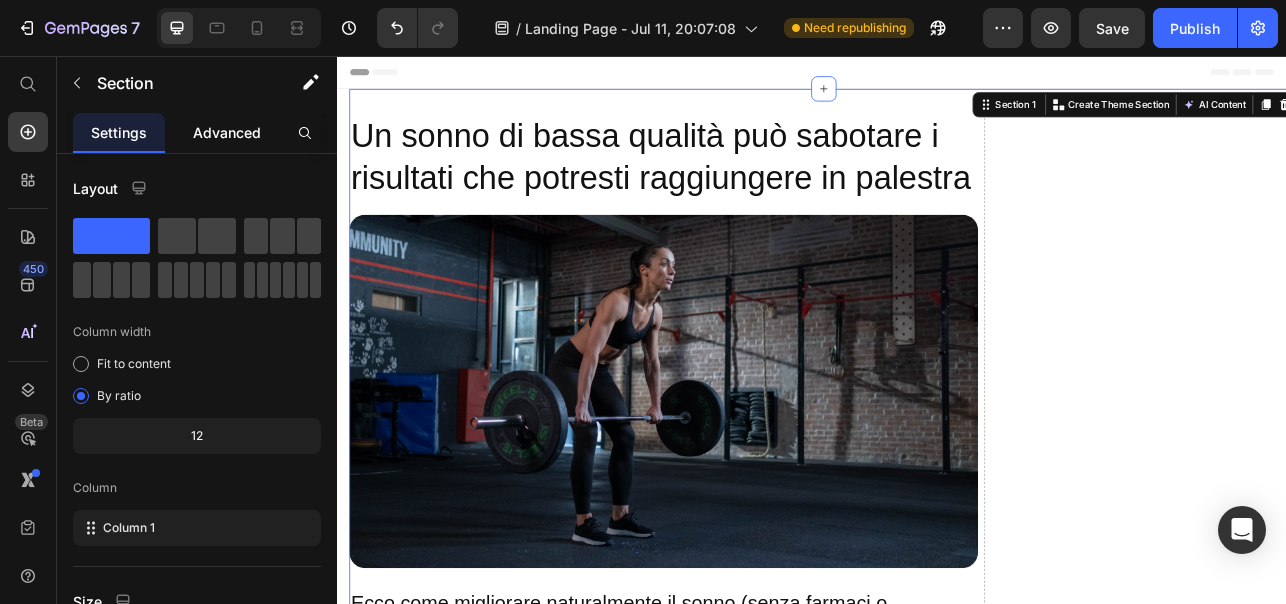 click on "Advanced" at bounding box center (227, 132) 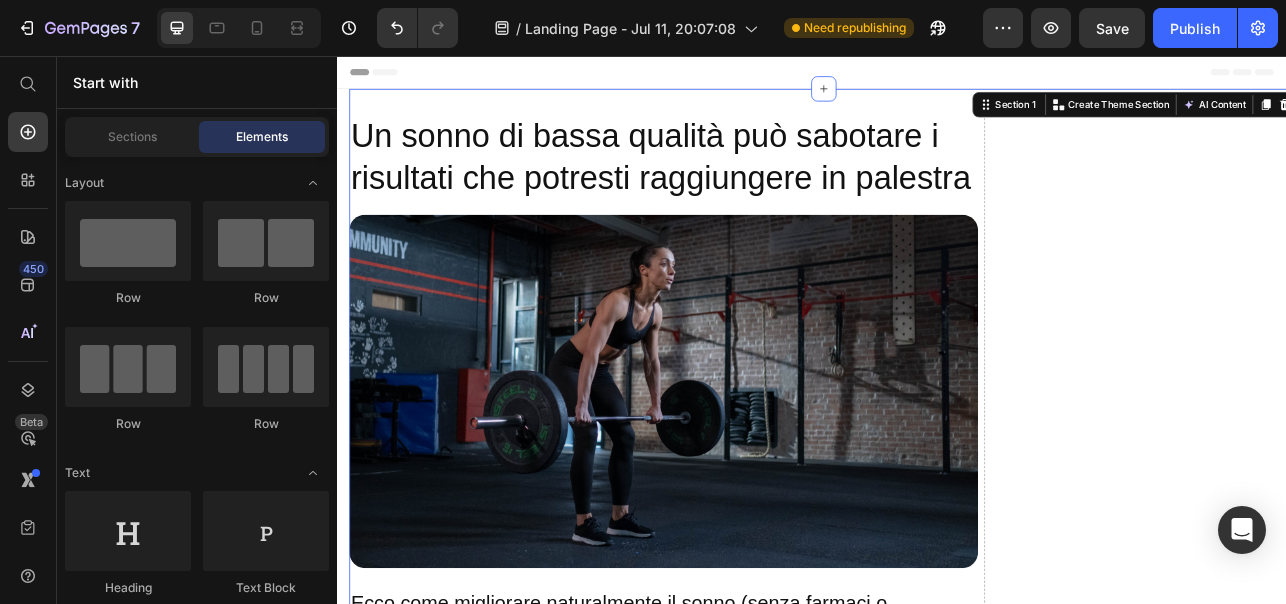 click on "Header" at bounding box center [937, 76] 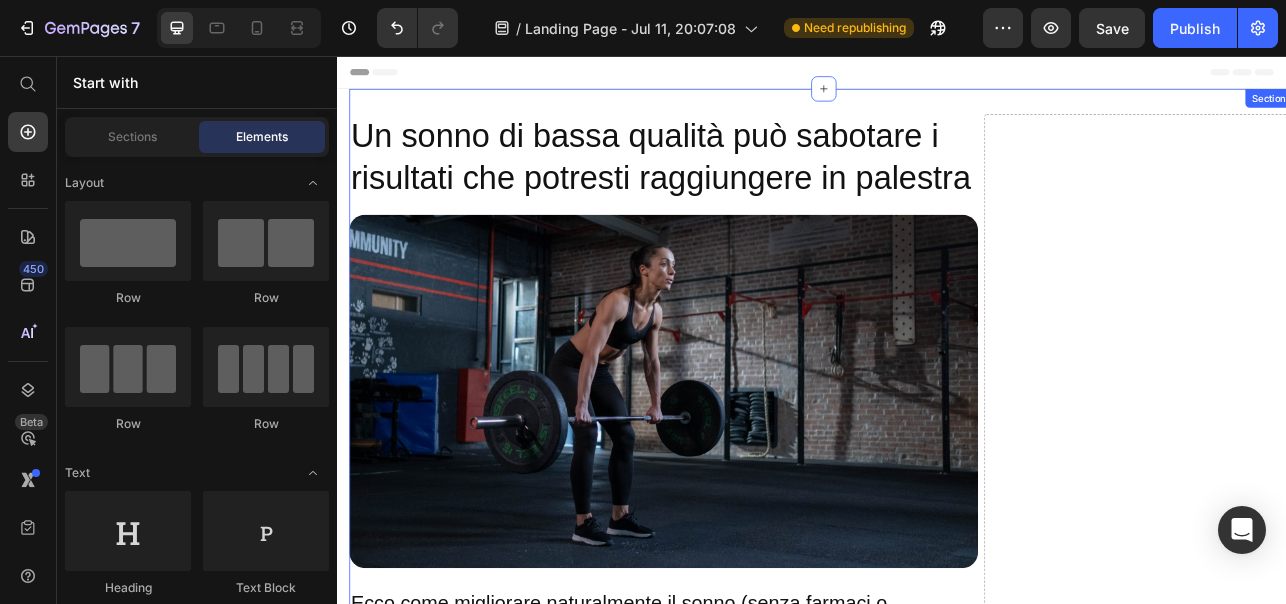 click on "Un sonno di bassa qualità può sabotare i risultati che potresti raggiungere in palestra Heading Image ⁠⁠⁠⁠⁠⁠⁠ Ecco come migliorare naturalmente il sonno (senza farmaci o integratori) e avere risultati migliori Heading C'è una singola cosa che da qualche anno sta compromettendo sempre di più il nostro sonno e quindi i risultati degli allenamenti. Heading Come forse già sai, il nostro sonno è regolato dalla melatonina, conosciuta anche come "l'ormone del sonno". La melatonina viene prodotta naturalmente dal nostro cervello la sera. Ma c'è un problema... Il nostro corpo produce la melatonina dal tramonto in poi, quando la luce blu del sole scompare. ⁠⁠⁠⁠⁠⁠⁠ Da qualche anno però, la sera siamo esposti alla luce blu artificiale emessa dagli schermi dei nostri smartphone, PC, TV e lampadine a LED di casa. Text Block Image L'esposizione a questa luce blu artificiale, agisce come un "sole serale", che blocca la nostra naturale produzione di melatonina. Text Block Image [LASTNAME]" at bounding box center (952, 4808) 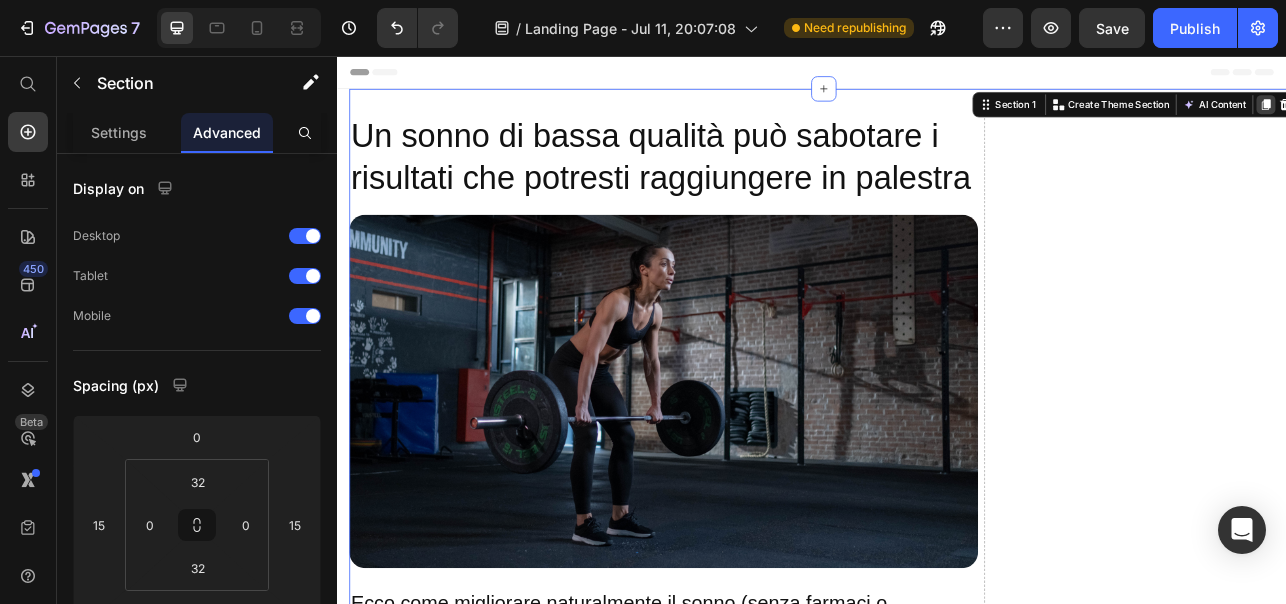 click 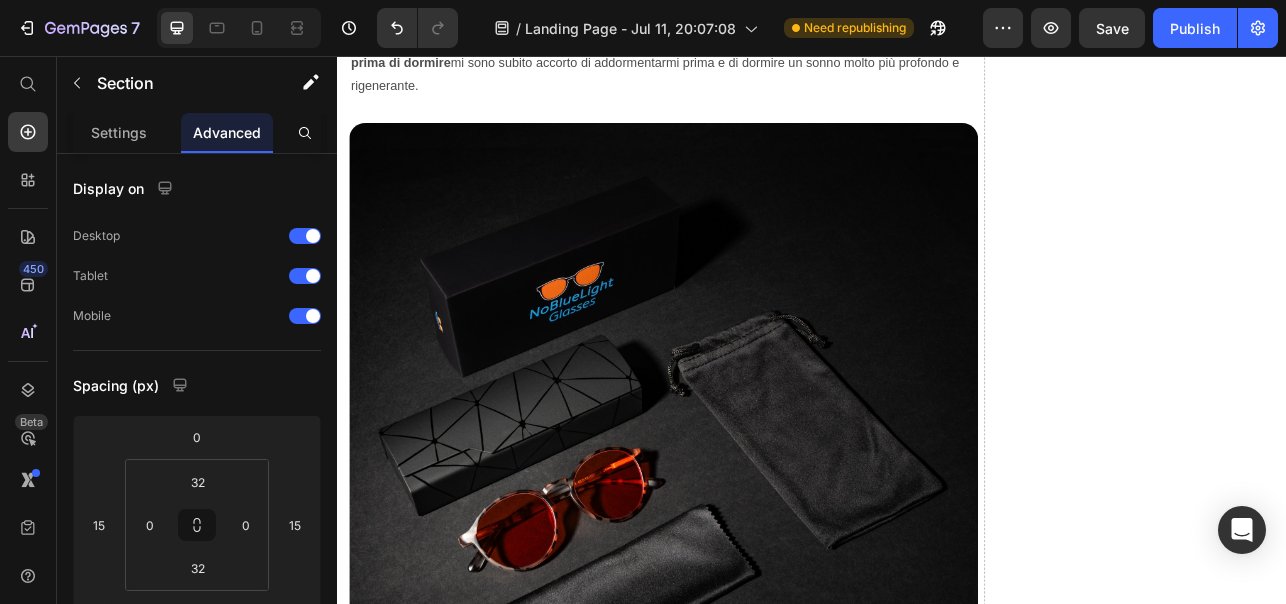 scroll, scrollTop: 10181, scrollLeft: 0, axis: vertical 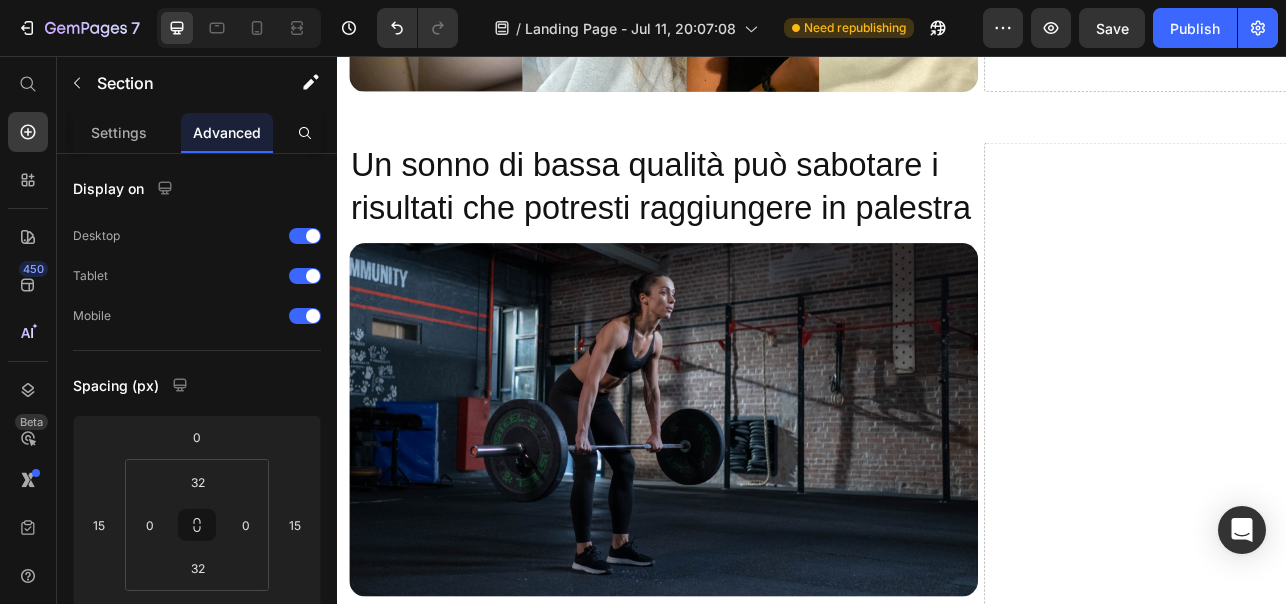 click on "Un sonno di bassa qualità può sabotare i risultati che potresti raggiungere in palestra Heading Image Ecco come migliorare naturalmente il sonno (senza farmaci o integratori) e avere risultati migliori Heading C'è una singola cosa che da qualche anno sta compromettendo sempre di più il nostro sonno e quindi i risultati degli allenamenti. Heading Come forse già sai, il nostro sonno è regolato dalla melatonina, conosciuta anche come "l'ormone del sonno". La melatonina viene prodotta naturalmente dal nostro cervello la sera. Ma c'è un problema... Il nostro corpo produce la melatonina dal tramonto in poi,  quando la luce blu del sole scompare. Da qualche anno però,  la sera siamo esposti alla luce blu artificiale  emessa dagli schermi dei nostri smartphone, PC, TV e lampadine a LED di casa. Text Block Image L'esposizione a questa luce blu artificiale, agisce come un "sole serale", che blocca la nostra naturale produzione di melatonina. Text Block Image Il risultato? Secondo uno studio pubblicato su  Image" at bounding box center (937, 5241) 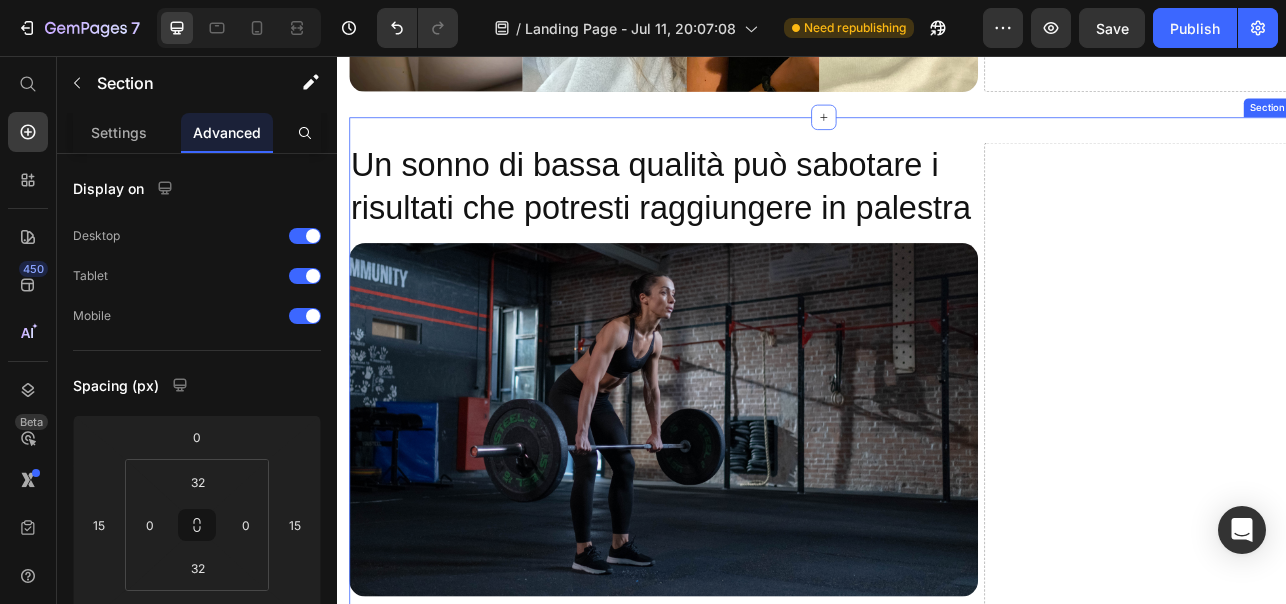 click on "Un sonno di bassa qualità può sabotare i risultati che potresti raggiungere in palestra Heading Image Ecco come migliorare naturalmente il sonno (senza farmaci o integratori) e avere risultati migliori Heading C'è una singola cosa che da qualche anno sta compromettendo sempre di più il nostro sonno e quindi i risultati degli allenamenti. Heading Come forse già sai, il nostro sonno è regolato dalla melatonina, conosciuta anche come "l'ormone del sonno". La melatonina viene prodotta naturalmente dal nostro cervello la sera. Ma c'è un problema... Il nostro corpo produce la melatonina dal tramonto in poi,  quando la luce blu del sole scompare. Da qualche anno però,  la sera siamo esposti alla luce blu artificiale  emessa dagli schermi dei nostri smartphone, PC, TV e lampadine a LED di casa. Text Block Image L'esposizione a questa luce blu artificiale, agisce come un "sole serale", che blocca la nostra naturale produzione di melatonina. Text Block Image Il risultato? Secondo uno studio pubblicato su  Image" at bounding box center (952, 5241) 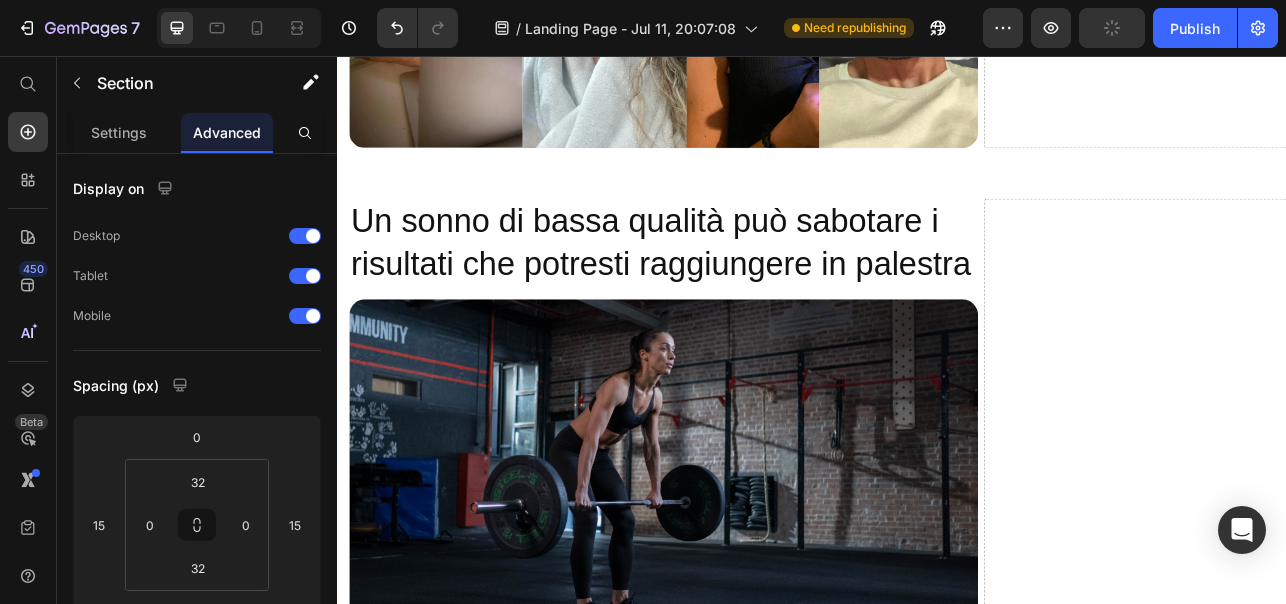 scroll, scrollTop: 10103, scrollLeft: 0, axis: vertical 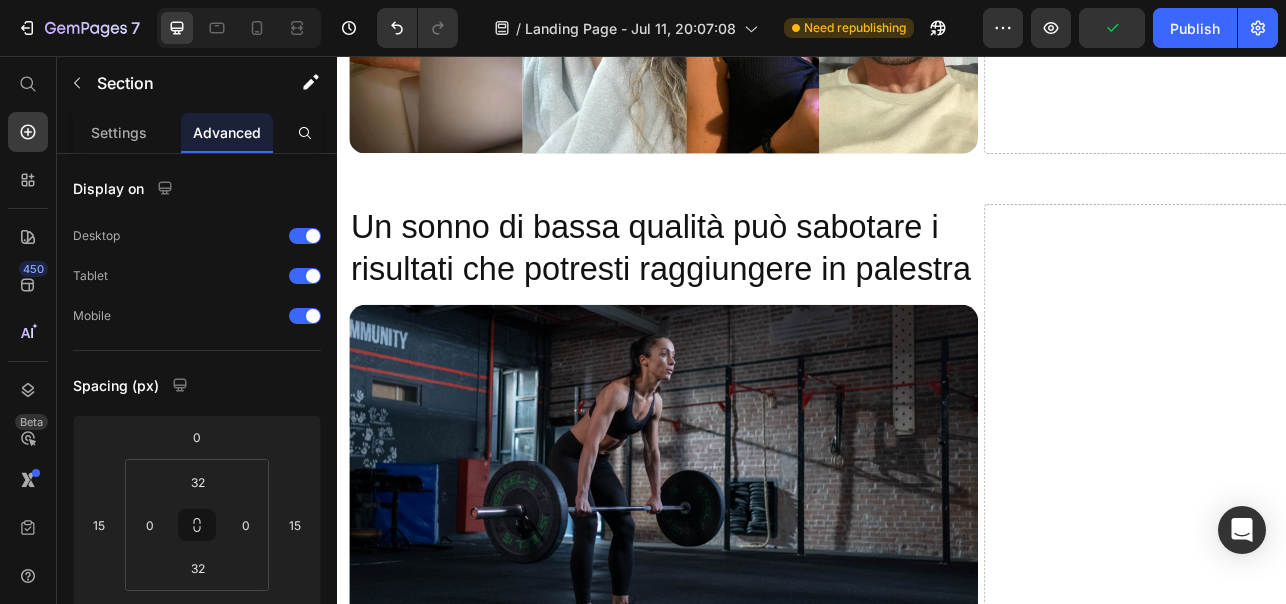 click on "Un sonno di bassa qualità può sabotare i risultati che potresti raggiungere in palestra Heading Image Ecco come migliorare naturalmente il sonno (senza farmaci o integratori) e avere risultati migliori Heading C'è una singola cosa che da qualche anno sta compromettendo sempre di più il nostro sonno e quindi i risultati degli allenamenti. Heading Come forse già sai, il nostro sonno è regolato dalla melatonina, conosciuta anche come "l'ormone del sonno". La melatonina viene prodotta naturalmente dal nostro cervello la sera. Ma c'è un problema... Il nostro corpo produce la melatonina dal tramonto in poi,  quando la luce blu del sole scompare. Da qualche anno però,  la sera siamo esposti alla luce blu artificiale  emessa dagli schermi dei nostri smartphone, PC, TV e lampadine a LED di casa. Text Block Image L'esposizione a questa luce blu artificiale, agisce come un "sole serale", che blocca la nostra naturale produzione di melatonina. Text Block Image Il risultato? Secondo uno studio pubblicato su  Image" at bounding box center [952, 5319] 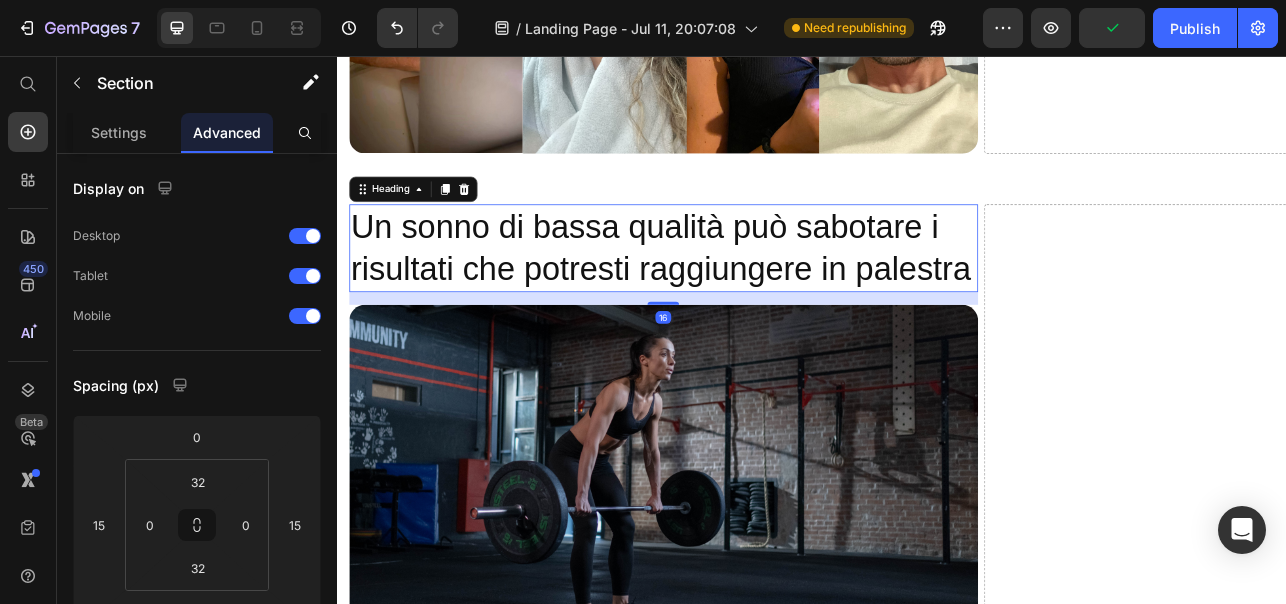 click on "Un sonno di bassa qualità può sabotare i risultati che potresti raggiungere in palestra" at bounding box center (749, 298) 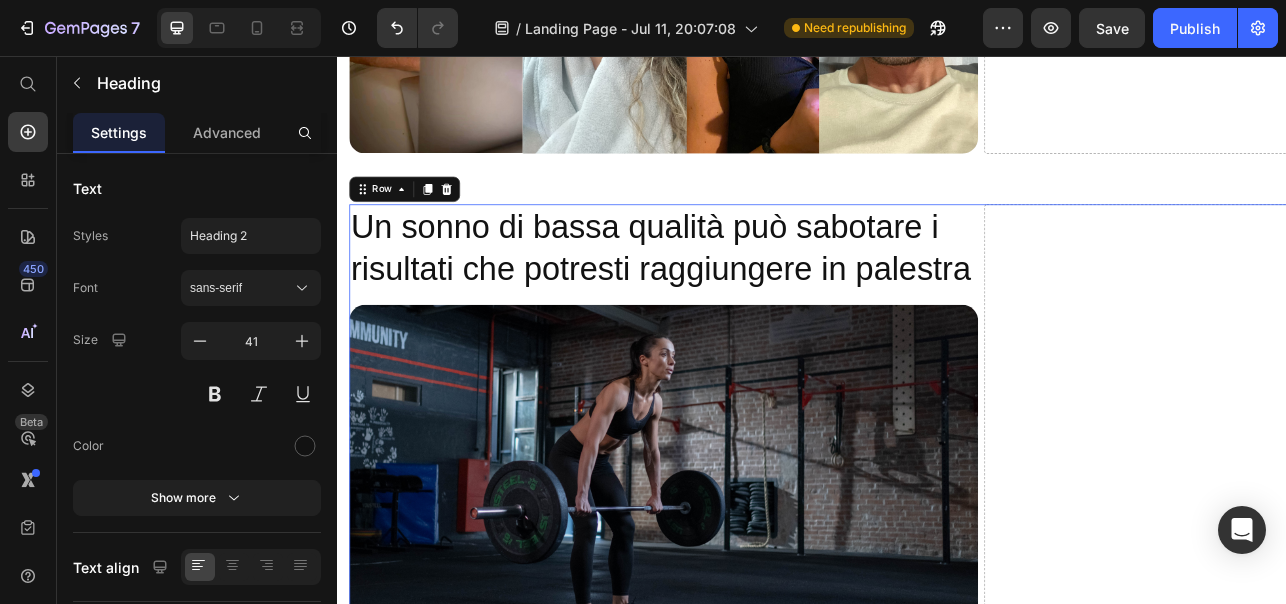 click on "Un sonno di bassa qualità può sabotare i risultati che potresti raggiungere in palestra Heading Image Ecco come migliorare naturalmente il sonno (senza farmaci o integratori) e avere risultati migliori Heading C'è una singola cosa che da qualche anno sta compromettendo sempre di più il nostro sonno e quindi i risultati degli allenamenti. Heading Come forse già sai, il nostro sonno è regolato dalla melatonina, conosciuta anche come "l'ormone del sonno". La melatonina viene prodotta naturalmente dal nostro cervello la sera. Ma c'è un problema... Il nostro corpo produce la melatonina dal tramonto in poi,  quando la luce blu del sole scompare. Da qualche anno però,  la sera siamo esposti alla luce blu artificiale  emessa dagli schermi dei nostri smartphone, PC, TV e lampadine a LED di casa. Text Block Image L'esposizione a questa luce blu artificiale, agisce come un "sole serale", che blocca la nostra naturale produzione di melatonina. Text Block Image Il risultato? Secondo uno studio pubblicato su  Image" at bounding box center (952, 5319) 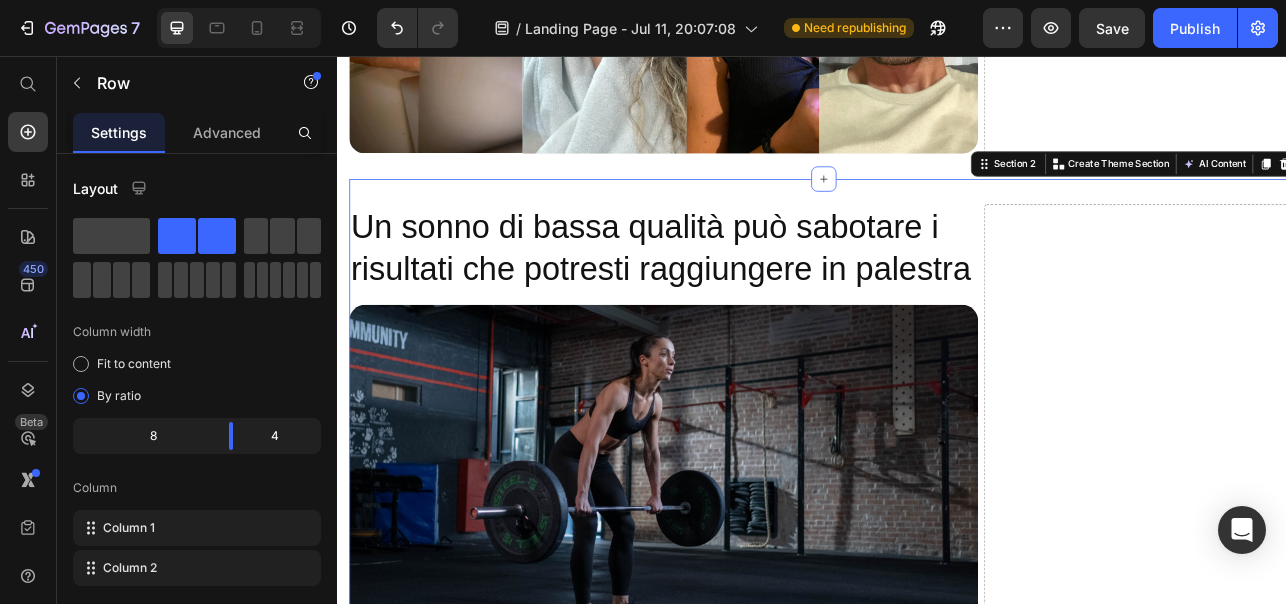 click on "Un sonno di bassa qualità può sabotare i risultati che potresti raggiungere in palestra Heading Image Ecco come migliorare naturalmente il sonno (senza farmaci o integratori) e avere risultati migliori Heading C'è una singola cosa che da qualche anno sta compromettendo sempre di più il nostro sonno e quindi i risultati degli allenamenti. Heading Come forse già sai, il nostro sonno è regolato dalla melatonina, conosciuta anche come "l'ormone del sonno". La melatonina viene prodotta naturalmente dal nostro cervello la sera. Ma c'è un problema... Il nostro corpo produce la melatonina dal tramonto in poi,  quando la luce blu del sole scompare. Da qualche anno però,  la sera siamo esposti alla luce blu artificiale  emessa dagli schermi dei nostri smartphone, PC, TV e lampadine a LED di casa. Text Block Image L'esposizione a questa luce blu artificiale, agisce come un "sole serale", che blocca la nostra naturale produzione di melatonina. Text Block Image Il risultato? Secondo uno studio pubblicato su  Image" at bounding box center [952, 5319] 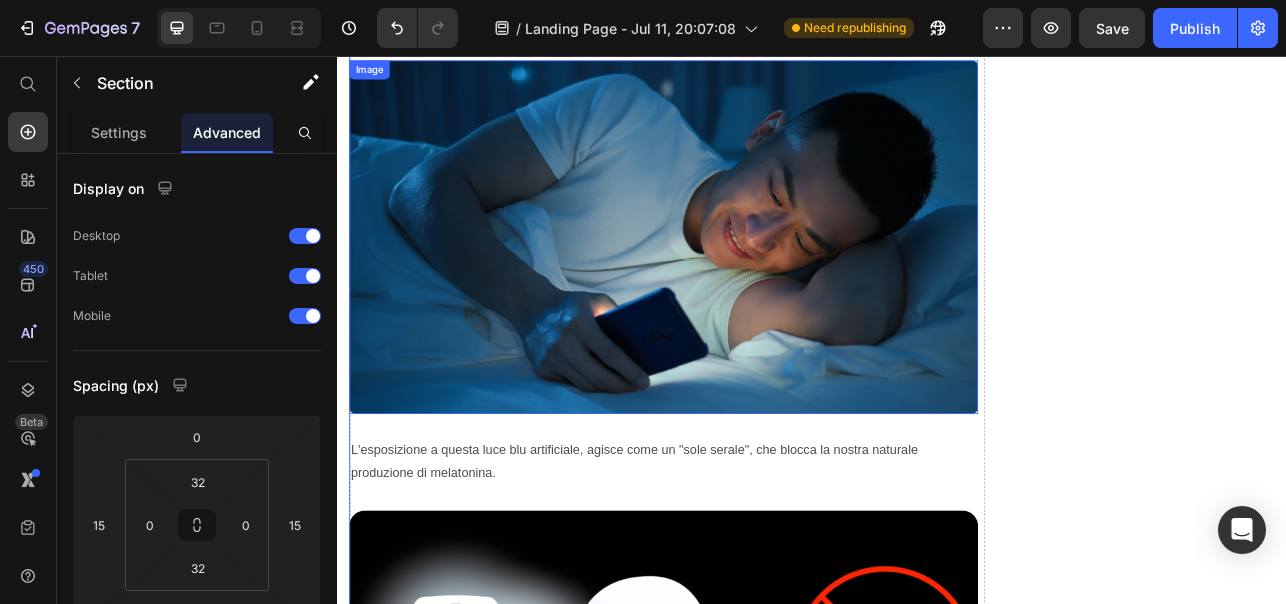 scroll, scrollTop: 11503, scrollLeft: 0, axis: vertical 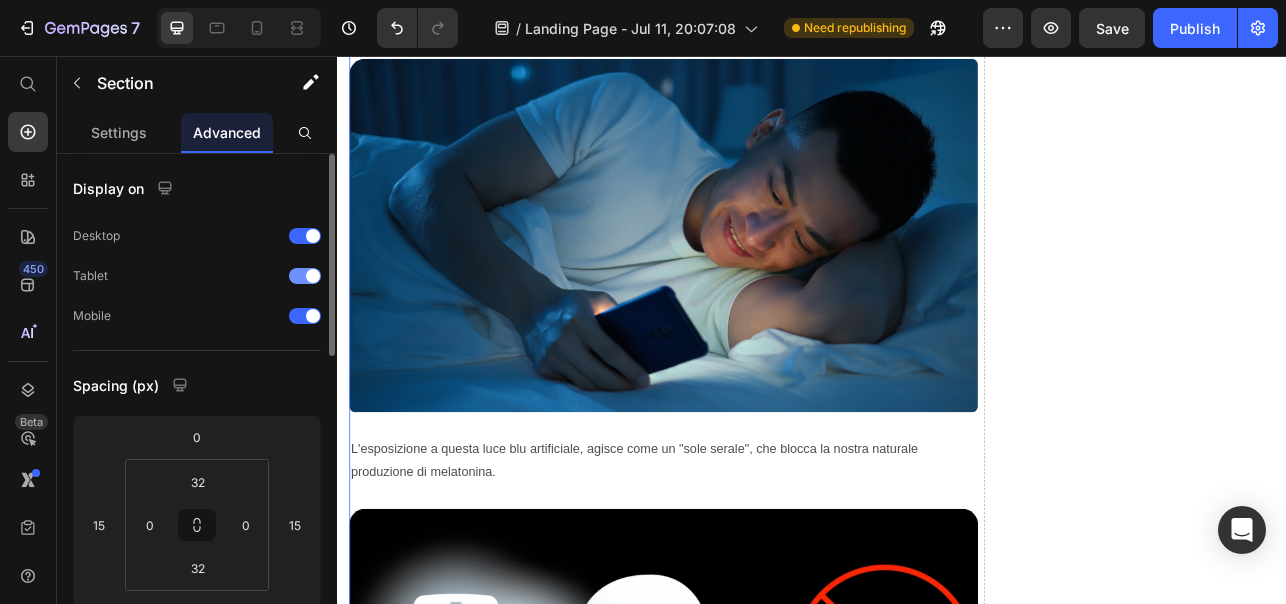 click at bounding box center (313, 276) 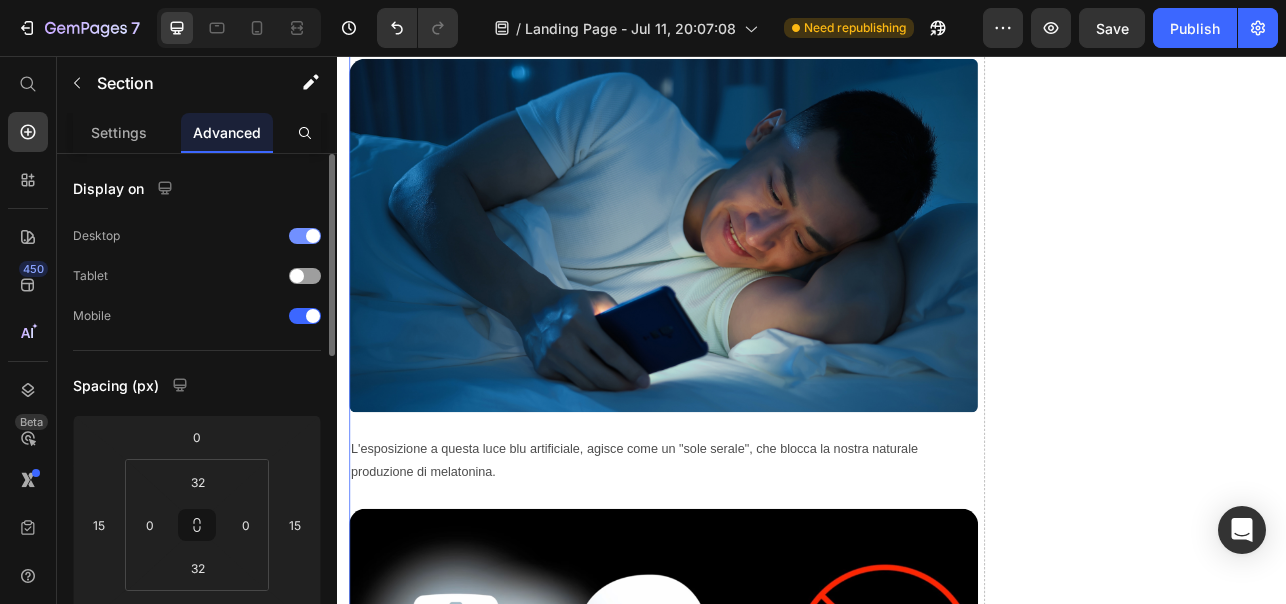 click at bounding box center (305, 236) 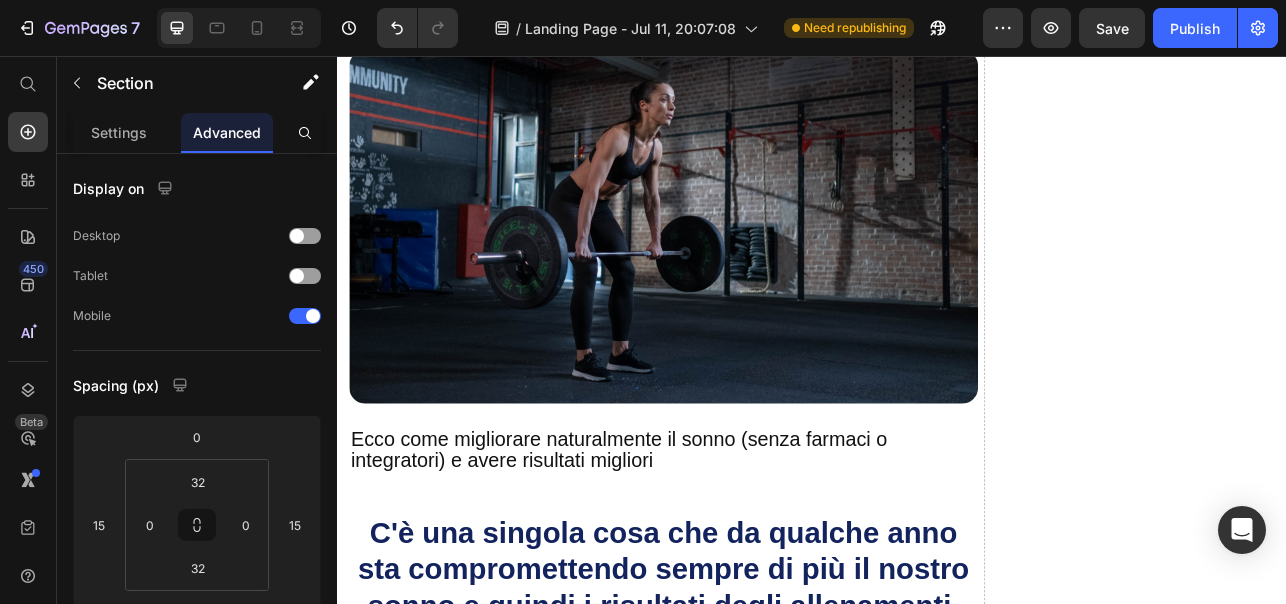 scroll, scrollTop: 0, scrollLeft: 0, axis: both 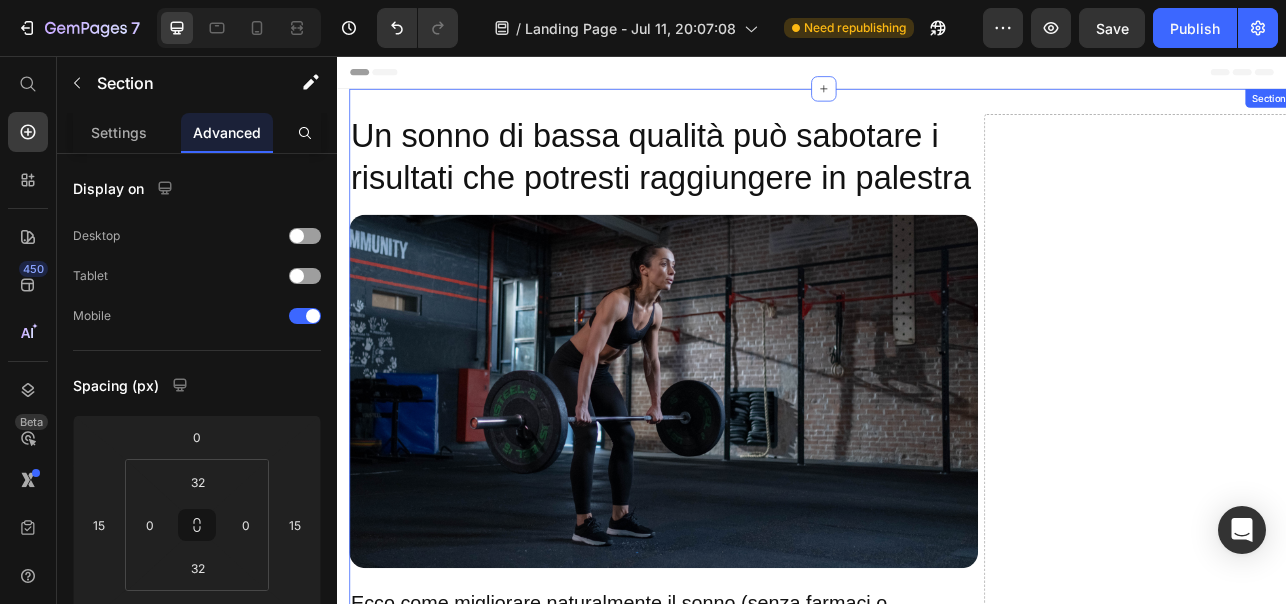 click on "Un sonno di bassa qualità può sabotare i risultati che potresti raggiungere in palestra Heading Image Ecco come migliorare naturalmente il sonno (senza farmaci o integratori) e avere risultati migliori Heading C'è una singola cosa che da qualche anno sta compromettendo sempre di più il nostro sonno e quindi i risultati degli allenamenti. Heading Come forse già sai, il nostro sonno è regolato dalla melatonina, conosciuta anche come "l'ormone del sonno". La melatonina viene prodotta naturalmente dal nostro cervello la sera. Ma c'è un problema... Il nostro corpo produce la melatonina dal tramonto in poi,  quando la luce blu del sole scompare. Da qualche anno però,  la sera siamo esposti alla luce blu artificiale  emessa dagli schermi dei nostri smartphone, PC, TV e lampadine a LED di casa. Text Block Image L'esposizione a questa luce blu artificiale, agisce come un "sole serale", che blocca la nostra naturale produzione di melatonina. Text Block Image Il risultato? Secondo uno studio pubblicato su  Image" at bounding box center [952, 5205] 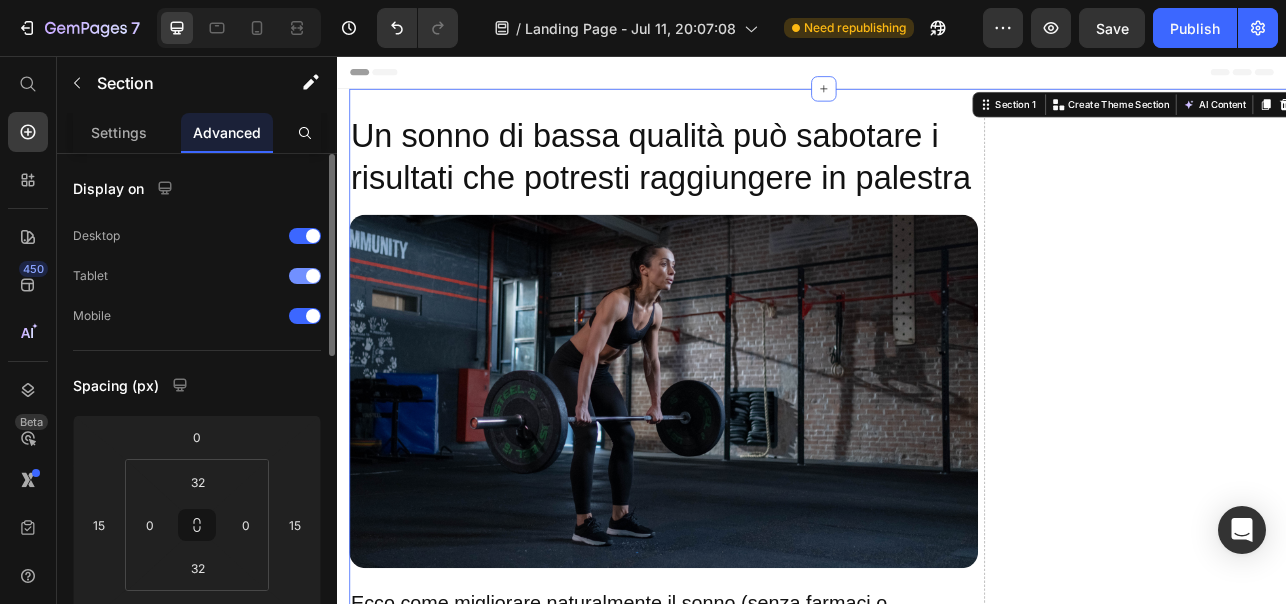 click at bounding box center (313, 276) 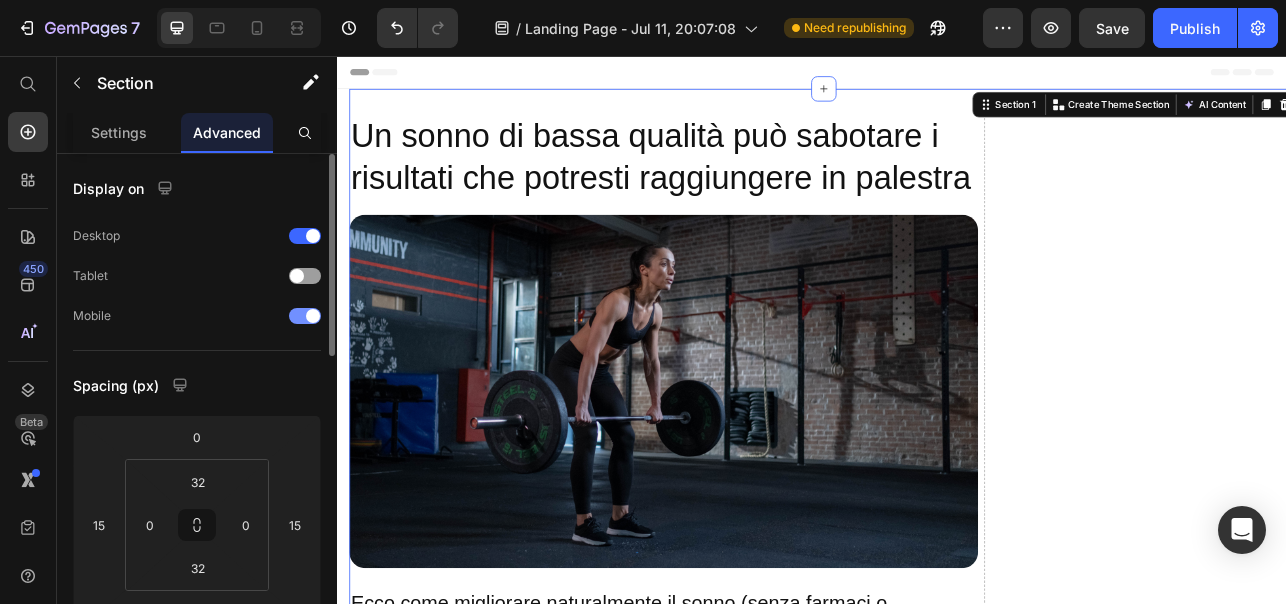 click at bounding box center [305, 316] 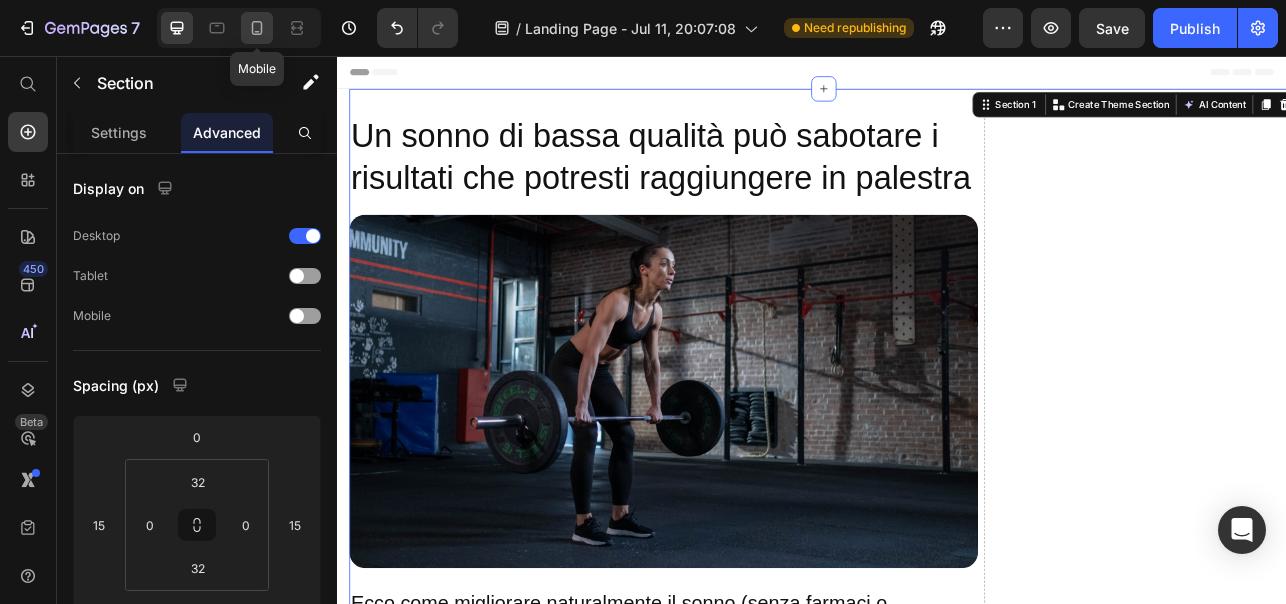 click 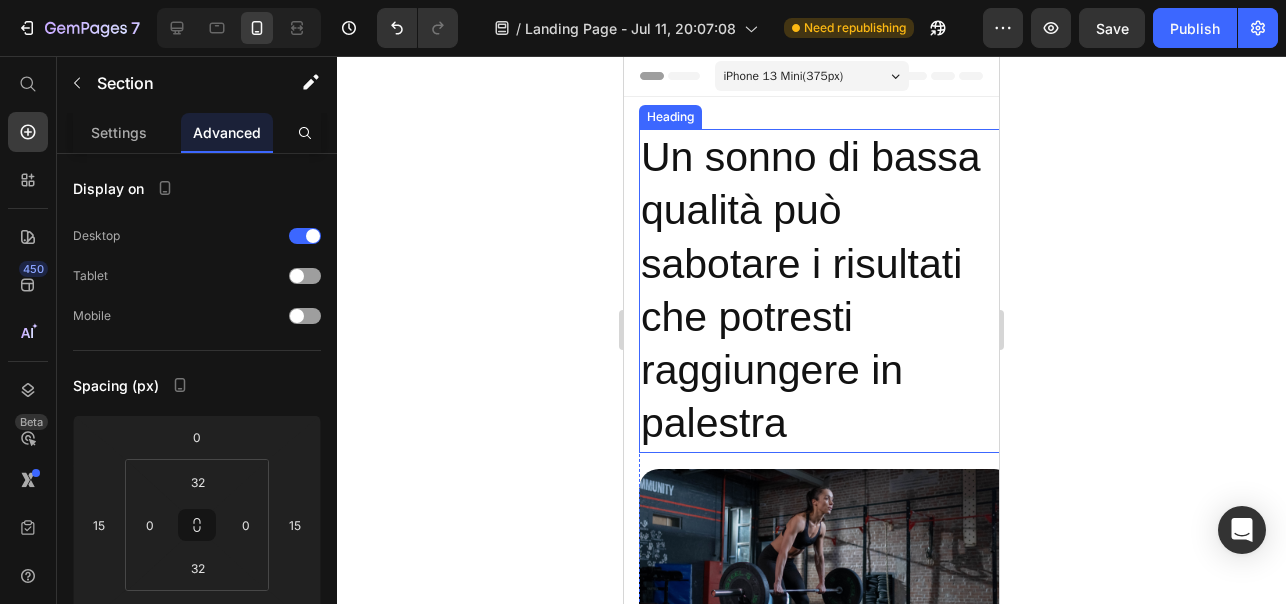 click on "Un sonno di bassa qualità può sabotare i risultati che potresti raggiungere in palestra" at bounding box center (826, 291) 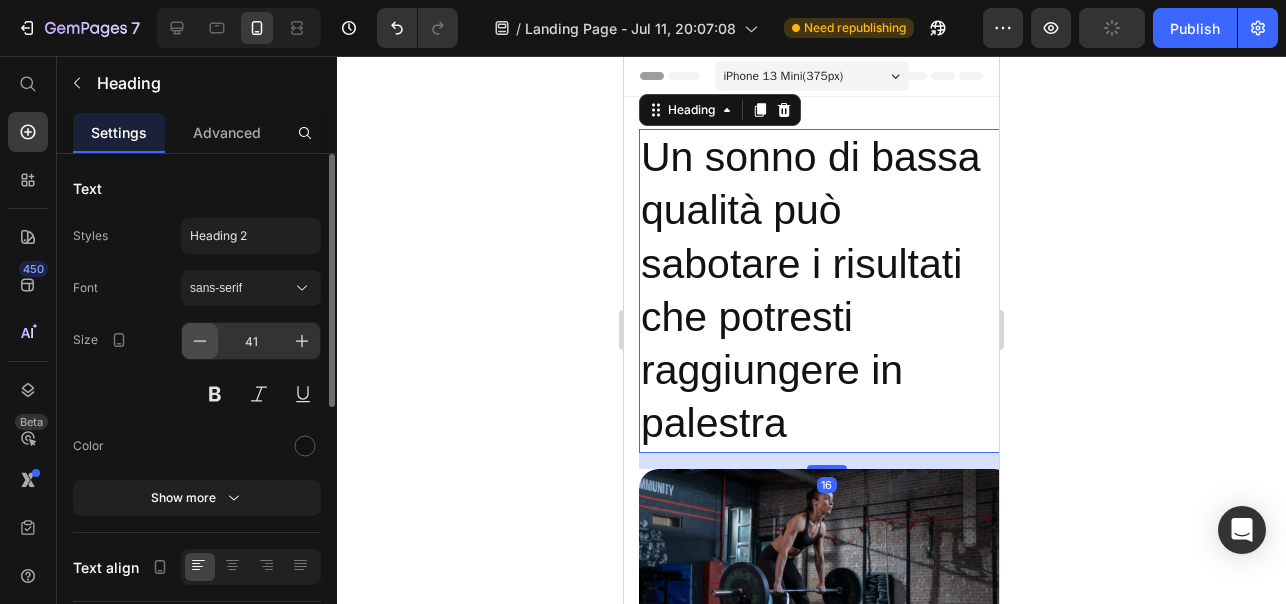 click 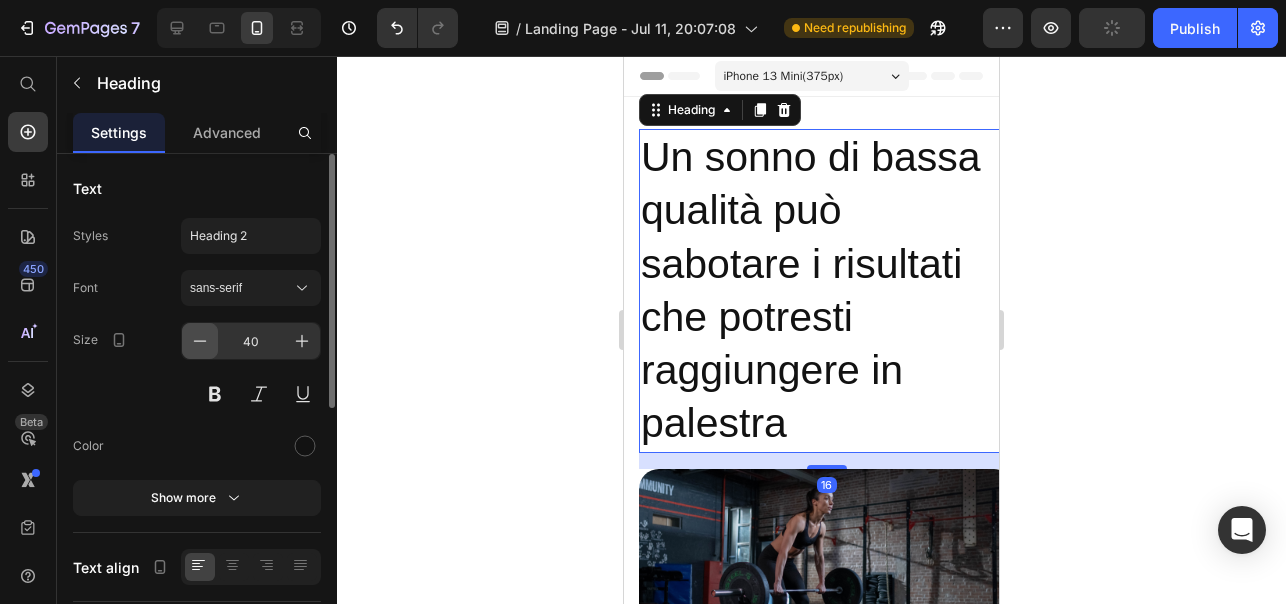 click 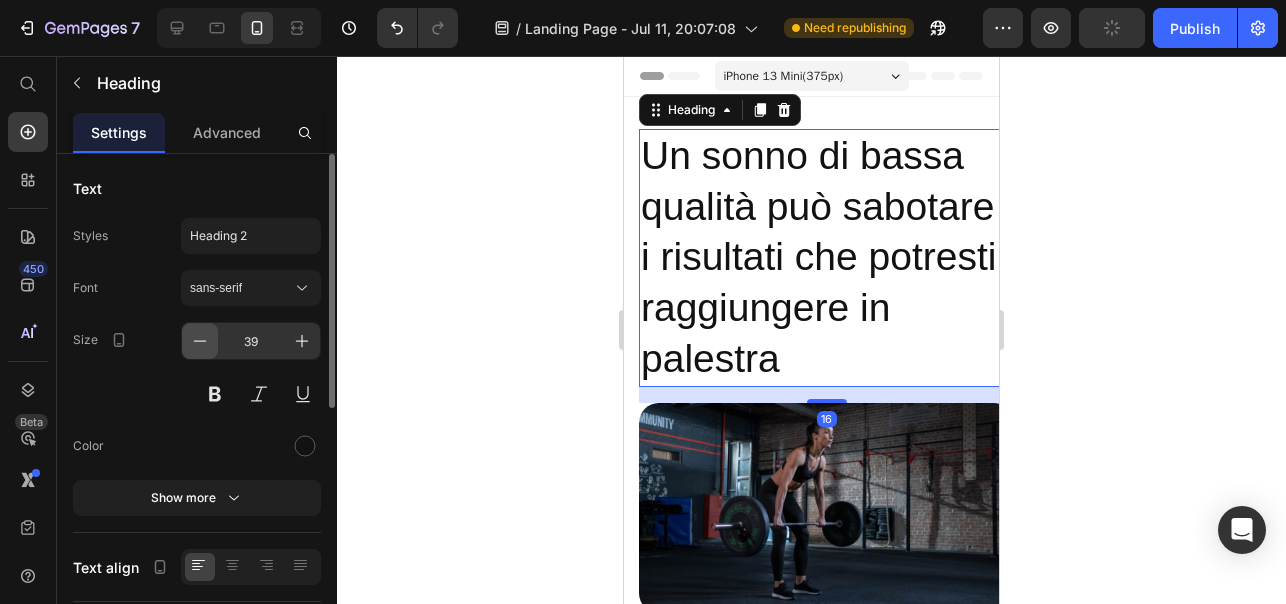 click 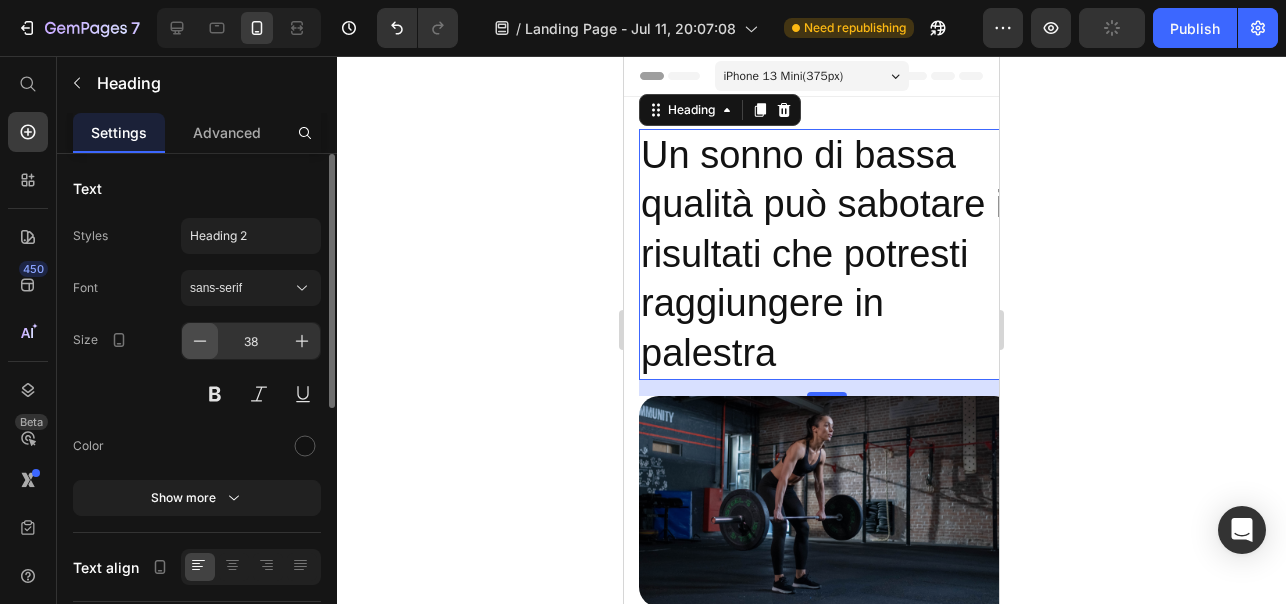 click 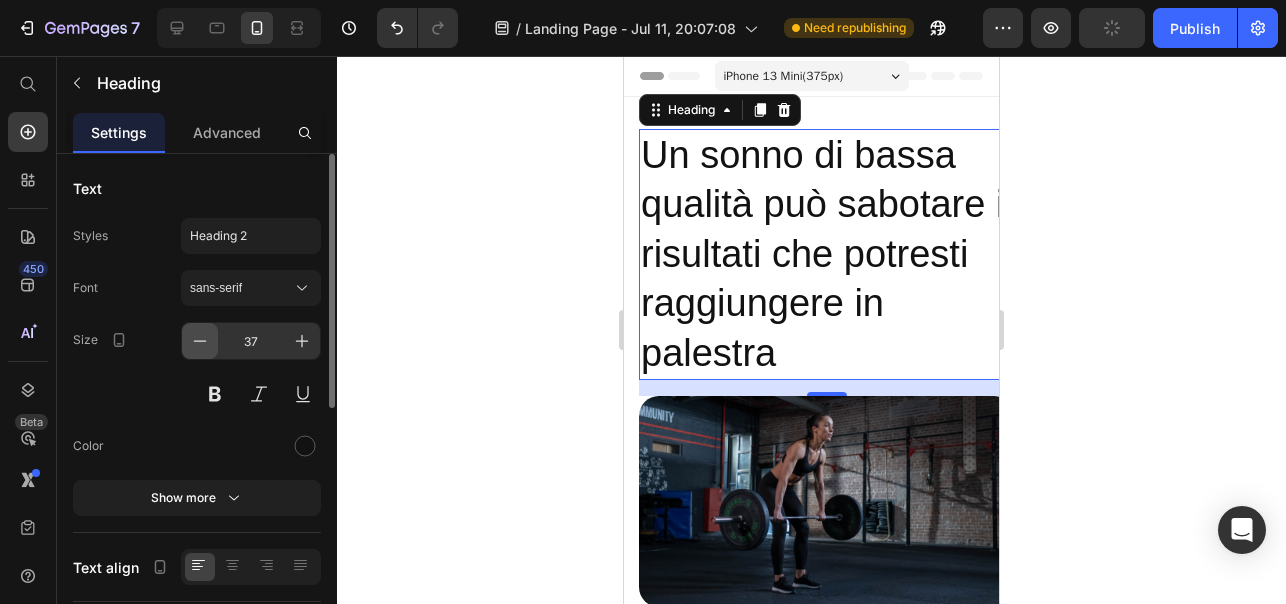 click 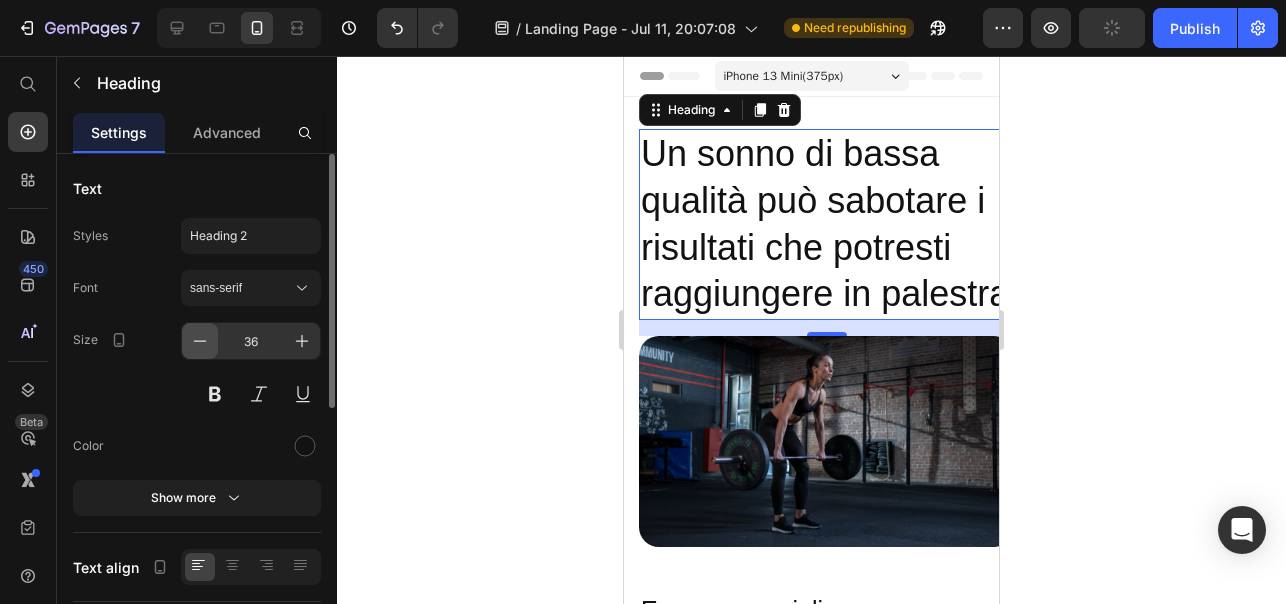 click 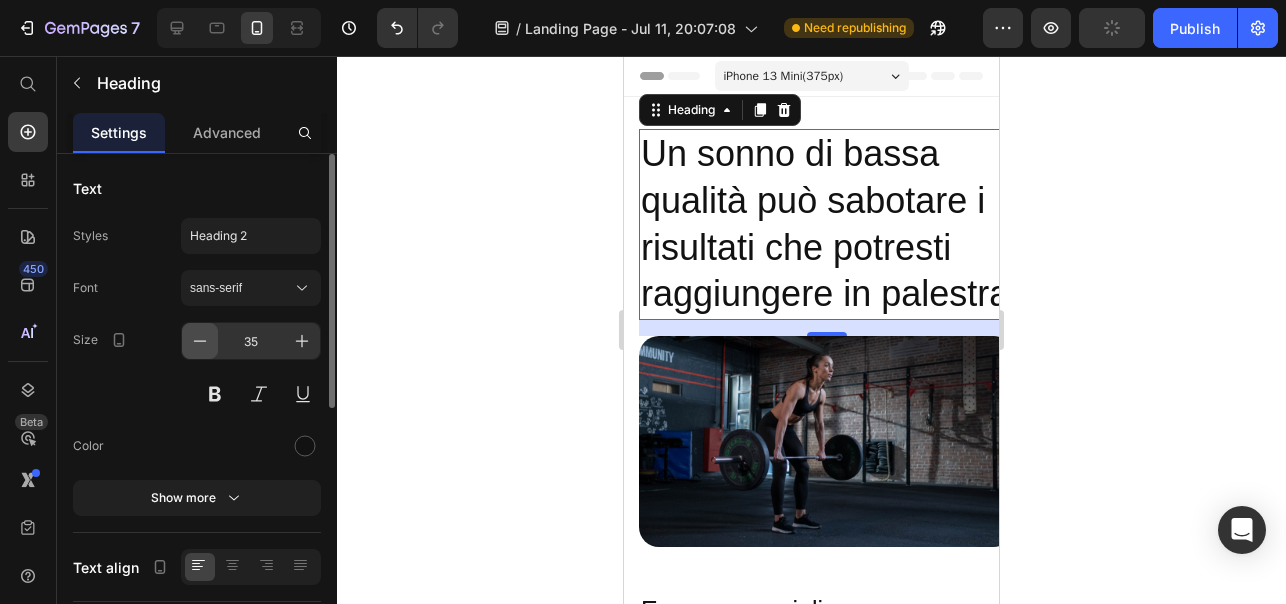 click 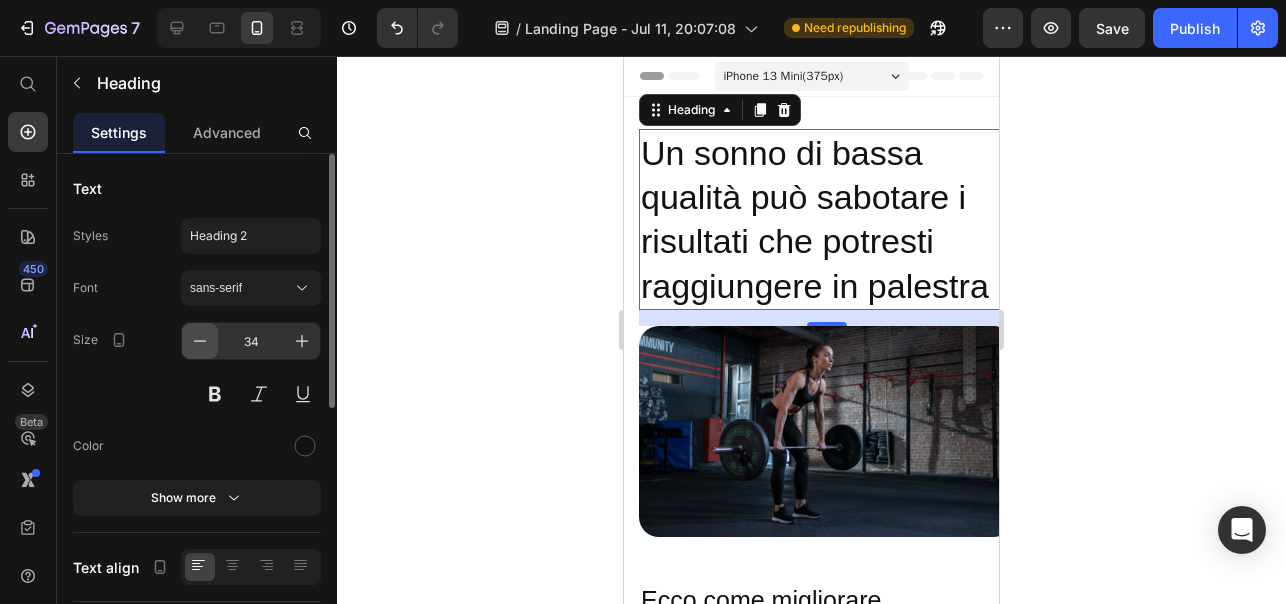 click 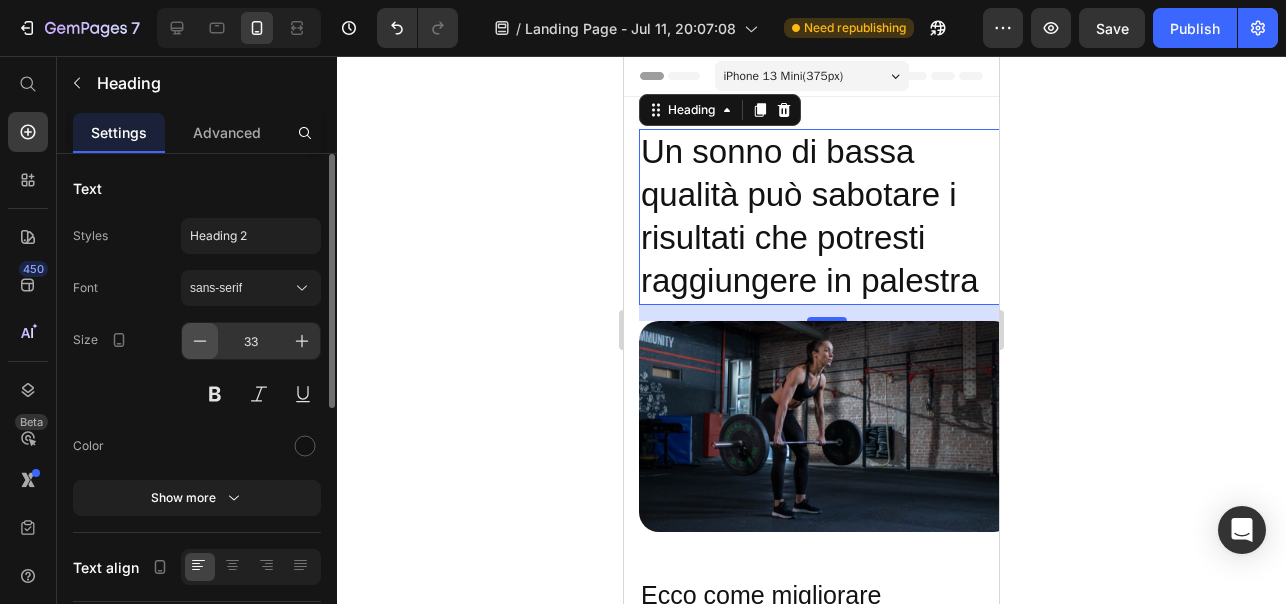 click 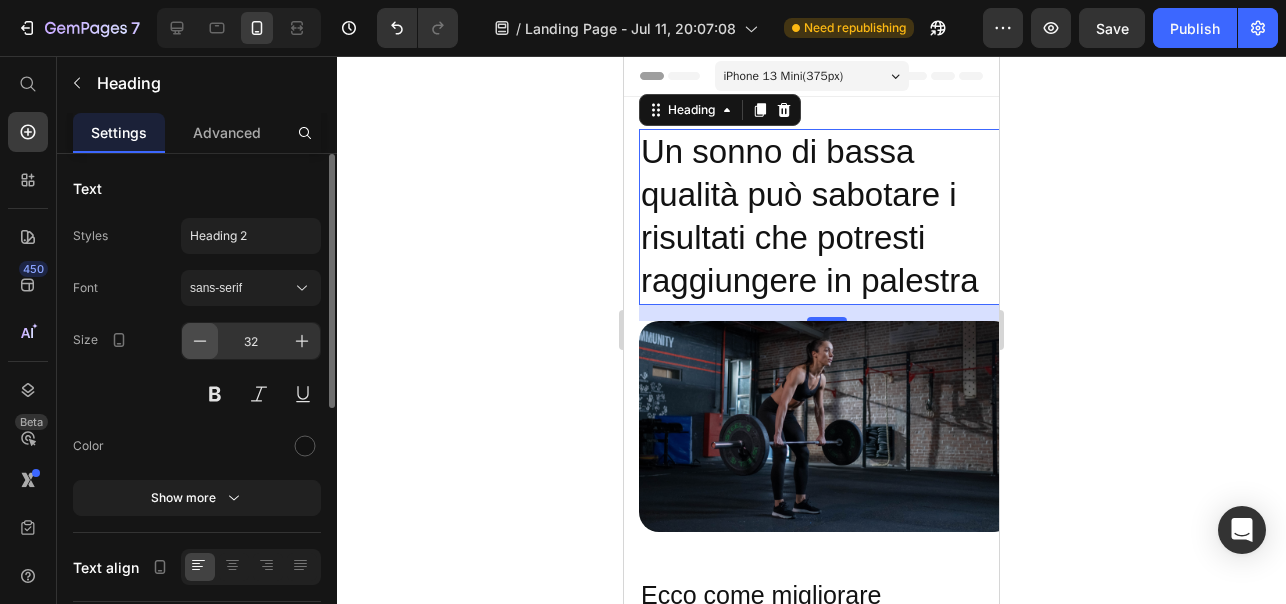 click 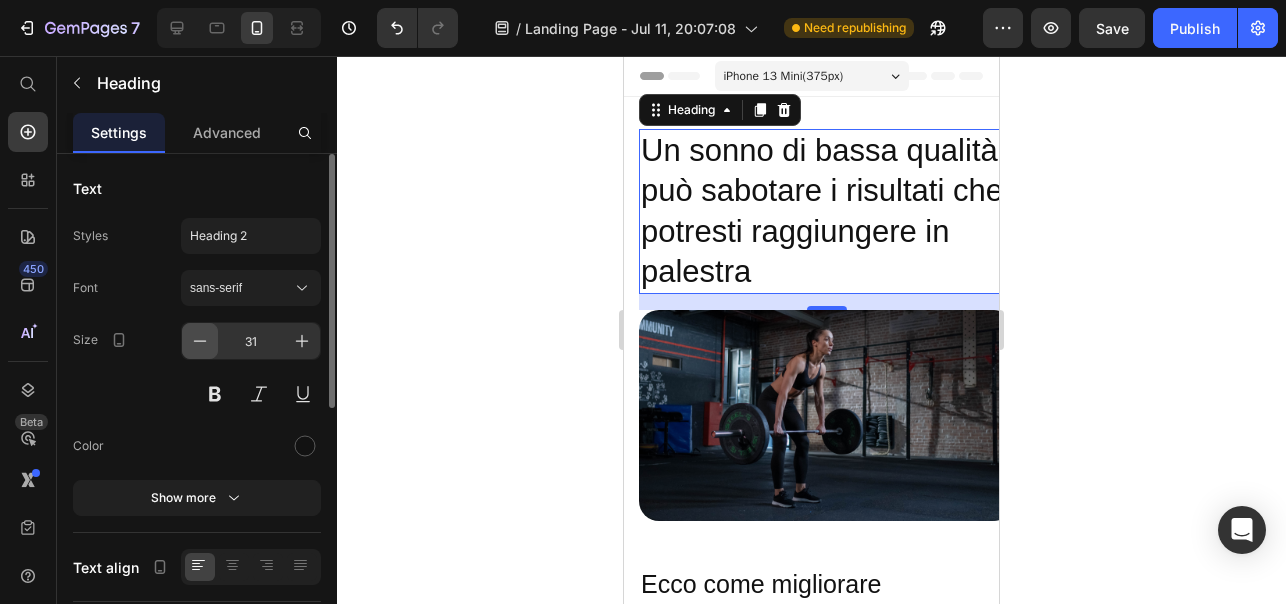 click 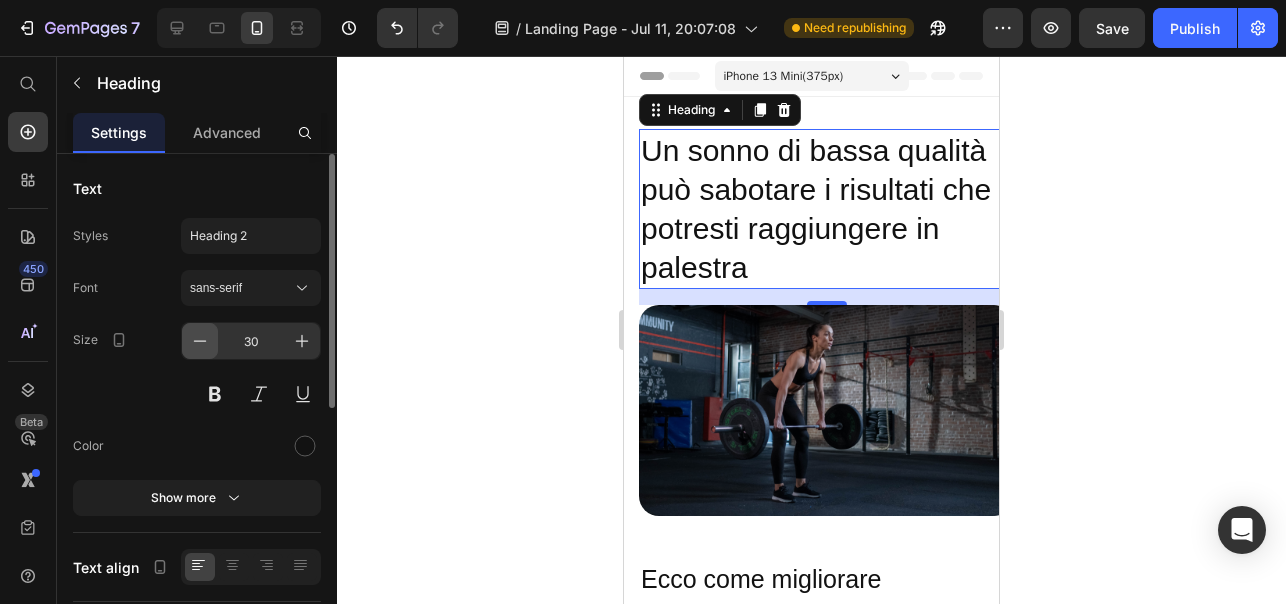 click 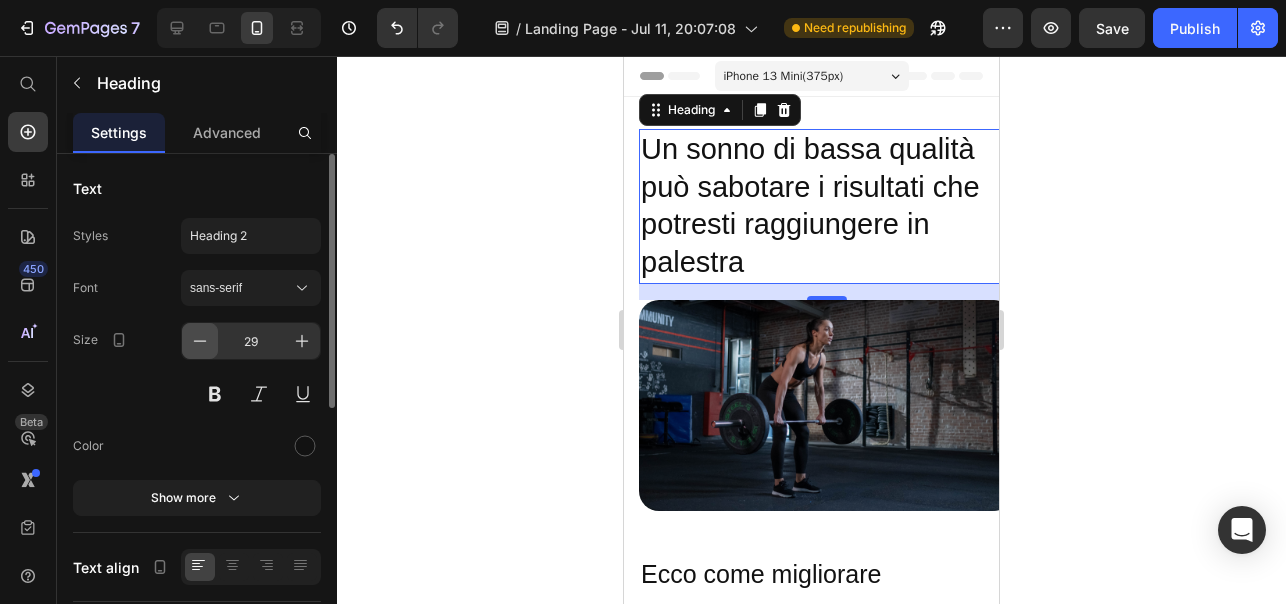 click 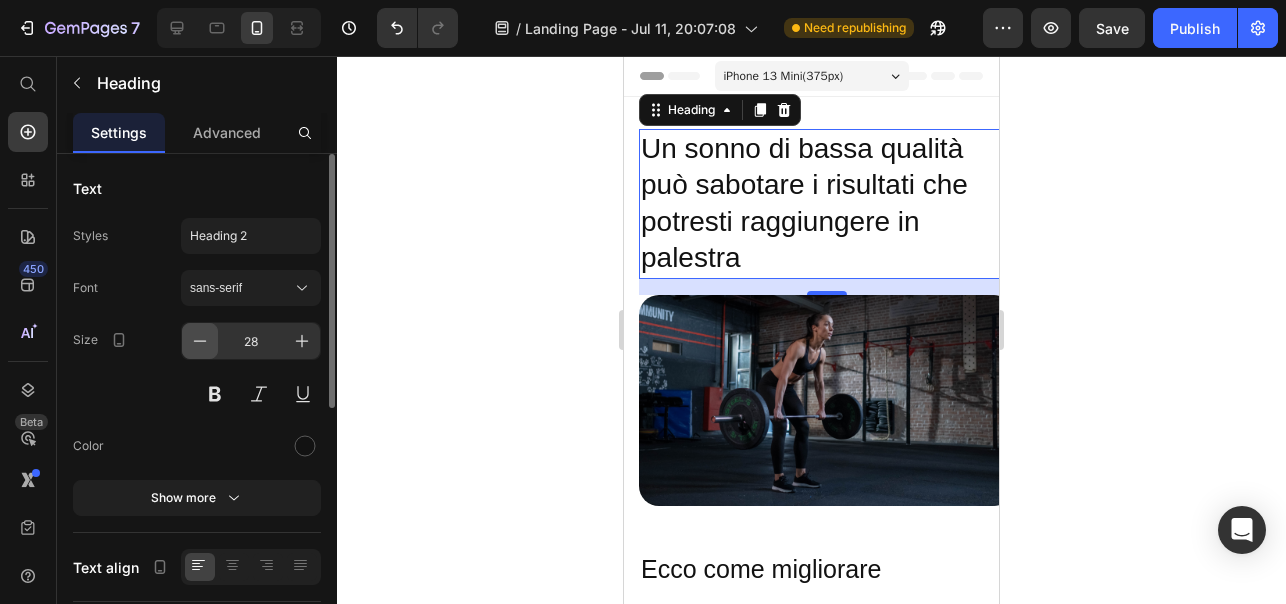 click 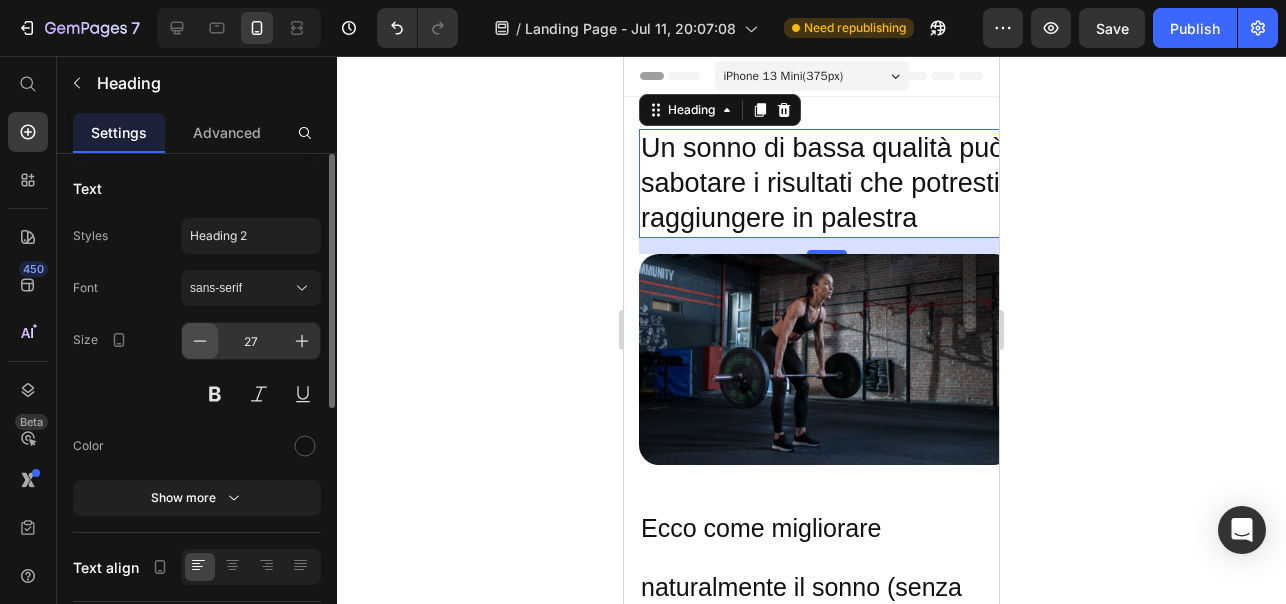 click 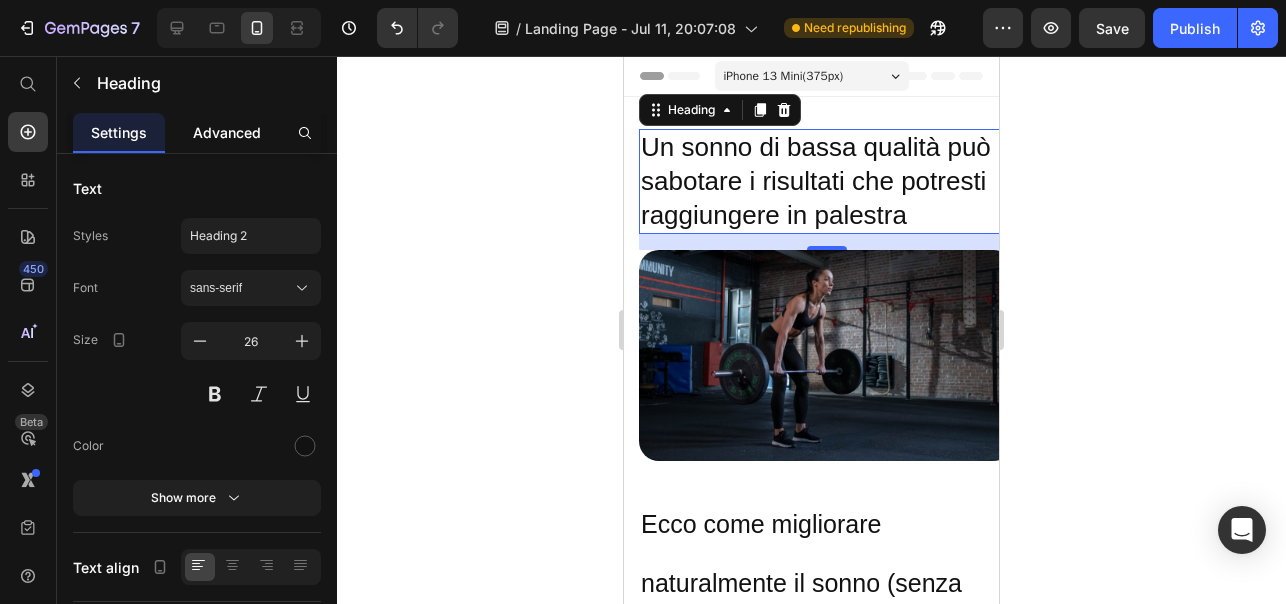 click on "Advanced" 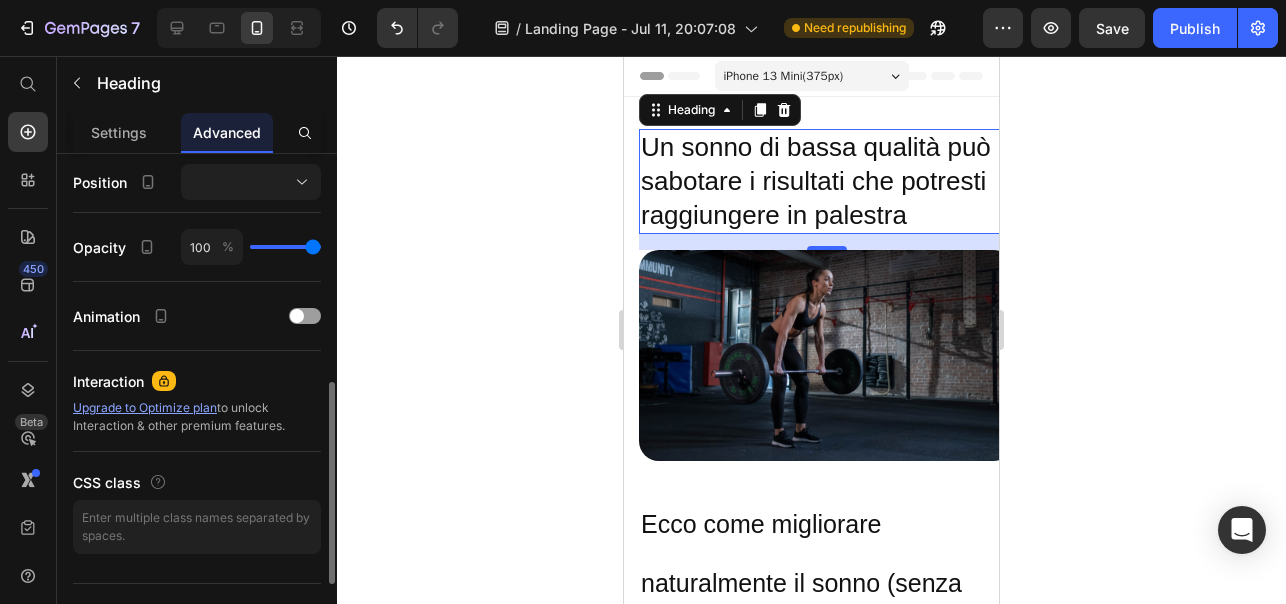 scroll, scrollTop: 0, scrollLeft: 0, axis: both 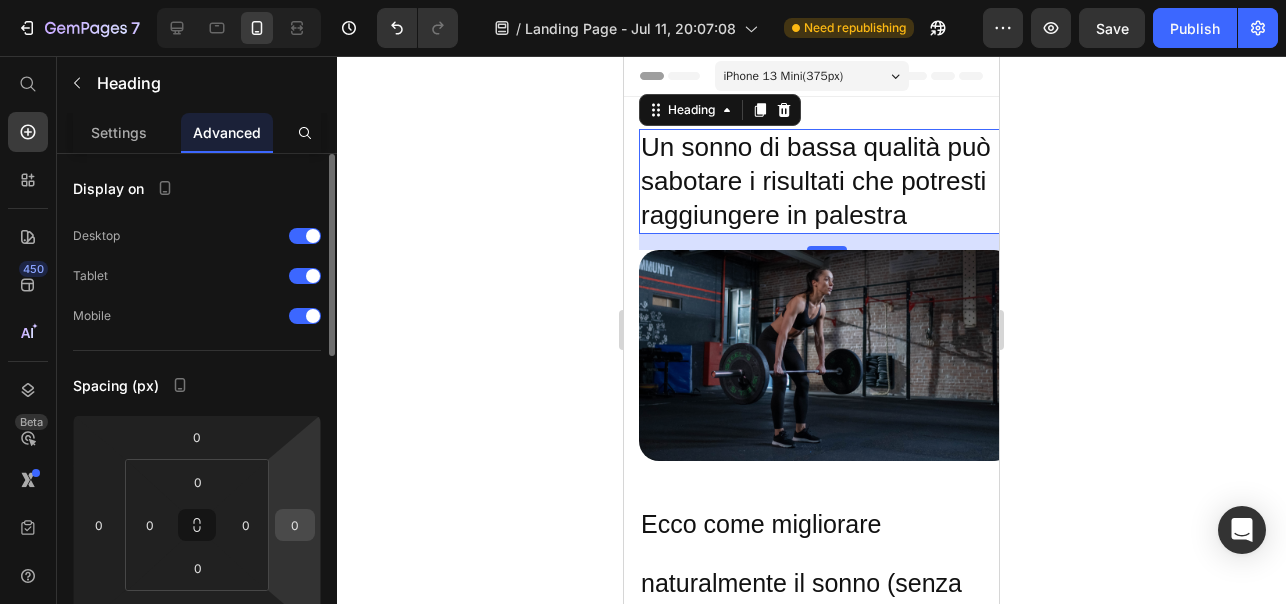 click on "0" at bounding box center [295, 525] 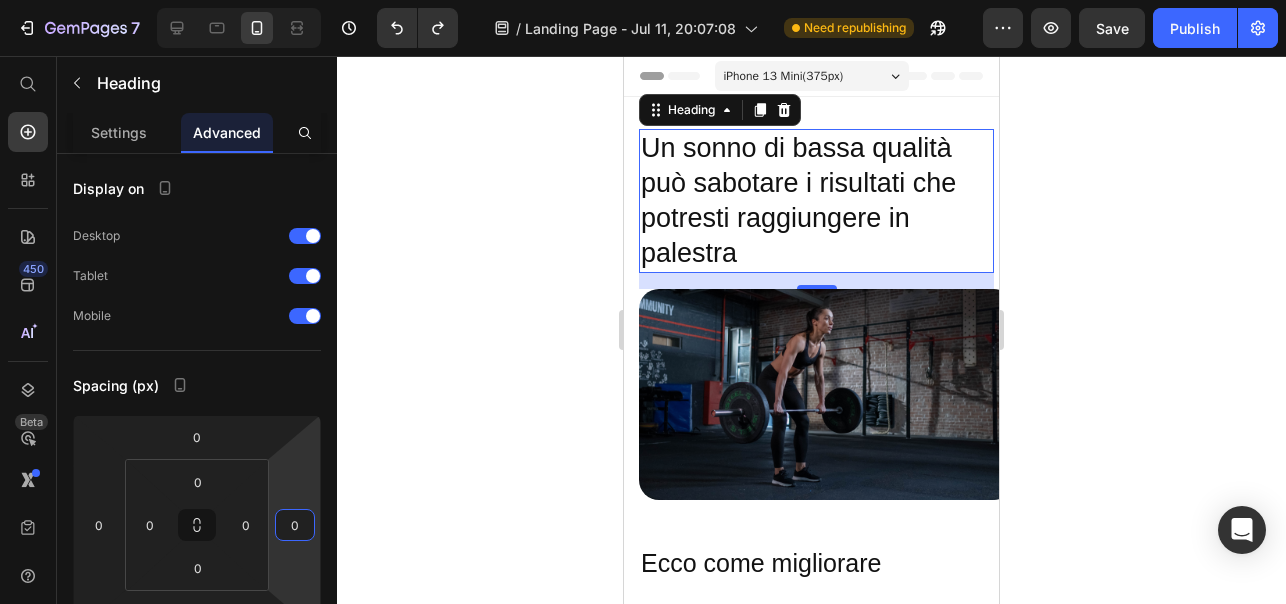 type on "0" 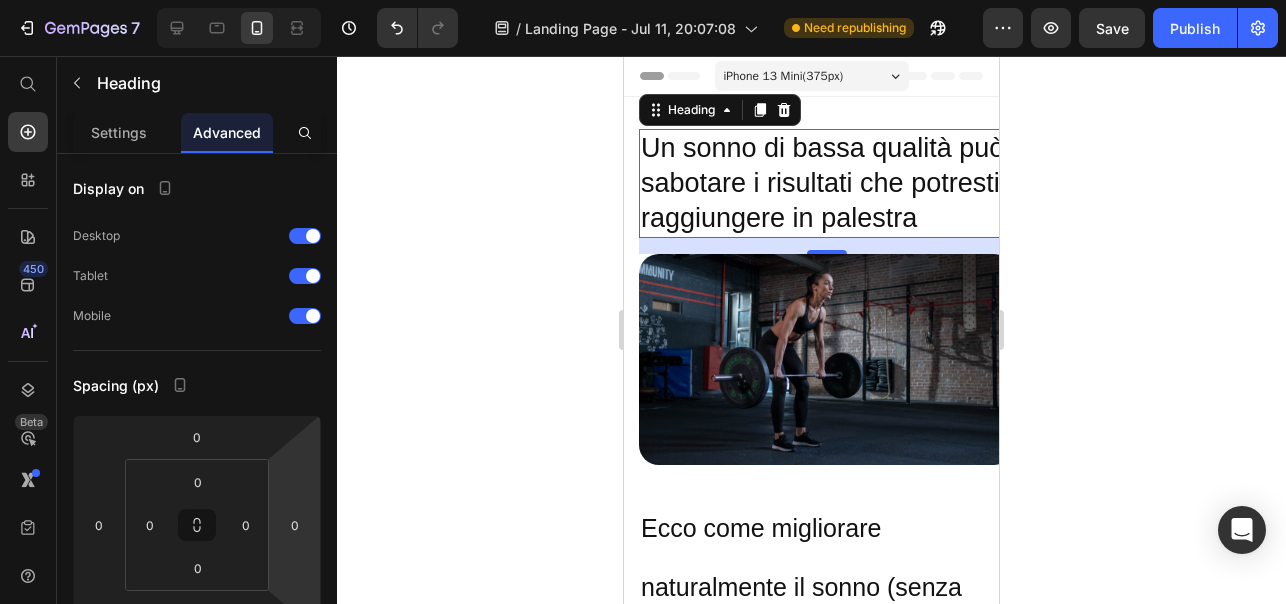 click 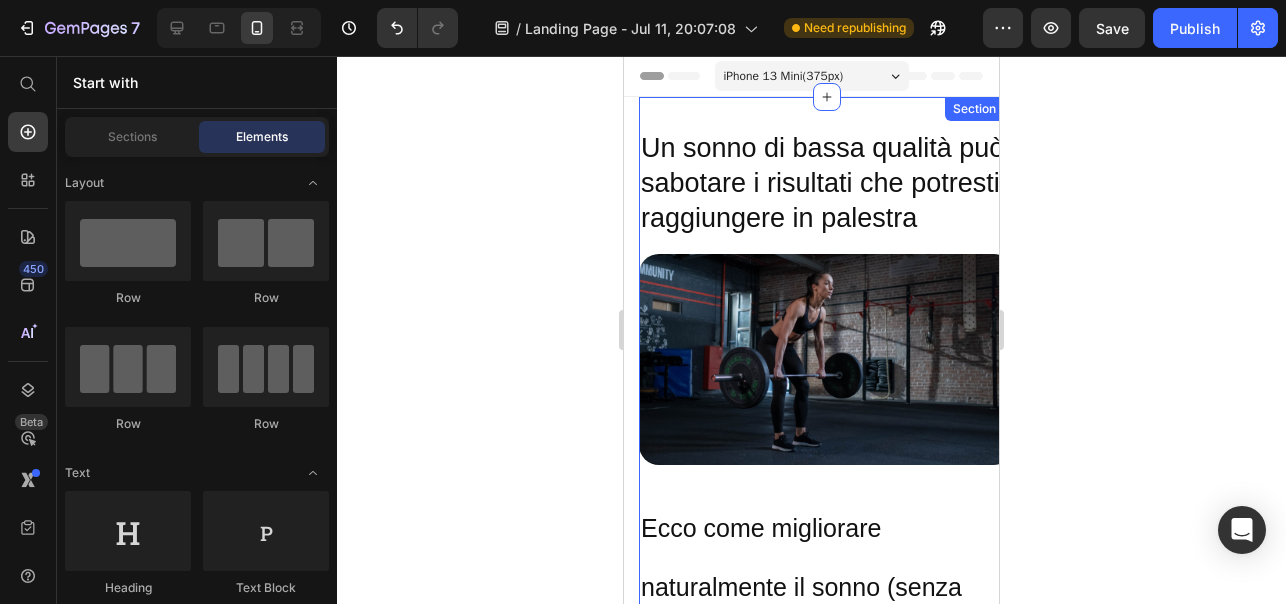 click on "Un sonno di bassa qualità può sabotare i risultati che potresti raggiungere in palestra Heading Image Ecco come migliorare naturalmente il sonno (senza farmaci o integratori) e avere risultati migliori Heading C'è una singola cosa che da qualche anno sta compromettendo sempre di più il nostro sonno e quindi i risultati degli allenamenti. Heading Come forse già sai, il nostro sonno è regolato dalla melatonina, conosciuta anche come "l'ormone del sonno". La melatonina viene prodotta naturalmente dal nostro cervello la sera. Ma c'è un problema... Il nostro corpo produce la melatonina dal tramonto in poi,  quando la luce blu del sole scompare. Da qualche anno però,  la sera siamo esposti alla luce blu artificiale  emessa dagli schermi dei nostri smartphone, PC, TV e lampadine a LED di casa. Text Block Image L'esposizione a questa luce blu artificiale, agisce come un "sole serale", che blocca la nostra naturale produzione di melatonina. Text Block Image Il risultato? Secondo uno studio pubblicato su  Image" at bounding box center [826, 4325] 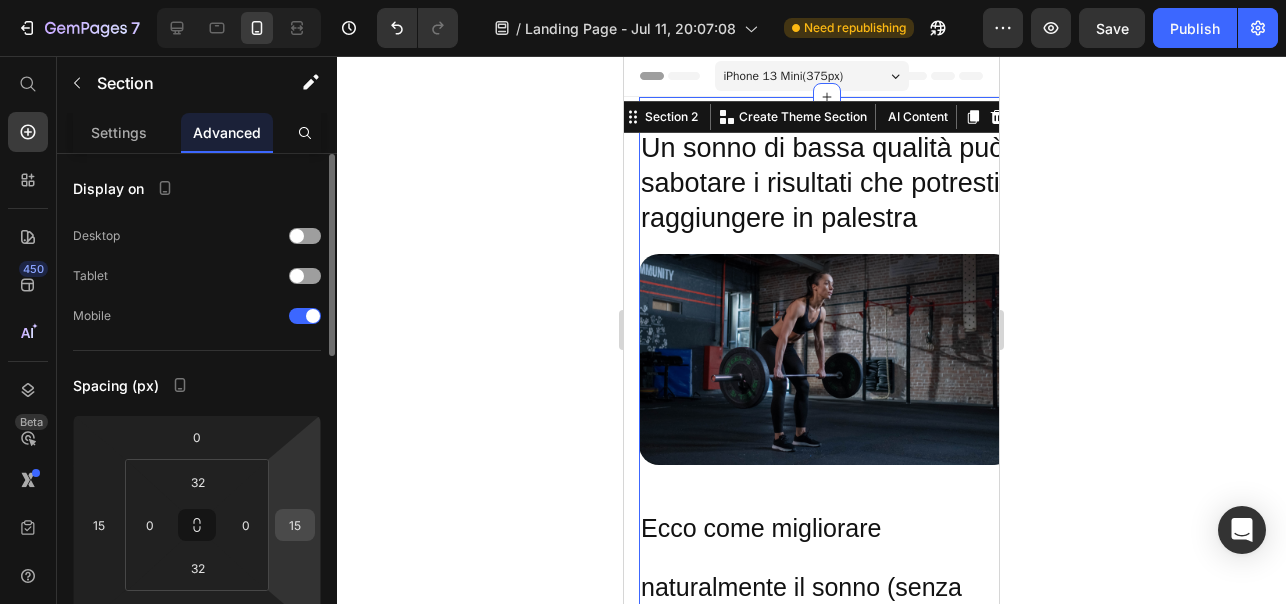 click on "15" at bounding box center [295, 525] 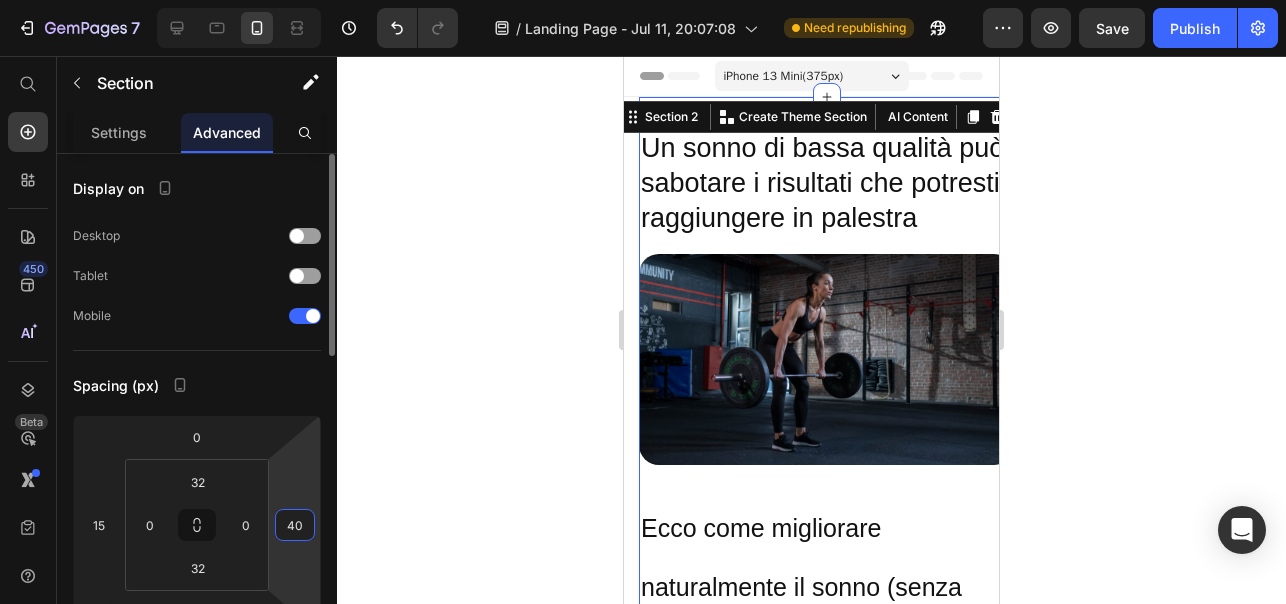 type on "40" 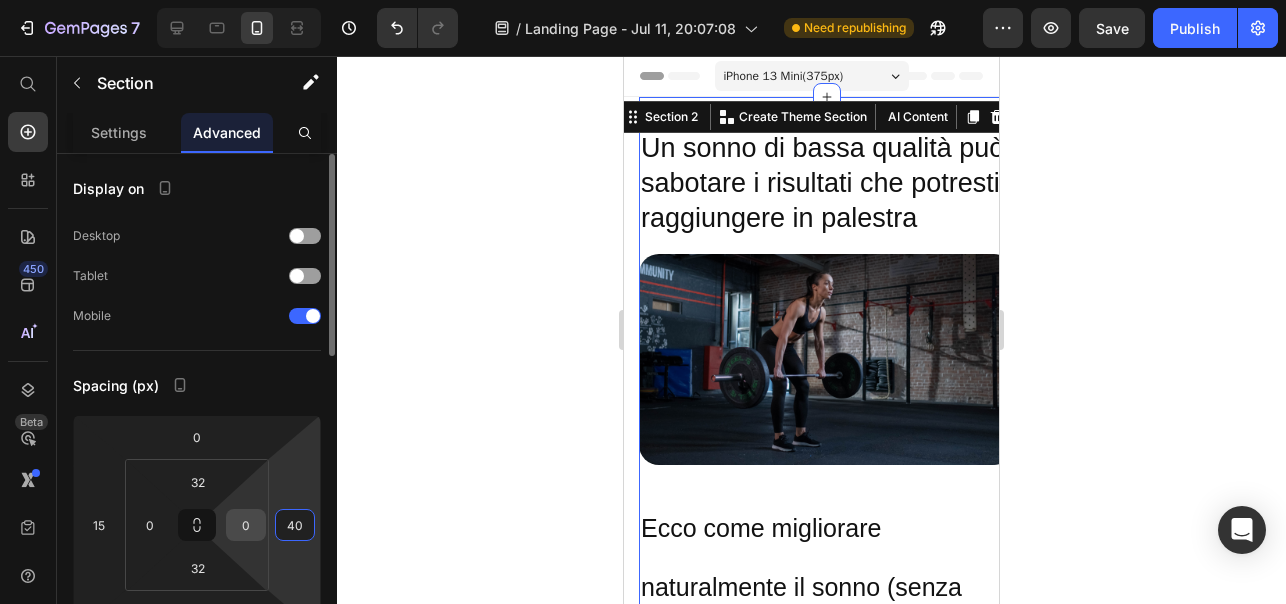 click on "0" at bounding box center [246, 525] 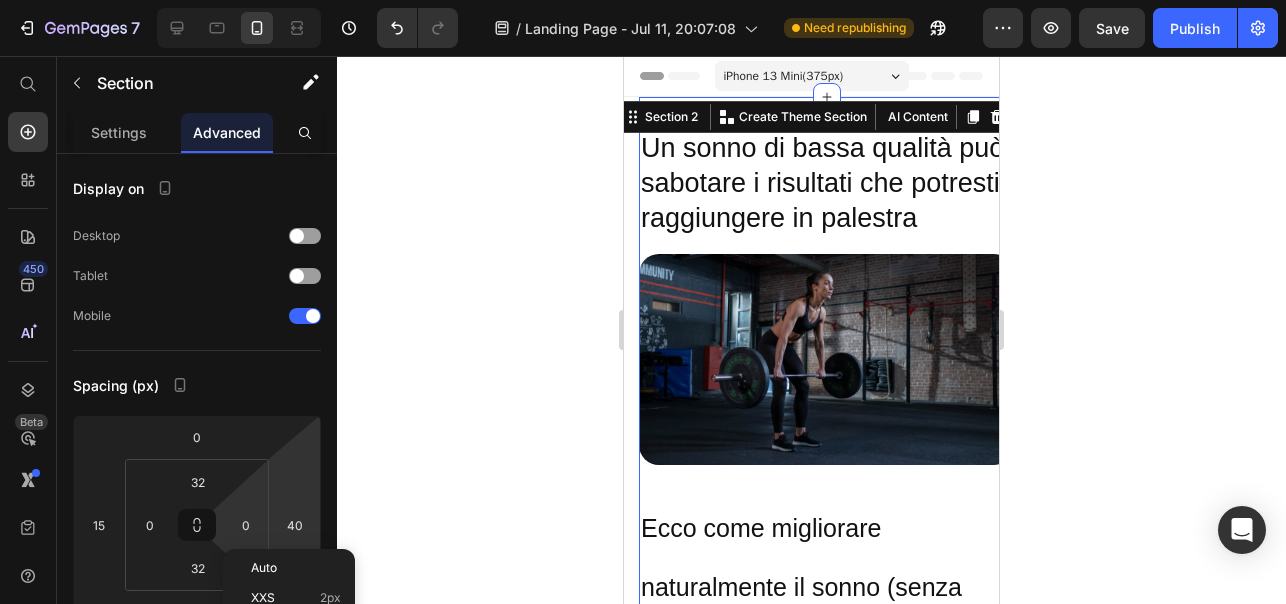 click 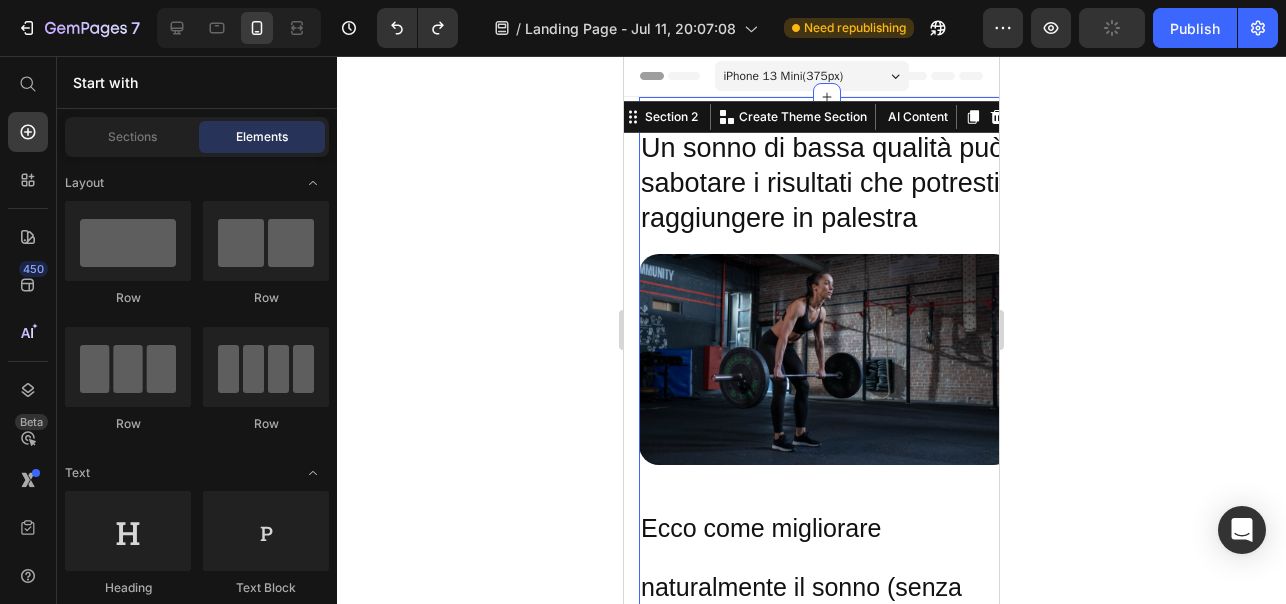 click on "Un sonno di bassa qualità può sabotare i risultati che potresti raggiungere in palestra Heading Image Ecco come migliorare naturalmente il sonno (senza farmaci o integratori) e avere risultati migliori Heading C'è una singola cosa che da qualche anno sta compromettendo sempre di più il nostro sonno e quindi i risultati degli allenamenti. Heading Come forse già sai, il nostro sonno è regolato dalla melatonina, conosciuta anche come "l'ormone del sonno". La melatonina viene prodotta naturalmente dal nostro cervello la sera. Ma c'è un problema... Il nostro corpo produce la melatonina dal tramonto in poi,  quando la luce blu del sole scompare. Da qualche anno però,  la sera siamo esposti alla luce blu artificiale  emessa dagli schermi dei nostri smartphone, PC, TV e lampadine a LED di casa. Text Block Image L'esposizione a questa luce blu artificiale, agisce come un "sole serale", che blocca la nostra naturale produzione di melatonina. Text Block Image Il risultato? Secondo uno studio pubblicato su  Image" at bounding box center (826, 4325) 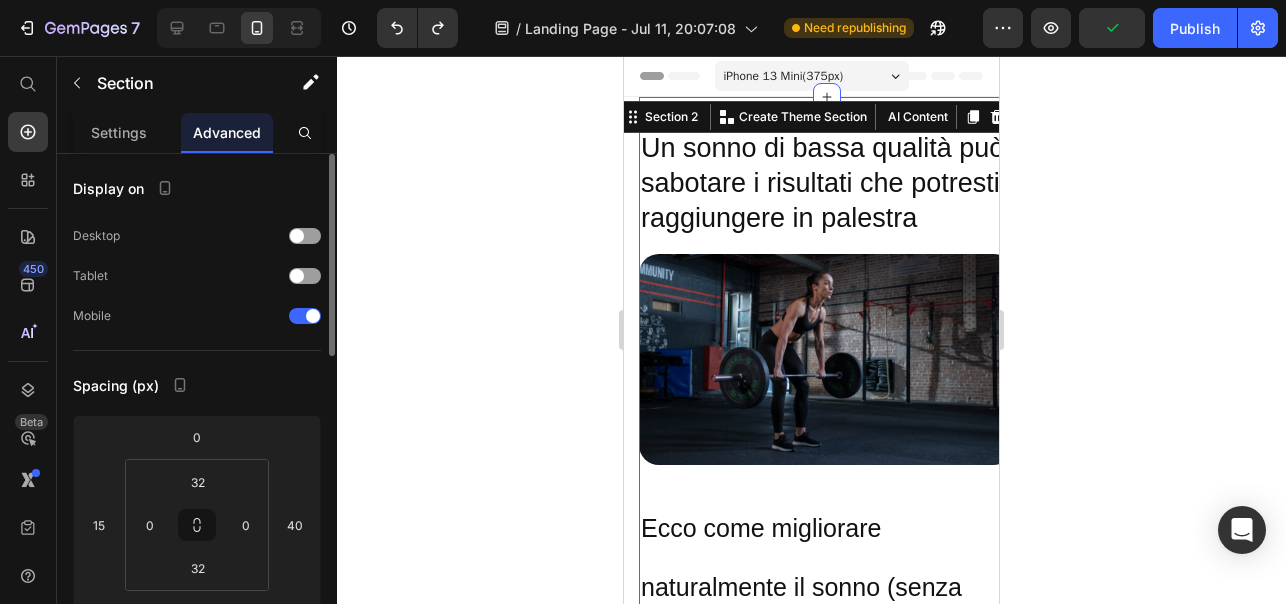 type on "15" 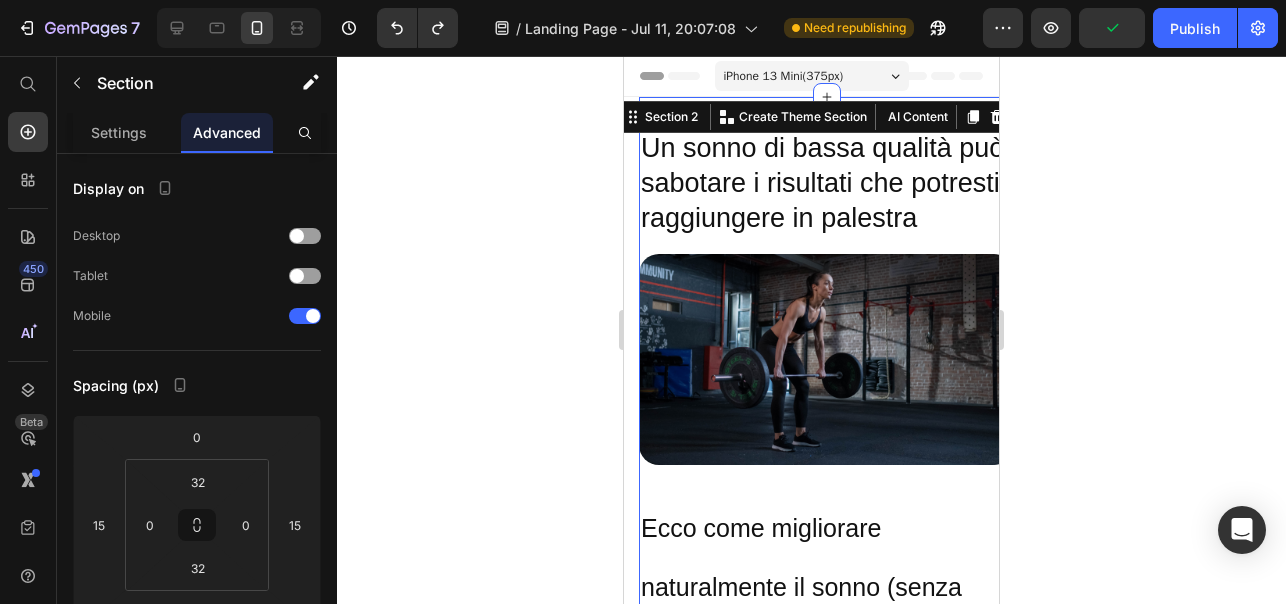 click 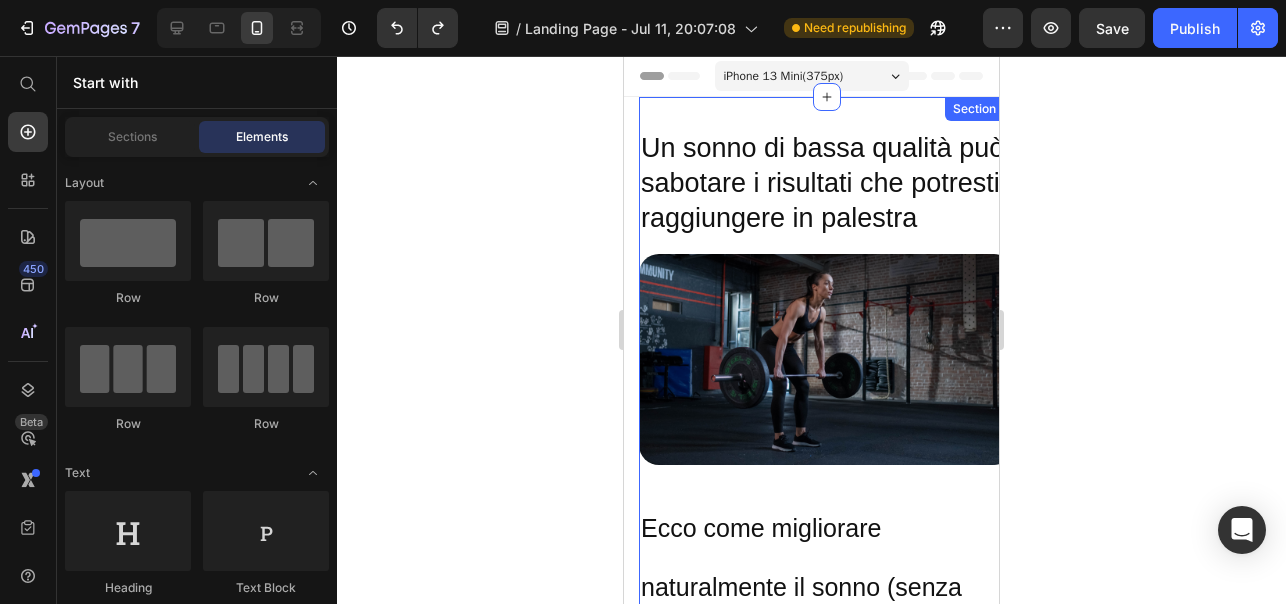 click on "Un sonno di bassa qualità può sabotare i risultati che potresti raggiungere in palestra Heading Image Ecco come migliorare naturalmente il sonno (senza farmaci o integratori) e avere risultati migliori Heading C'è una singola cosa che da qualche anno sta compromettendo sempre di più il nostro sonno e quindi i risultati degli allenamenti. Heading Come forse già sai, il nostro sonno è regolato dalla melatonina, conosciuta anche come "l'ormone del sonno". La melatonina viene prodotta naturalmente dal nostro cervello la sera. Ma c'è un problema... Il nostro corpo produce la melatonina dal tramonto in poi,  quando la luce blu del sole scompare. Da qualche anno però,  la sera siamo esposti alla luce blu artificiale  emessa dagli schermi dei nostri smartphone, PC, TV e lampadine a LED di casa. Text Block Image L'esposizione a questa luce blu artificiale, agisce come un "sole serale", che blocca la nostra naturale produzione di melatonina. Text Block Image Il risultato? Secondo uno studio pubblicato su  Image" at bounding box center [826, 4325] 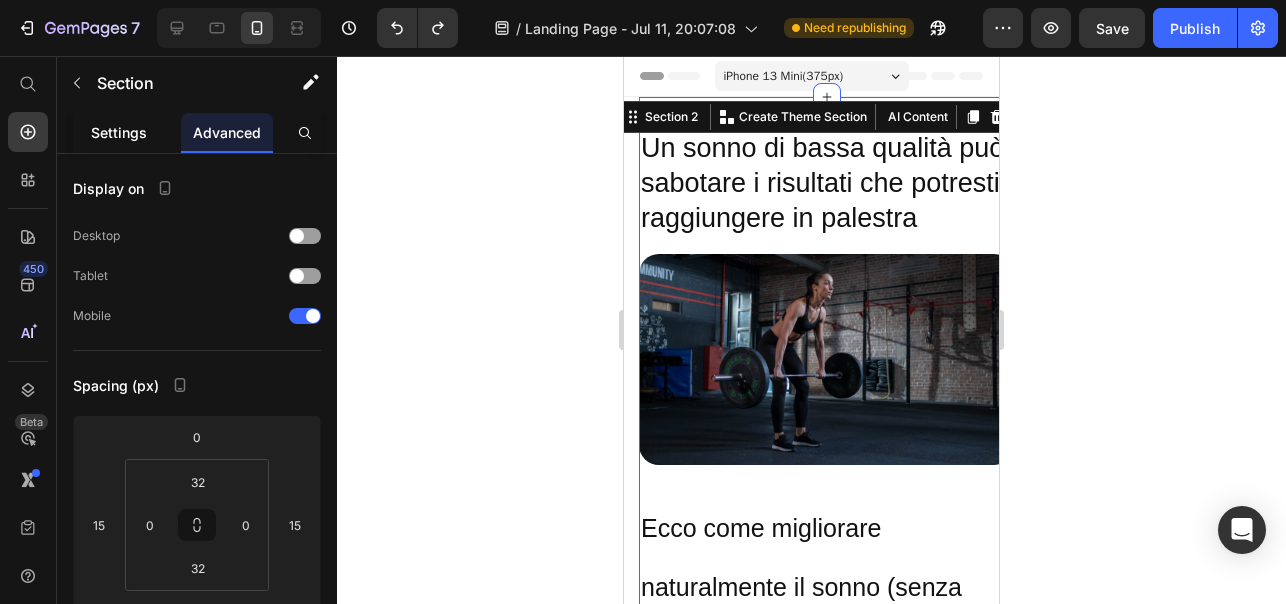 click on "Settings" at bounding box center (119, 132) 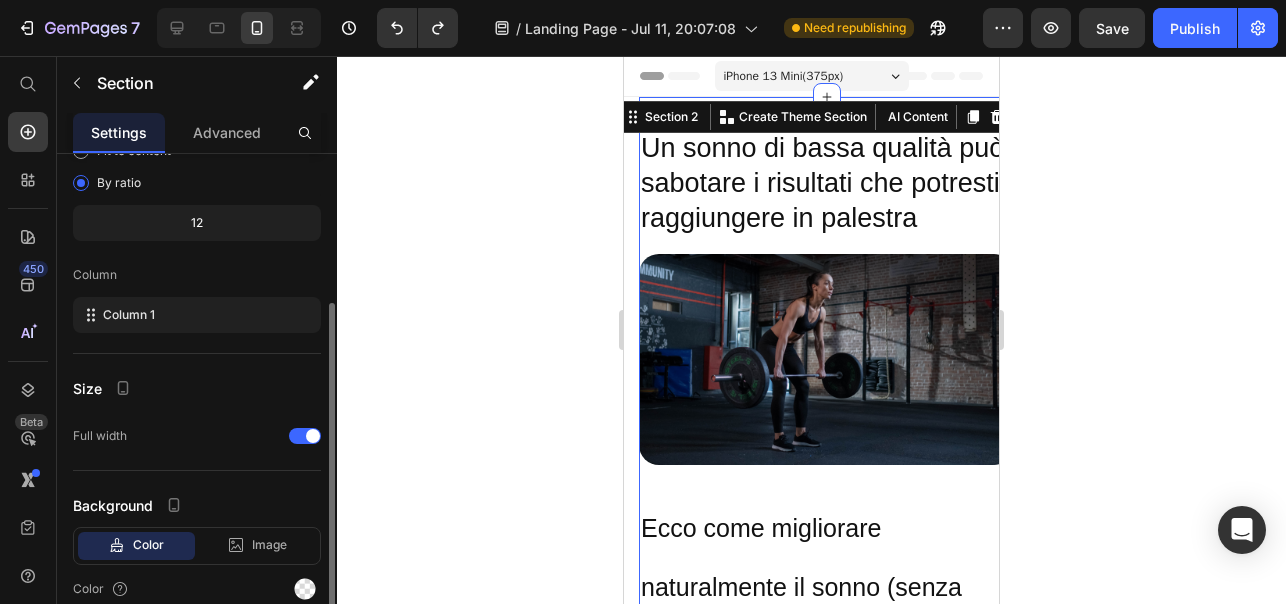 scroll, scrollTop: 257, scrollLeft: 0, axis: vertical 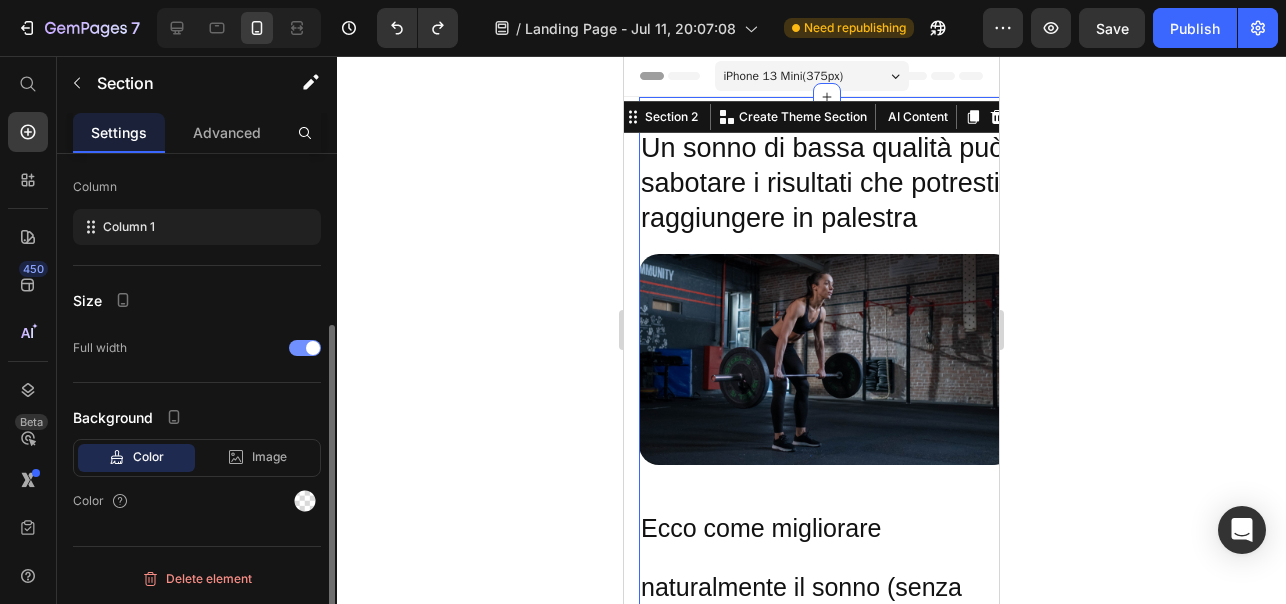 click at bounding box center [305, 348] 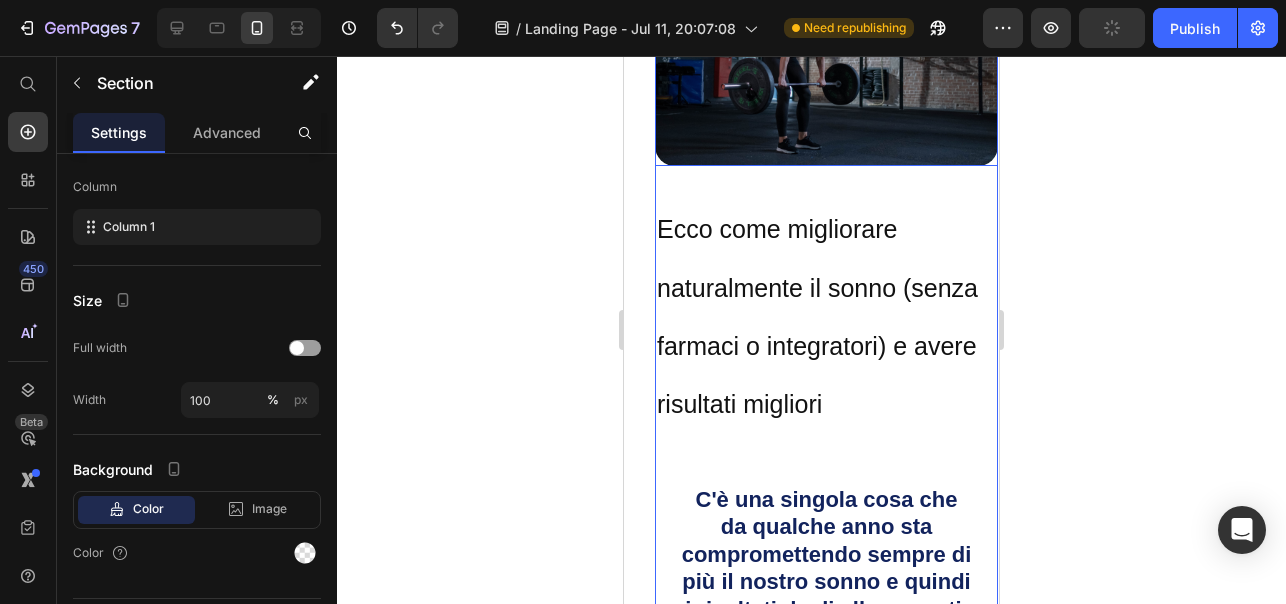 scroll, scrollTop: 0, scrollLeft: 0, axis: both 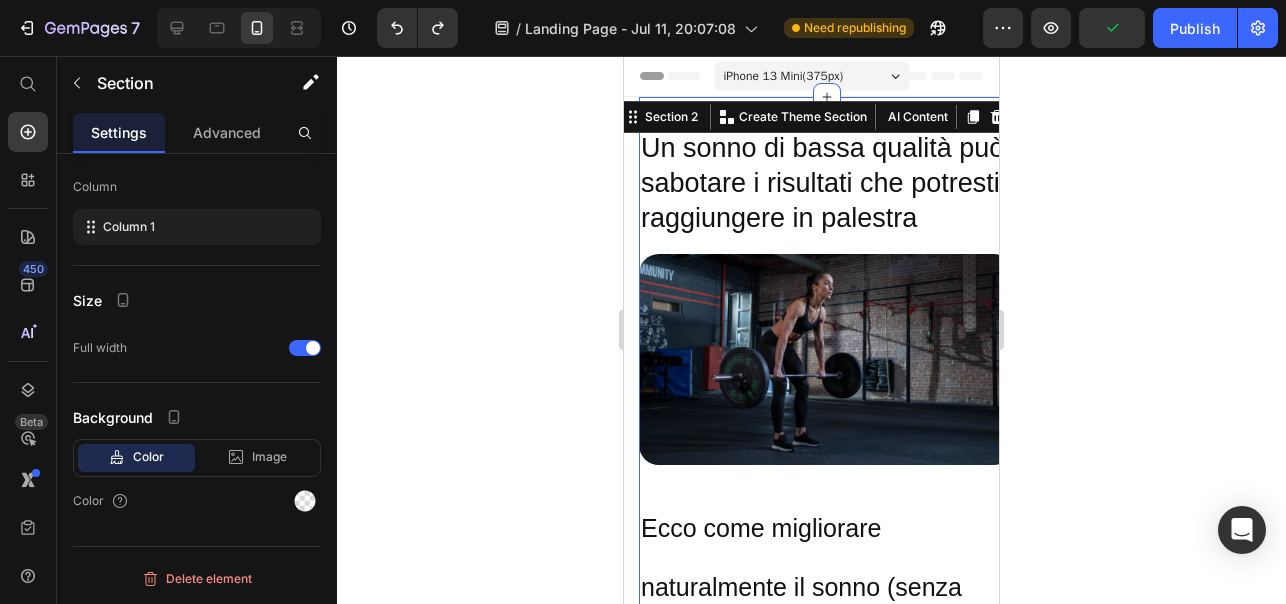 click 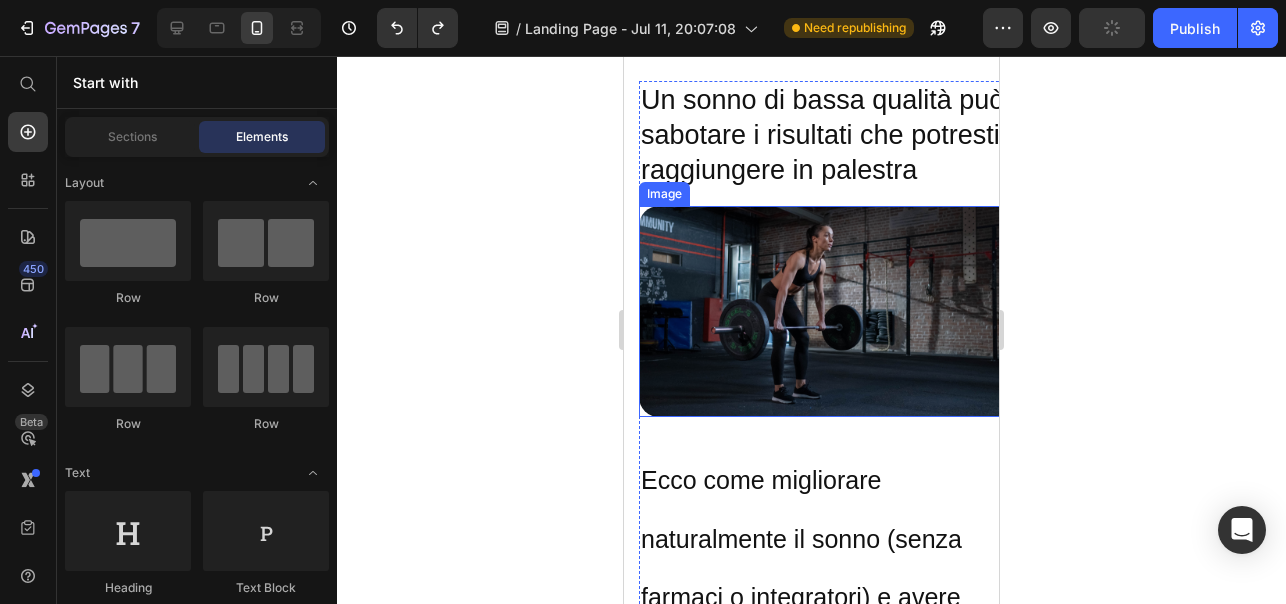 scroll, scrollTop: 0, scrollLeft: 0, axis: both 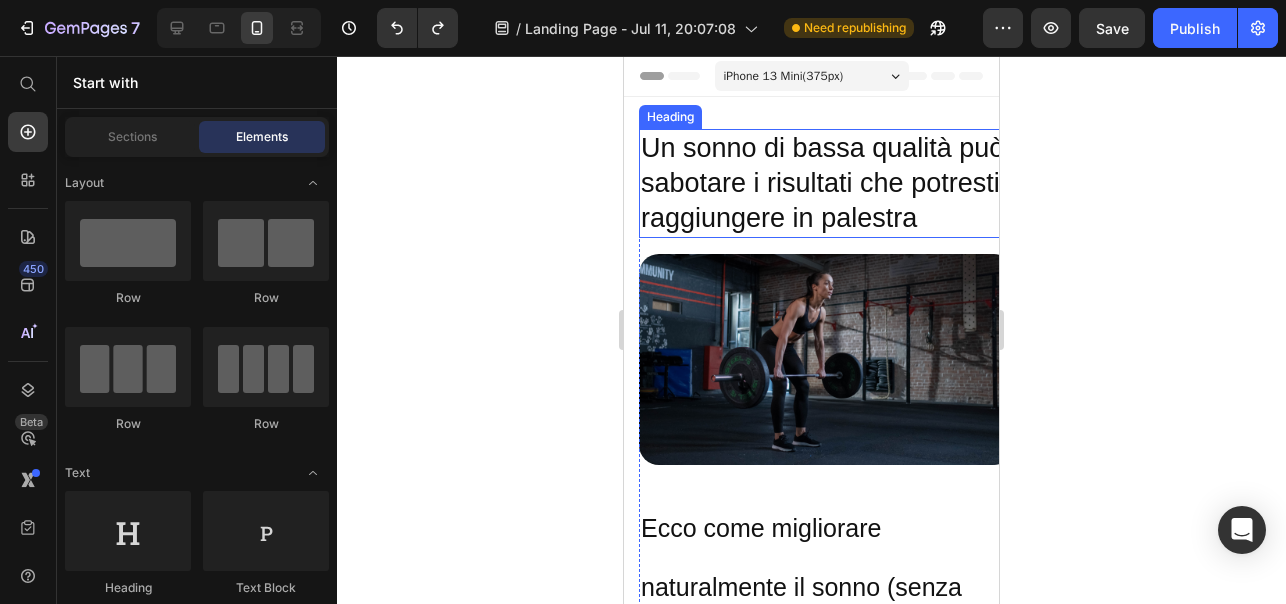 click on "Un sonno di bassa qualità può sabotare i risultati che potresti raggiungere in palestra Heading Image Ecco come migliorare naturalmente il sonno (senza farmaci o integratori) e avere risultati migliori Heading C'è una singola cosa che da qualche anno sta compromettendo sempre di più il nostro sonno e quindi i risultati degli allenamenti. Heading Come forse già sai, il nostro sonno è regolato dalla melatonina, conosciuta anche come "l'ormone del sonno". La melatonina viene prodotta naturalmente dal nostro cervello la sera. Ma c'è un problema... Il nostro corpo produce la melatonina dal tramonto in poi,  quando la luce blu del sole scompare. Da qualche anno però,  la sera siamo esposti alla luce blu artificiale  emessa dagli schermi dei nostri smartphone, PC, TV e lampadine a LED di casa. Text Block Image L'esposizione a questa luce blu artificiale, agisce come un "sole serale", che blocca la nostra naturale produzione di melatonina. Text Block Image Il risultato? Secondo uno studio pubblicato su  Image" at bounding box center [811, 4325] 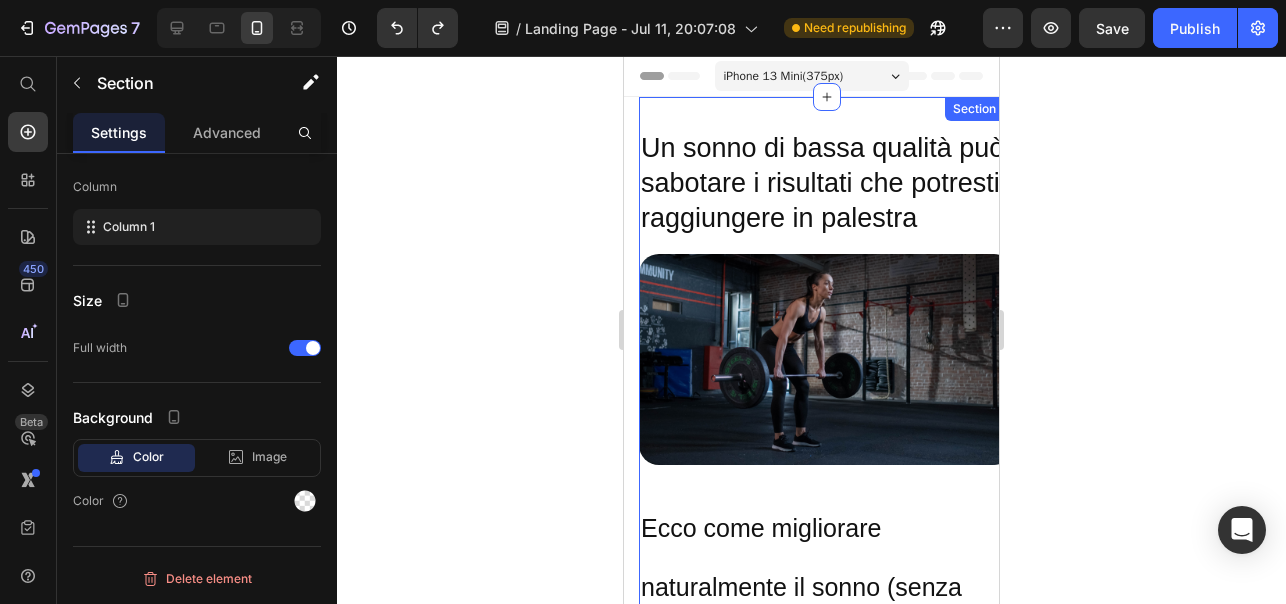 click on "Un sonno di bassa qualità può sabotare i risultati che potresti raggiungere in palestra Heading Image Ecco come migliorare naturalmente il sonno (senza farmaci o integratori) e avere risultati migliori Heading C'è una singola cosa che da qualche anno sta compromettendo sempre di più il nostro sonno e quindi i risultati degli allenamenti. Heading Come forse già sai, il nostro sonno è regolato dalla melatonina, conosciuta anche come "l'ormone del sonno". La melatonina viene prodotta naturalmente dal nostro cervello la sera. Ma c'è un problema... Il nostro corpo produce la melatonina dal tramonto in poi,  quando la luce blu del sole scompare. Da qualche anno però,  la sera siamo esposti alla luce blu artificiale  emessa dagli schermi dei nostri smartphone, PC, TV e lampadine a LED di casa. Text Block Image L'esposizione a questa luce blu artificiale, agisce come un "sole serale", che blocca la nostra naturale produzione di melatonina. Text Block Image Il risultato? Secondo uno studio pubblicato su  Image" at bounding box center [826, 4325] 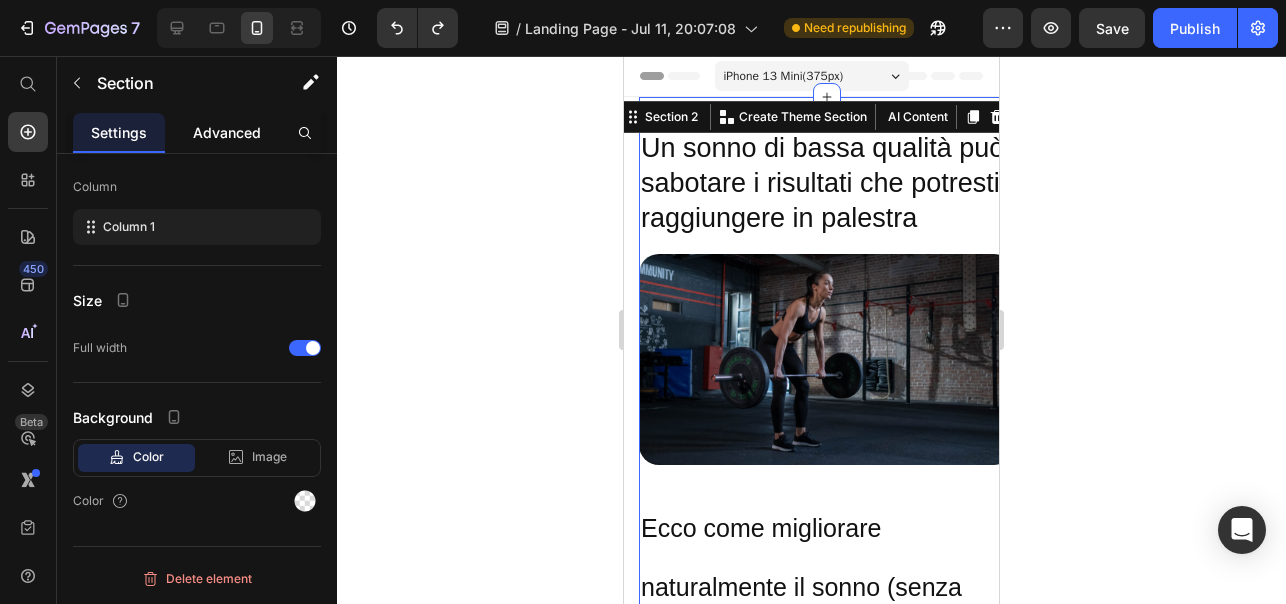 click on "Advanced" at bounding box center [227, 132] 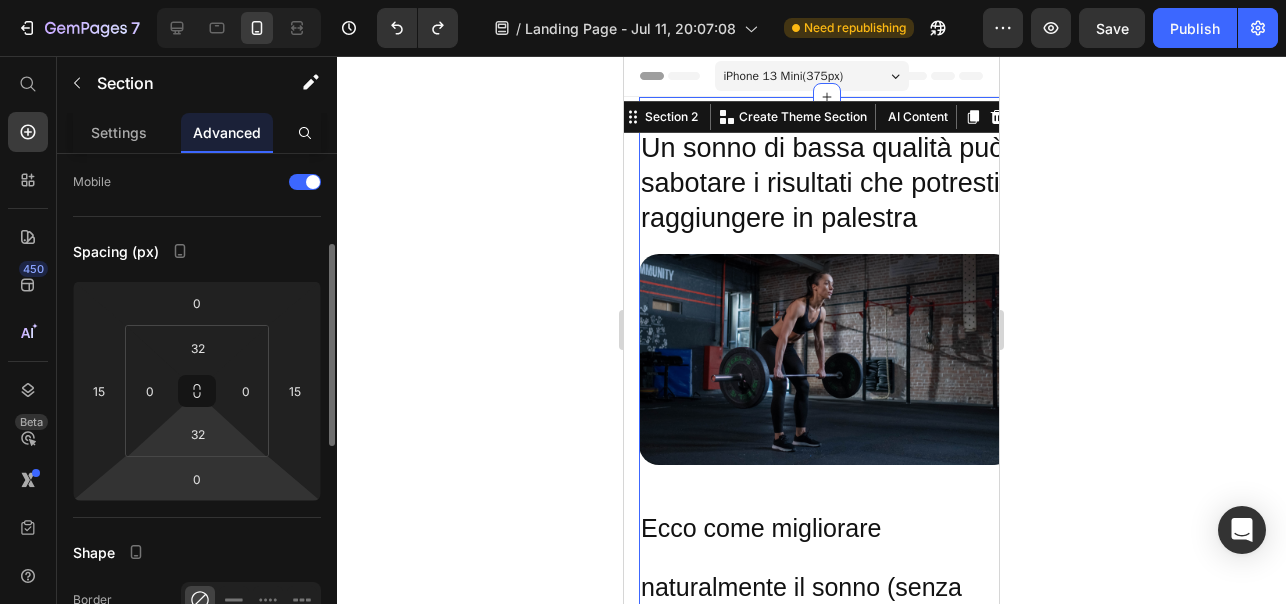 scroll, scrollTop: 167, scrollLeft: 0, axis: vertical 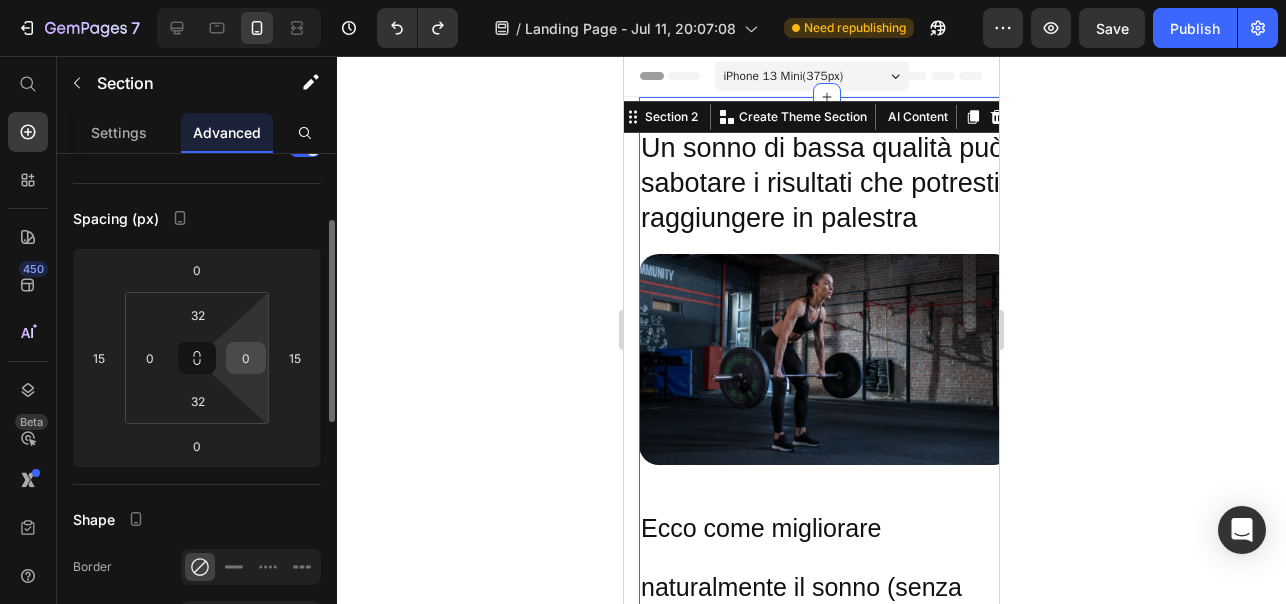 click on "0" at bounding box center [246, 358] 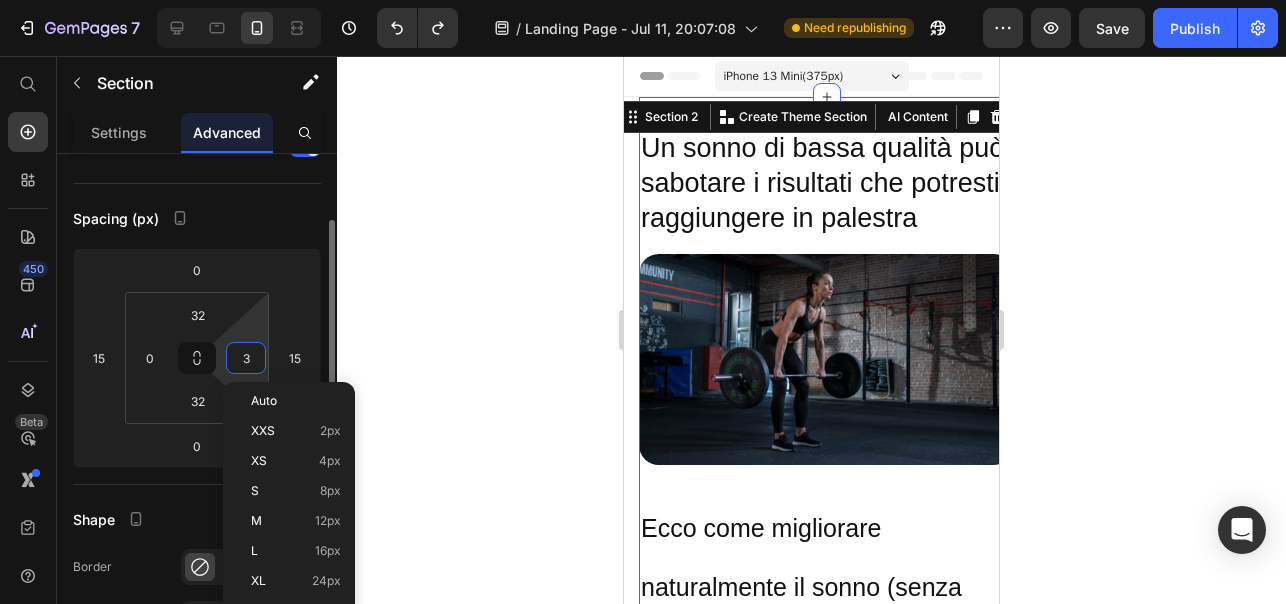 type on "30" 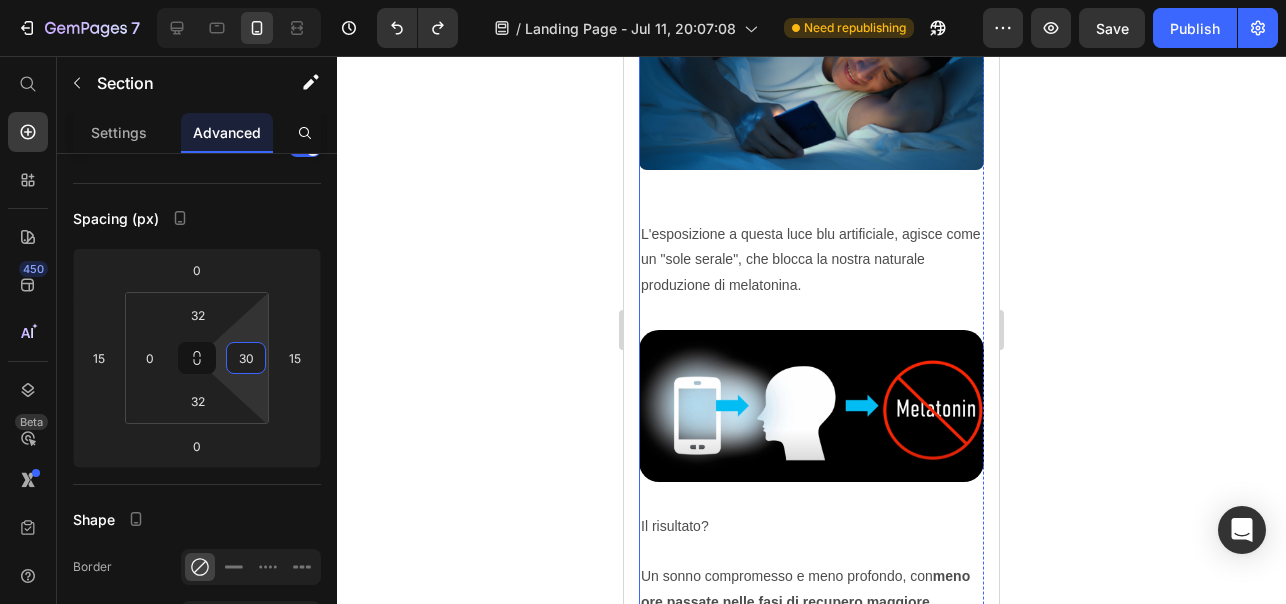 scroll, scrollTop: 1469, scrollLeft: 0, axis: vertical 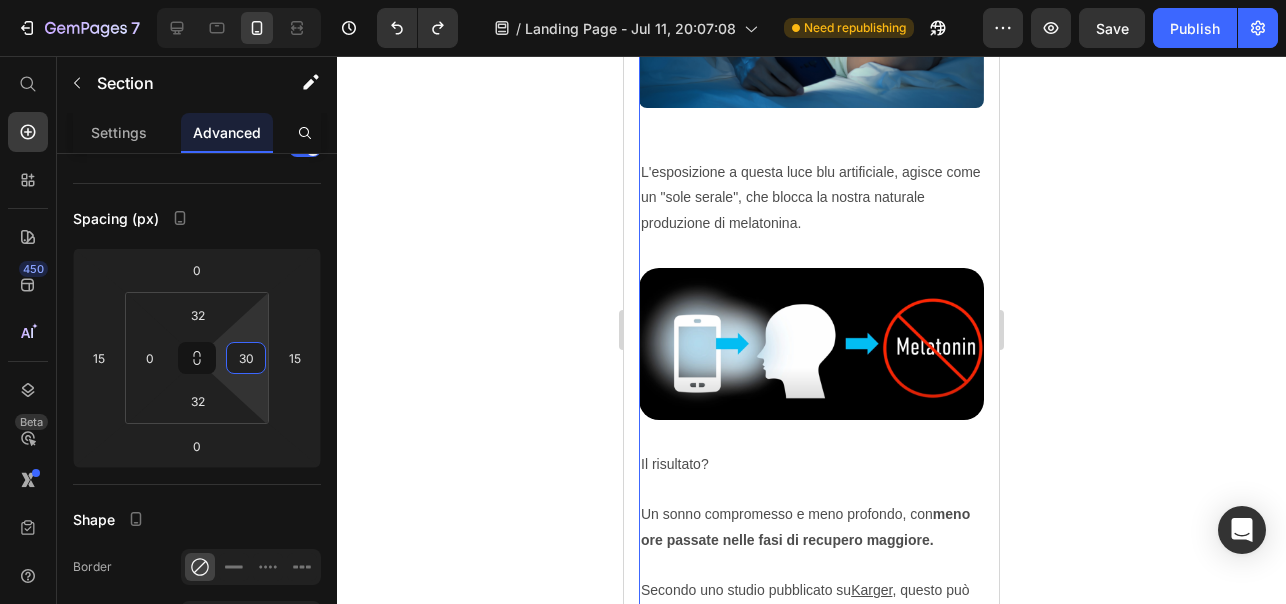 click 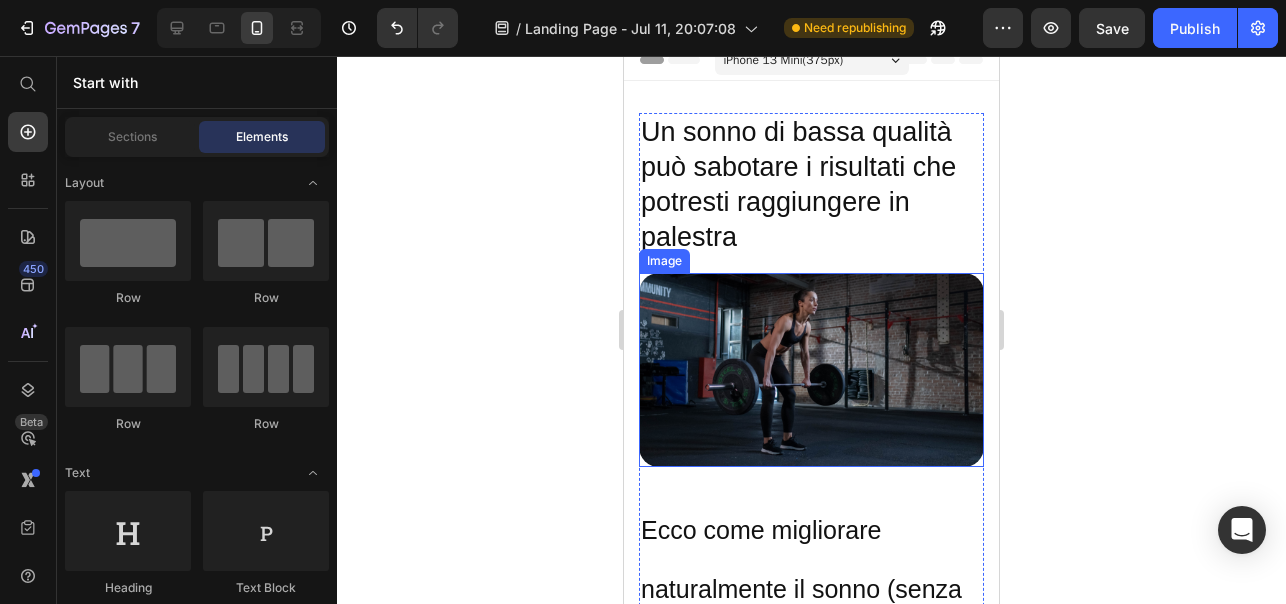 scroll, scrollTop: 27, scrollLeft: 0, axis: vertical 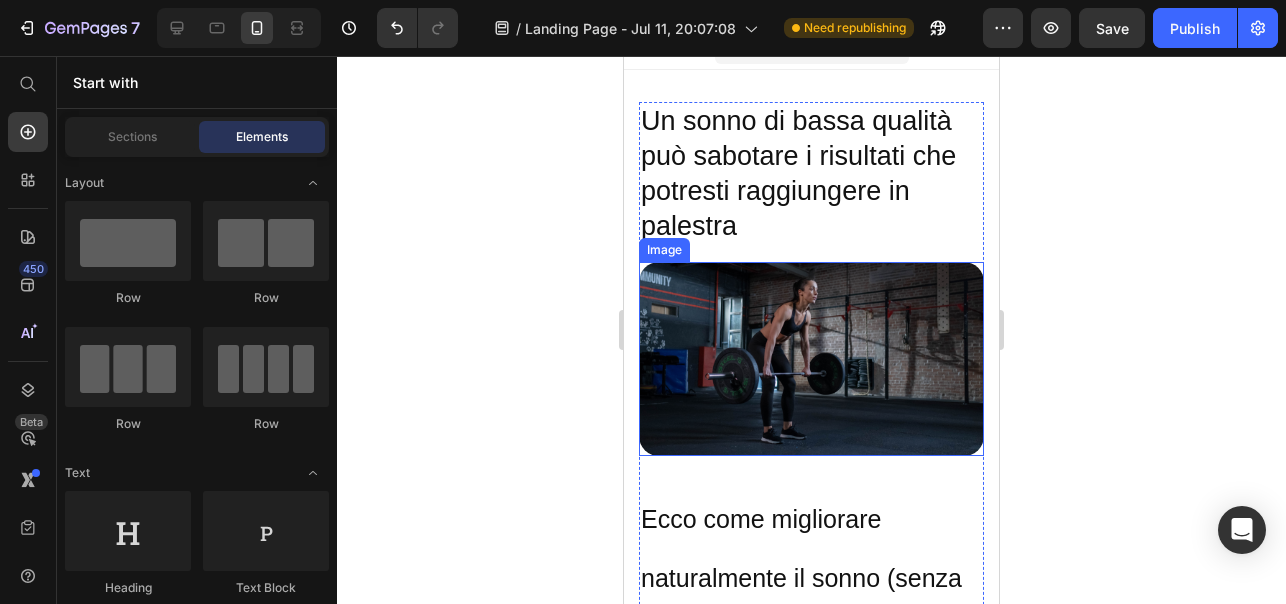click at bounding box center [811, 359] 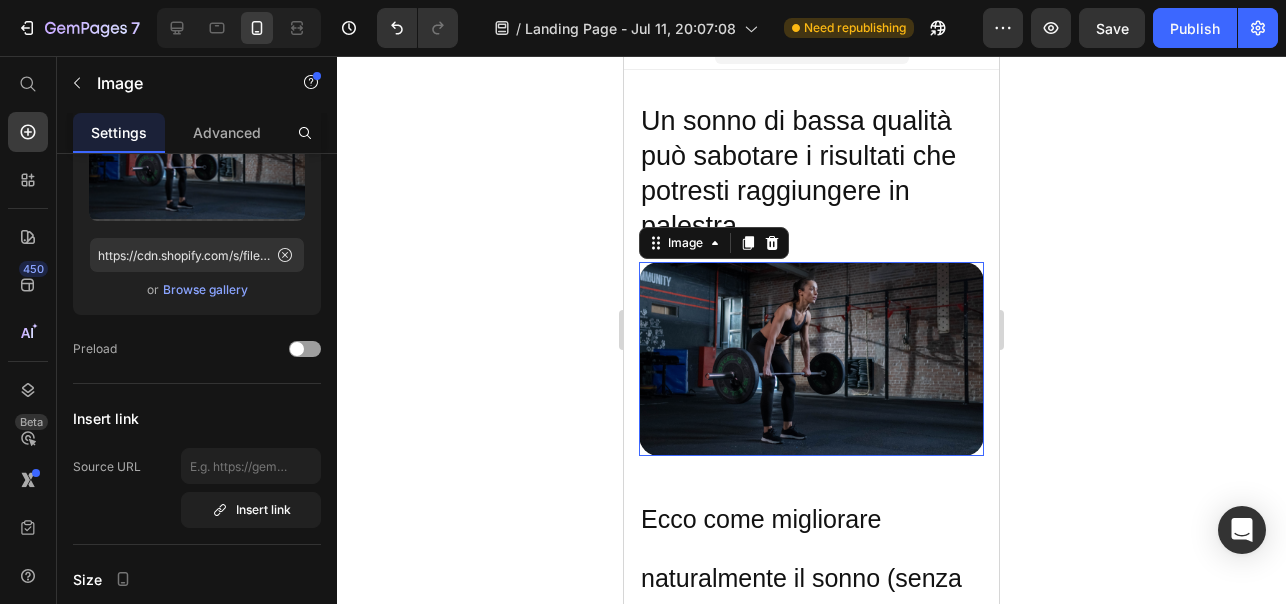 scroll, scrollTop: 0, scrollLeft: 0, axis: both 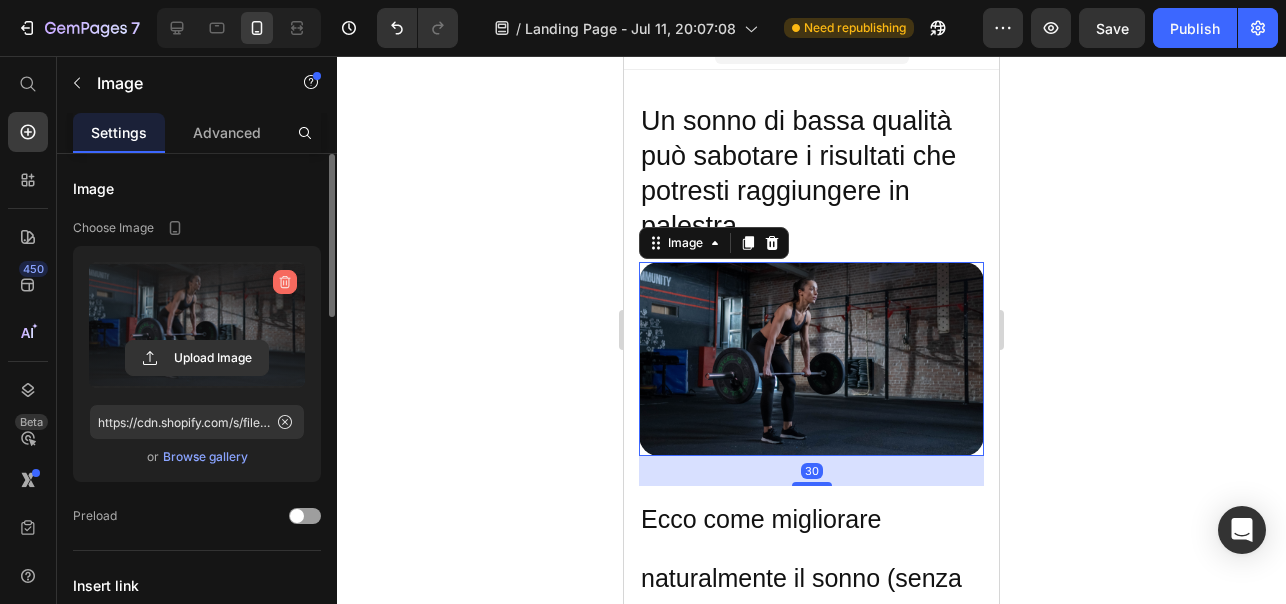 click 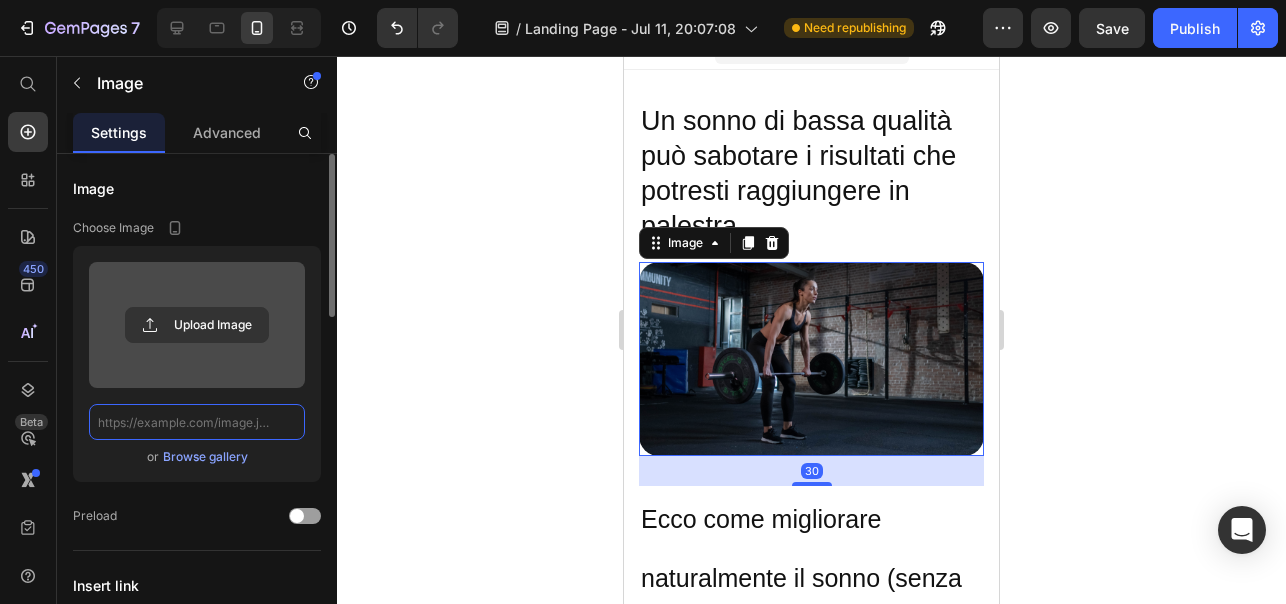scroll, scrollTop: 0, scrollLeft: 0, axis: both 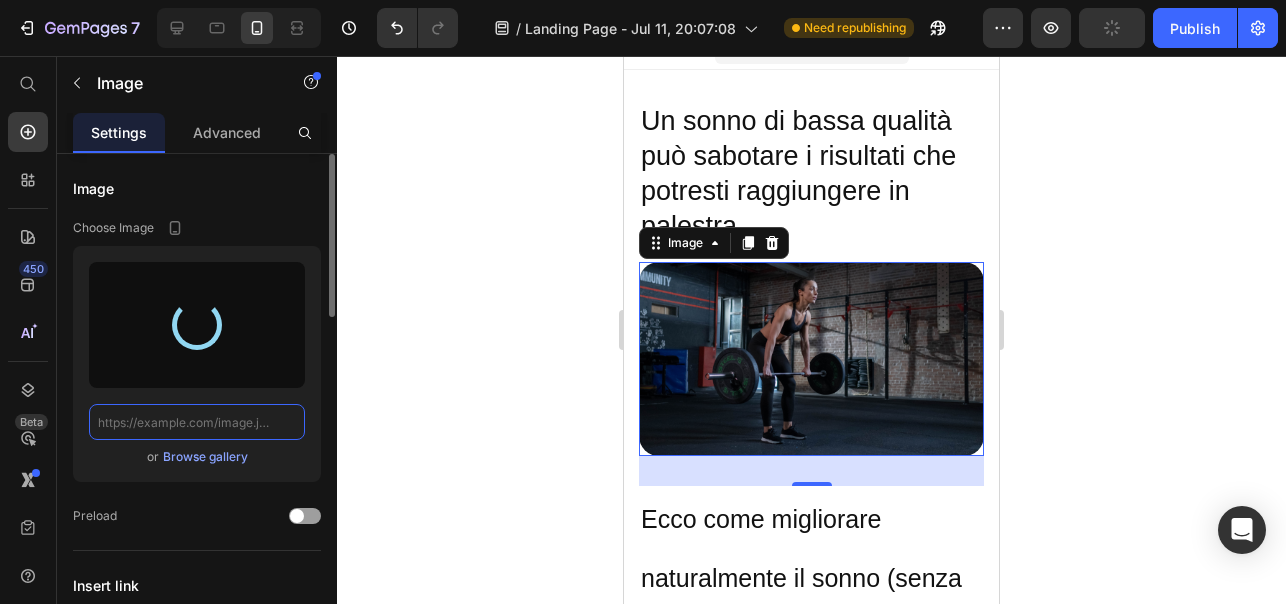 type on "https://cdn.shopify.com/s/files/1/0888/0478/6515/files/gempages_552376144410706713-4f09a620-83cc-4682-9b1b-de2132c315e7.png" 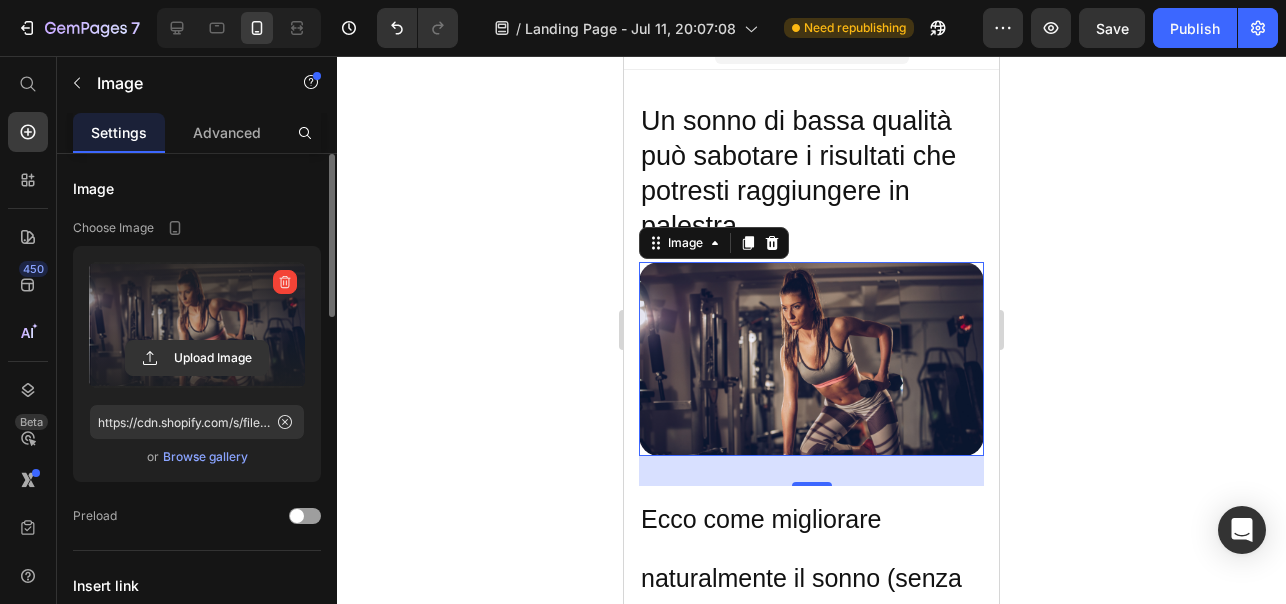 click 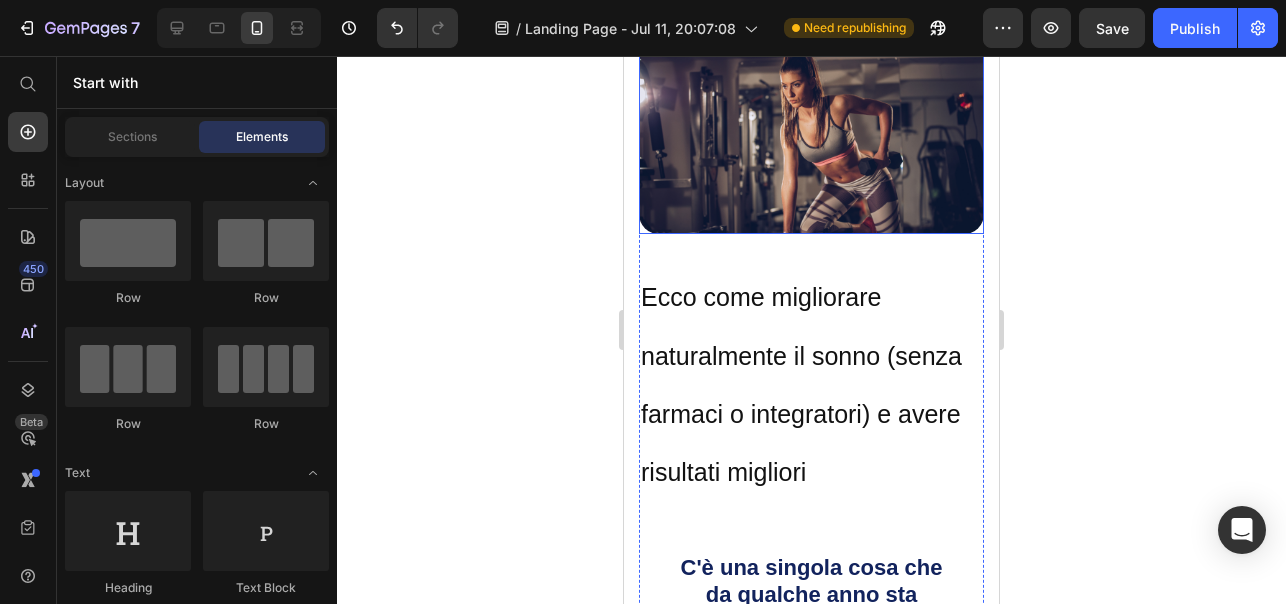 scroll, scrollTop: 250, scrollLeft: 0, axis: vertical 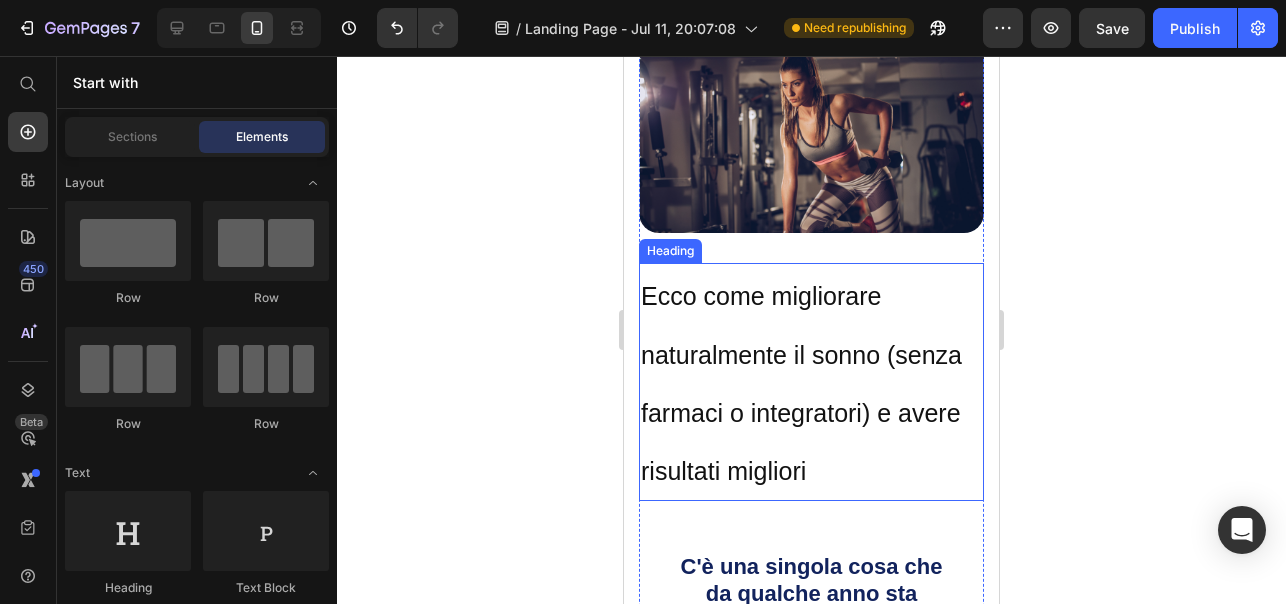 click on "Ecco come migliorare naturalmente il sonno (senza farmaci o integratori) e avere risultati migliori" at bounding box center [801, 383] 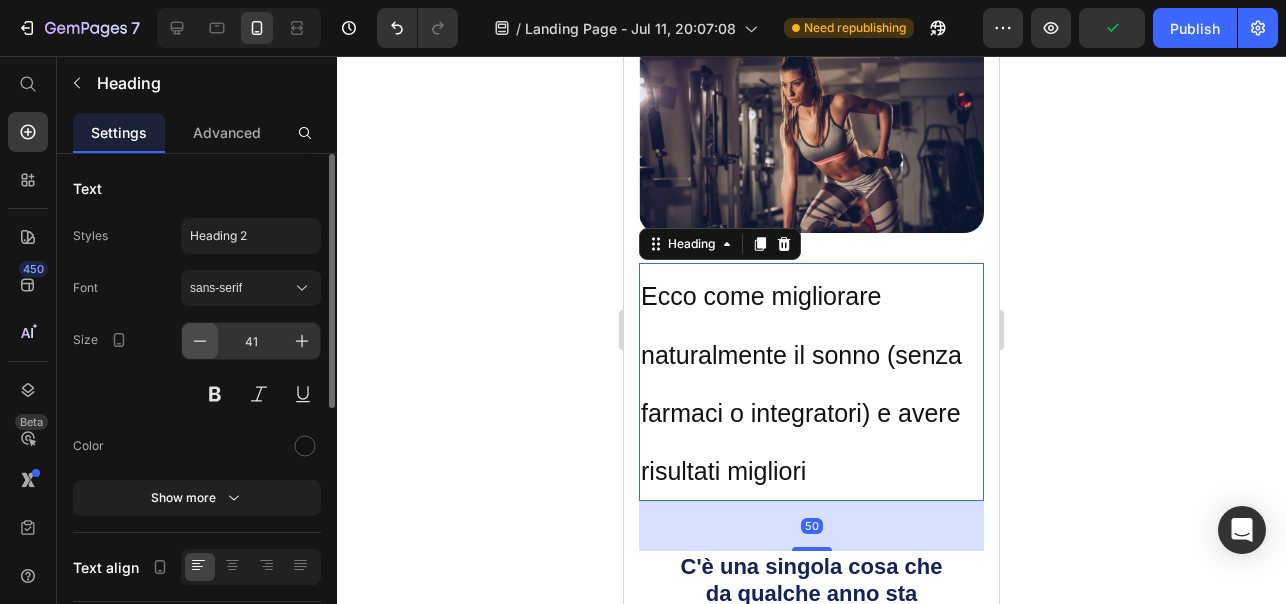 click at bounding box center [200, 341] 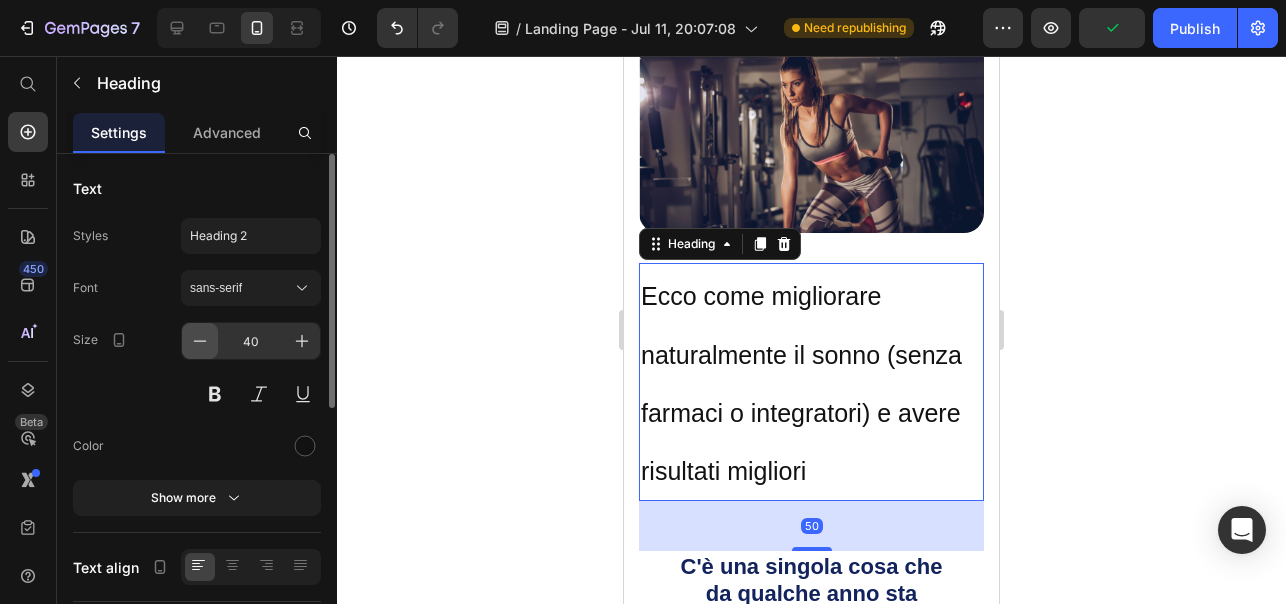 click at bounding box center (200, 341) 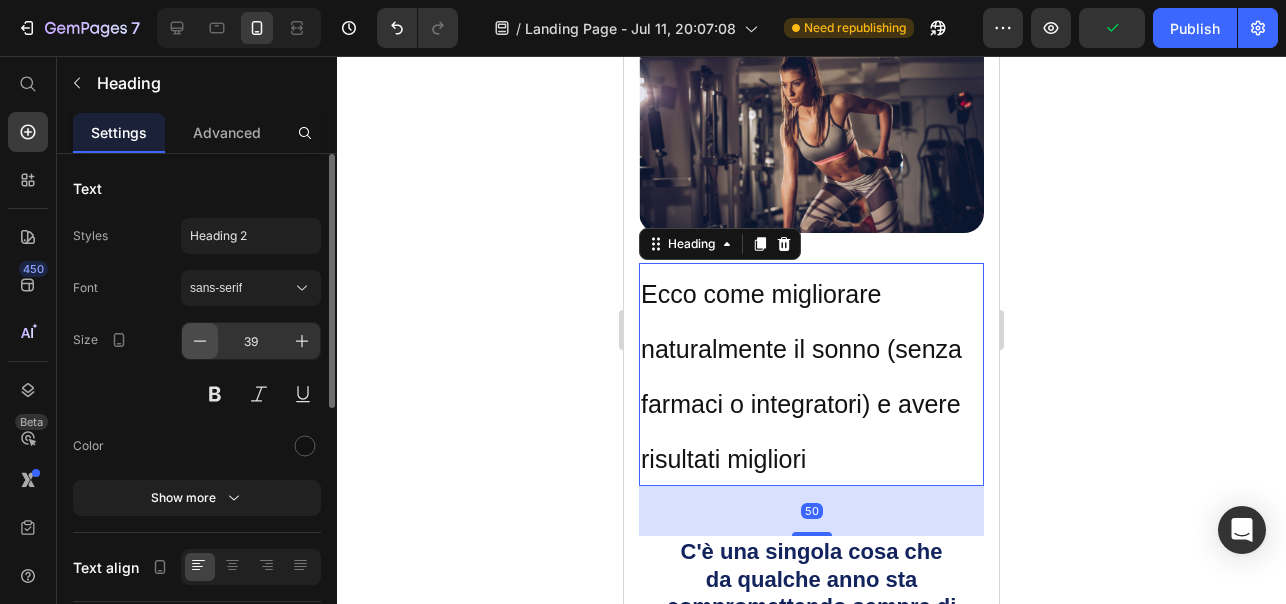 click at bounding box center (200, 341) 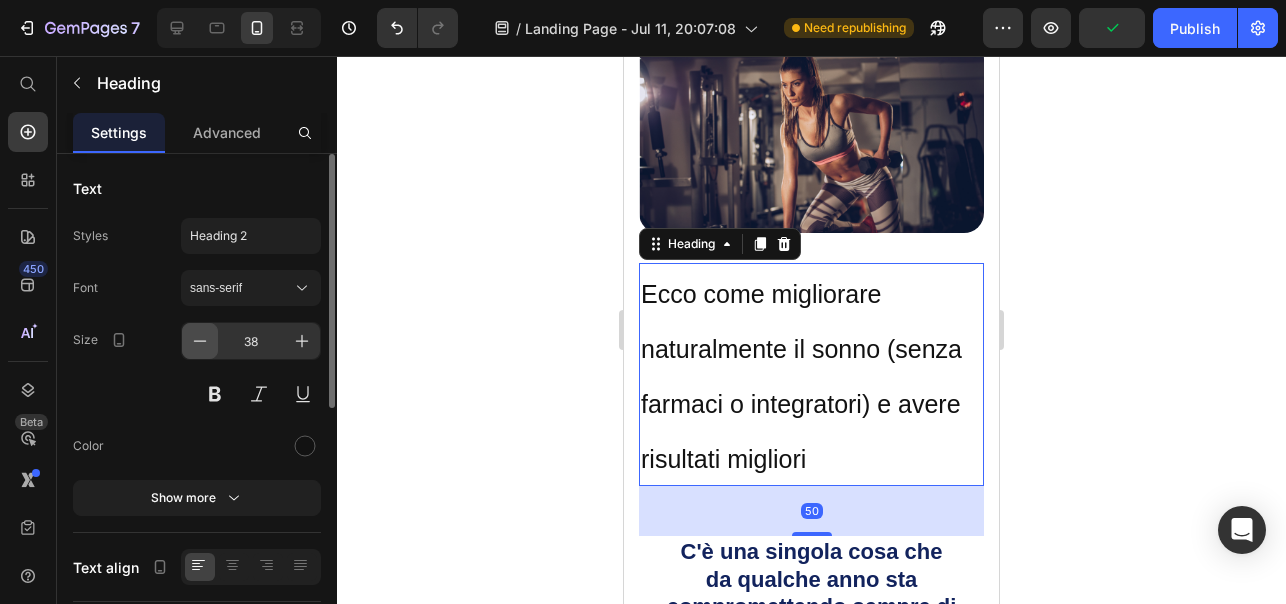 click at bounding box center (200, 341) 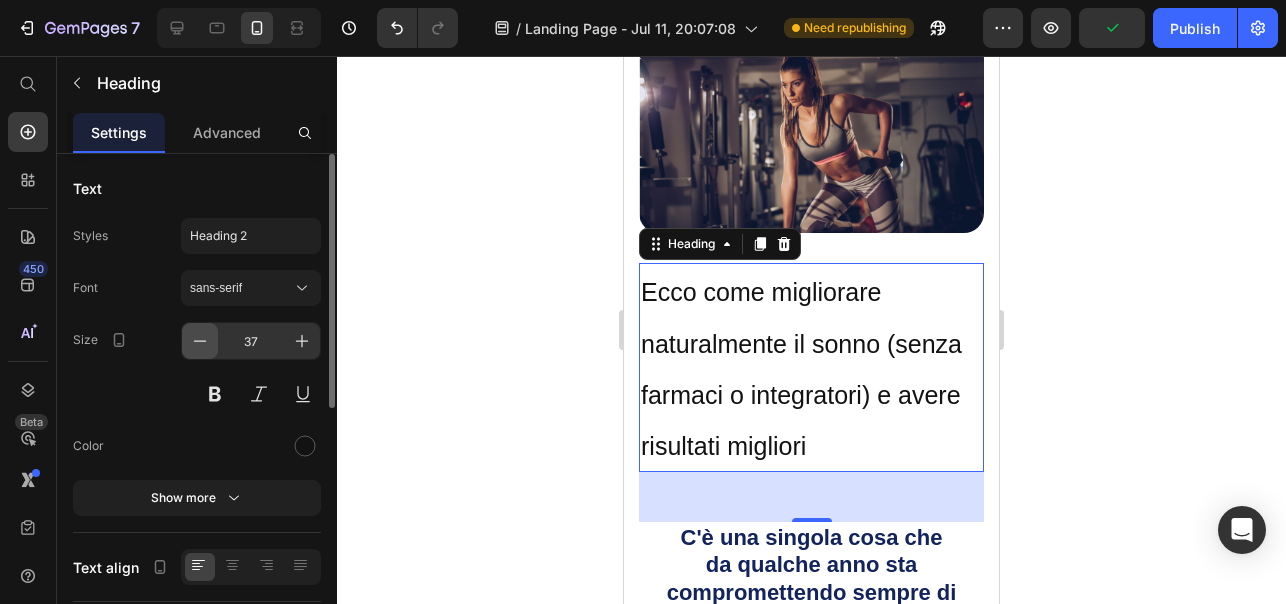 click at bounding box center [200, 341] 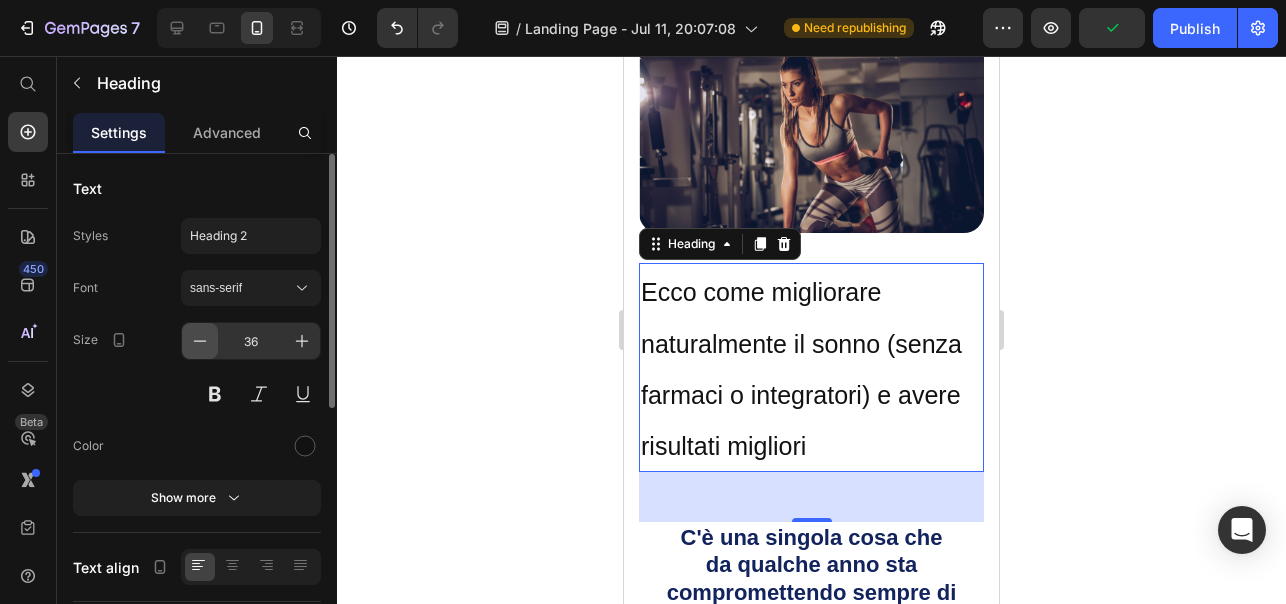 click at bounding box center (200, 341) 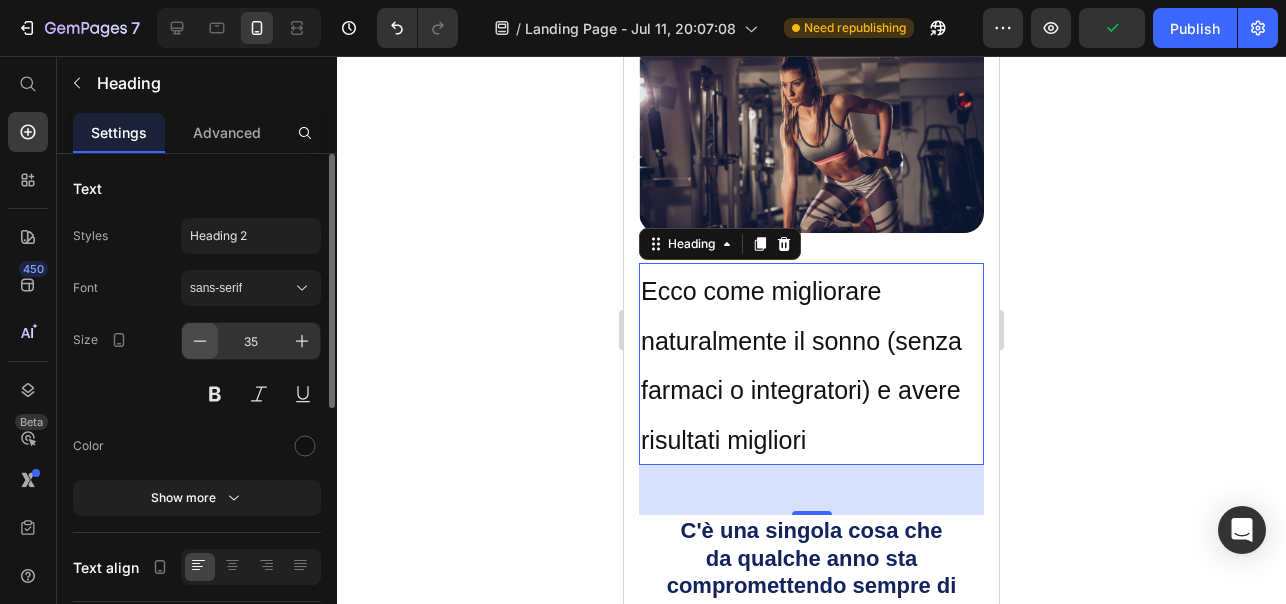 click at bounding box center (200, 341) 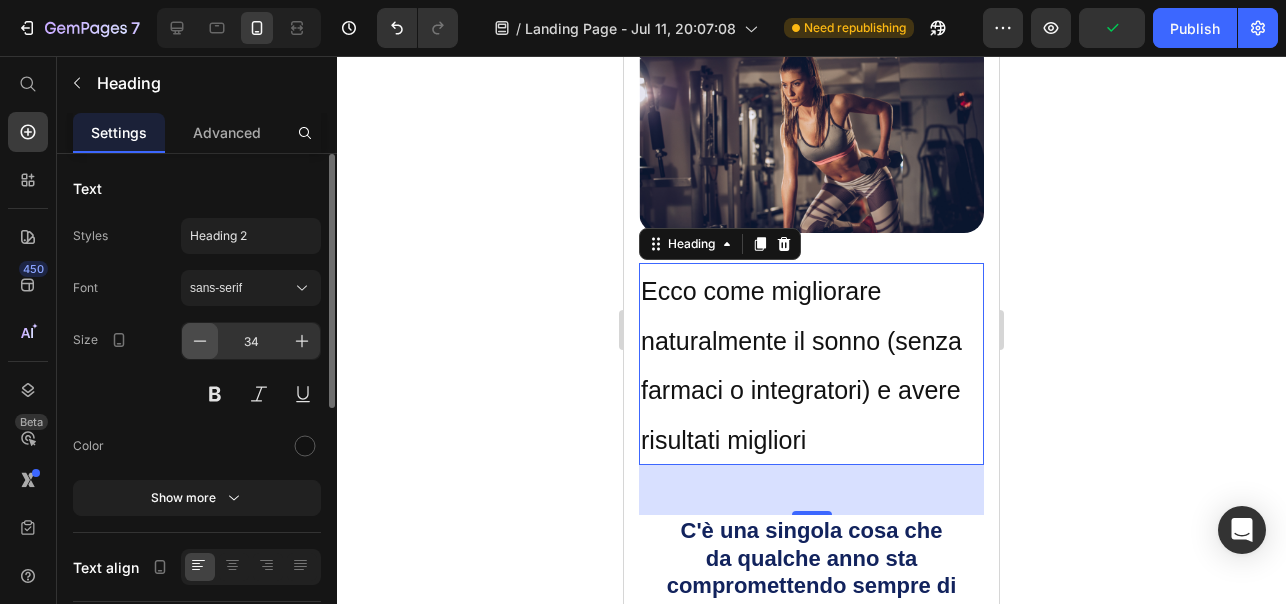 click at bounding box center [200, 341] 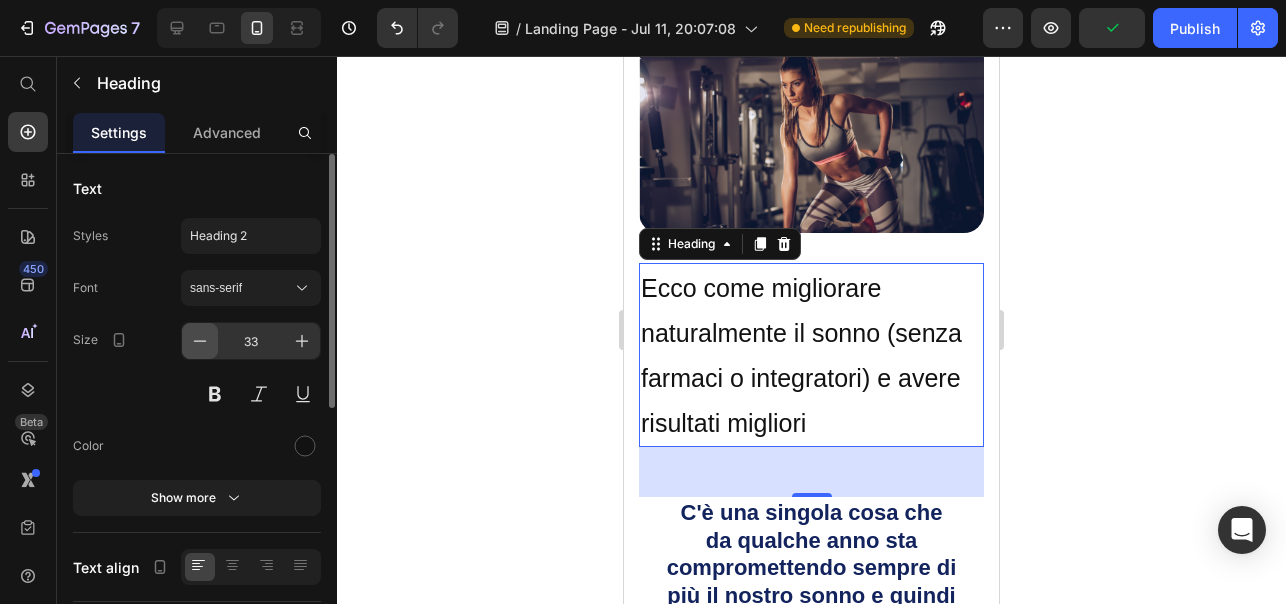 click at bounding box center [200, 341] 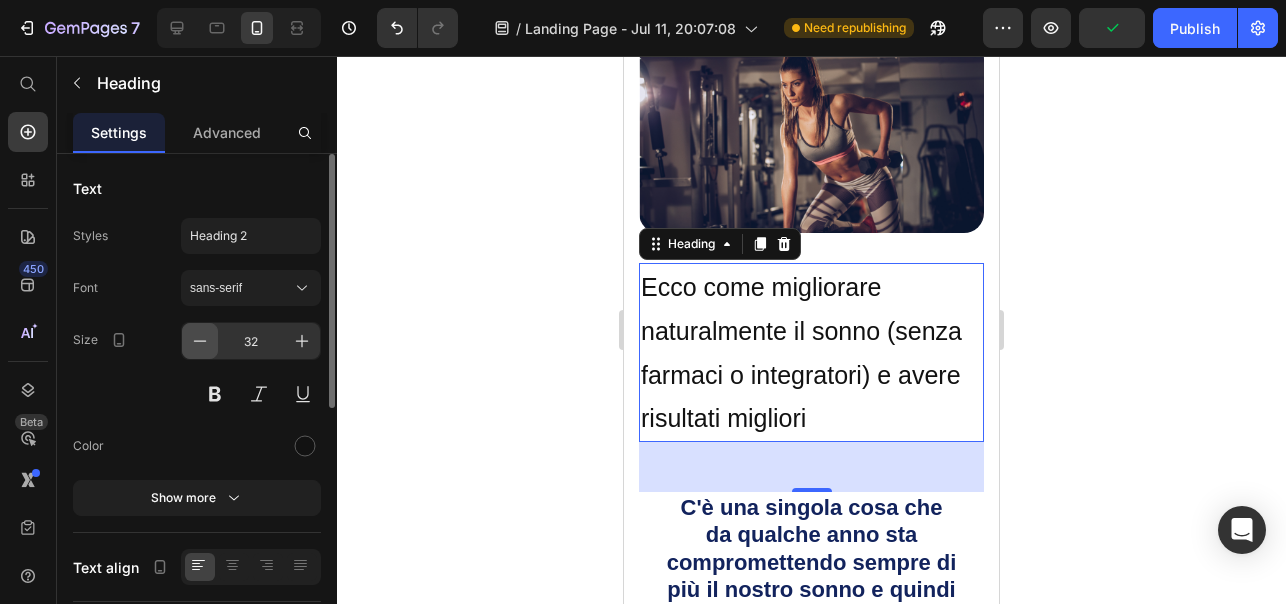 click at bounding box center [200, 341] 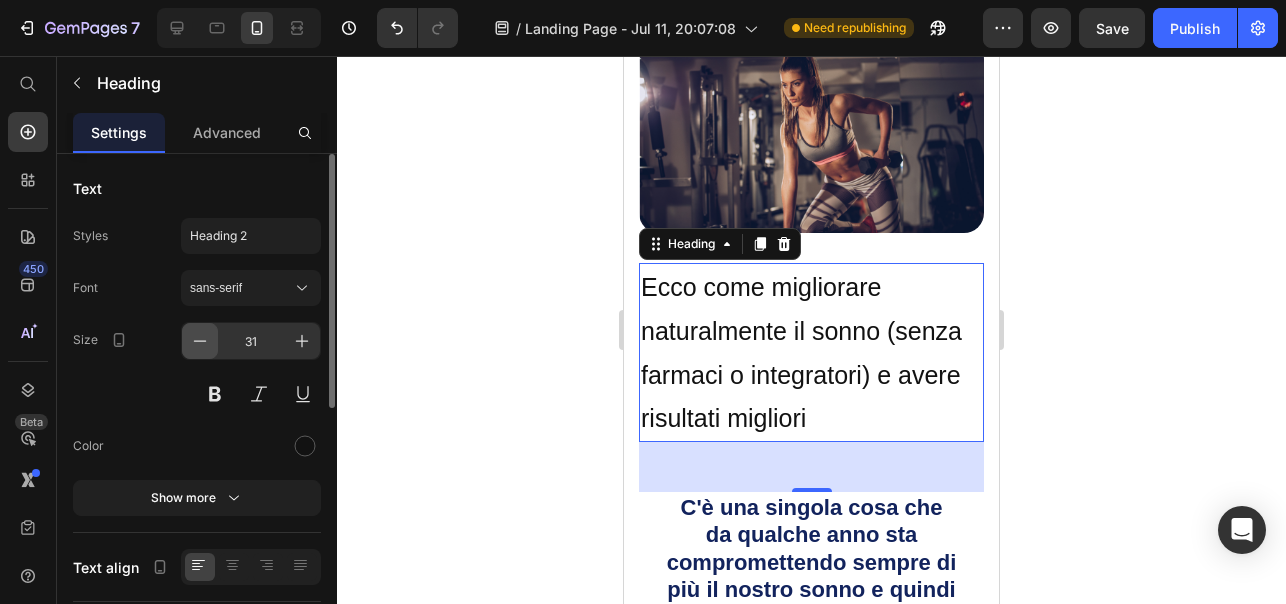 click at bounding box center [200, 341] 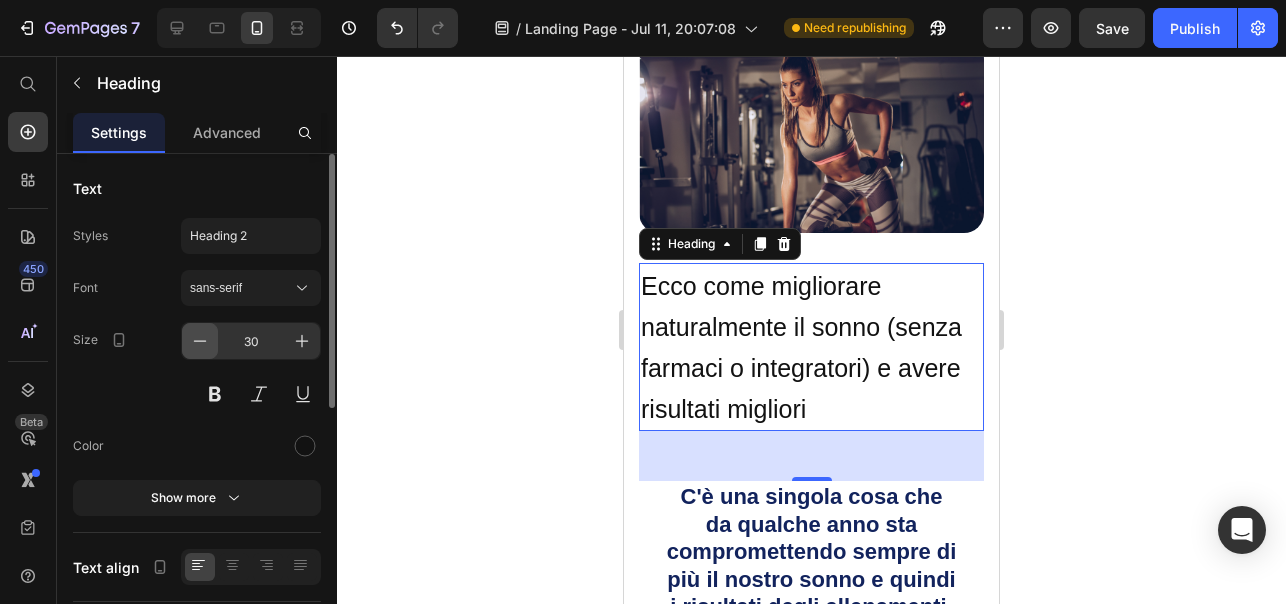 click at bounding box center (200, 341) 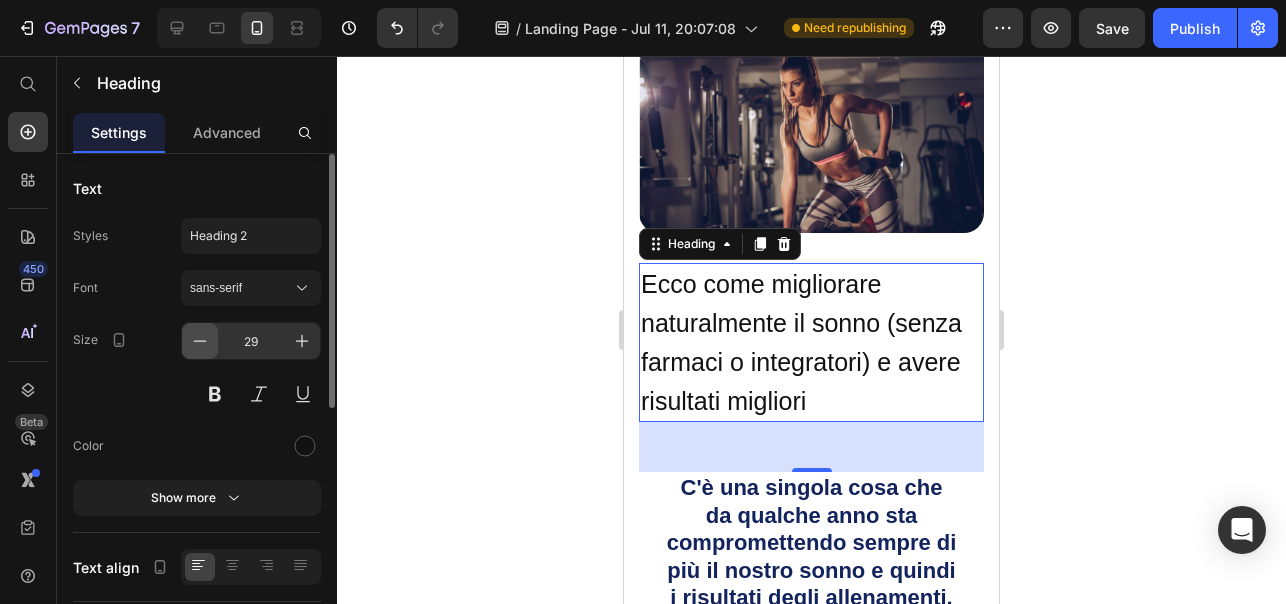 click at bounding box center (200, 341) 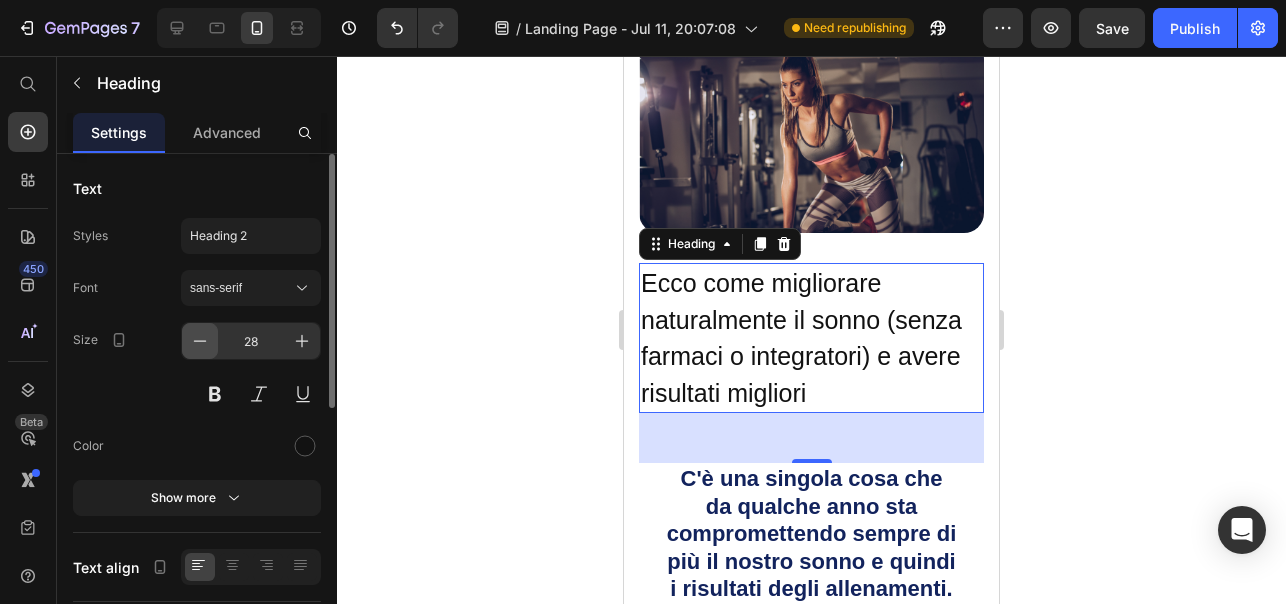 click at bounding box center [200, 341] 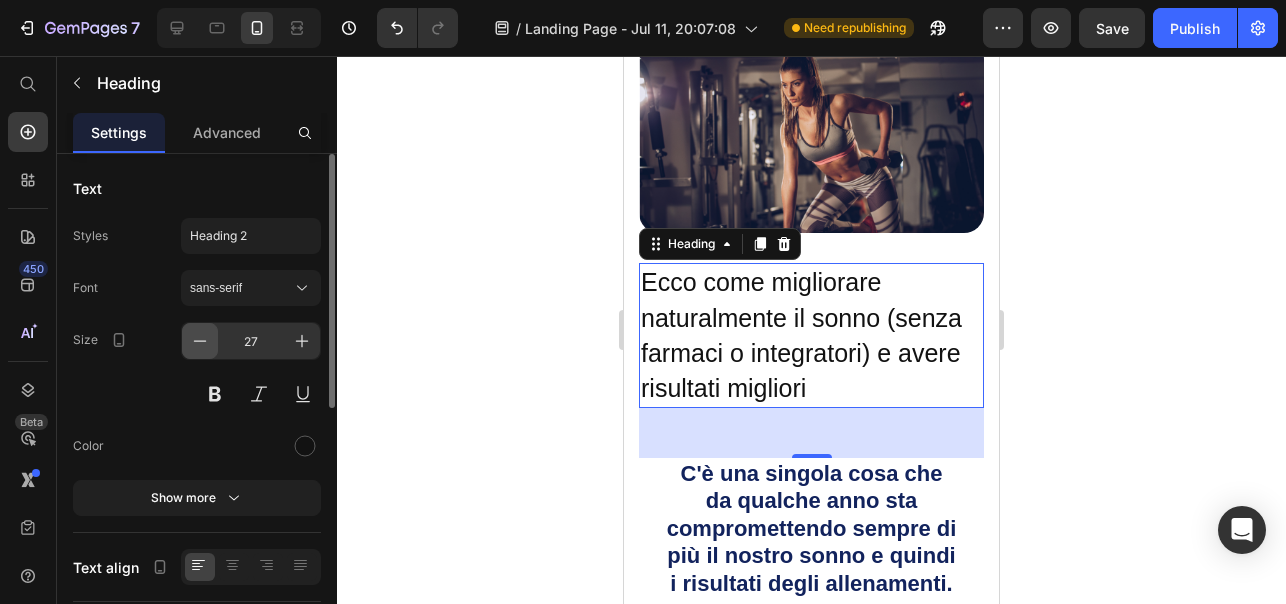 click at bounding box center (200, 341) 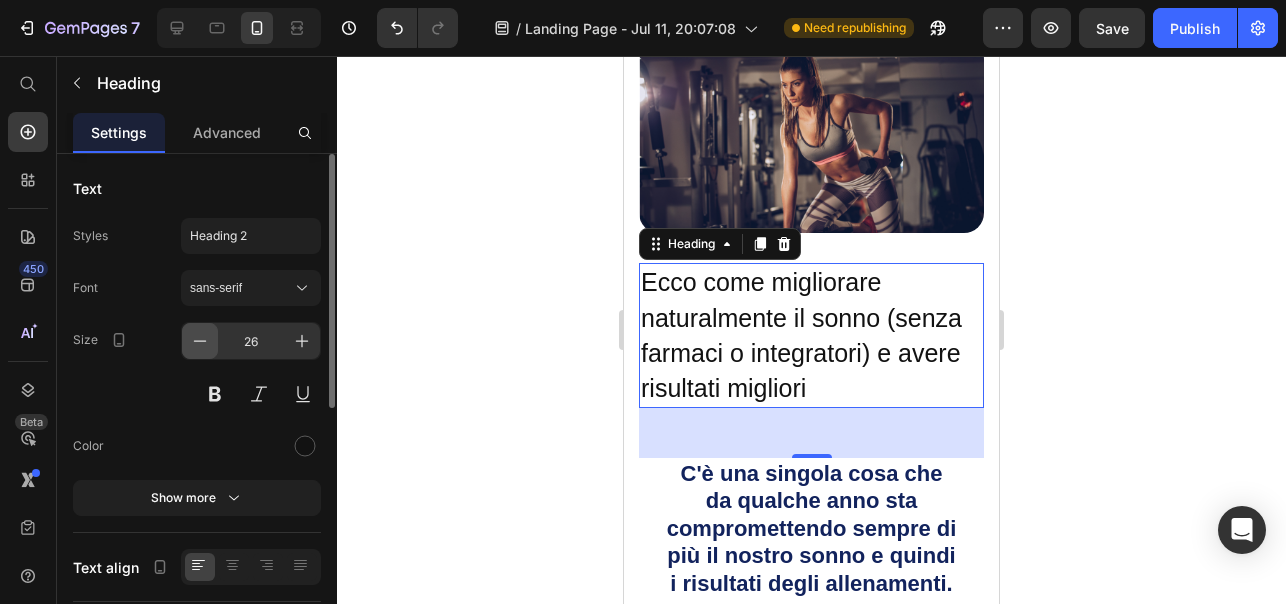 click at bounding box center (200, 341) 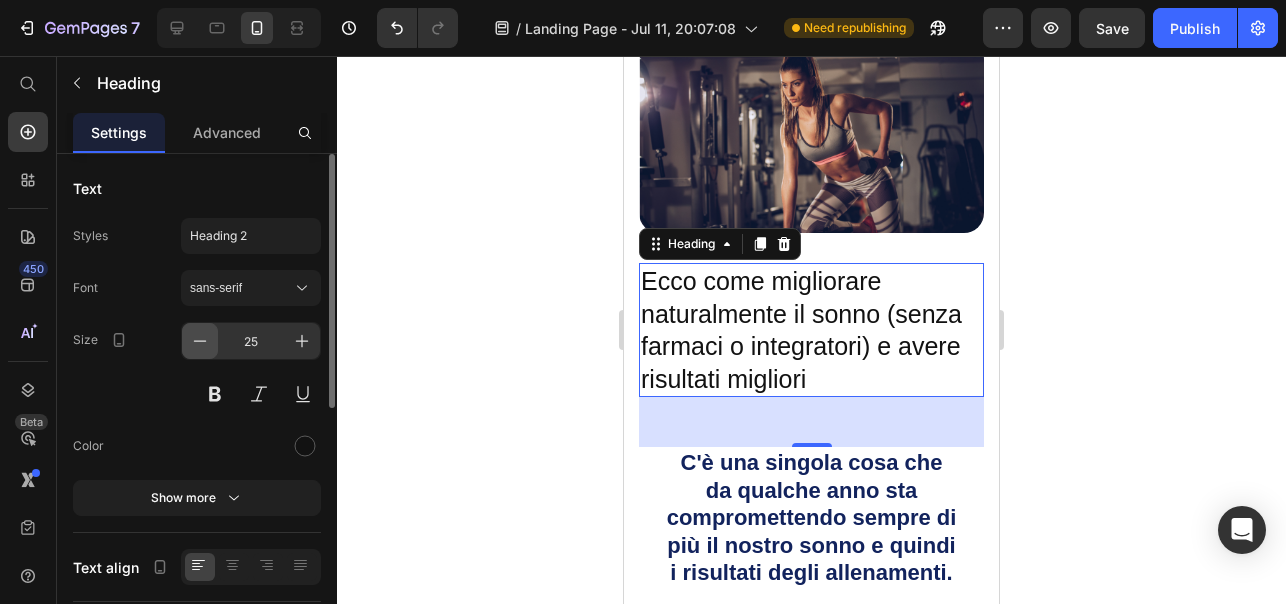 click at bounding box center [200, 341] 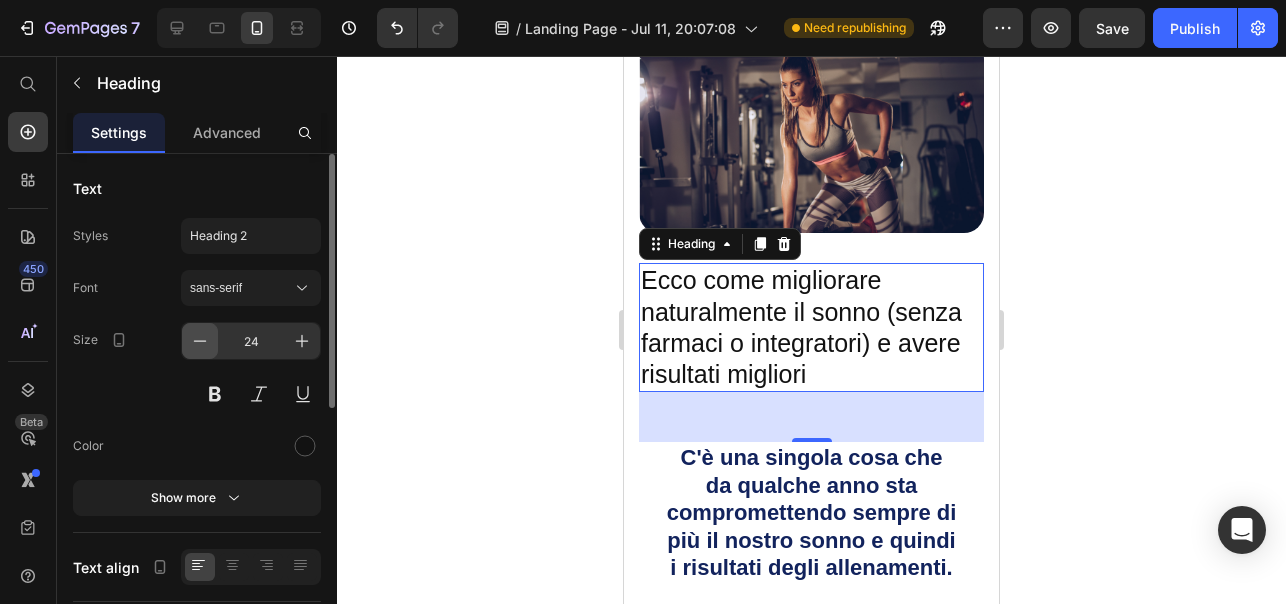click at bounding box center [200, 341] 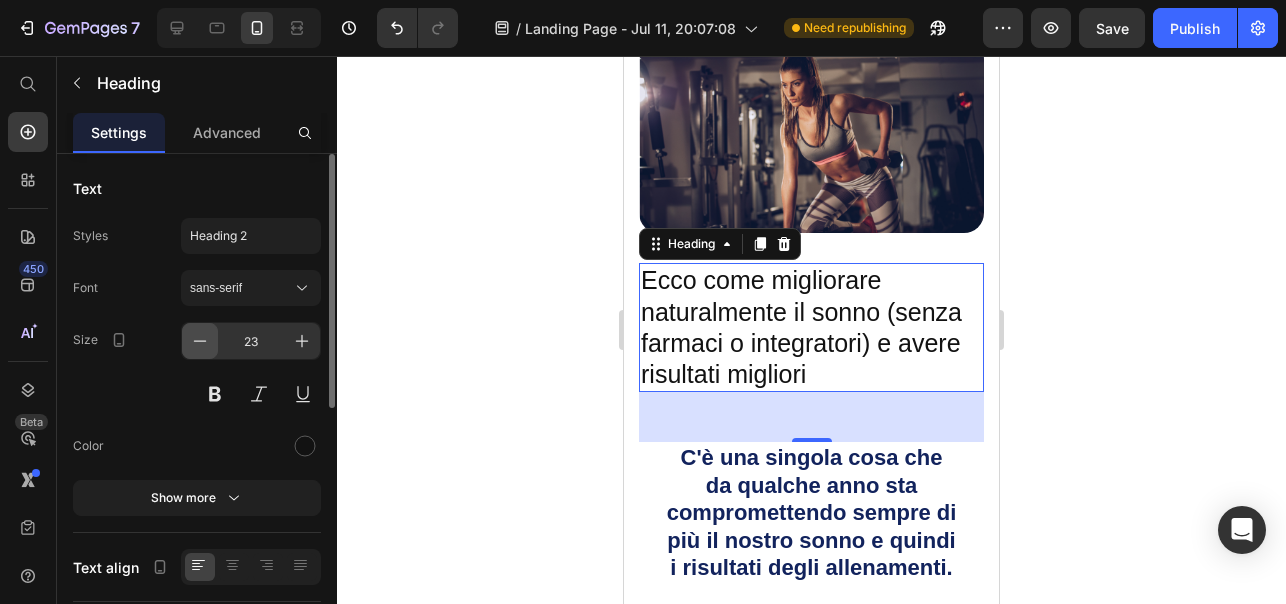 click at bounding box center (200, 341) 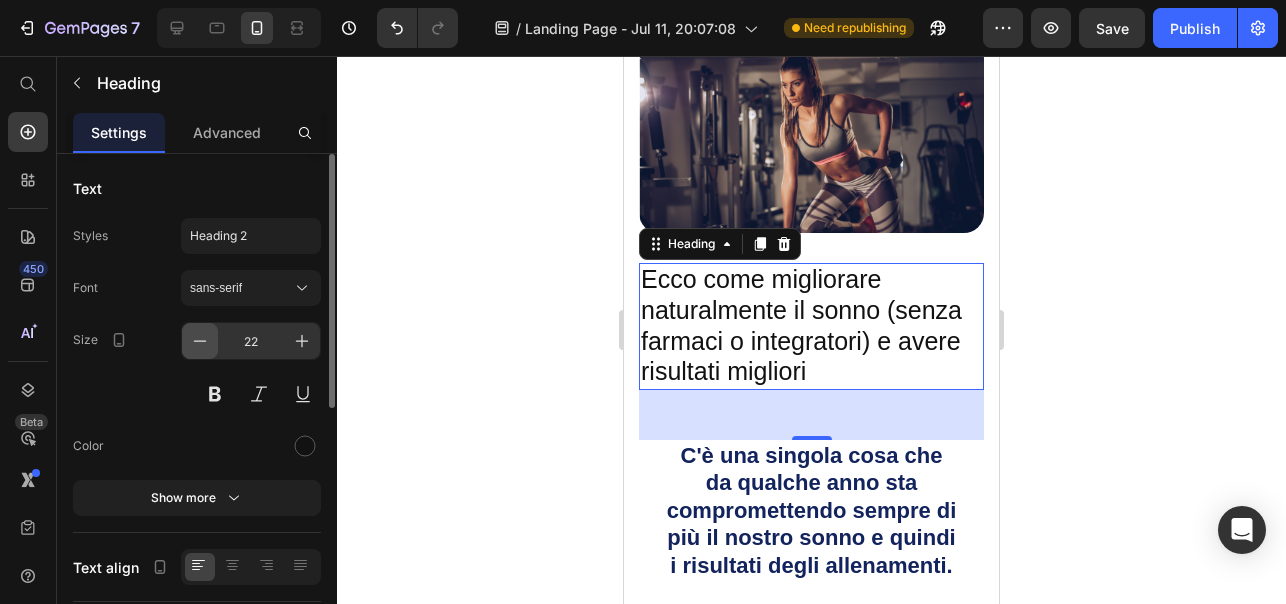 click at bounding box center (200, 341) 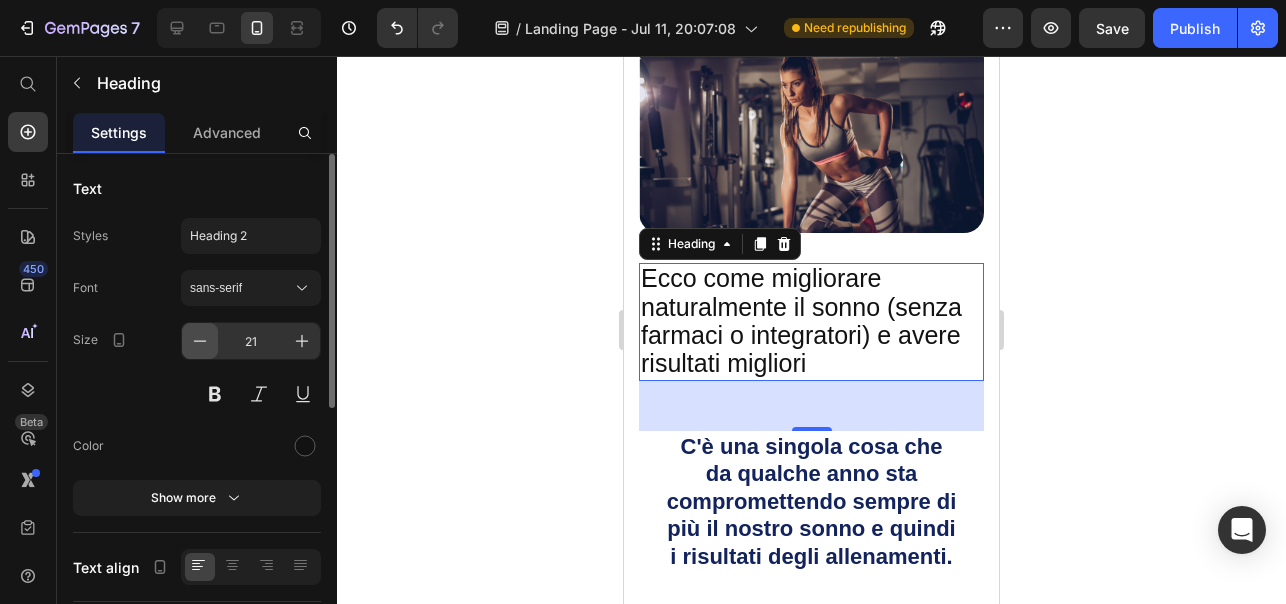click at bounding box center (200, 341) 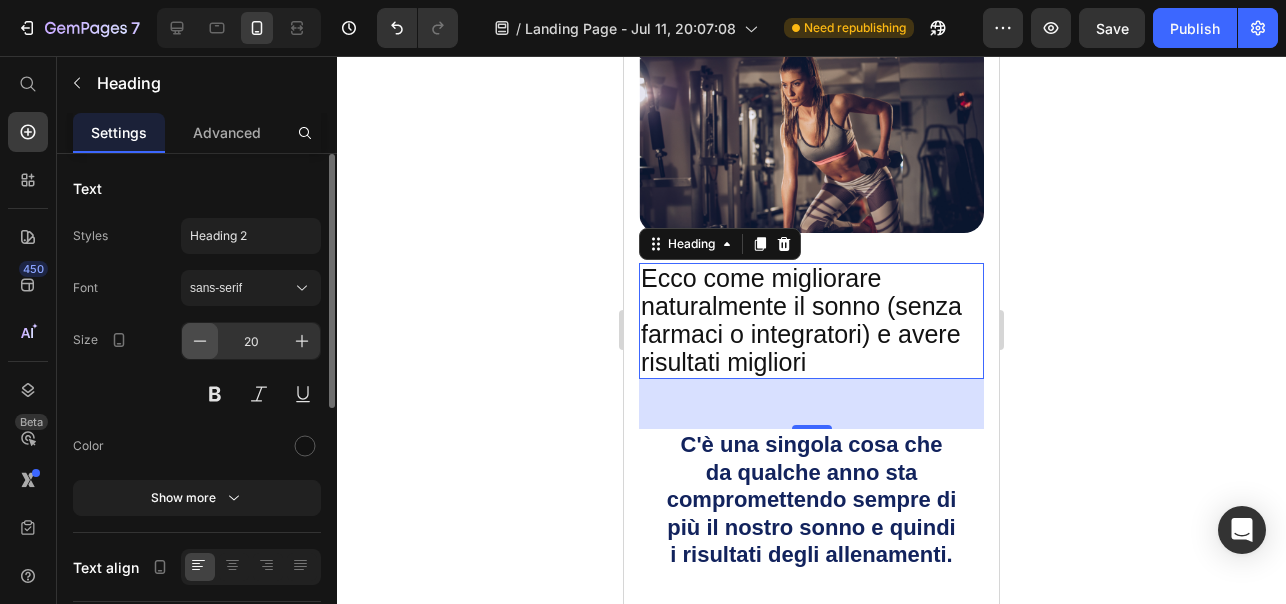 click at bounding box center (200, 341) 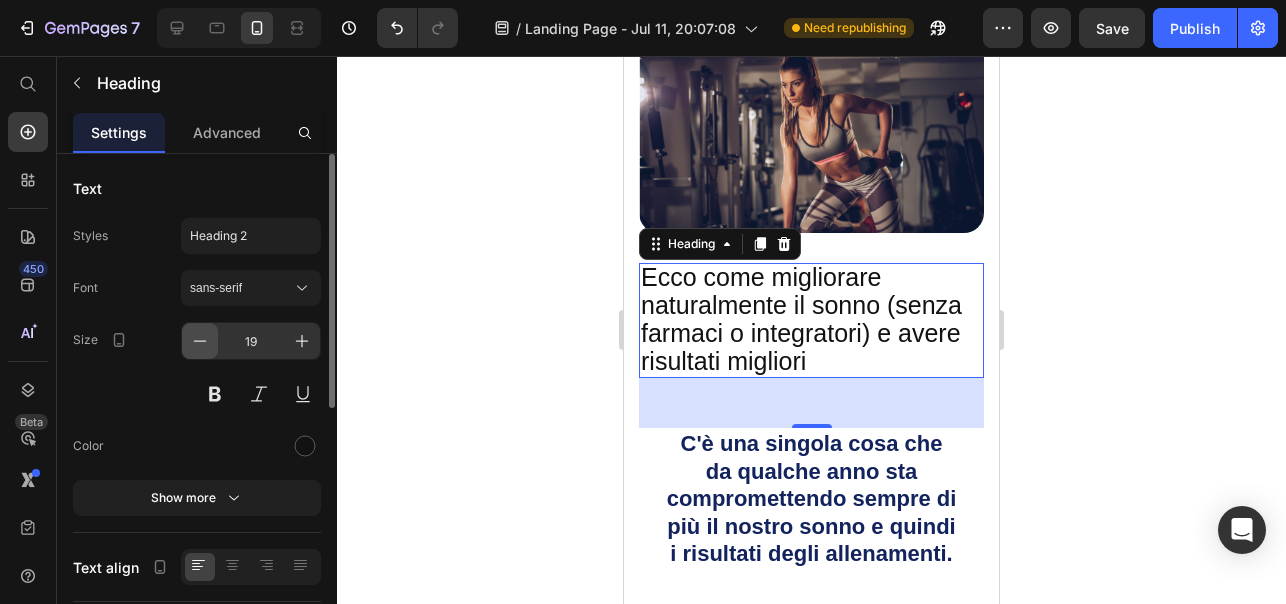 click at bounding box center (200, 341) 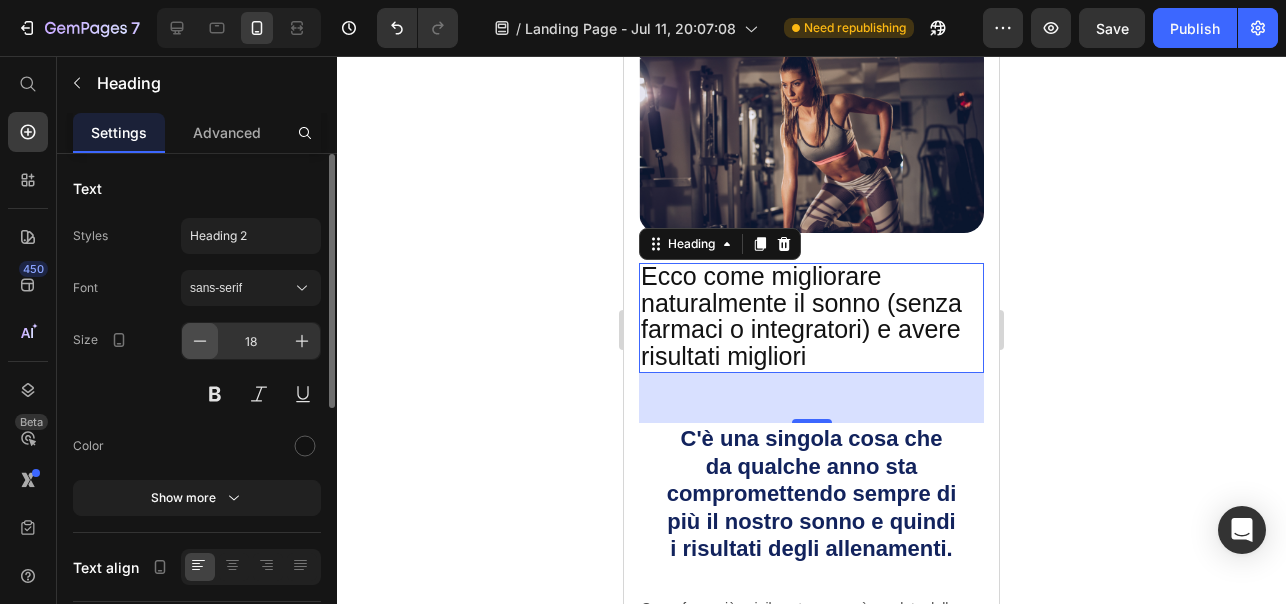 click at bounding box center (200, 341) 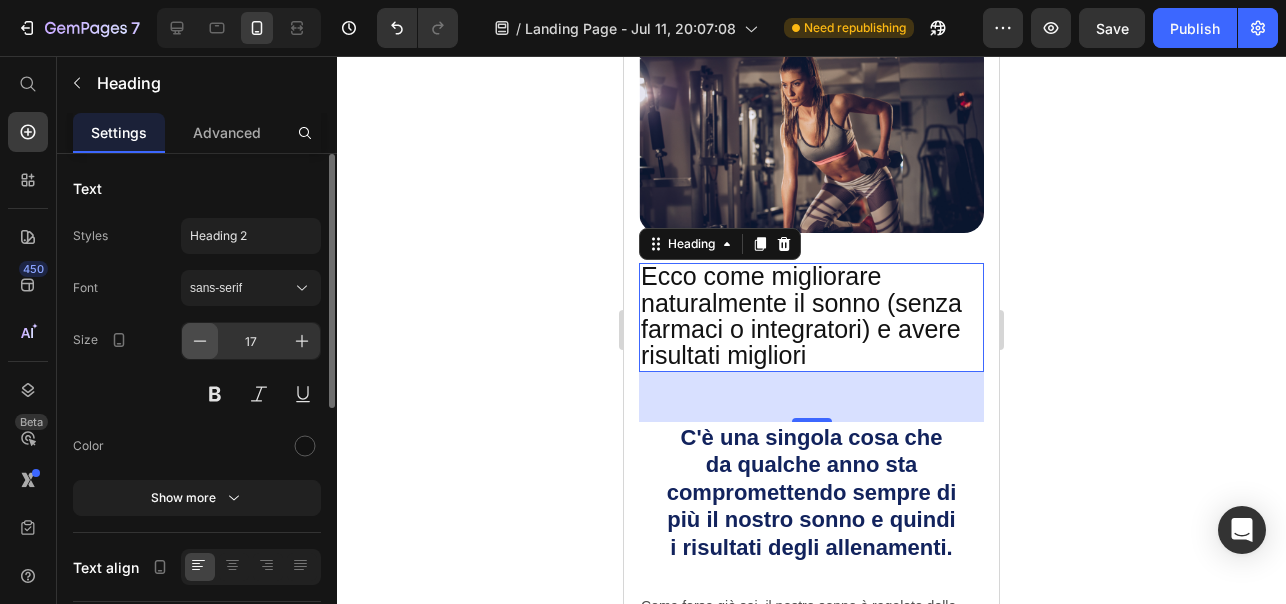 click at bounding box center [200, 341] 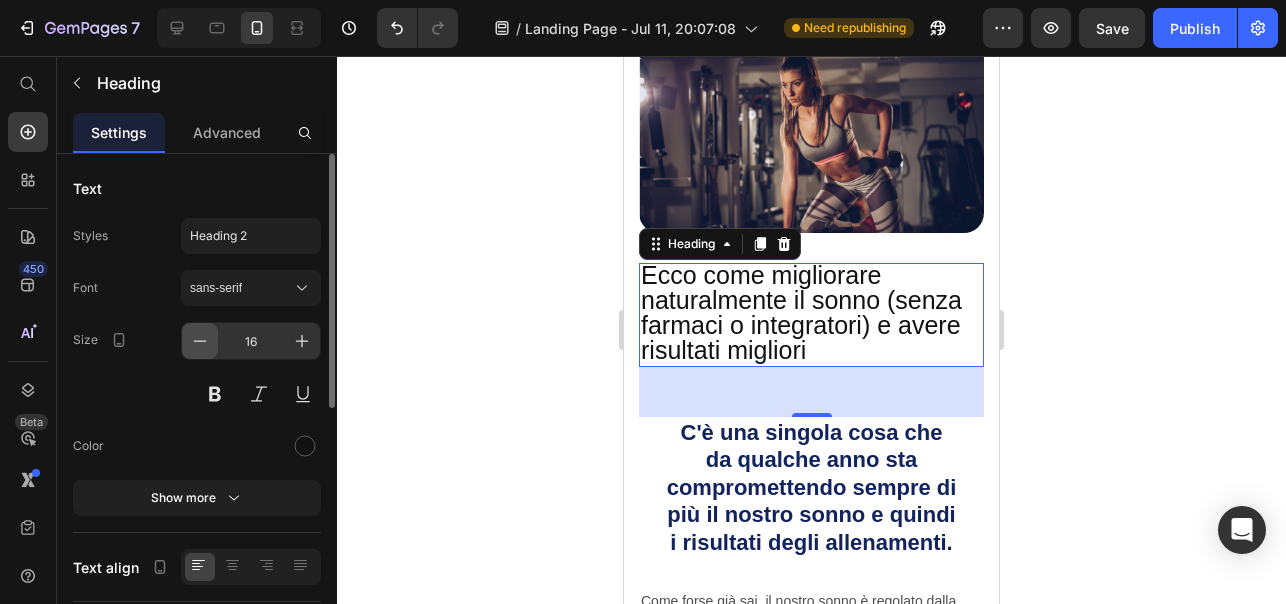 click at bounding box center (200, 341) 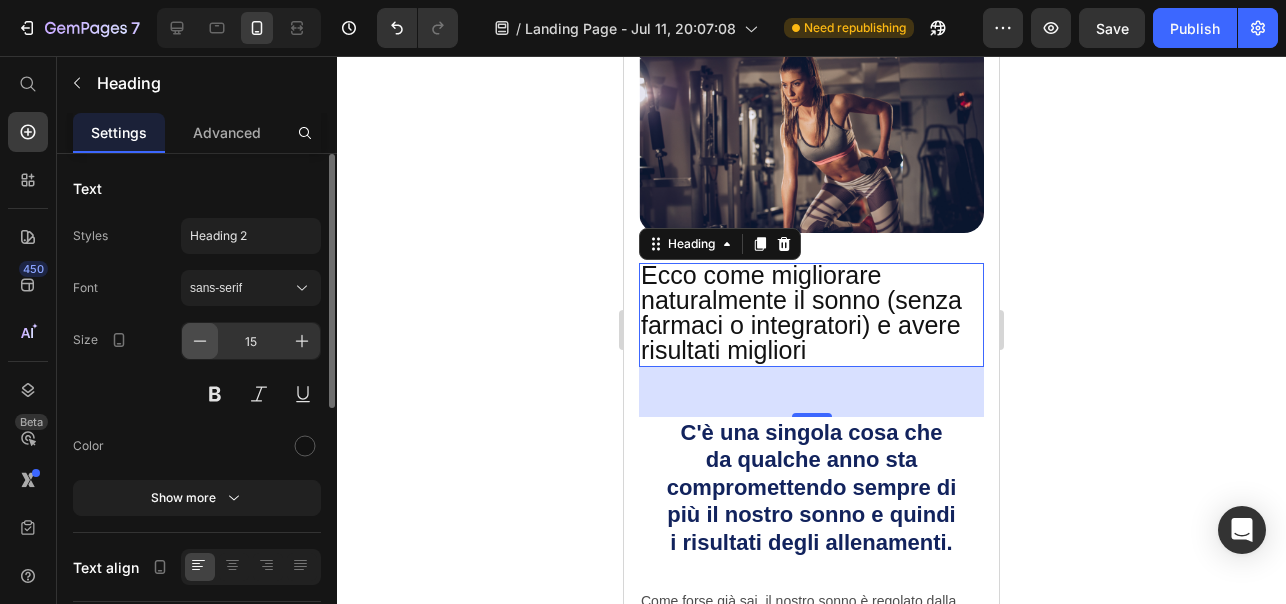 click at bounding box center [200, 341] 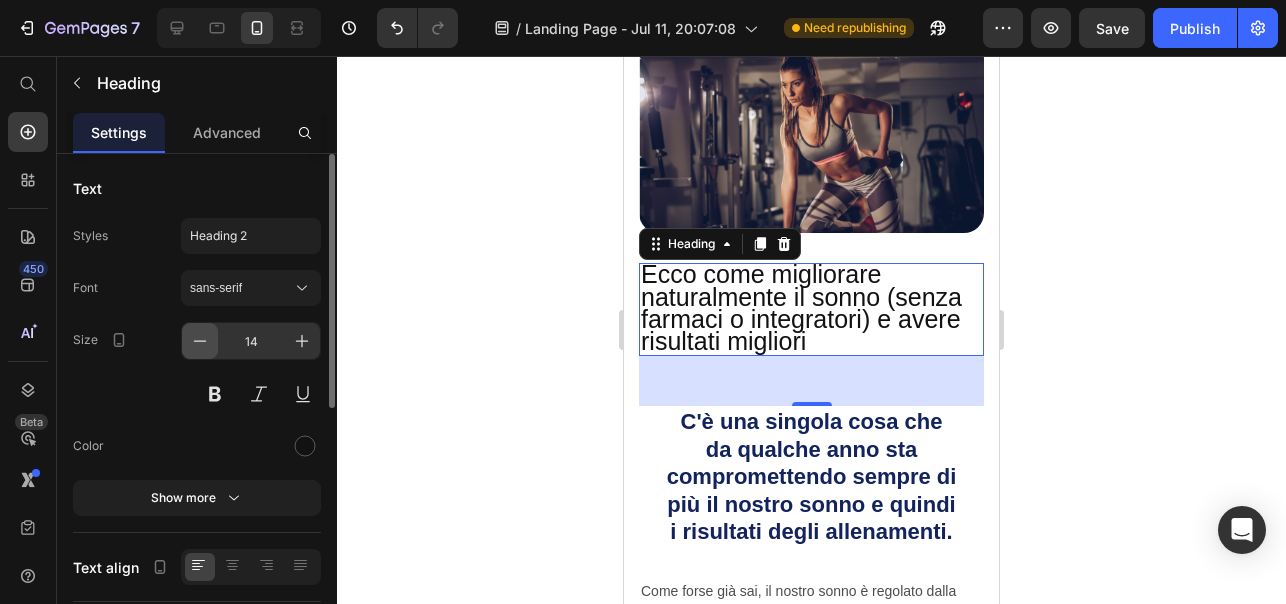 click at bounding box center [200, 341] 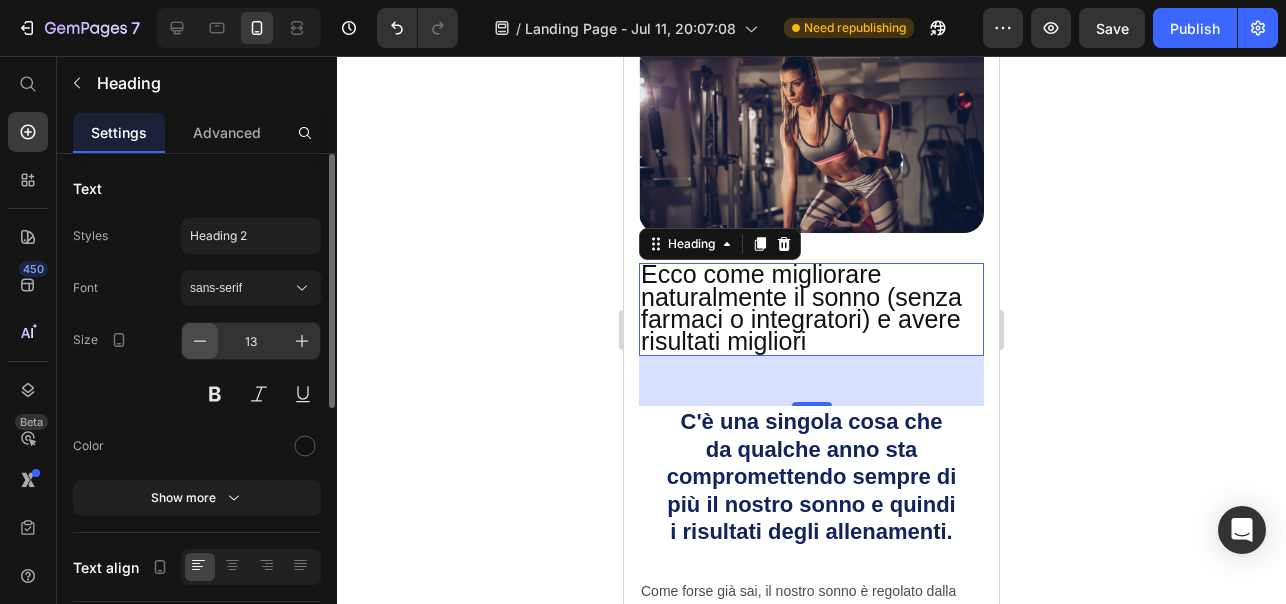 click at bounding box center [200, 341] 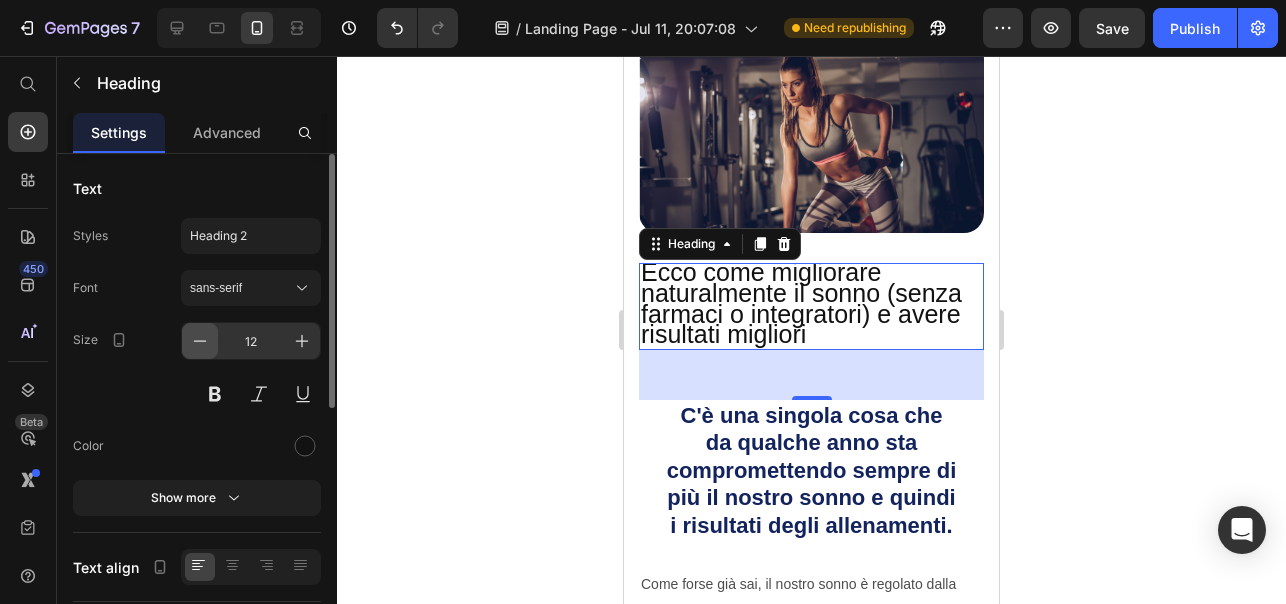 click at bounding box center [200, 341] 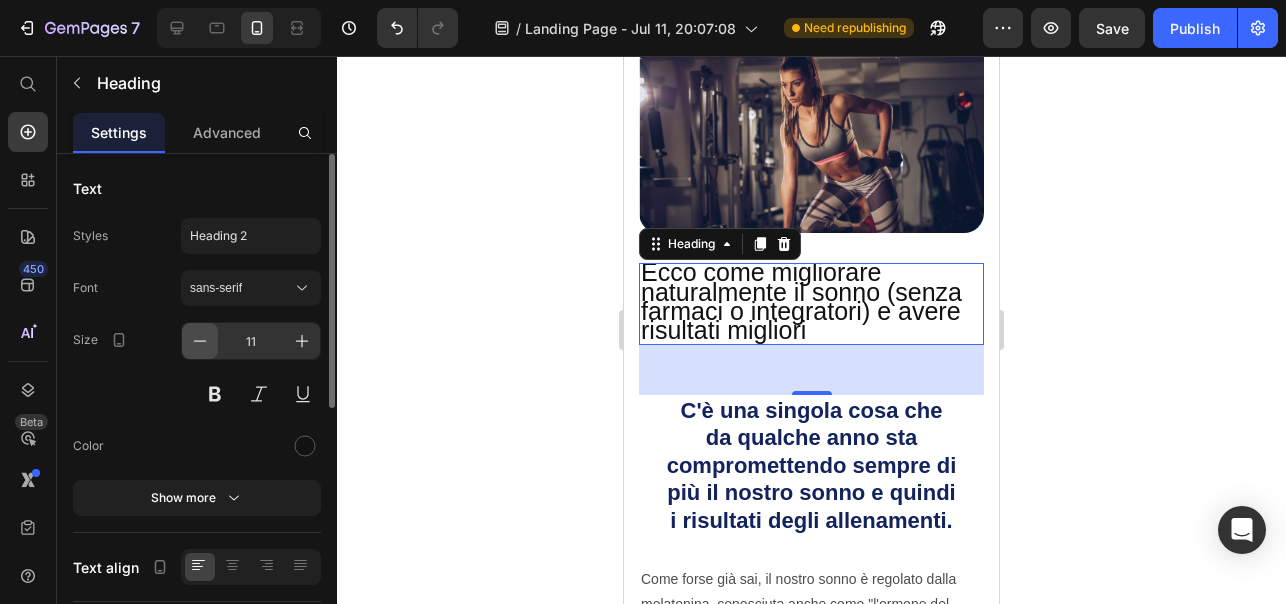 click at bounding box center [200, 341] 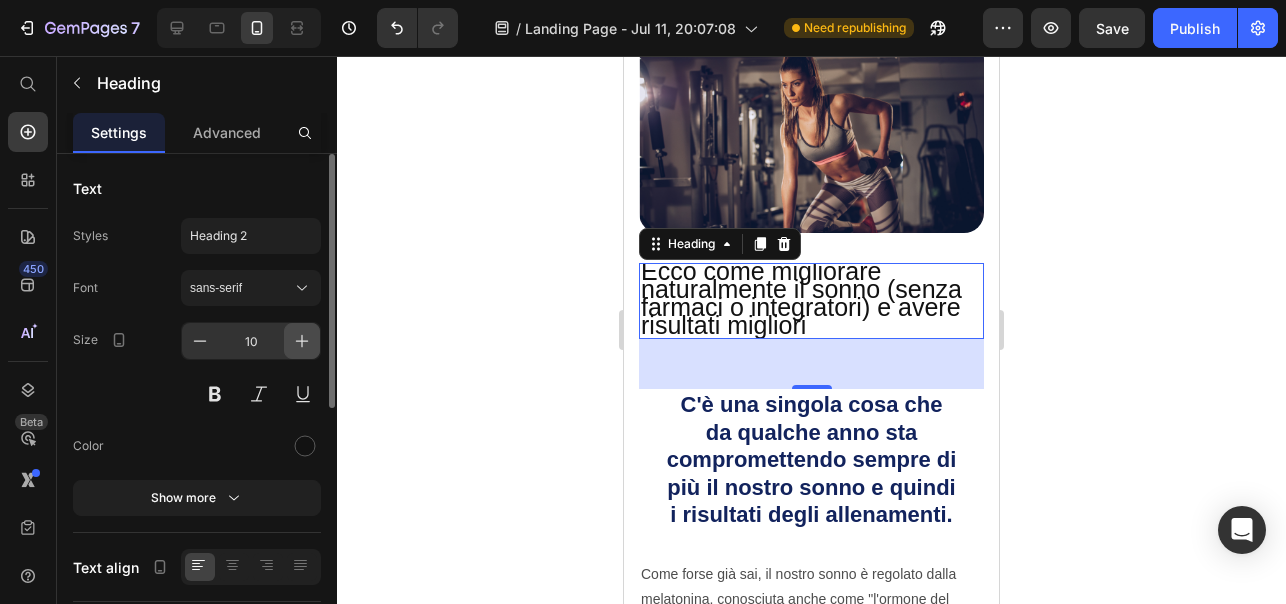 click 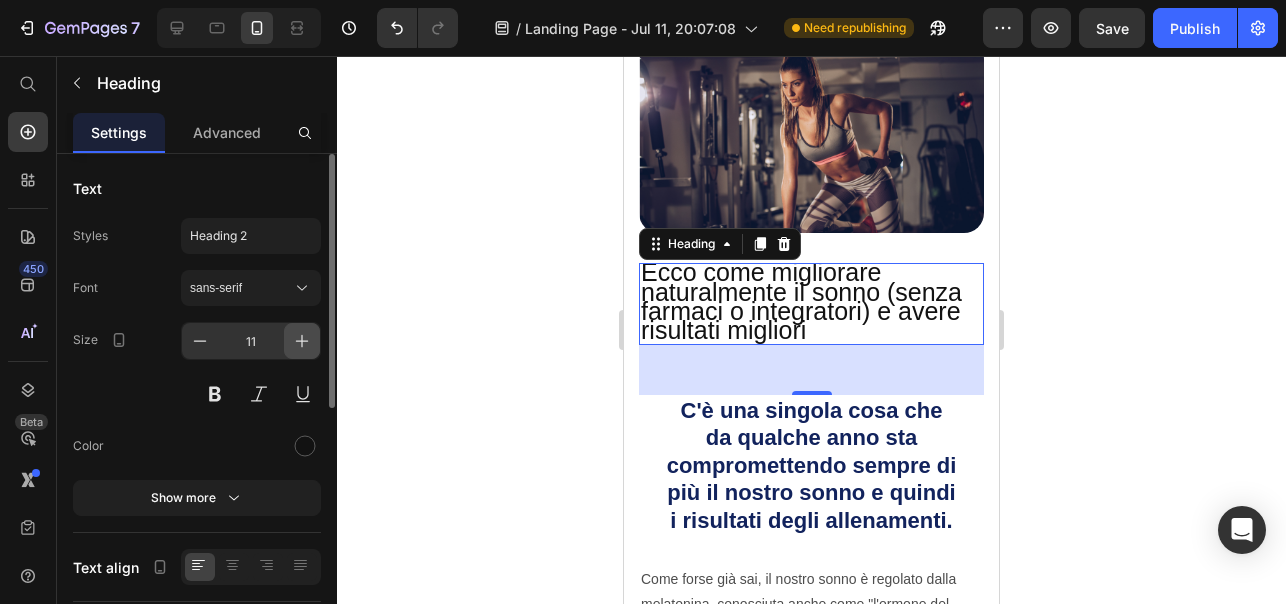 click 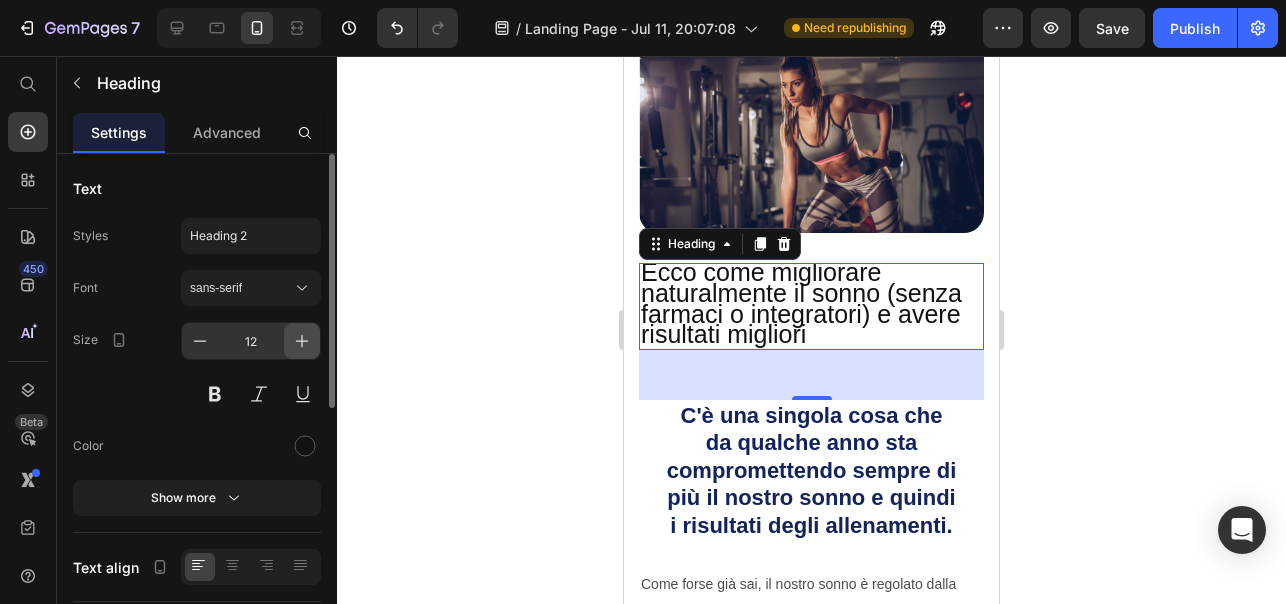 click 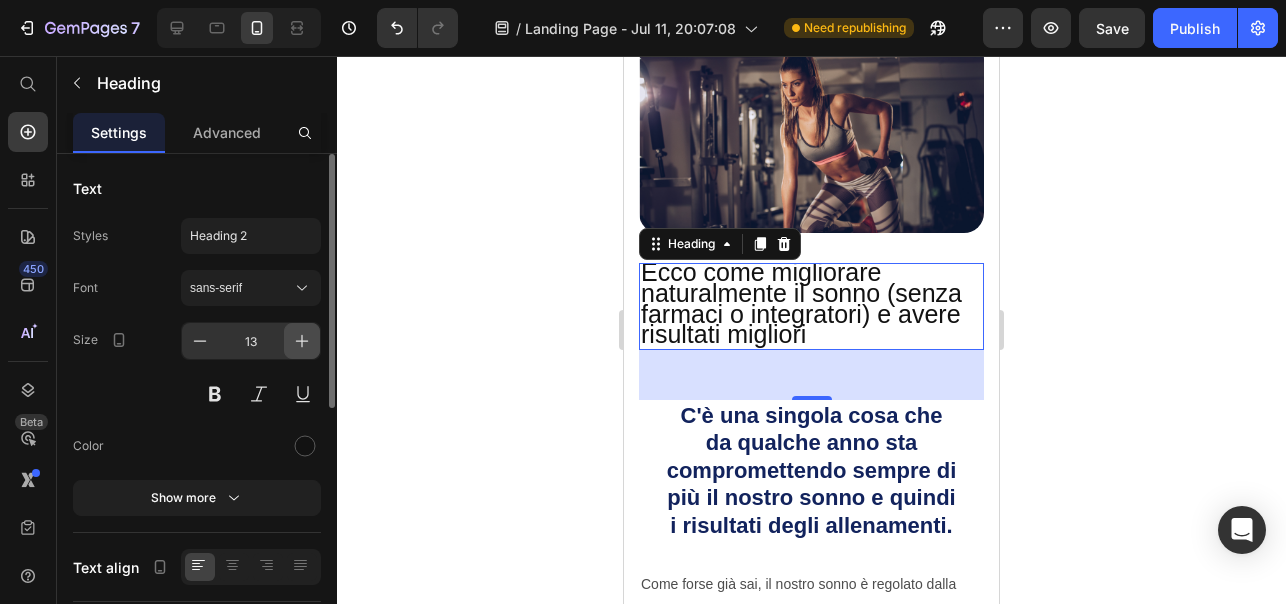 click 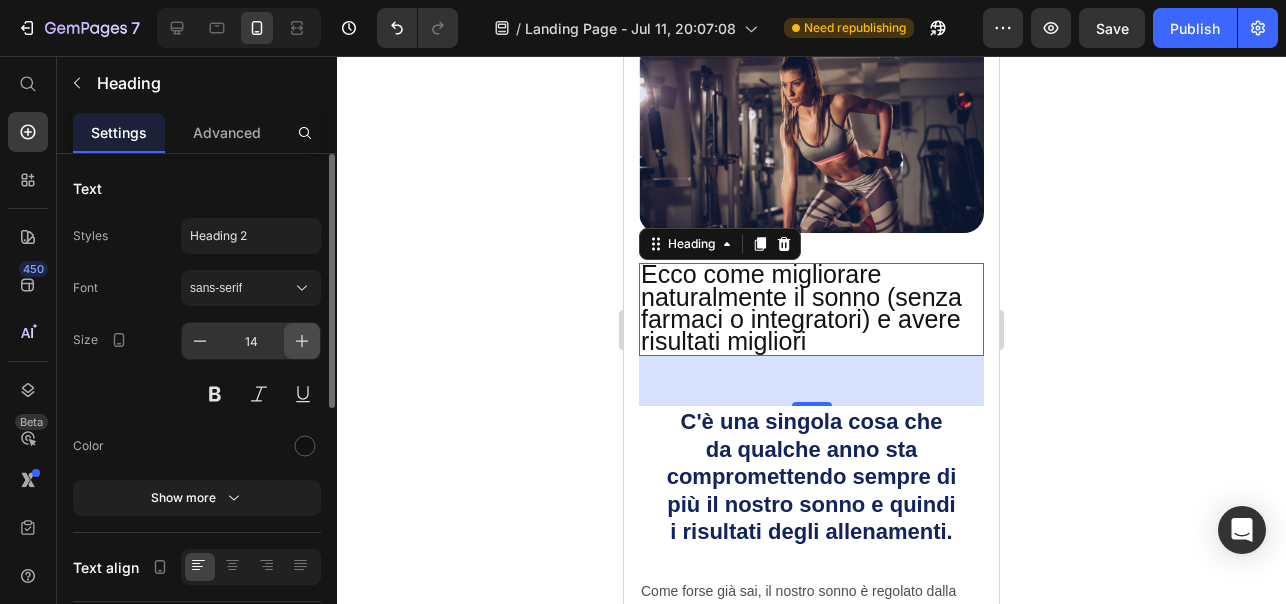 click 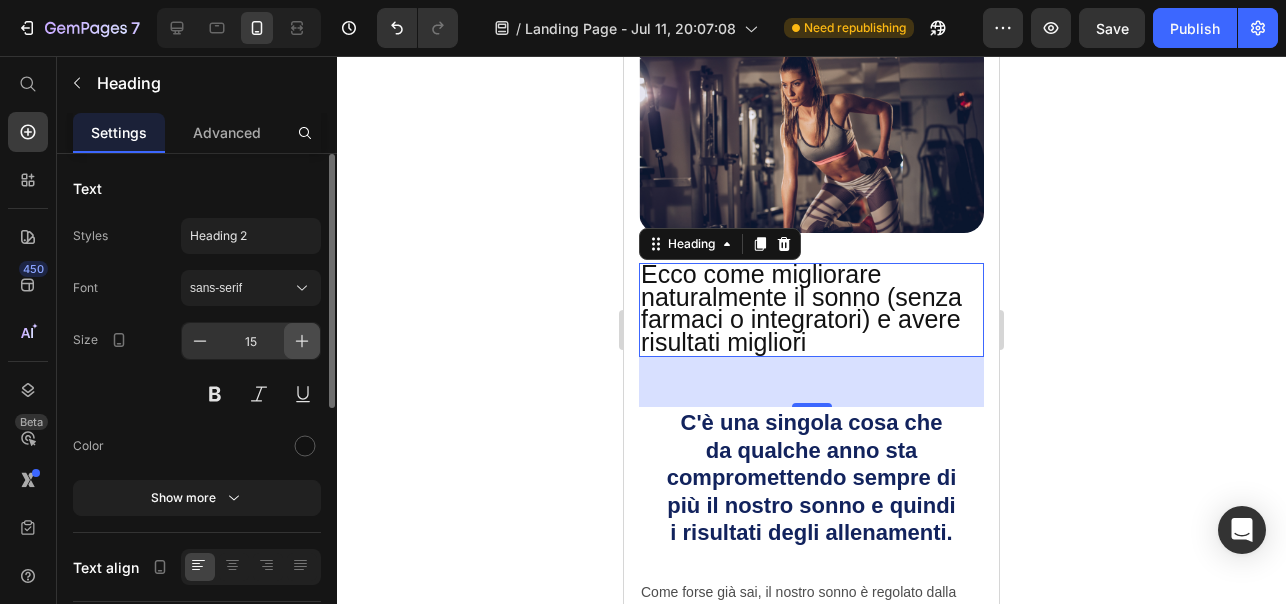 click 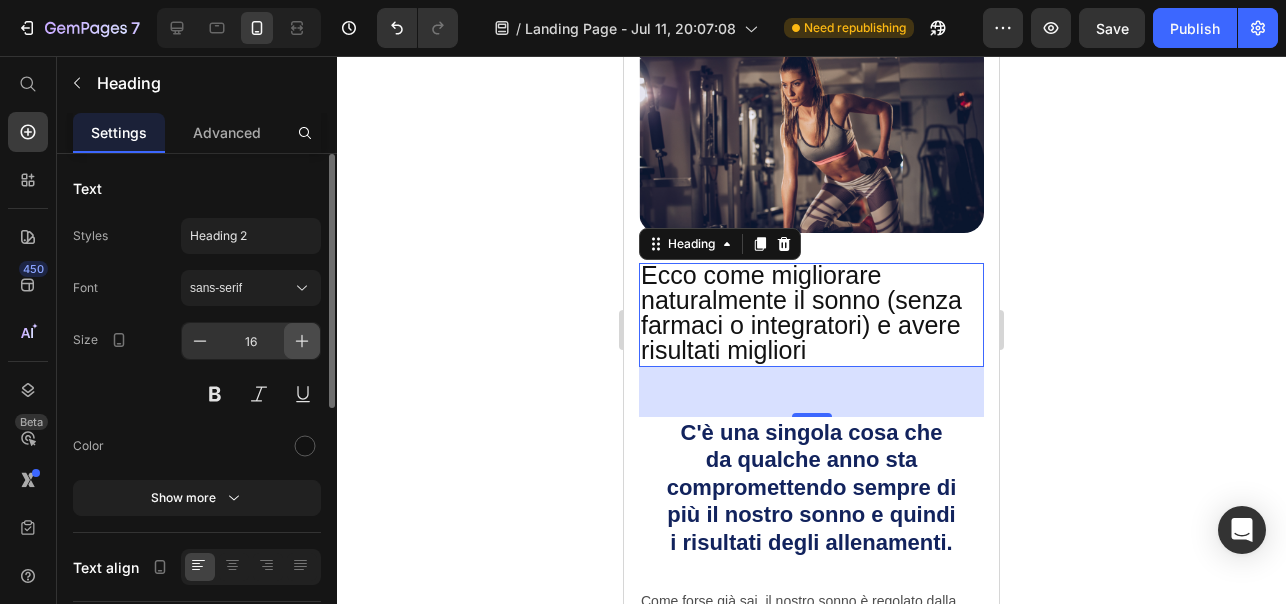 click 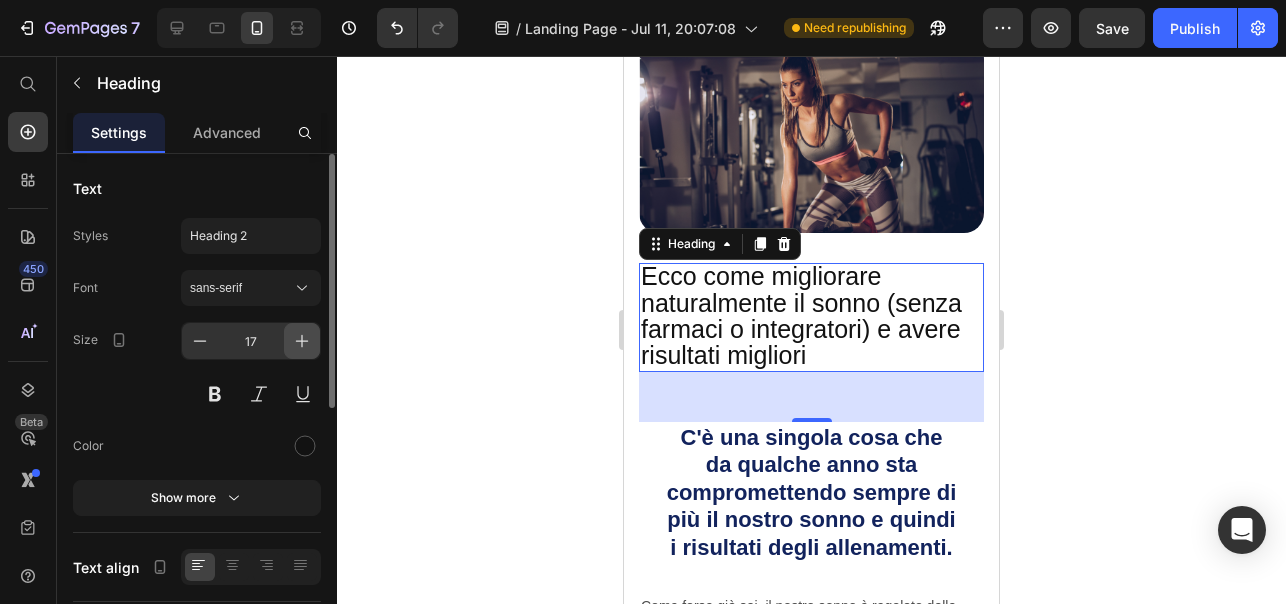 click 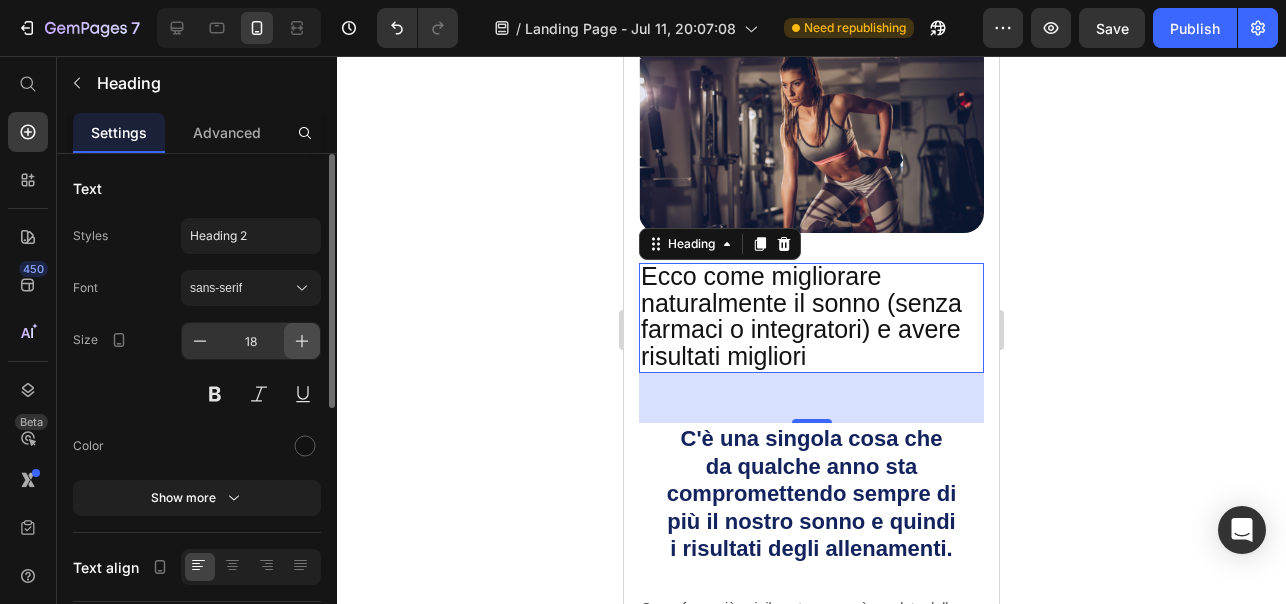 click 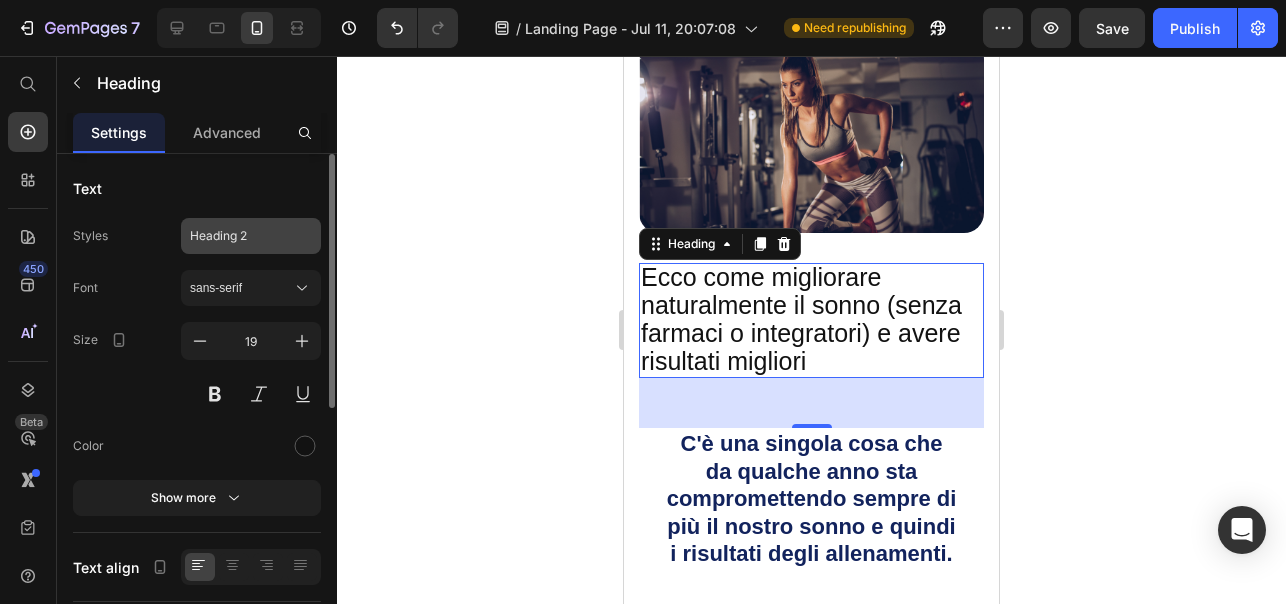 click on "Heading 2" at bounding box center [239, 236] 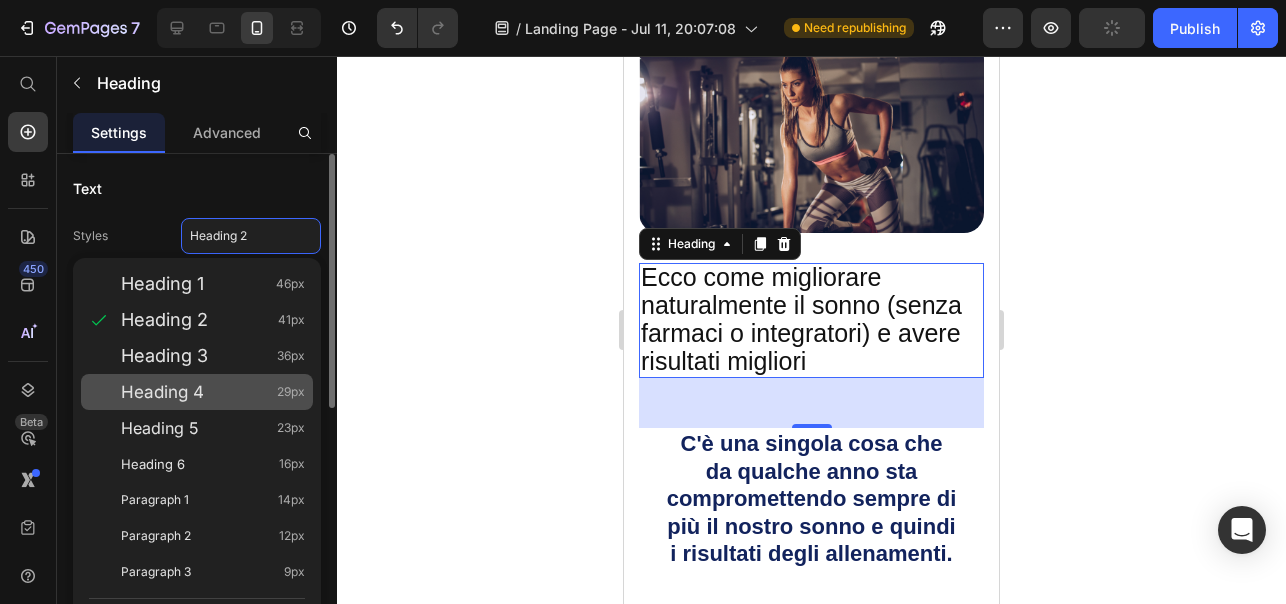 click on "Heading 4 29px" at bounding box center [213, 392] 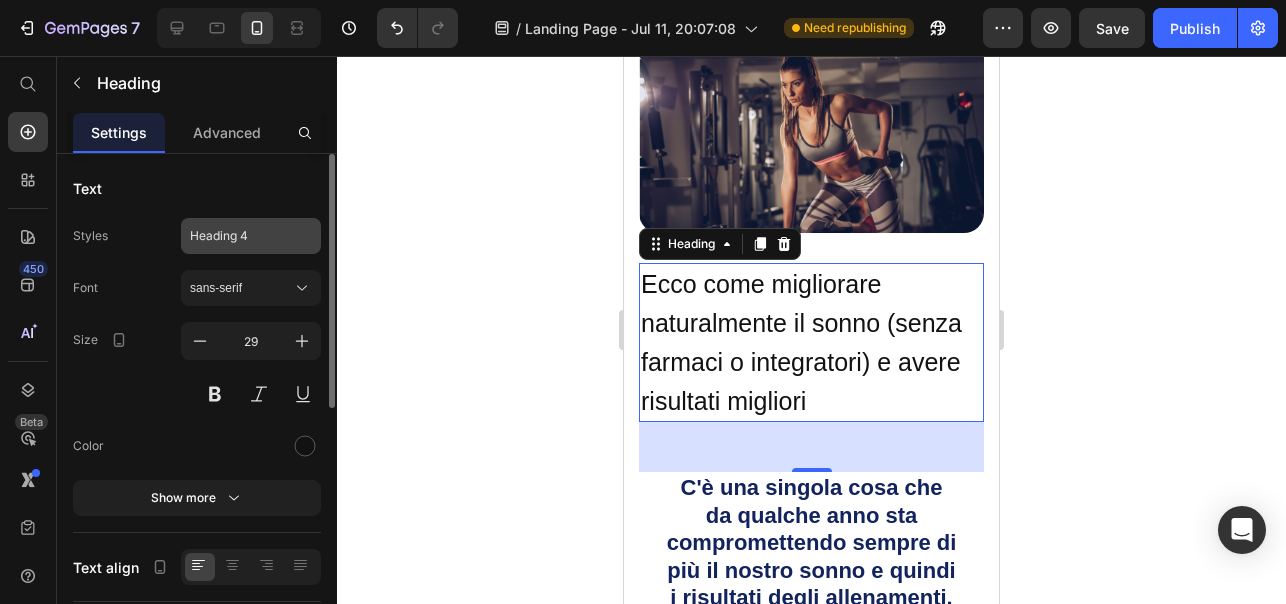 click on "Heading 4" at bounding box center [239, 236] 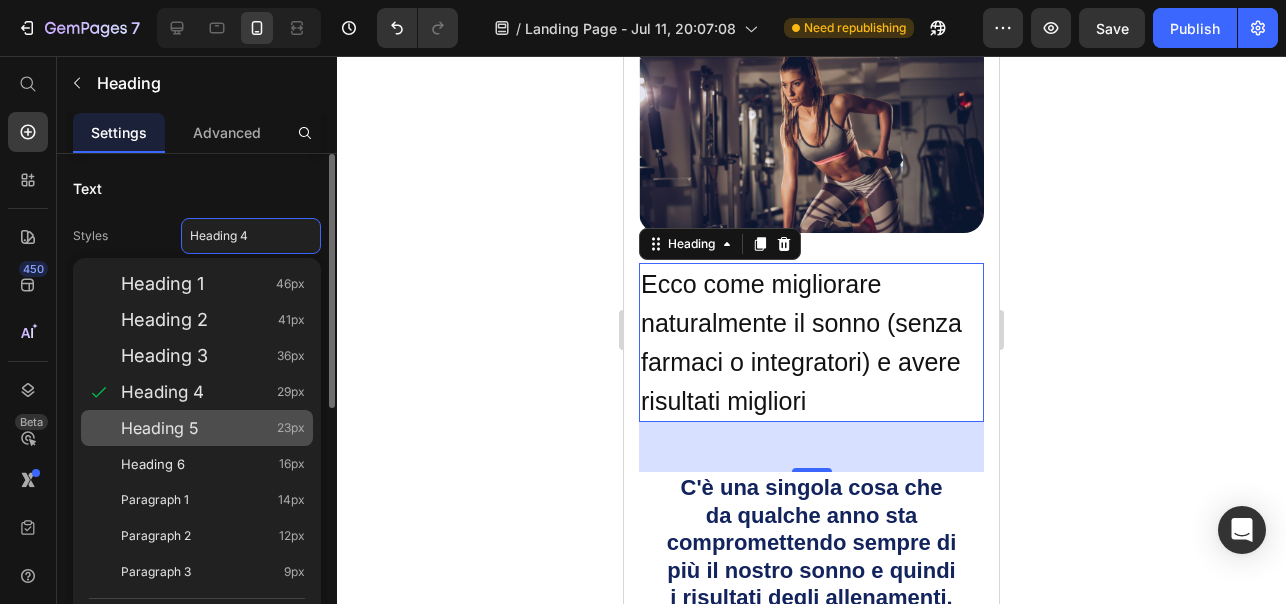 click on "Heading 5 23px" 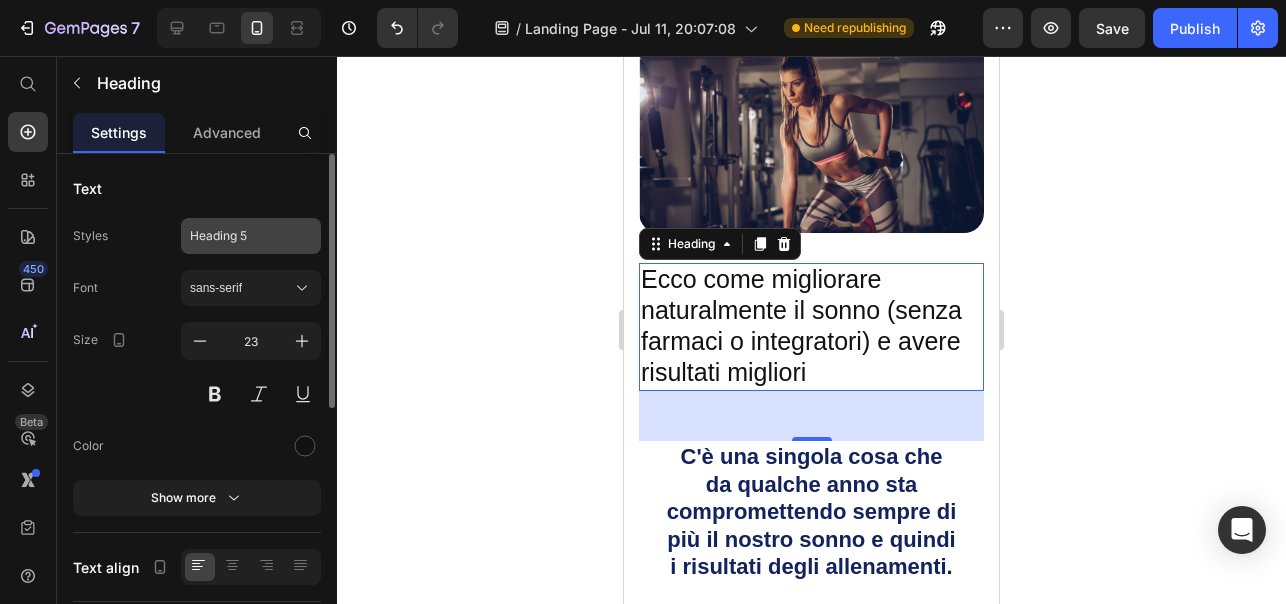 click on "Heading 5" at bounding box center (239, 236) 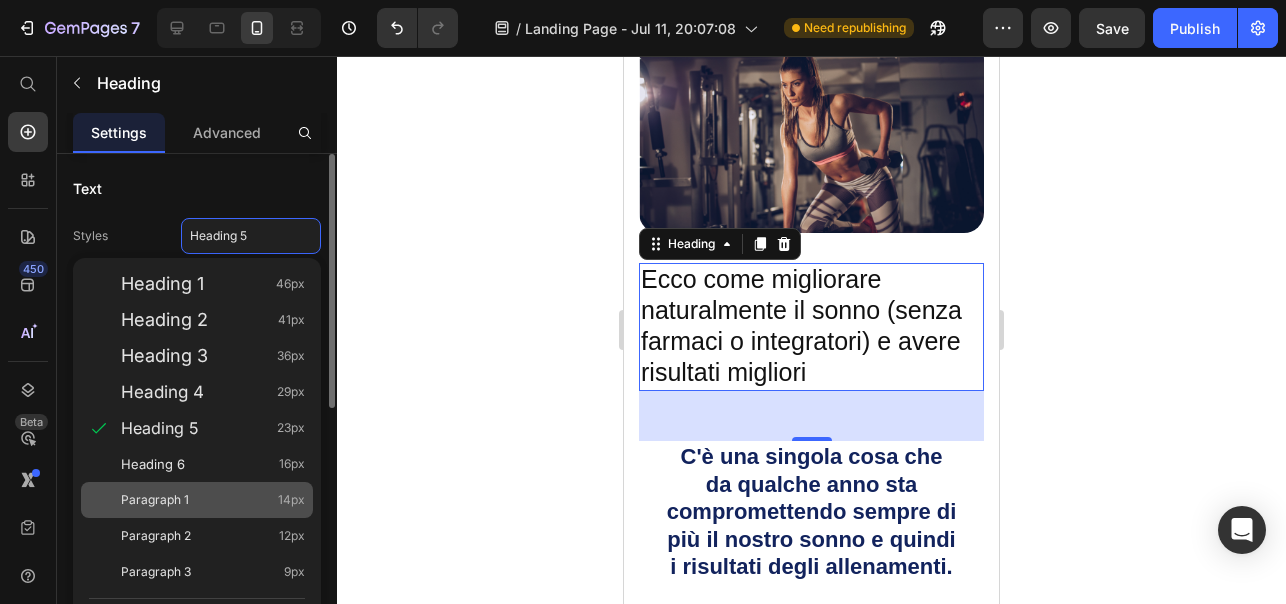 click on "Paragraph 1 14px" at bounding box center [213, 500] 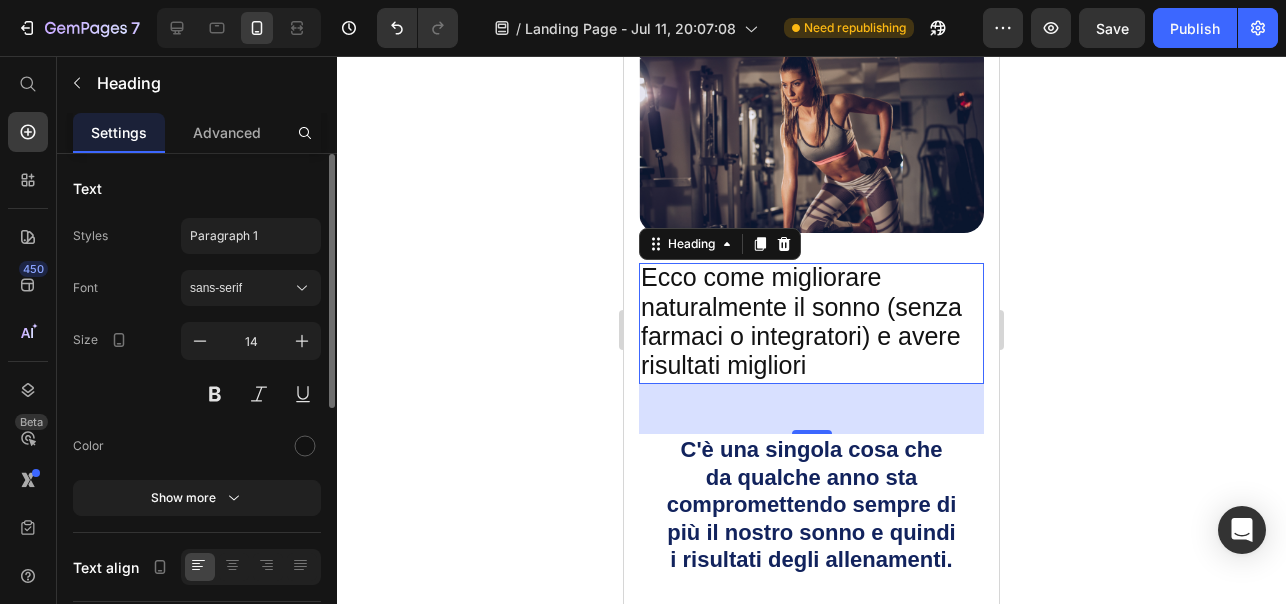 click 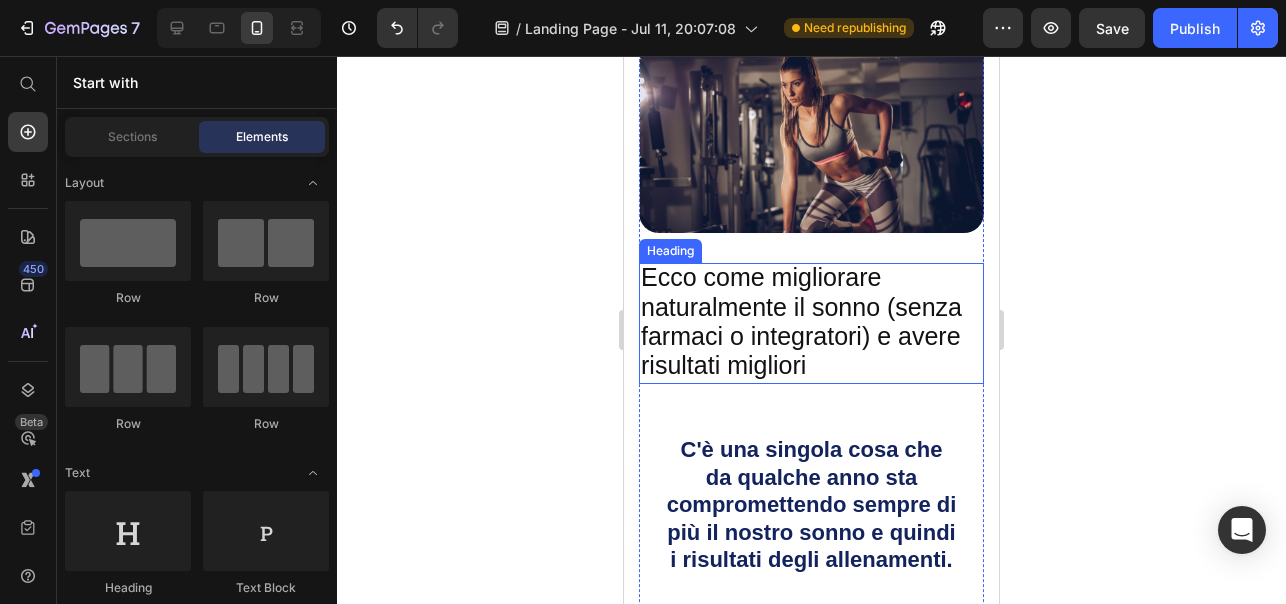 click on "Ecco come migliorare naturalmente il sonno (senza farmaci o integratori) e avere risultati migliori" at bounding box center [801, 321] 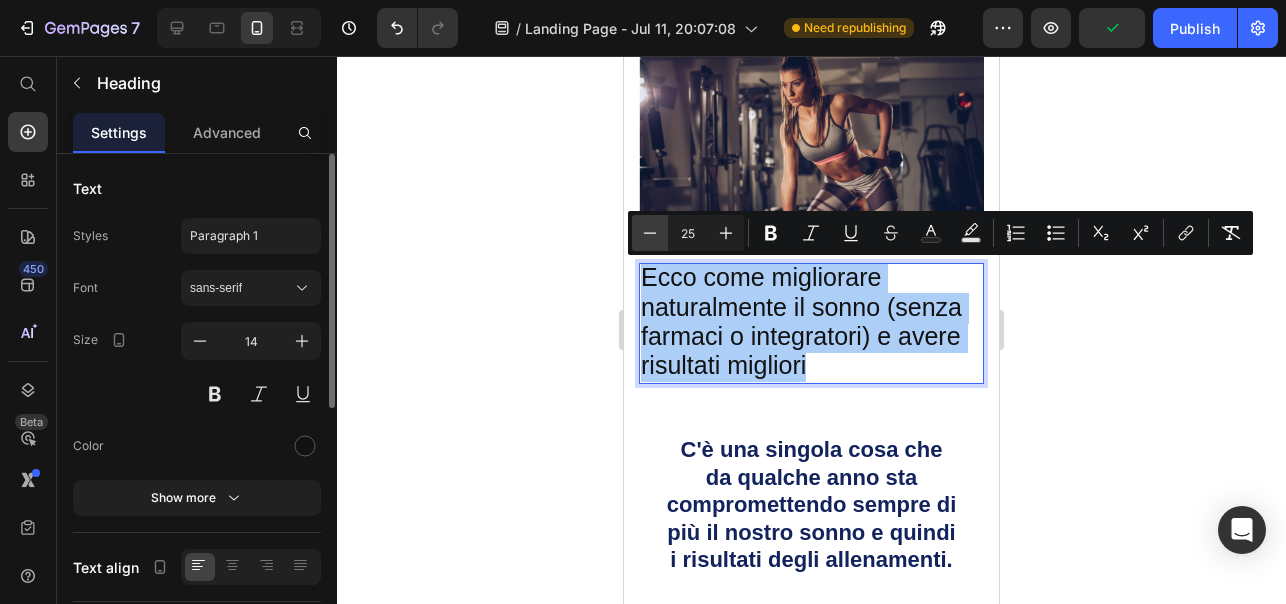 click 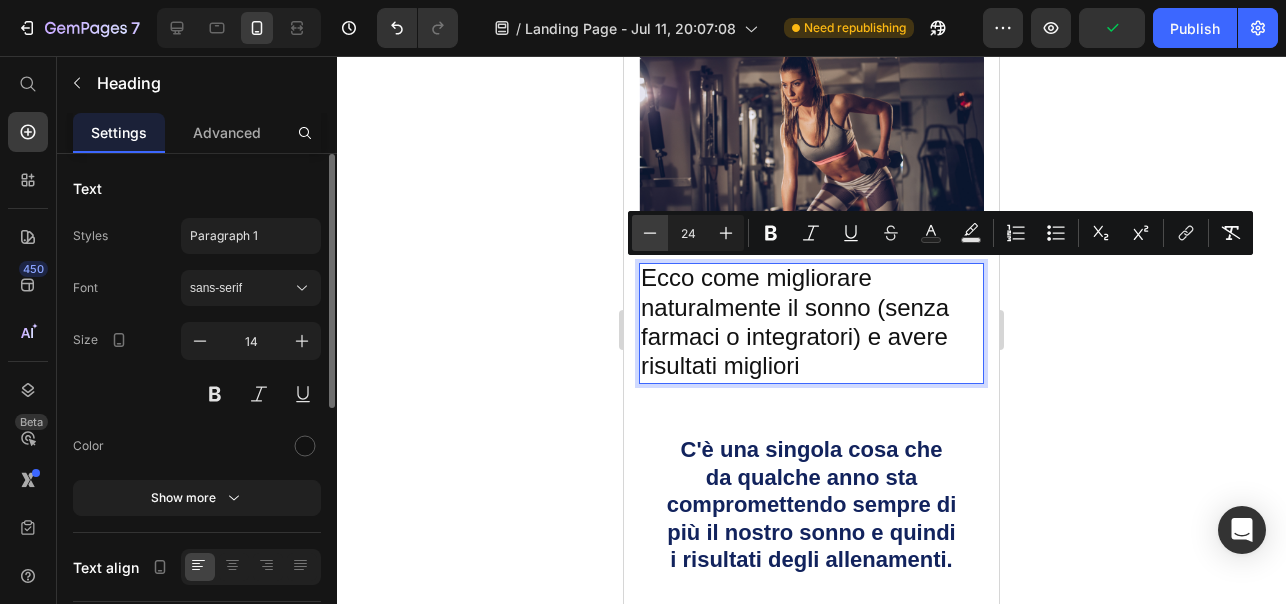 click 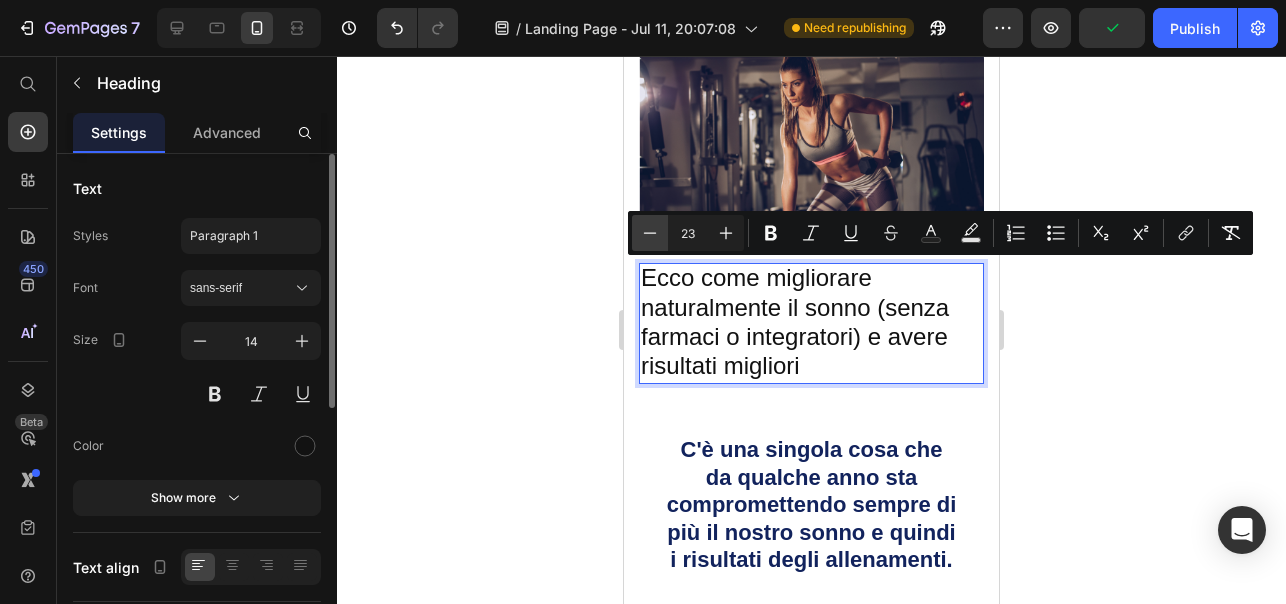 click 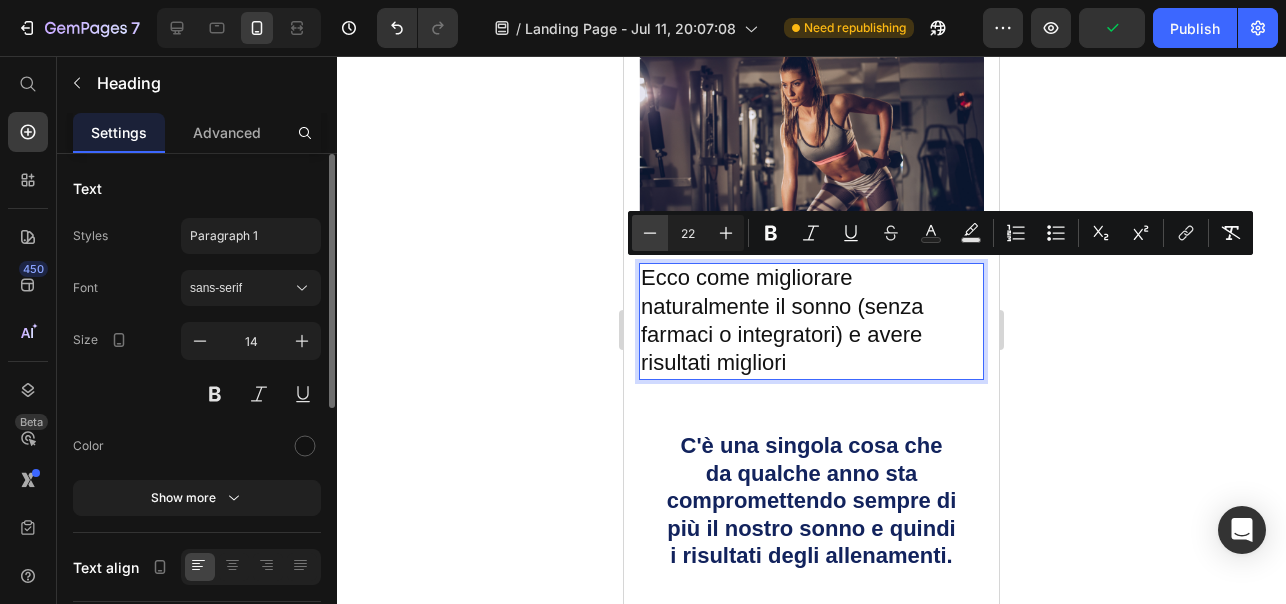 click 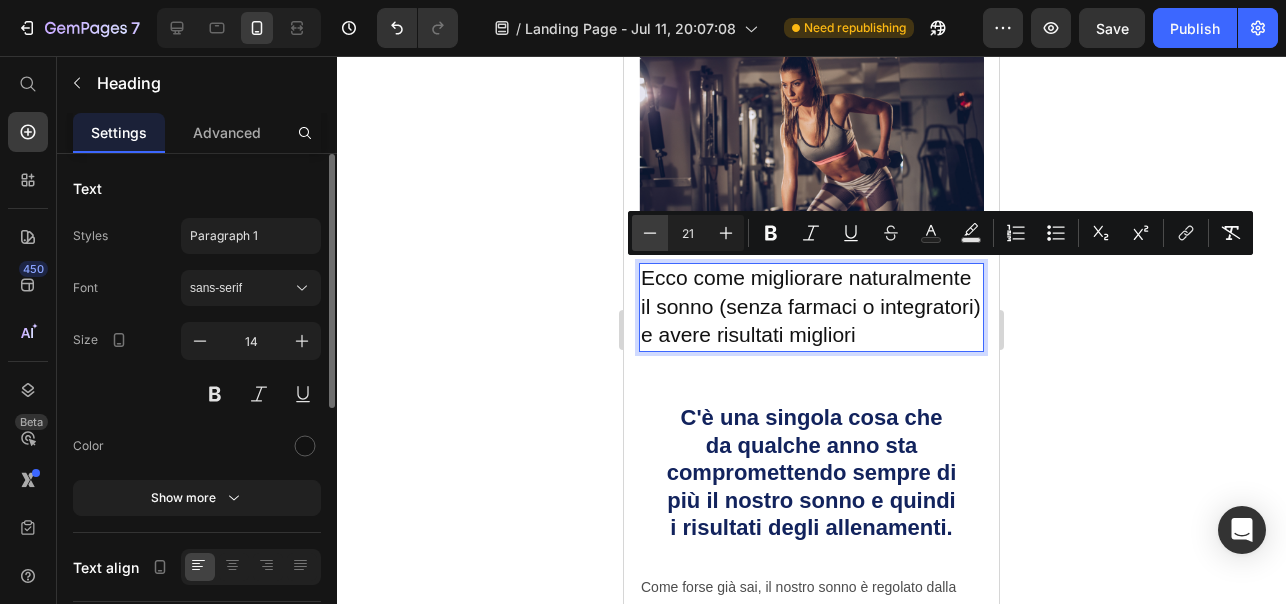 click 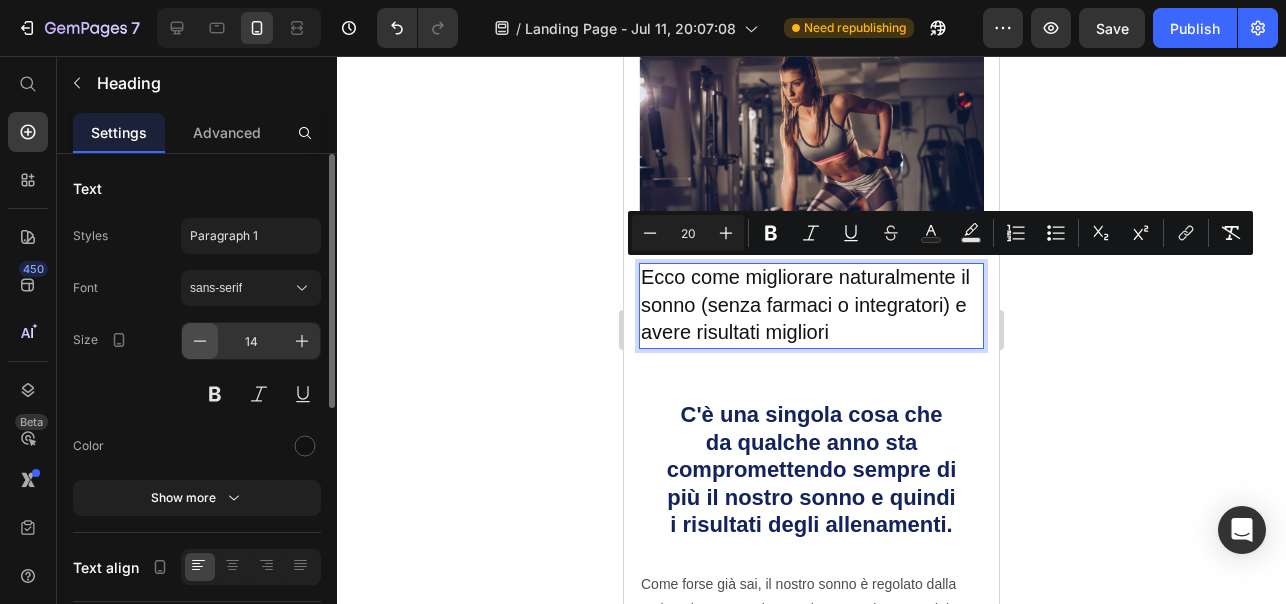 click at bounding box center [200, 341] 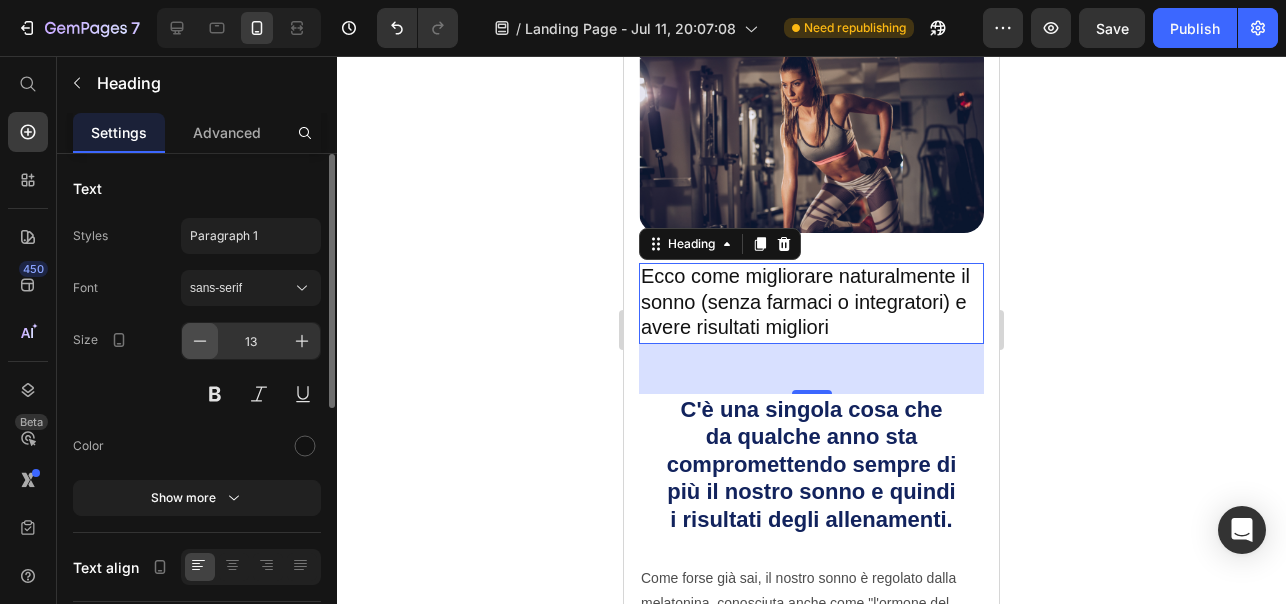 click at bounding box center [200, 341] 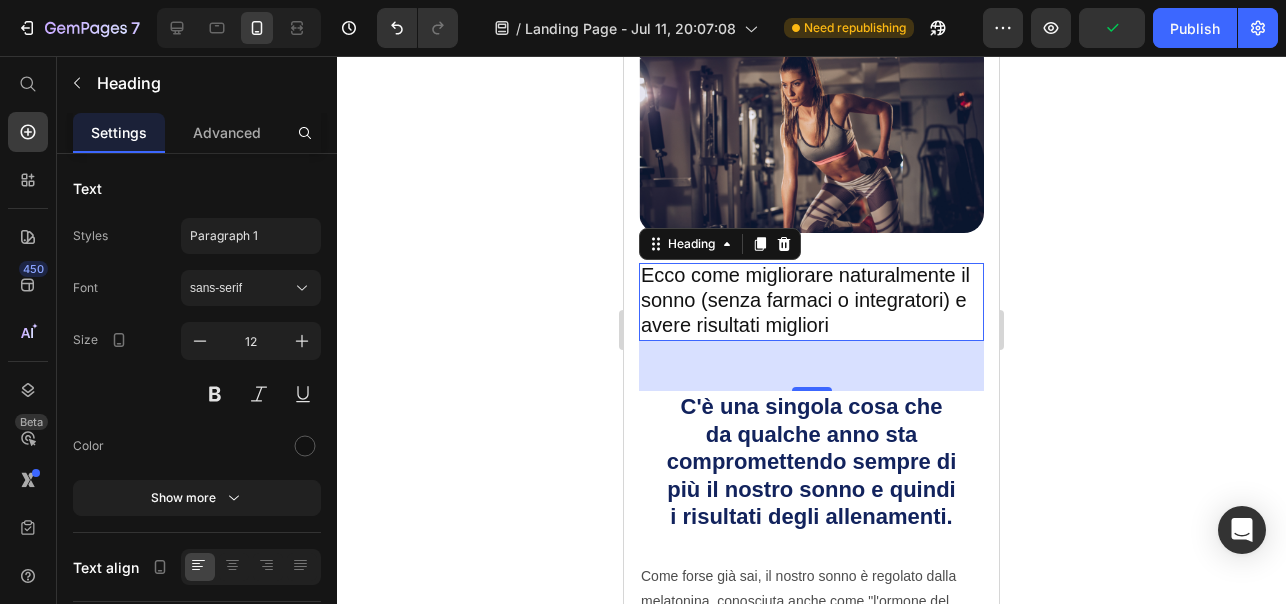 click on "Ecco come migliorare naturalmente il sonno (senza farmaci o integratori) e avere risultati migliori" at bounding box center [805, 299] 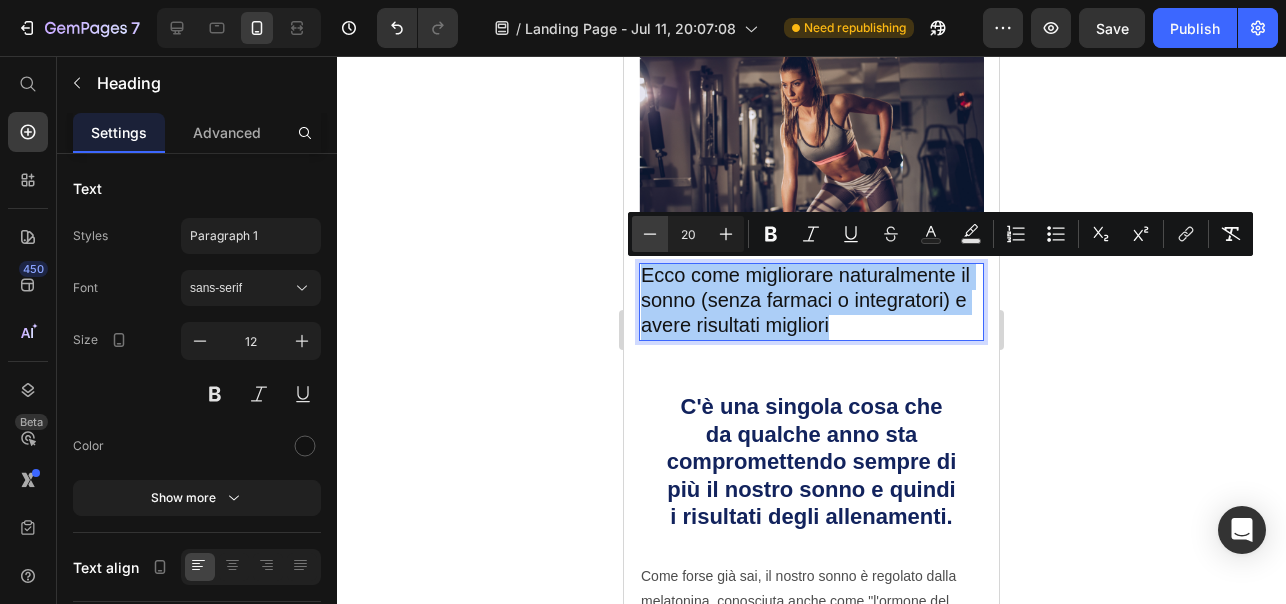 click 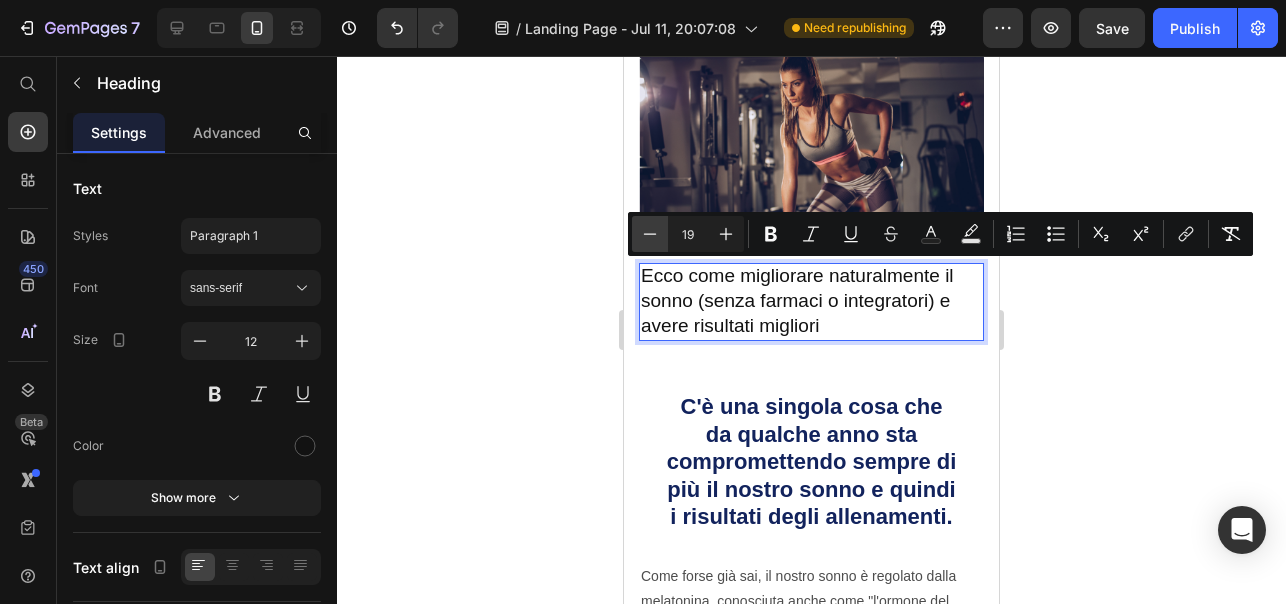 click 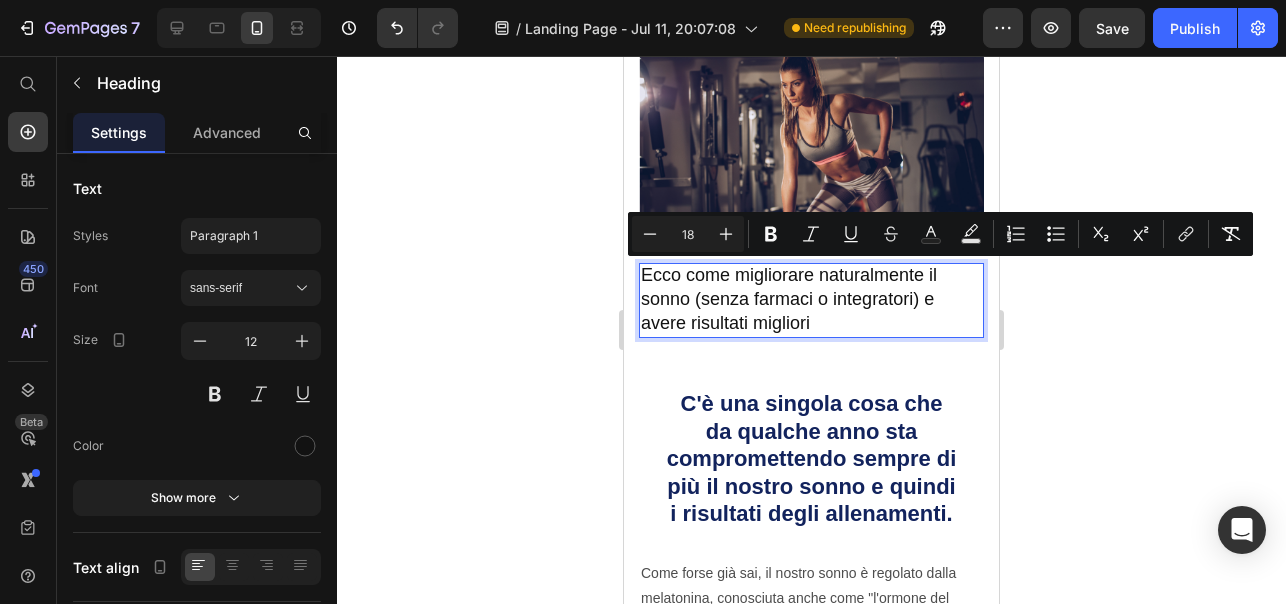 click on "Ecco come migliorare naturalmente il sonno (senza farmaci o integratori) e avere risultati migliori" at bounding box center [811, 300] 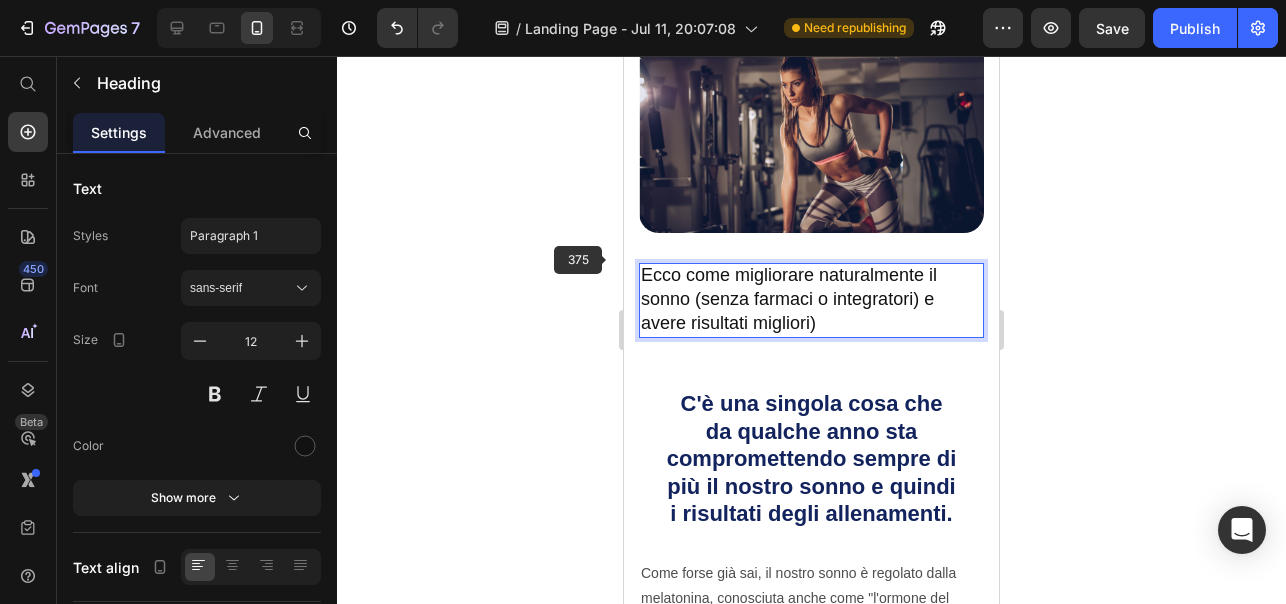 click 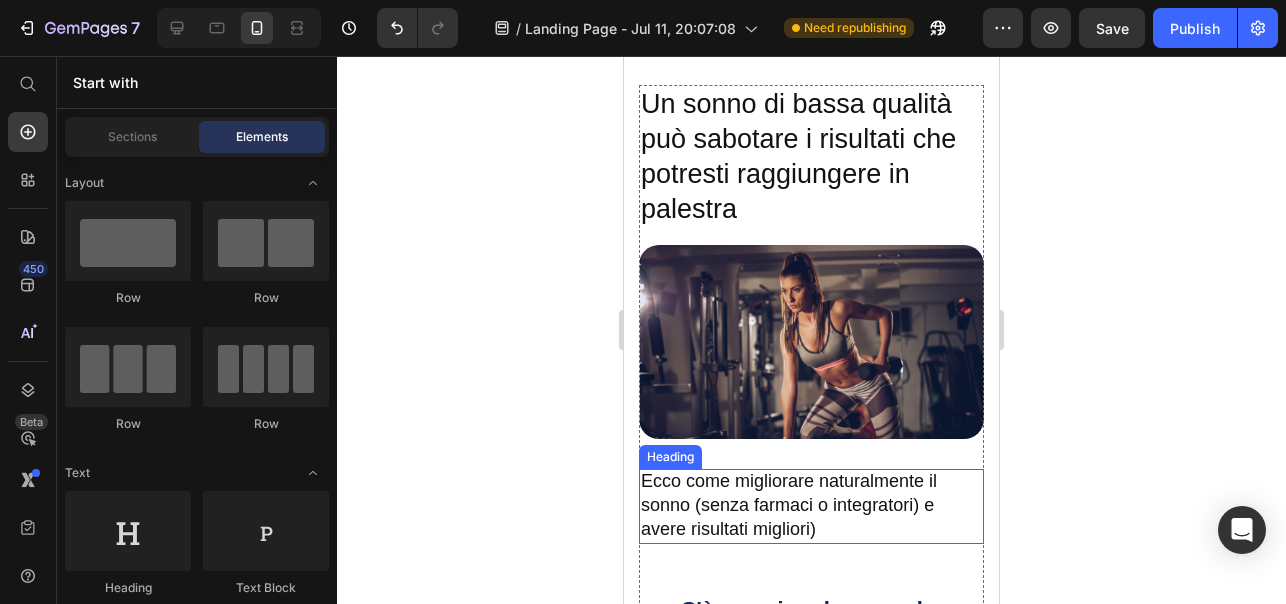 scroll, scrollTop: 43, scrollLeft: 0, axis: vertical 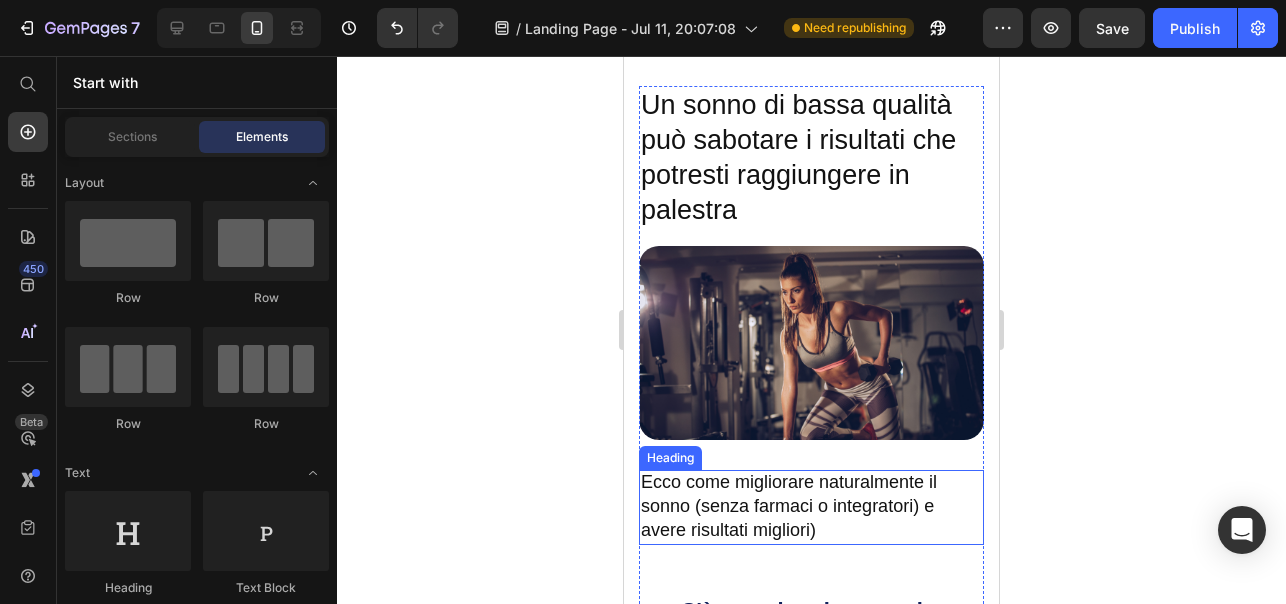 click on "Ecco come migliorare naturalmente il sonno (senza farmaci o integratori) e avere risultati migliori)" at bounding box center (789, 505) 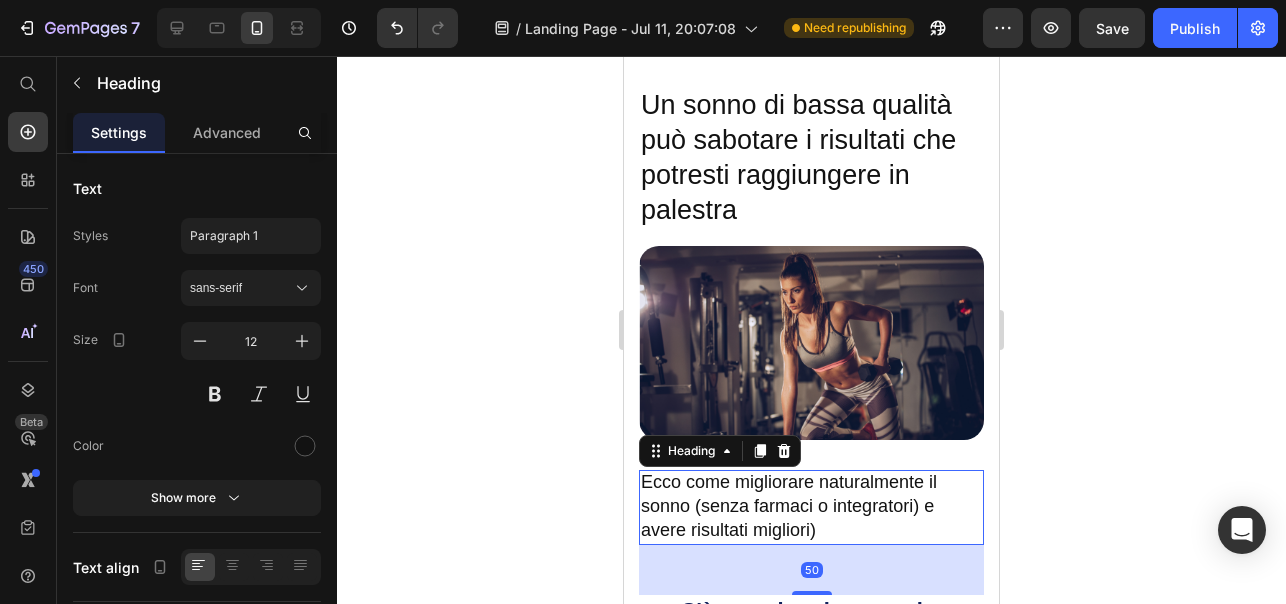 click 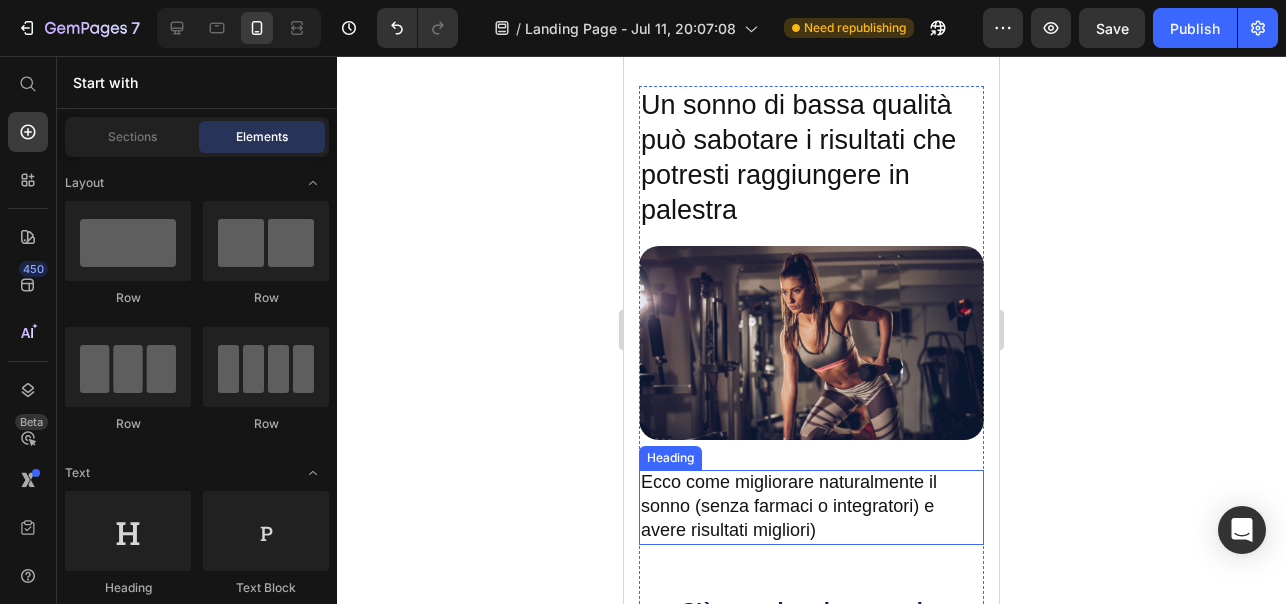 click on "Ecco come migliorare naturalmente il sonno (senza farmaci o integratori) e avere risultati migliori)" at bounding box center (789, 505) 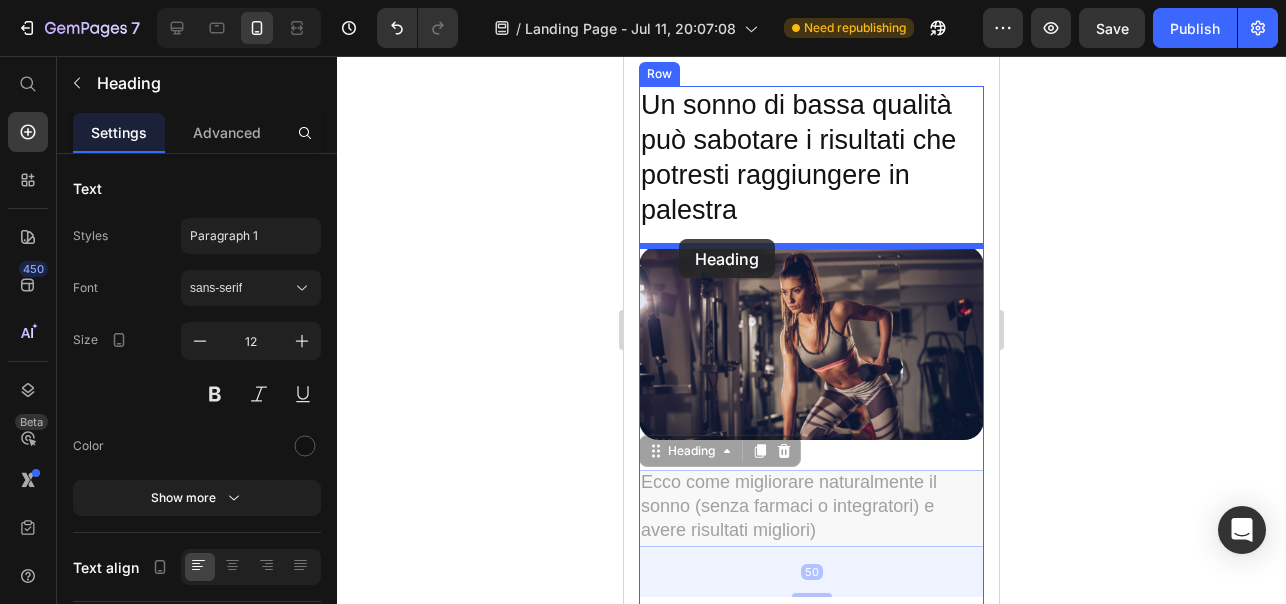 drag, startPoint x: 657, startPoint y: 455, endPoint x: 679, endPoint y: 239, distance: 217.11748 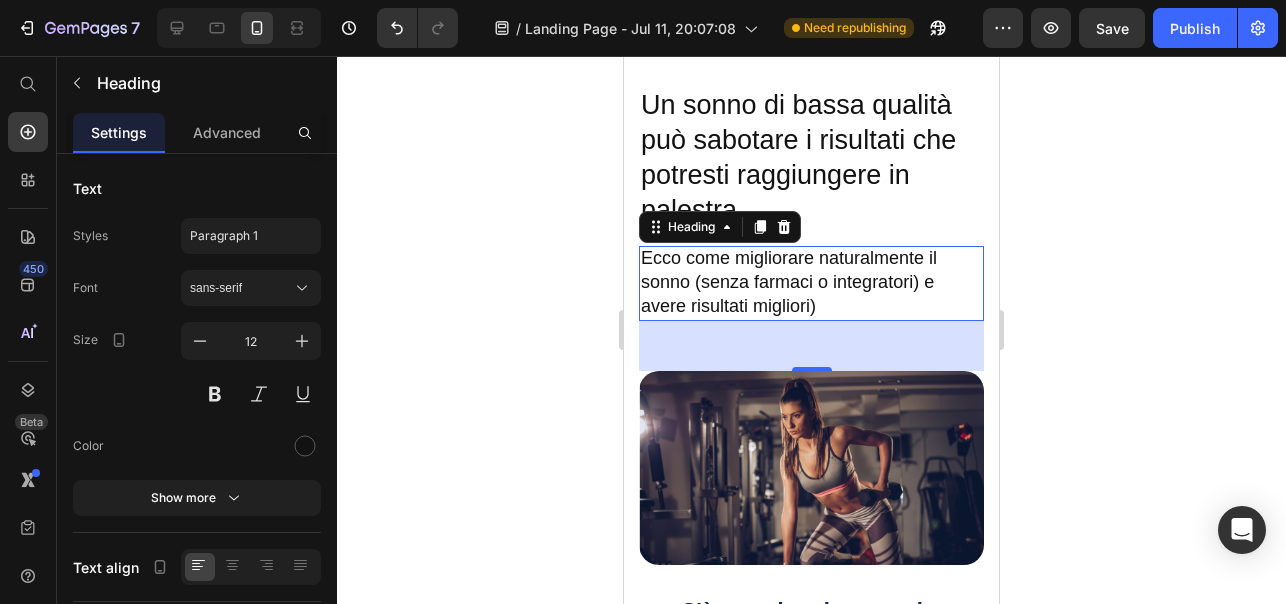 click 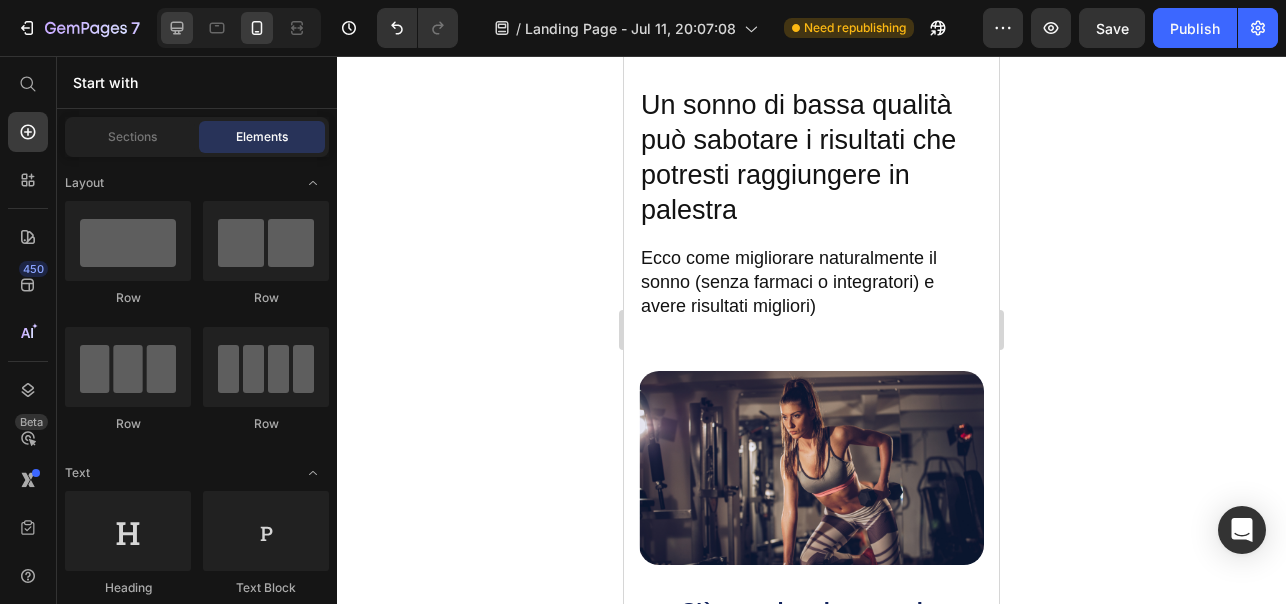 click 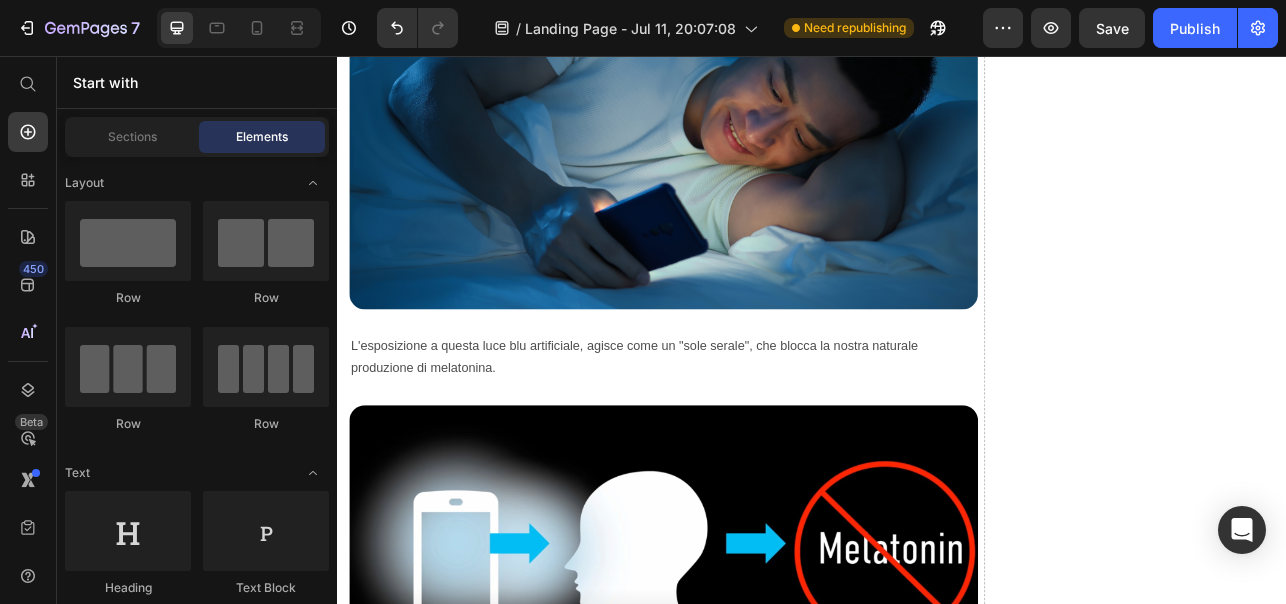 scroll, scrollTop: 0, scrollLeft: 0, axis: both 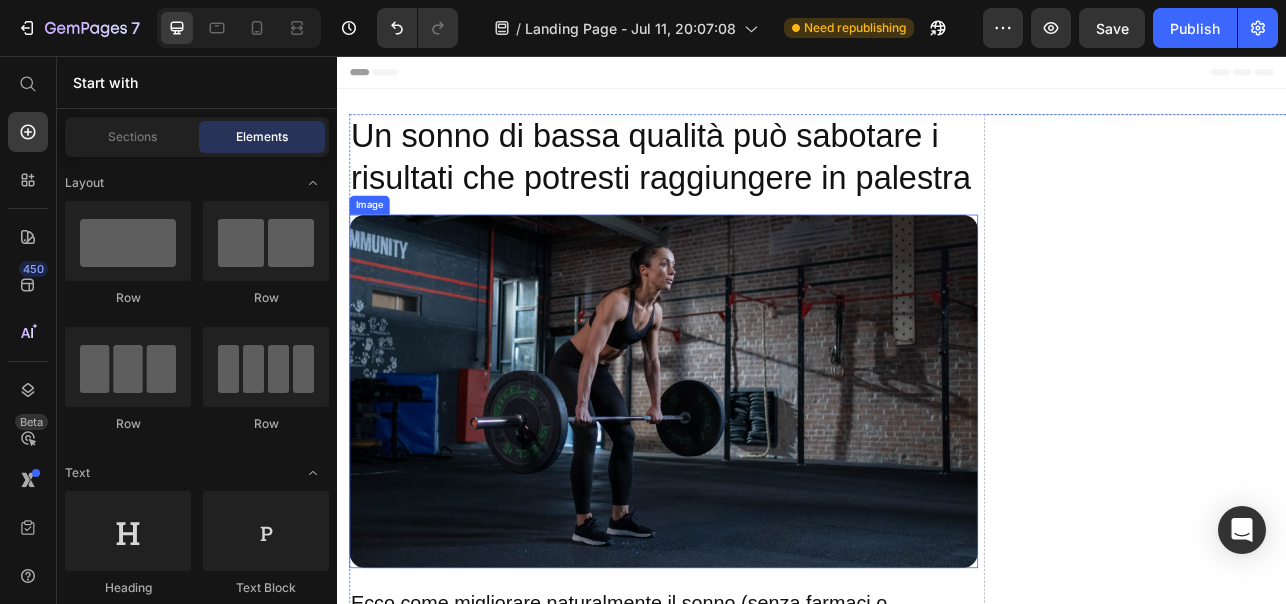 click at bounding box center [749, 479] 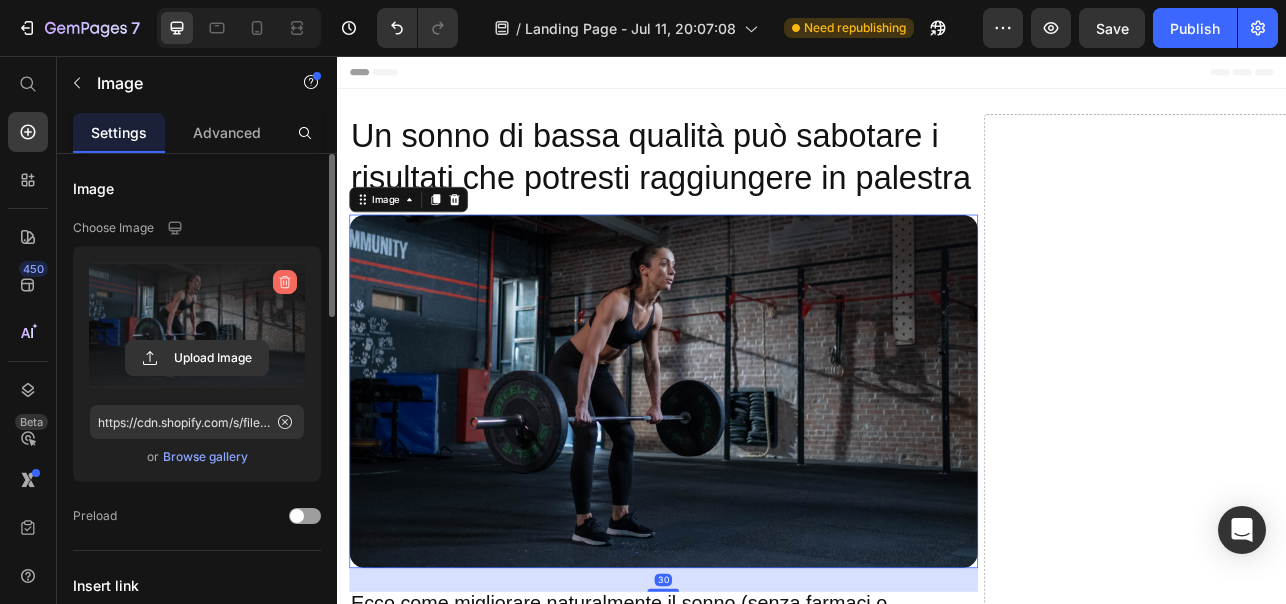 click 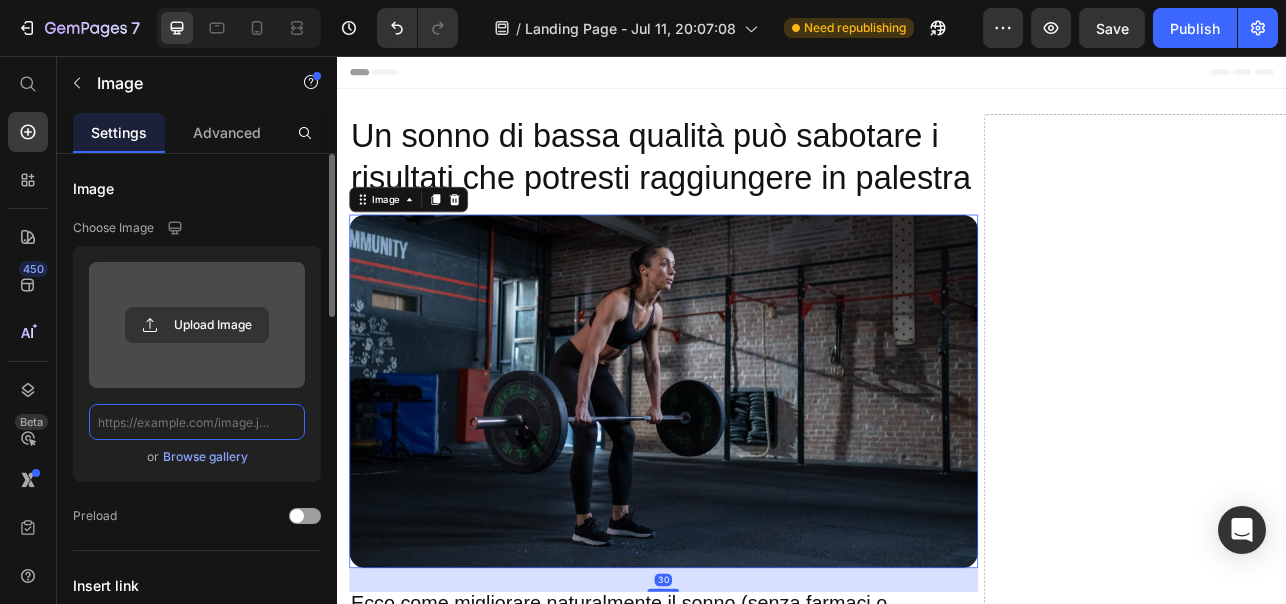 scroll, scrollTop: 0, scrollLeft: 0, axis: both 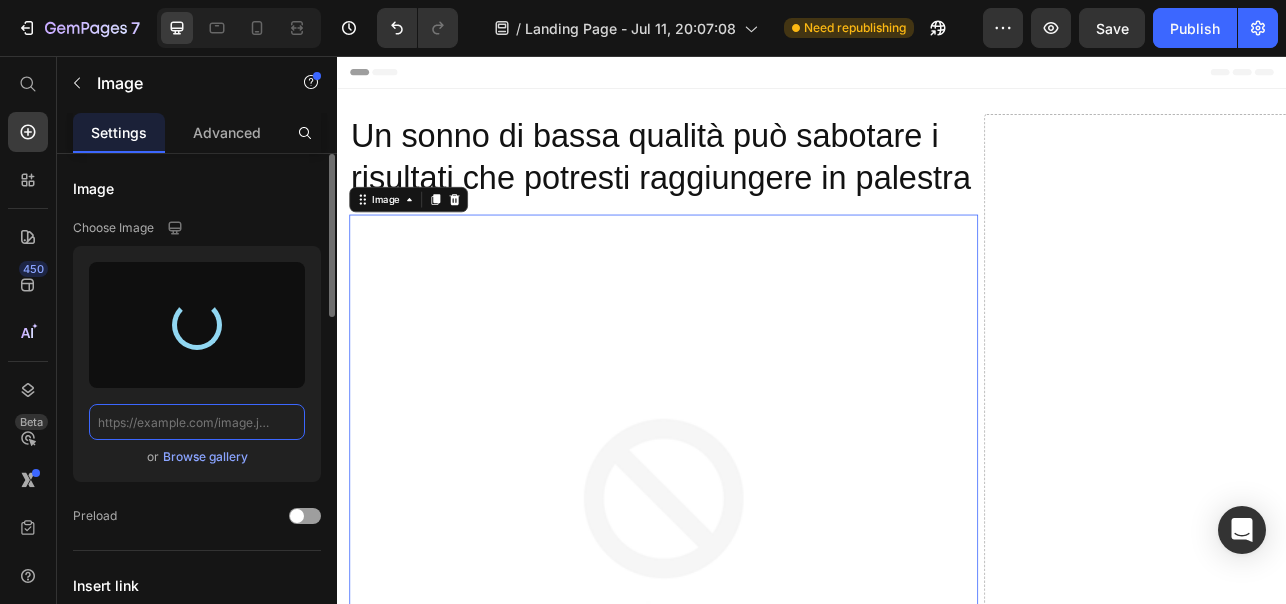 type on "https://cdn.shopify.com/s/files/1/0888/0478/6515/files/gempages_552376144410706713-4f09a620-83cc-4682-9b1b-de2132c315e7.png" 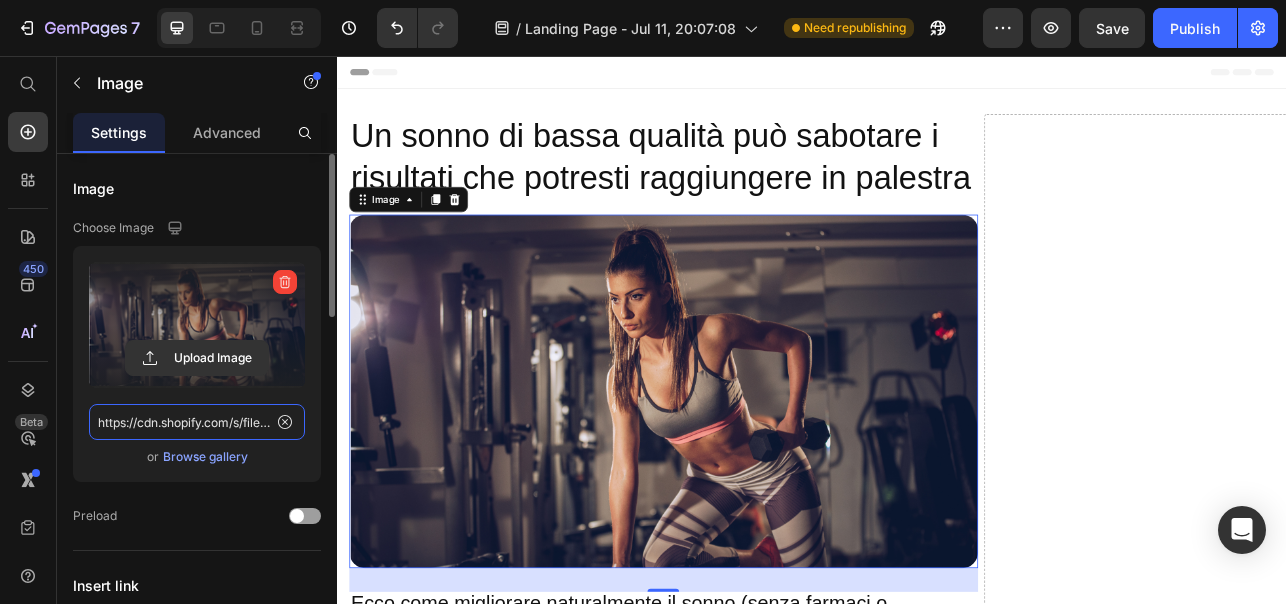 scroll, scrollTop: 79, scrollLeft: 0, axis: vertical 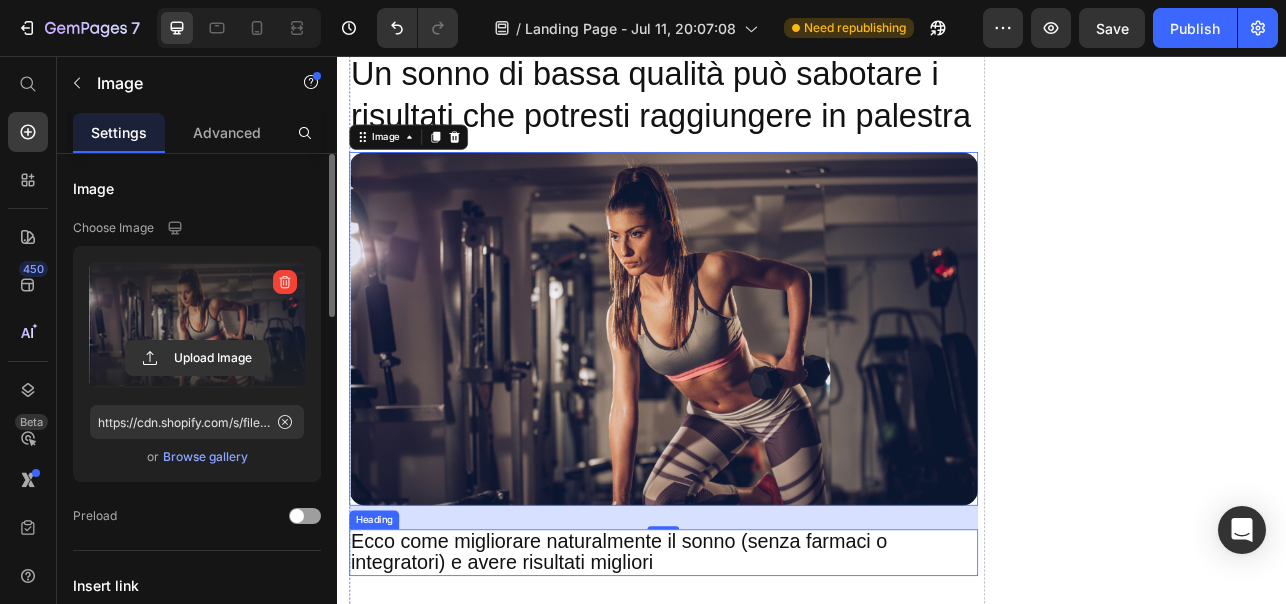 click on "Ecco come migliorare naturalmente il sonno (senza farmaci o integratori) e avere risultati migliori" at bounding box center [693, 682] 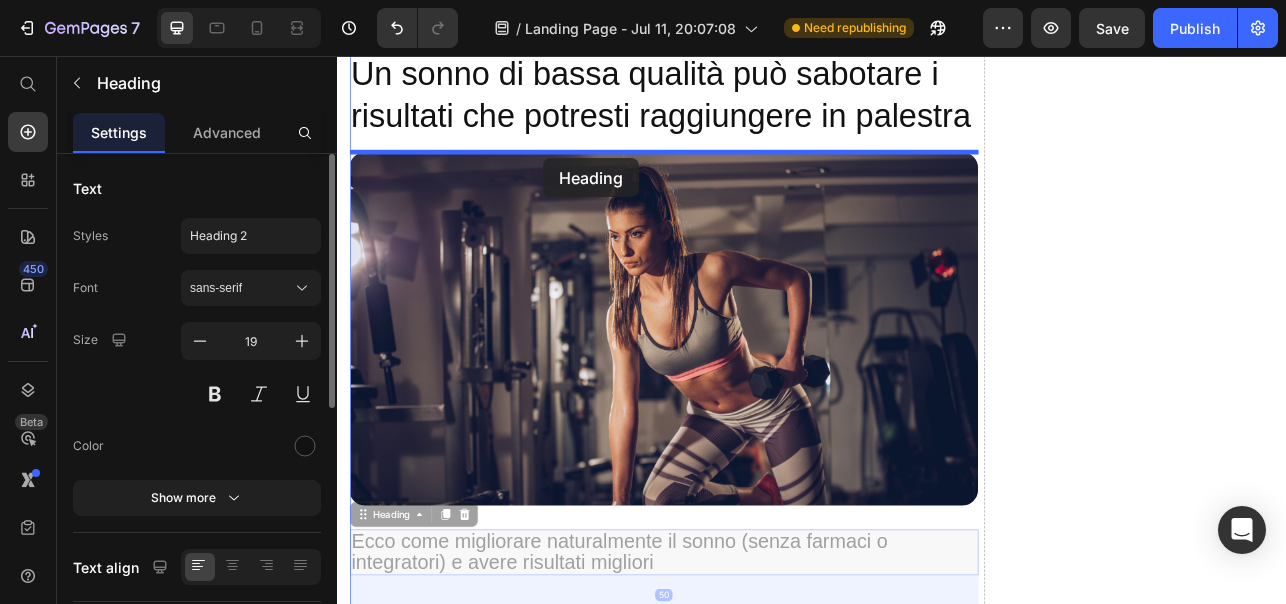 drag, startPoint x: 365, startPoint y: 641, endPoint x: 597, endPoint y: 185, distance: 511.62485 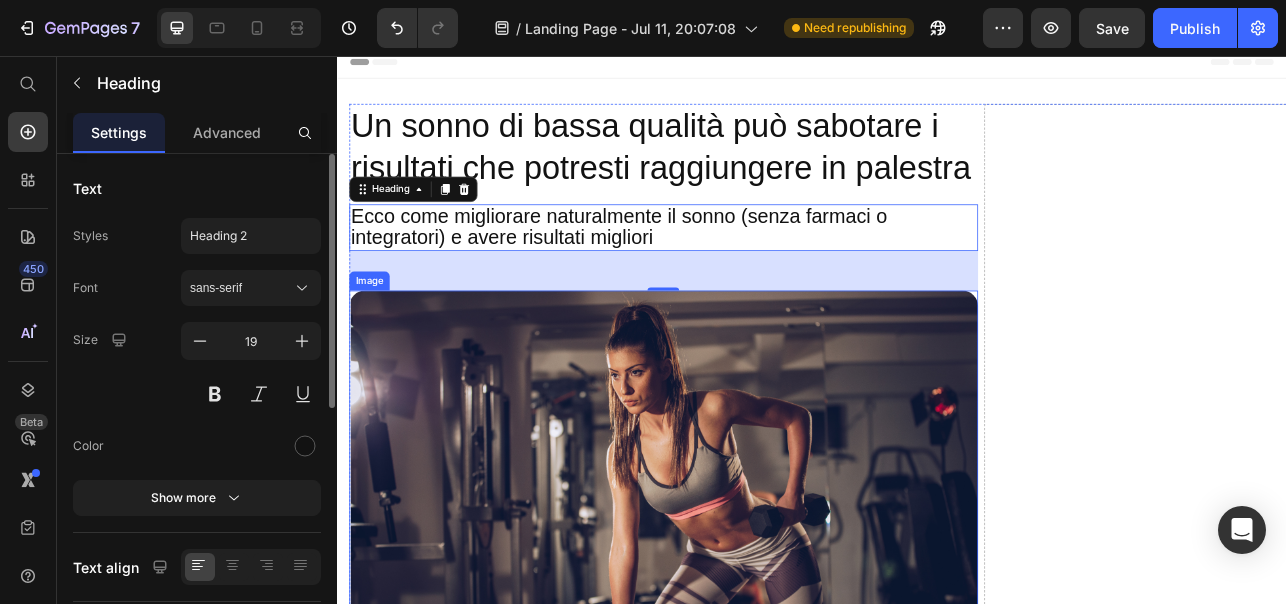 scroll, scrollTop: 0, scrollLeft: 0, axis: both 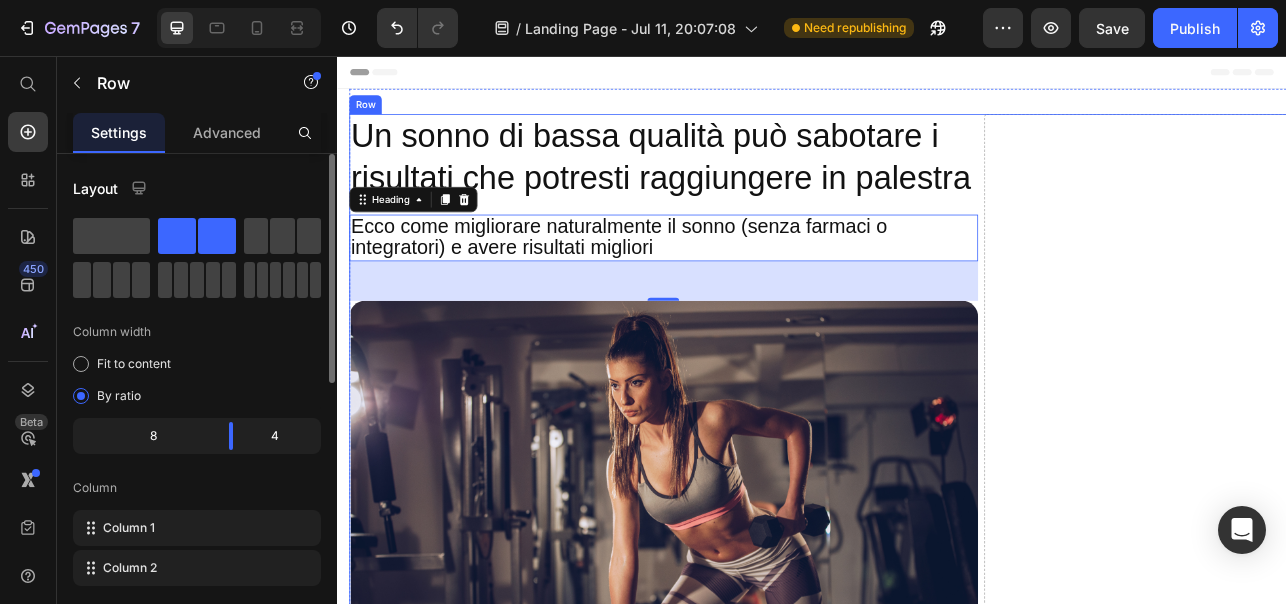 click on "Drop element here" at bounding box center [1353, 5205] 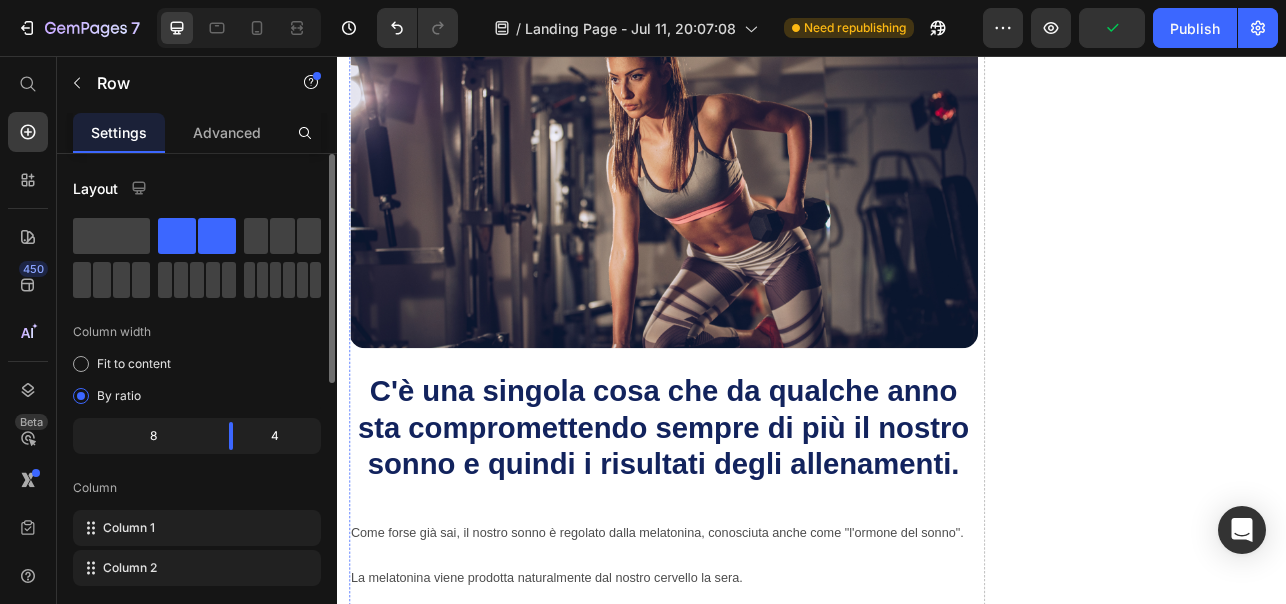 scroll, scrollTop: 403, scrollLeft: 0, axis: vertical 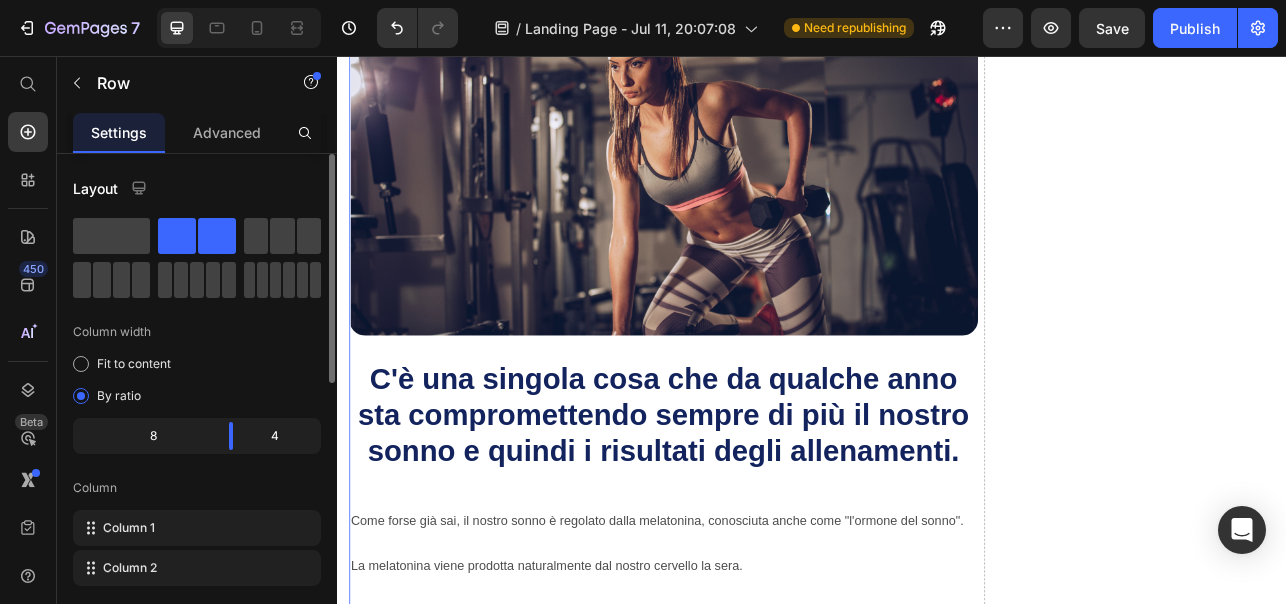 click on "Un sonno di bassa qualità può sabotare i risultati che potresti raggiungere in palestra Heading Ecco come migliorare naturalmente il sonno (senza farmaci o integratori) e avere risultati migliori Heading Image C'è una singola cosa che da qualche anno sta compromettendo sempre di più il nostro sonno e quindi i risultati degli allenamenti. Heading Come forse già sai, il nostro sonno è regolato dalla melatonina, conosciuta anche come "l'ormone del sonno". La melatonina viene prodotta naturalmente dal nostro cervello la sera. Ma c'è un problema... Il nostro corpo produce la melatonina dal tramonto in poi, quando la luce blu del sole scompare. Da qualche anno però, la sera siamo esposti alla luce blu artificiale emessa dagli schermi dei nostri smartphone, PC, TV e lampadine a LED di casa. Text Block Image L'esposizione a questa luce blu artificiale, agisce come un "sole serale", che blocca la nostra naturale produzione di melatonina. Text Block Image Il risultato? Secondo uno studio pubblicato su Image" at bounding box center (749, 4802) 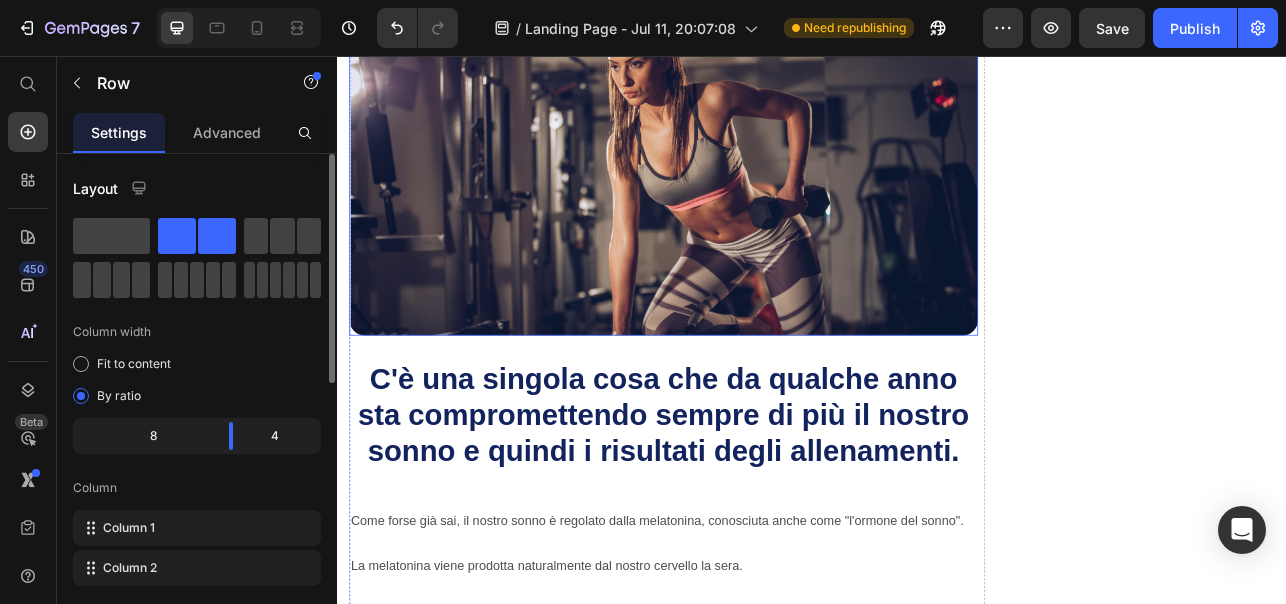 click at bounding box center [749, 185] 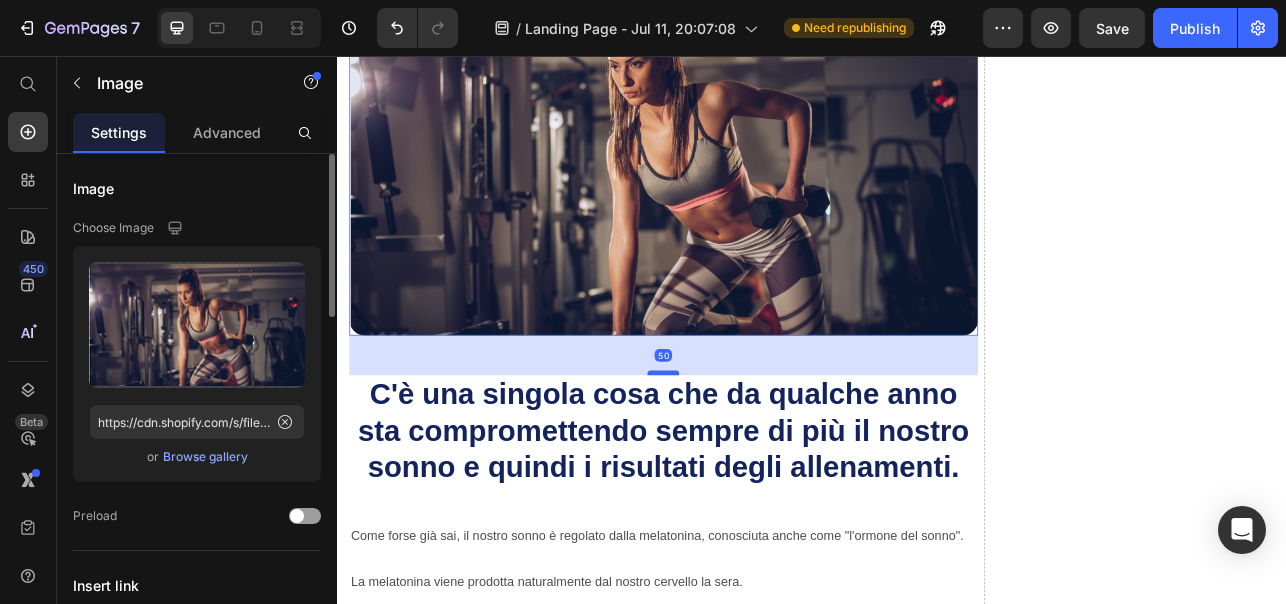 drag, startPoint x: 743, startPoint y: 436, endPoint x: 743, endPoint y: 456, distance: 20 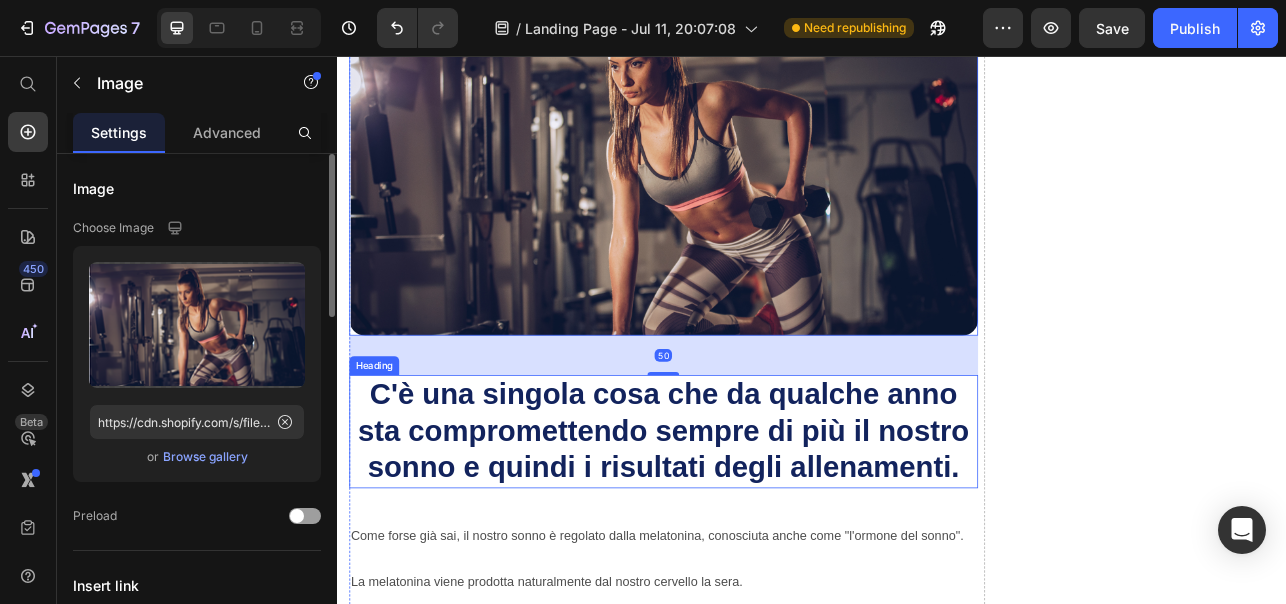scroll, scrollTop: 506, scrollLeft: 0, axis: vertical 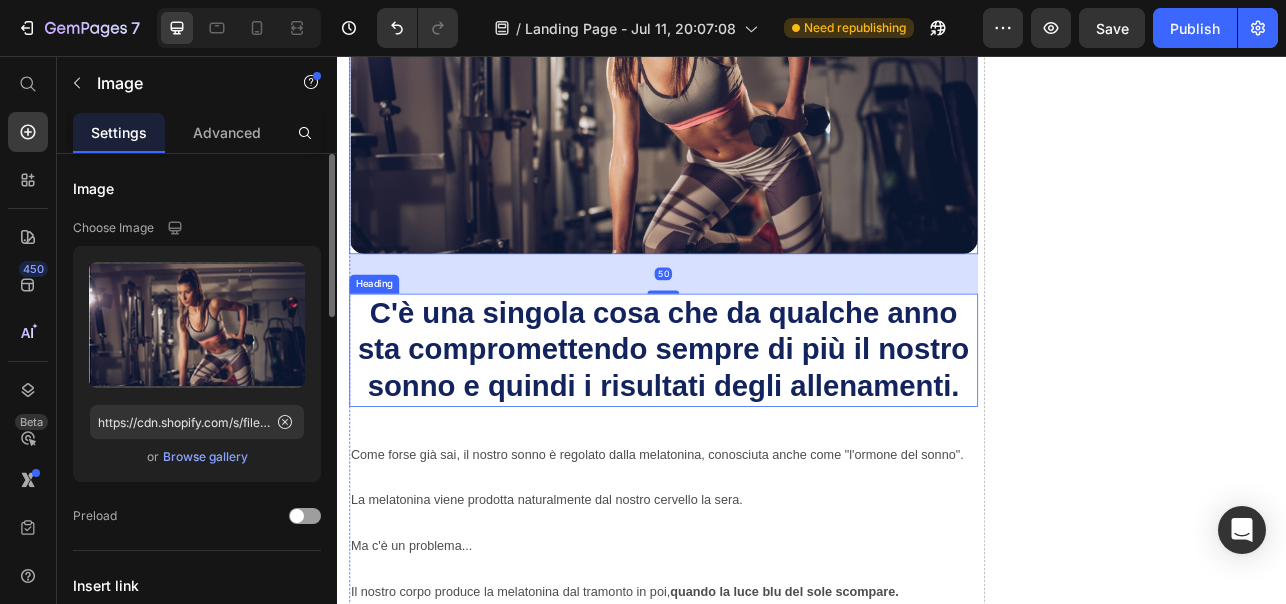 click on "C'è una singola cosa che da qualche anno sta compromettendo sempre di più il nostro sonno e quindi i risultati degli allenamenti." at bounding box center (749, 427) 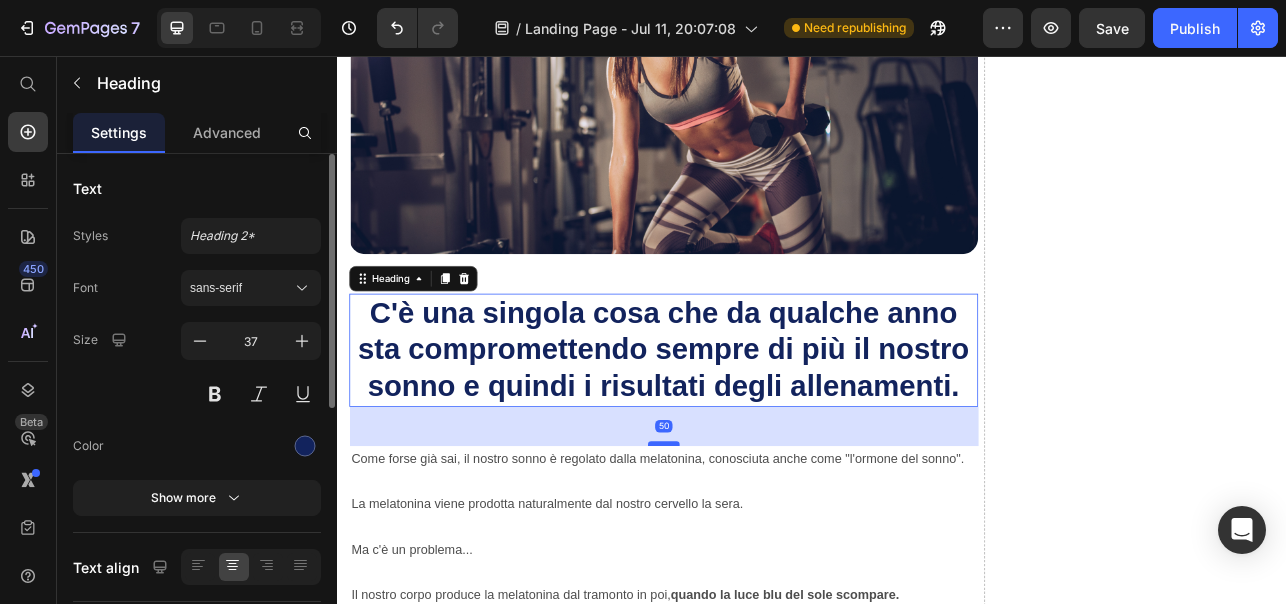 click at bounding box center (749, 546) 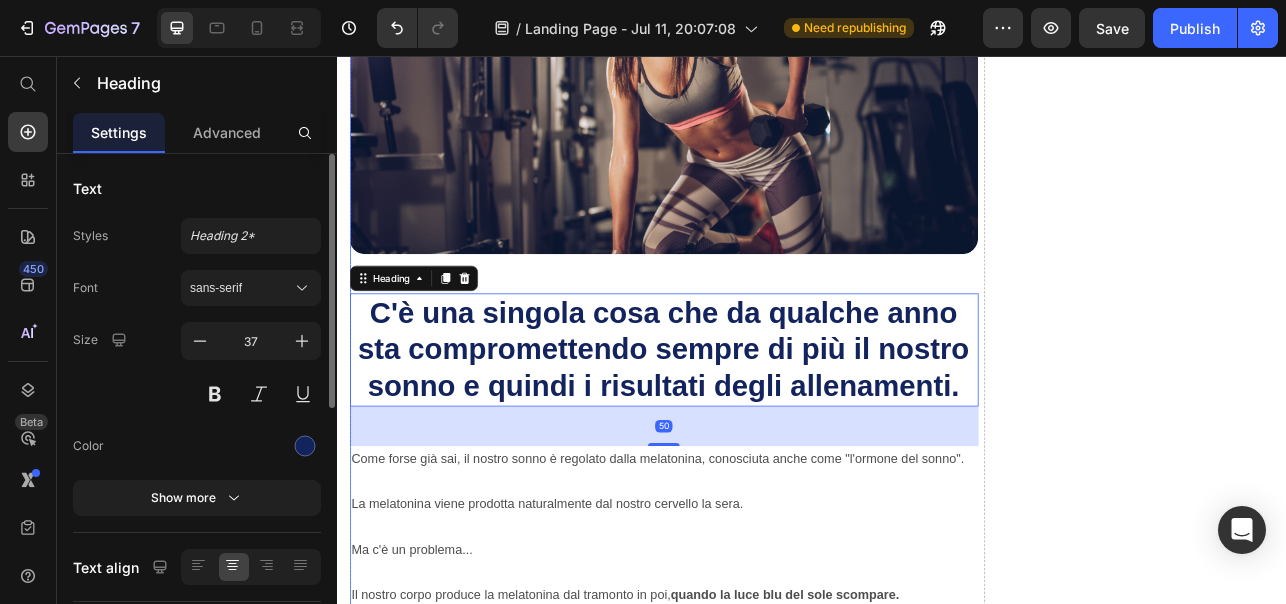 click on "Drop element here" at bounding box center [1353, 4712] 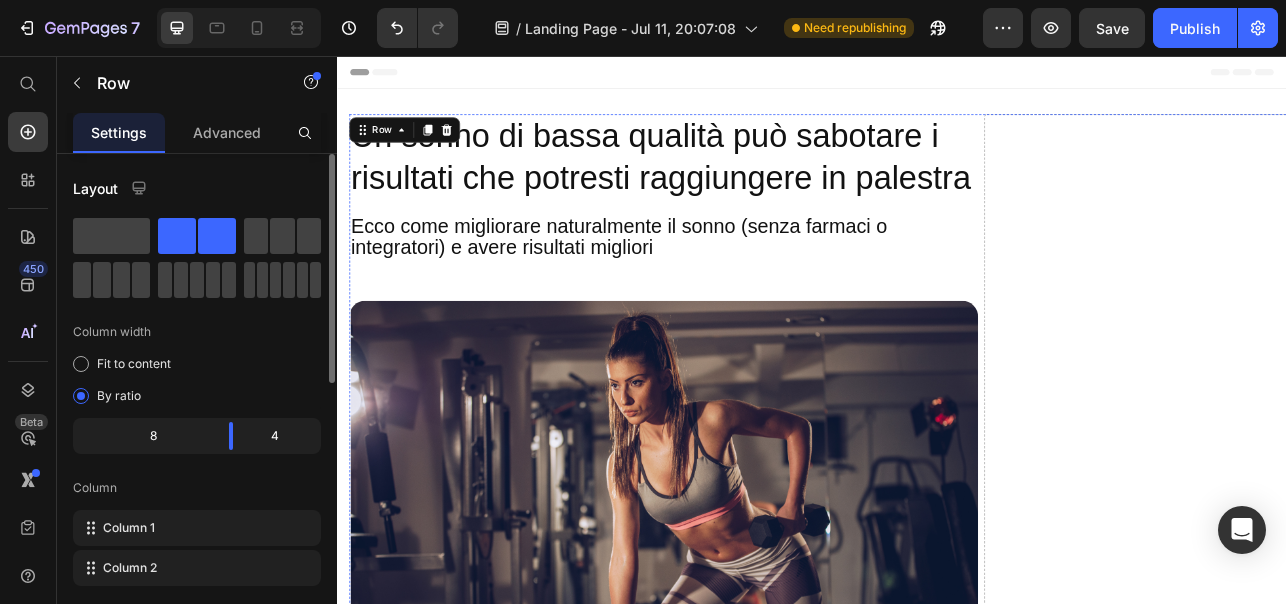 scroll, scrollTop: 1, scrollLeft: 0, axis: vertical 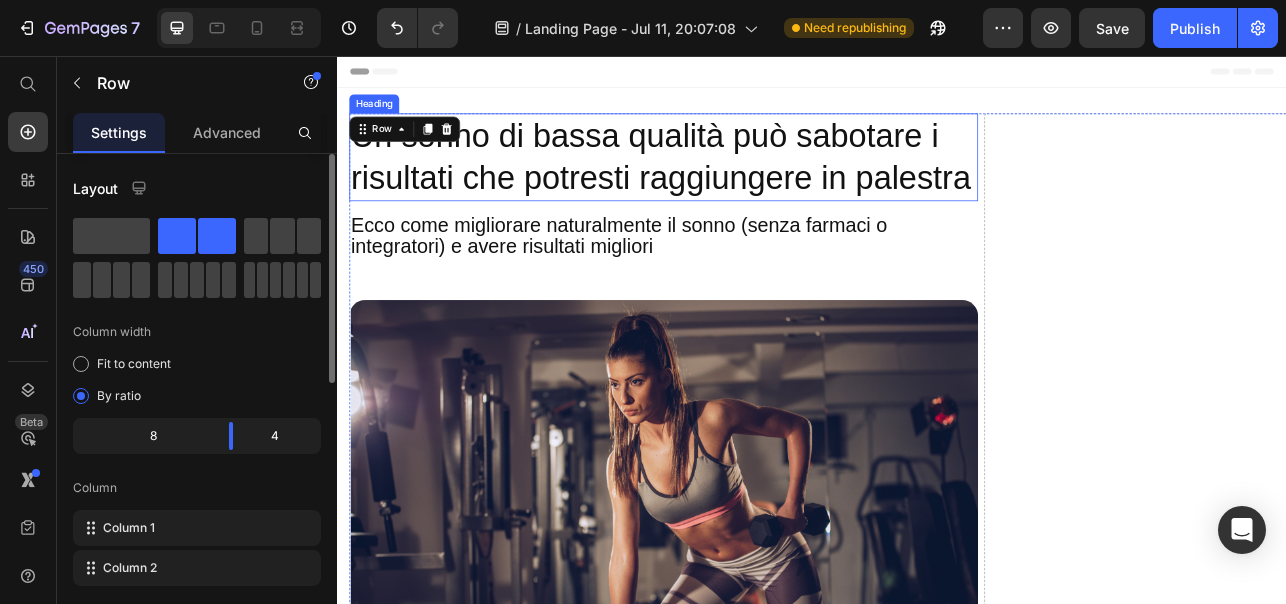 click on "Un sonno di bassa qualità può sabotare i risultati che potresti raggiungere in palestra" at bounding box center (749, 183) 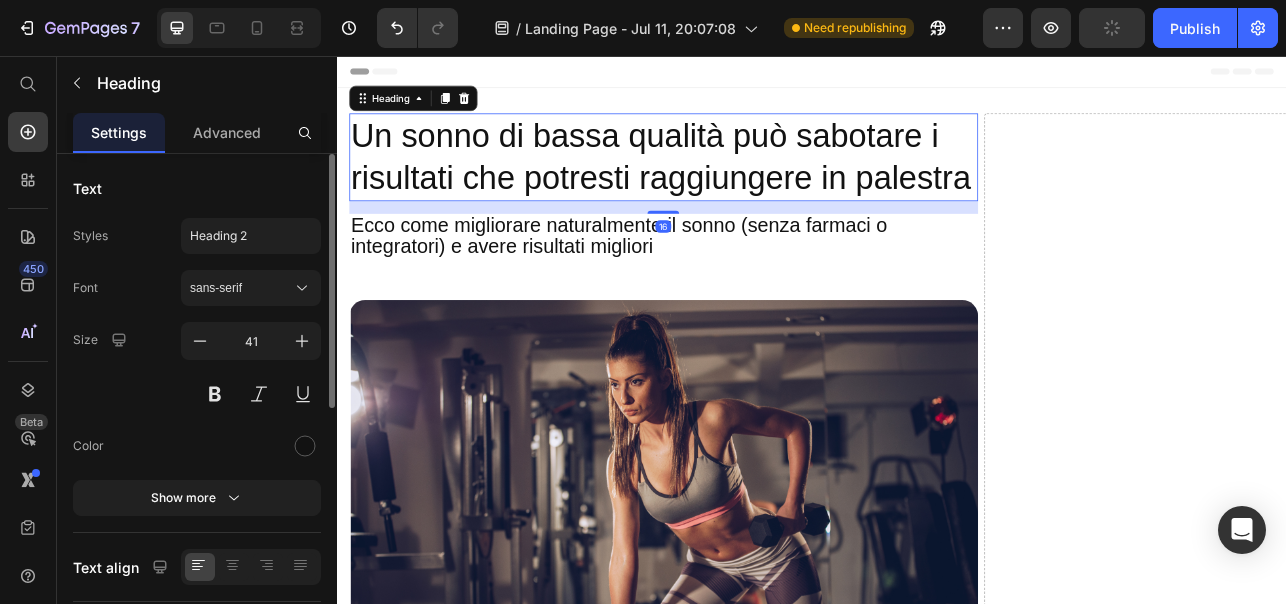 click on "Un sonno di bassa qualità può sabotare i risultati che potresti raggiungere in palestra" at bounding box center (749, 183) 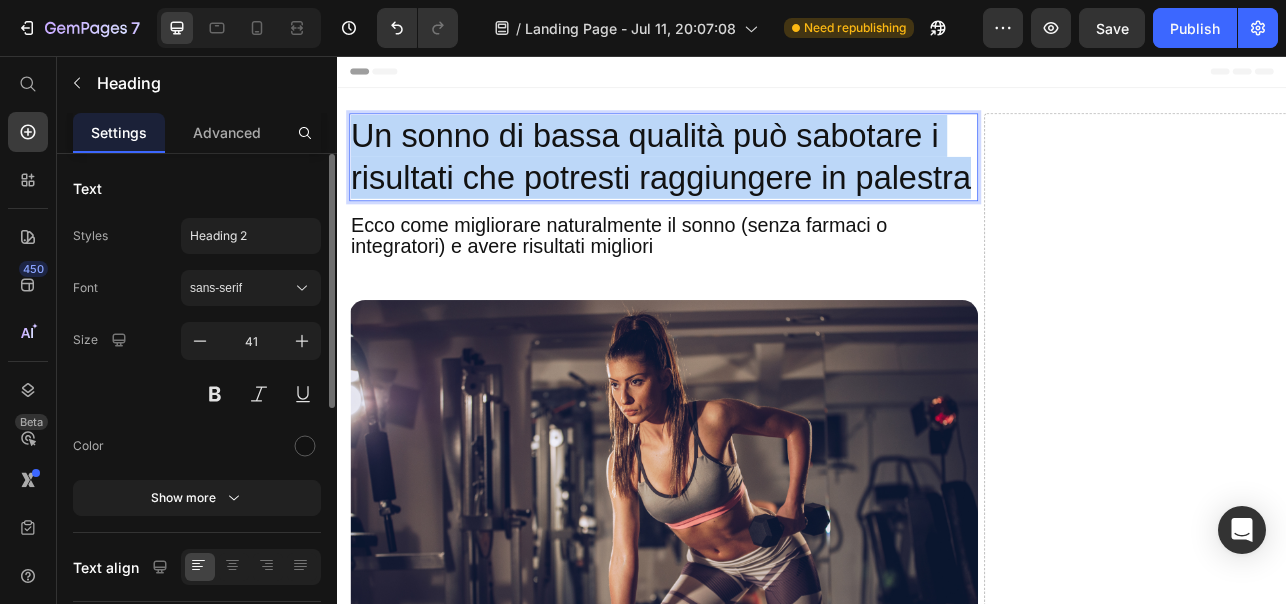 drag, startPoint x: 1134, startPoint y: 207, endPoint x: 353, endPoint y: 162, distance: 782.29535 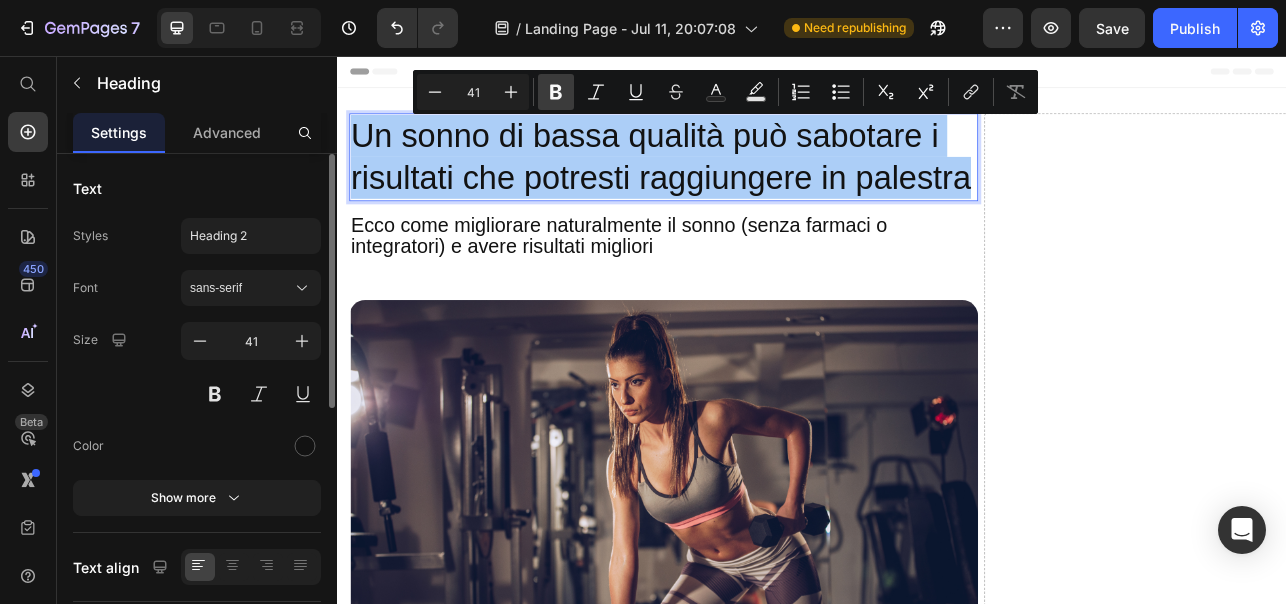 click on "Bold" at bounding box center (556, 92) 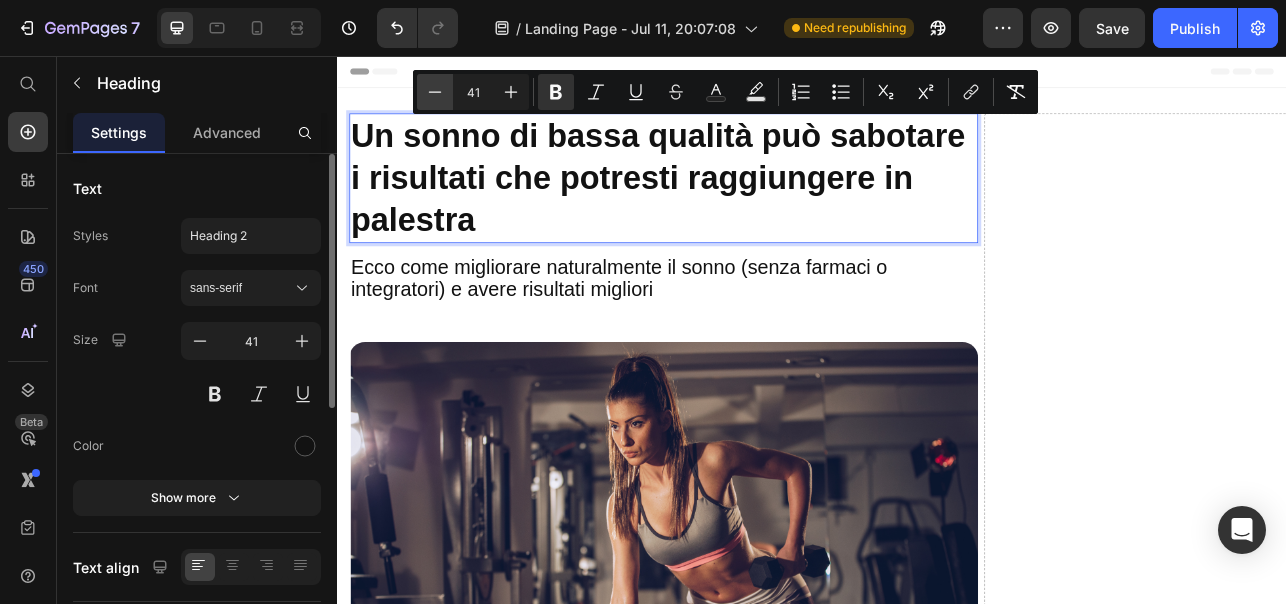 click on "Minus" at bounding box center [435, 92] 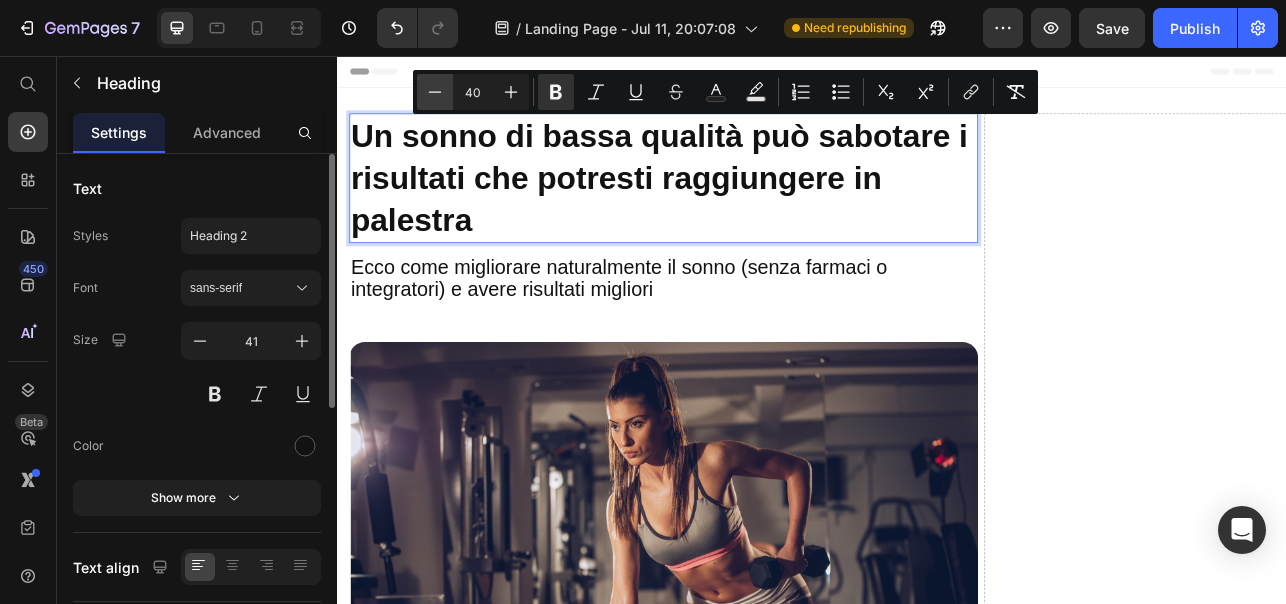 click on "Minus" at bounding box center [435, 92] 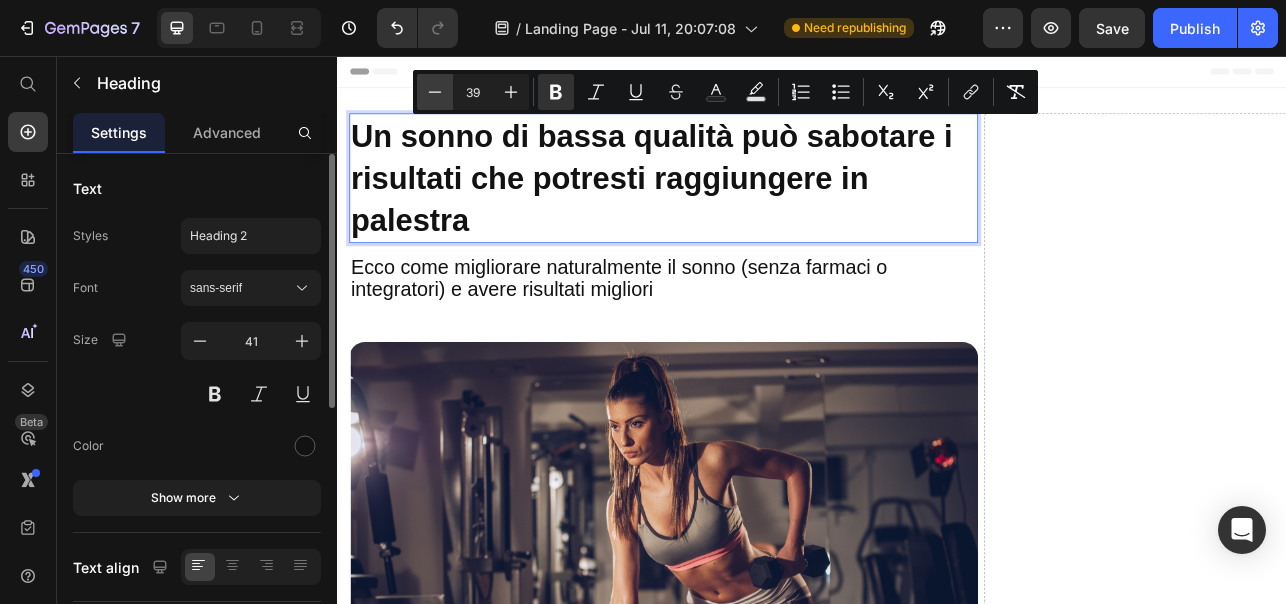 click on "Minus" at bounding box center (435, 92) 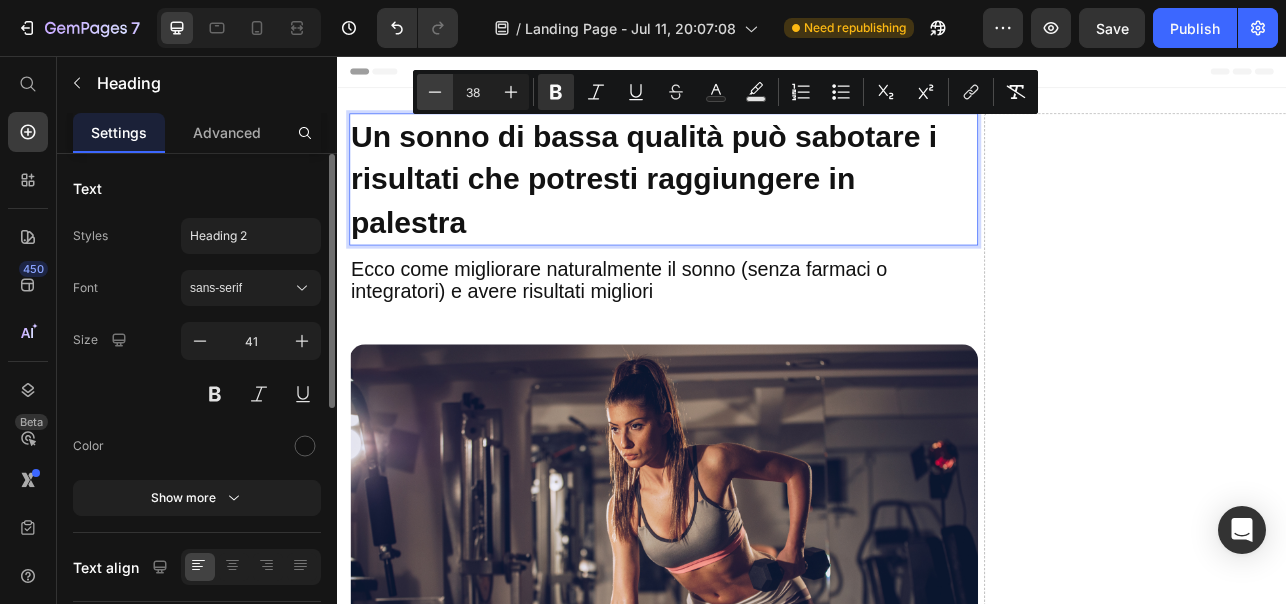 click on "Minus" at bounding box center [435, 92] 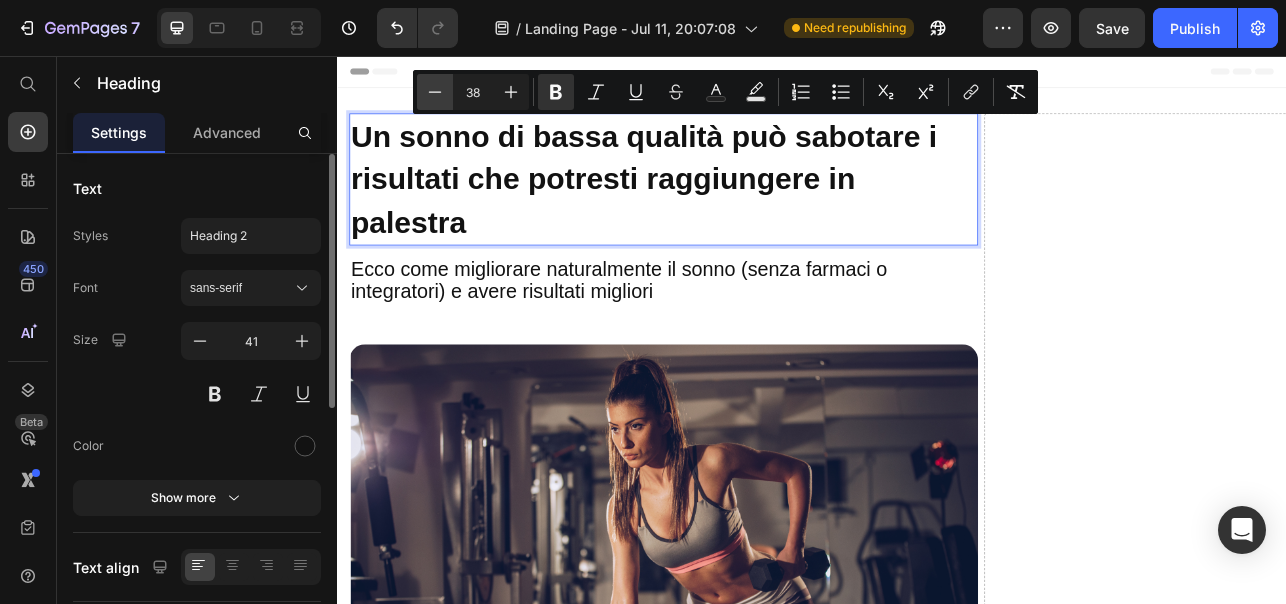 type on "37" 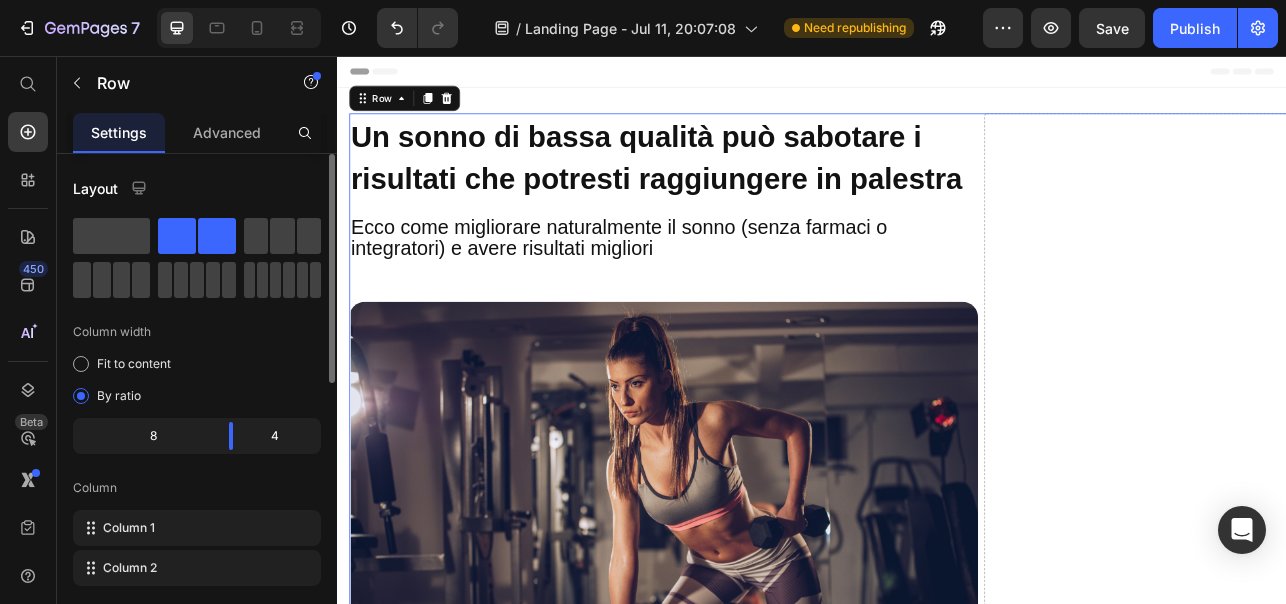 click on "Drop element here" at bounding box center [1353, 5218] 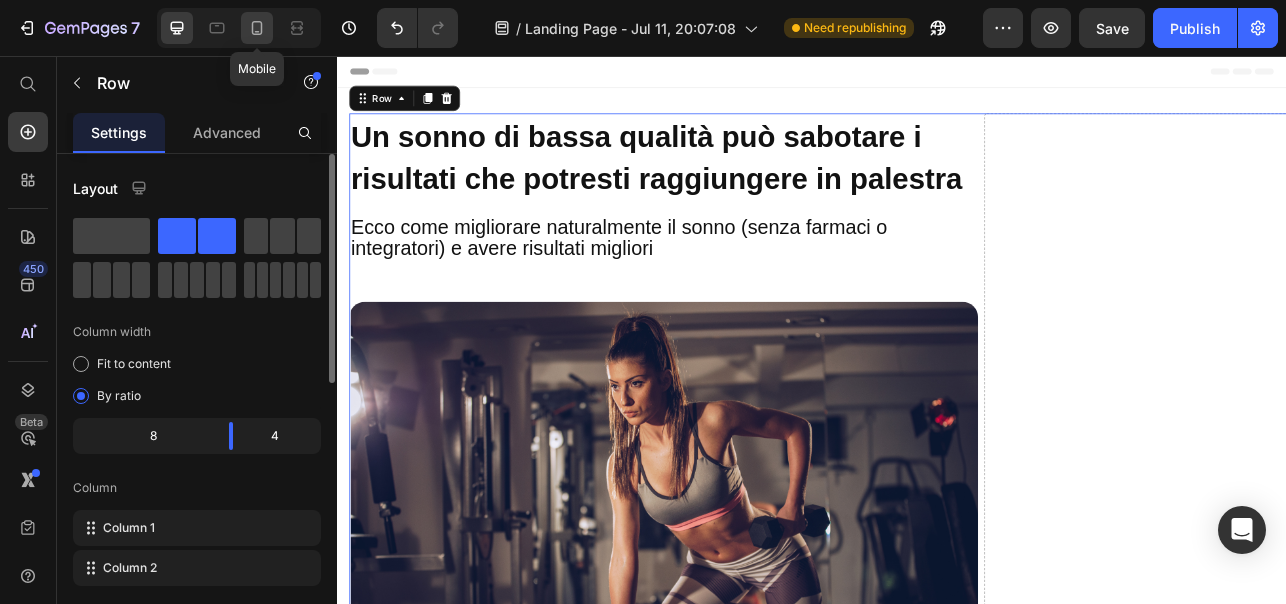 click 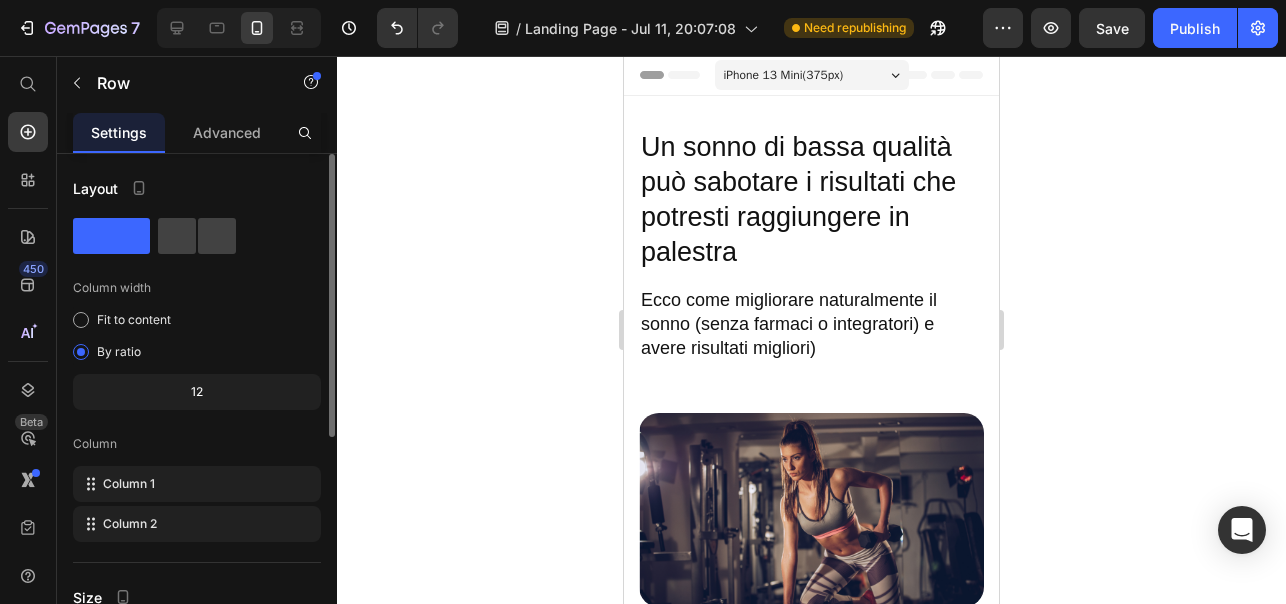 scroll, scrollTop: 0, scrollLeft: 0, axis: both 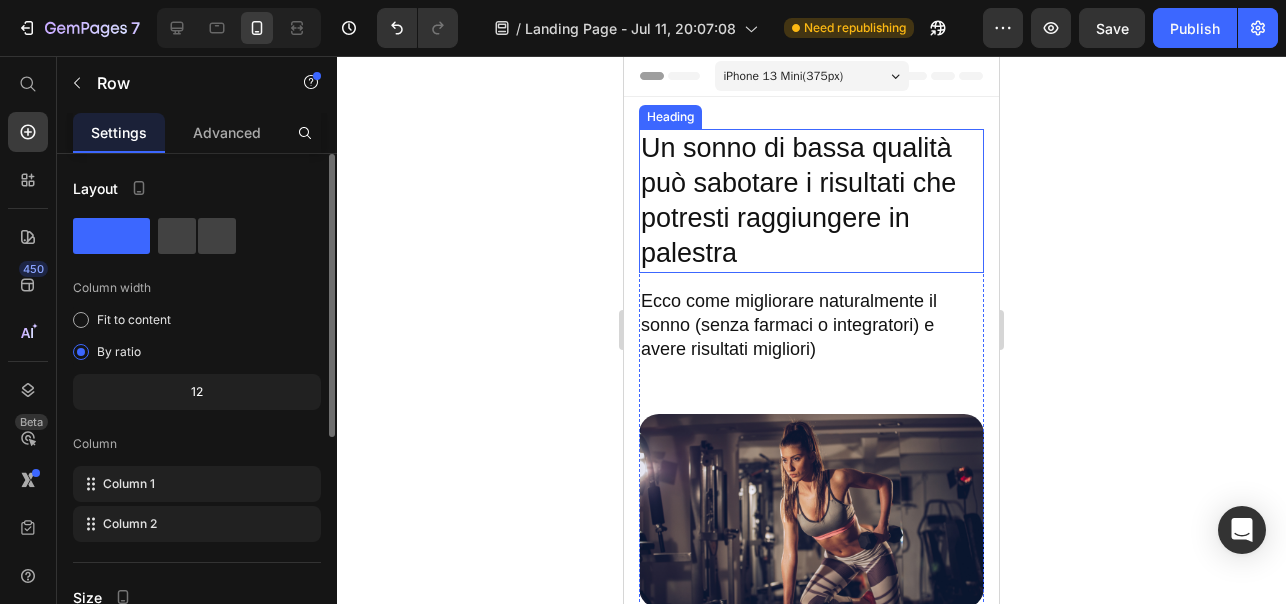 click on "Un sonno di bassa qualità può sabotare i risultati che potresti raggiungere in palestra" at bounding box center [811, 201] 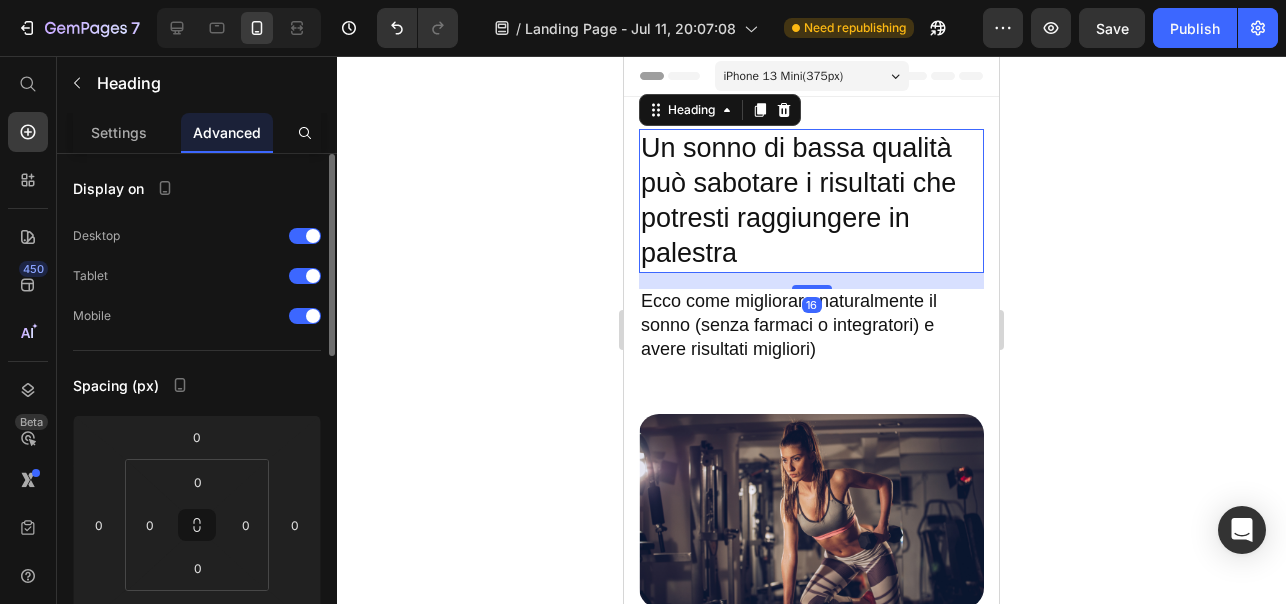 click on "Un sonno di bassa qualità può sabotare i risultati che potresti raggiungere in palestra" at bounding box center (811, 201) 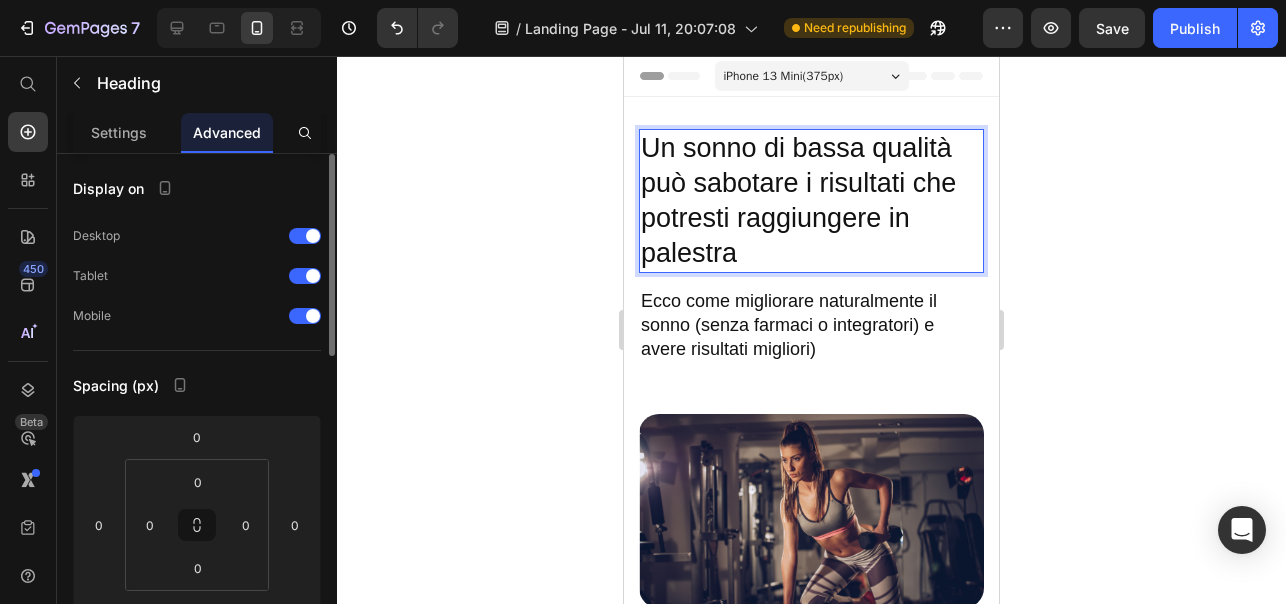 click on "Un sonno di bassa qualità può sabotare i risultati che potresti raggiungere in palestra" at bounding box center (811, 201) 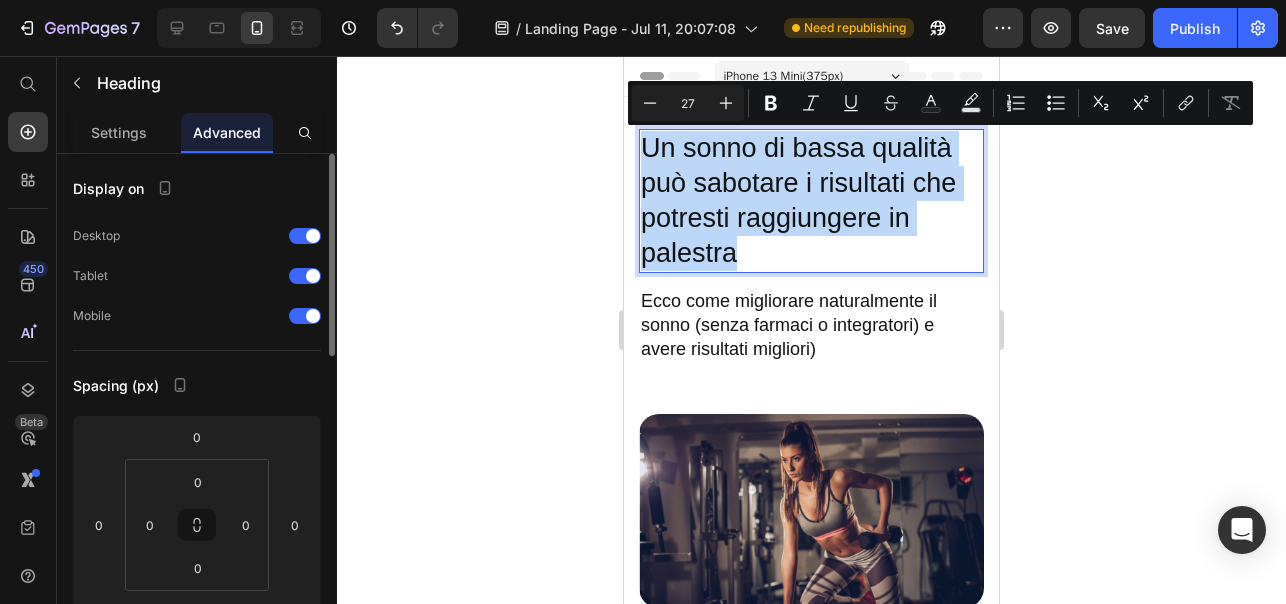 drag, startPoint x: 738, startPoint y: 246, endPoint x: 643, endPoint y: 151, distance: 134.3503 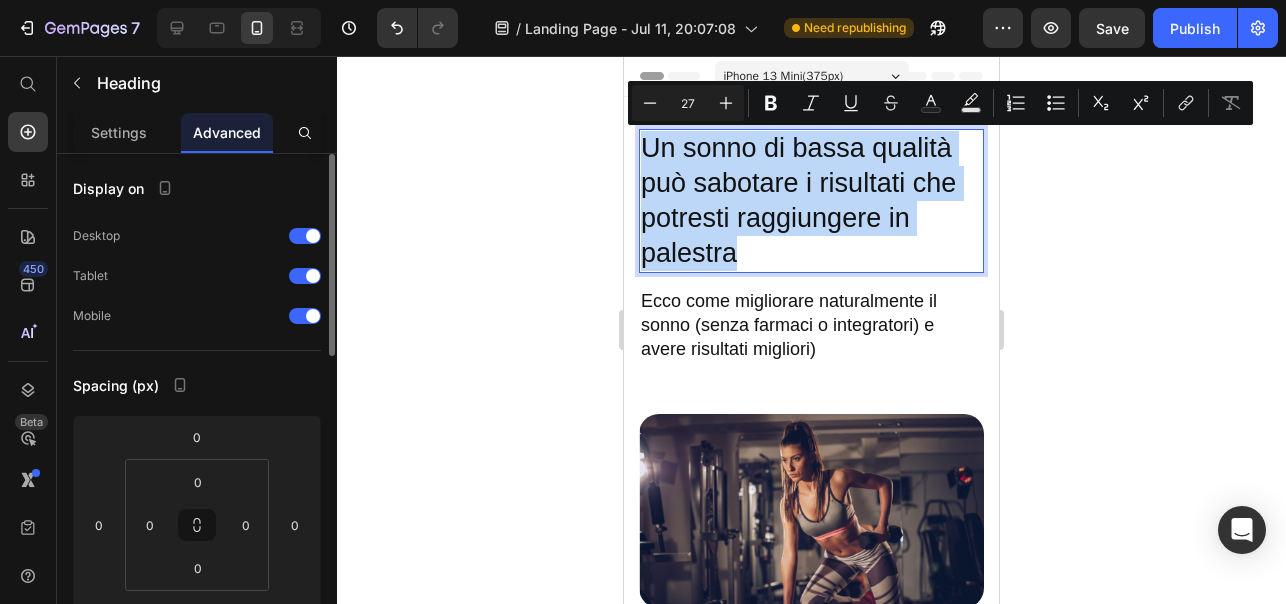 click on "Un sonno di bassa qualità può sabotare i risultati che potresti raggiungere in palestra" at bounding box center [811, 201] 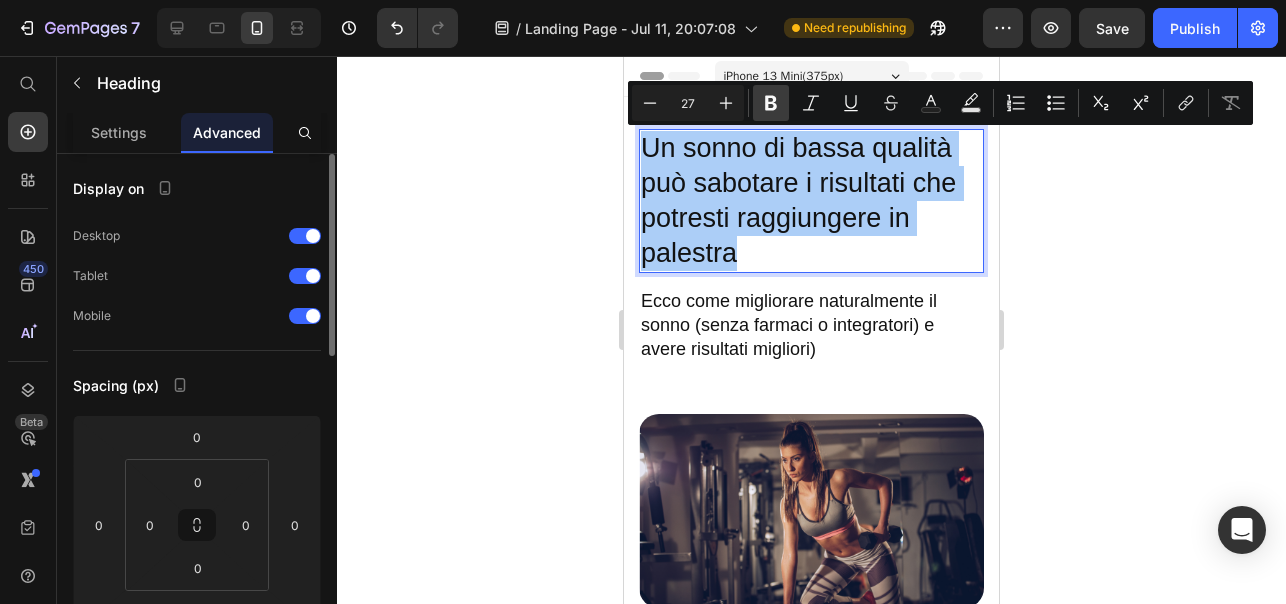 click 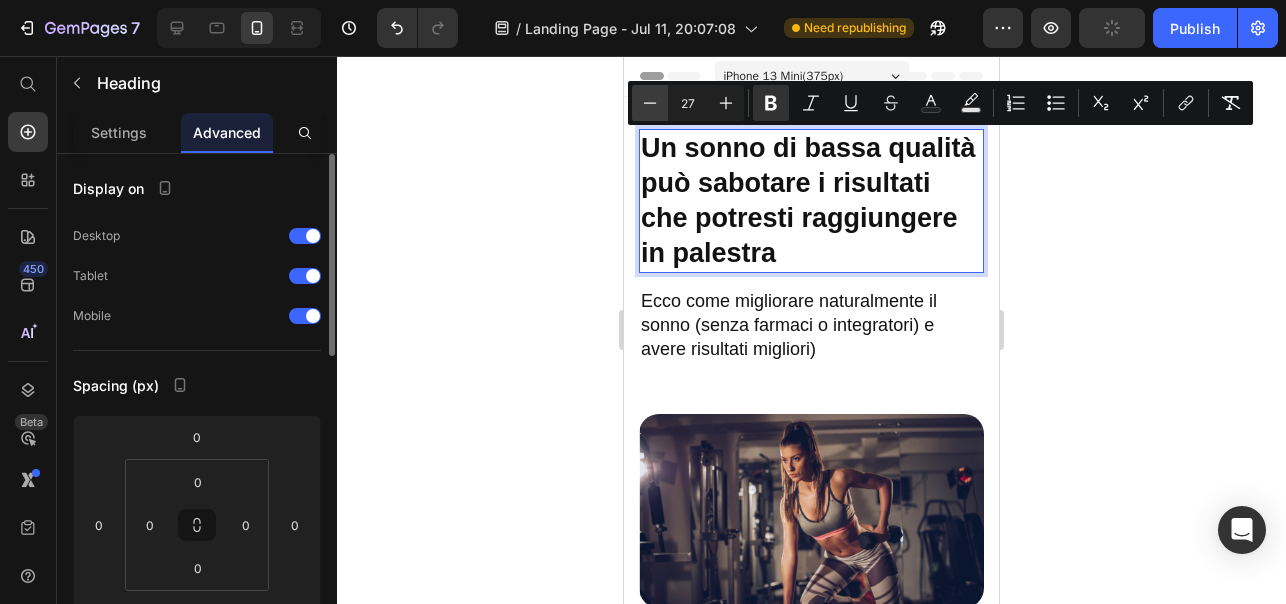 click 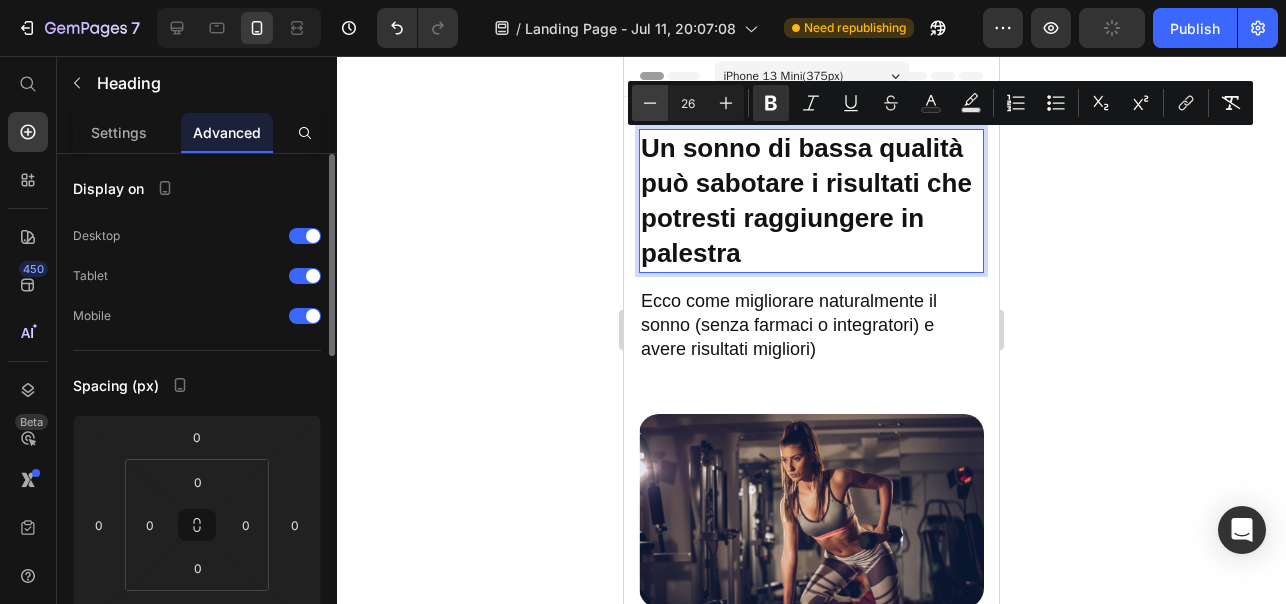 click 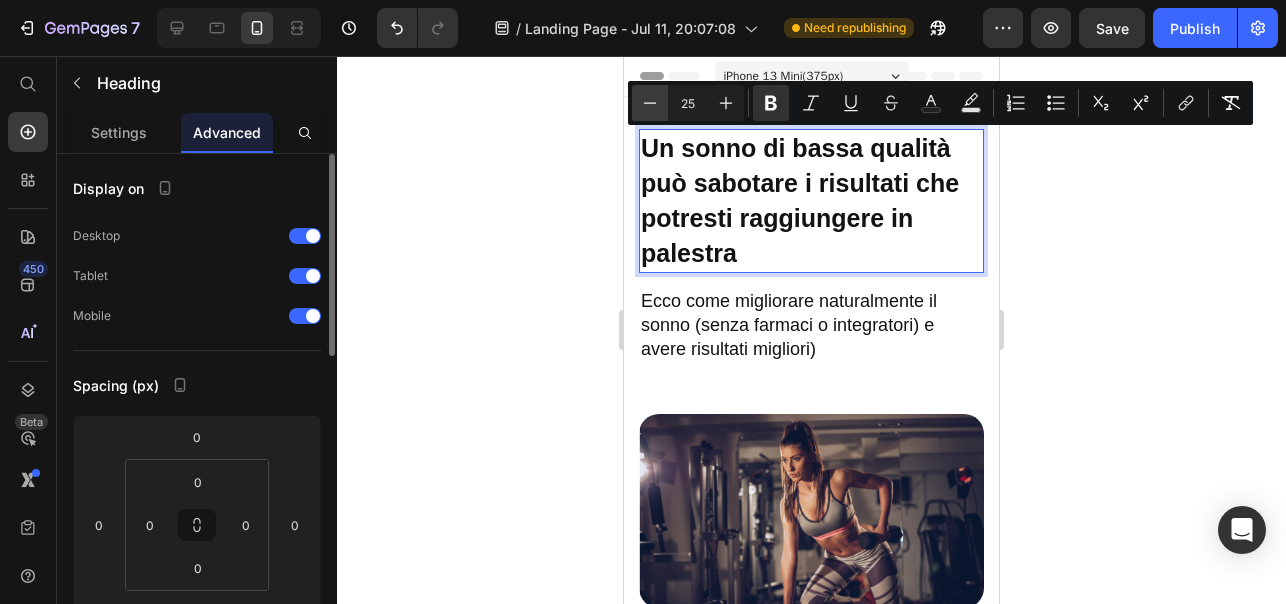 click 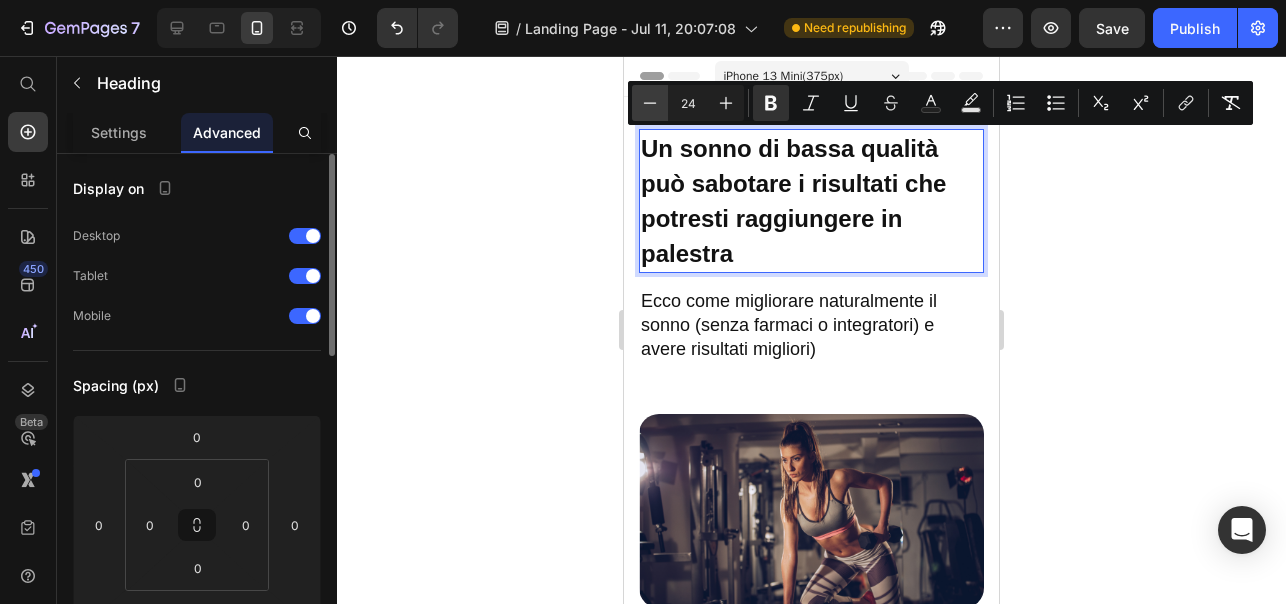 click 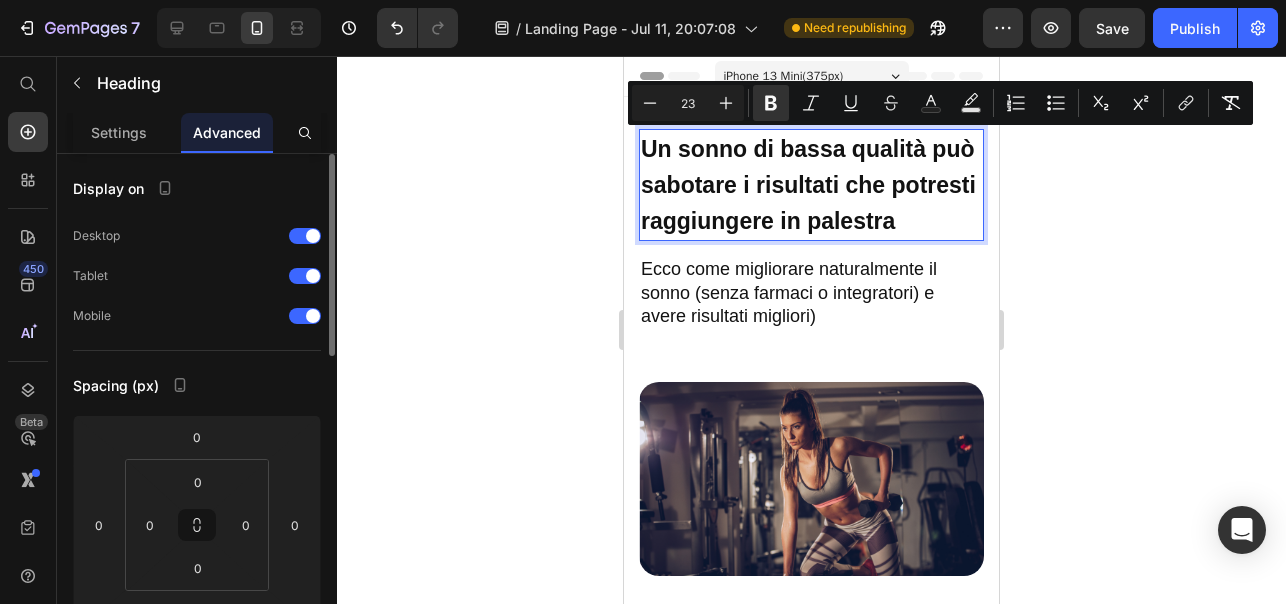 click 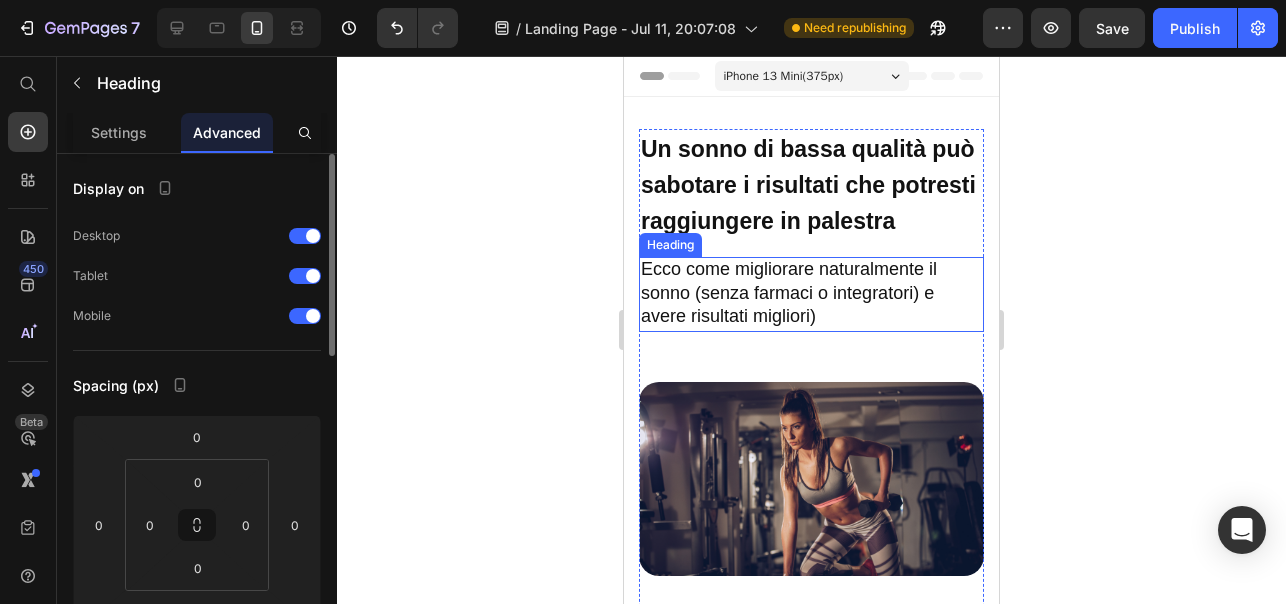 click on "⁠⁠⁠⁠⁠⁠⁠ Ecco come migliorare naturalmente il sonno (senza farmaci o integratori) e avere risultati migliori)" at bounding box center (811, 294) 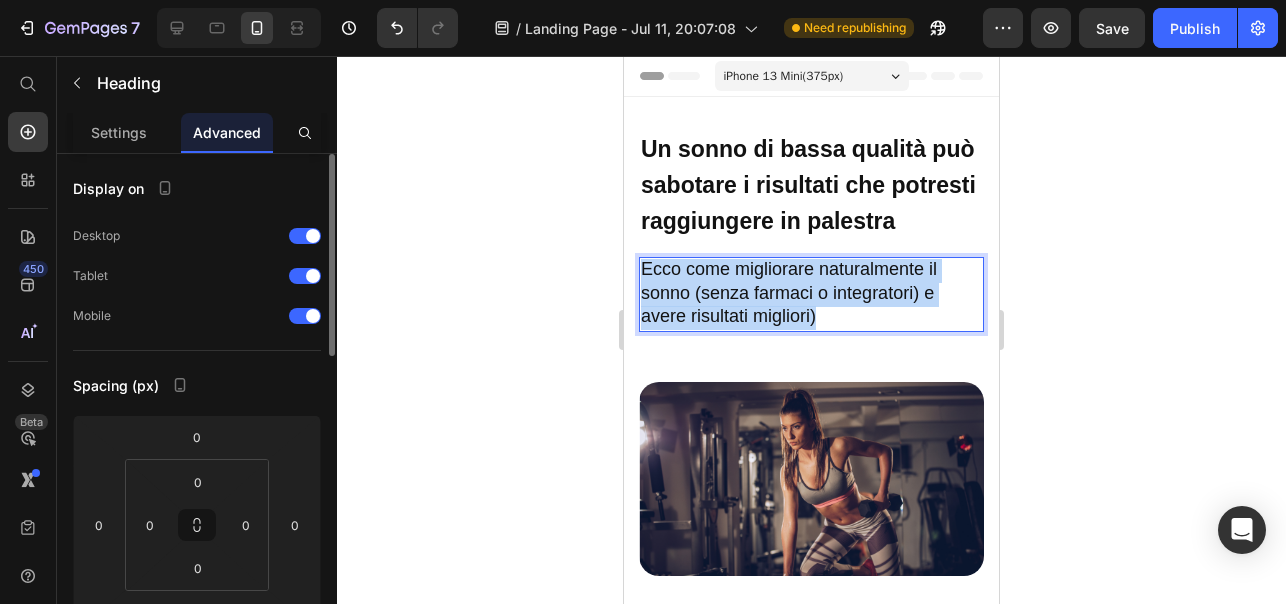 drag, startPoint x: 829, startPoint y: 320, endPoint x: 637, endPoint y: 272, distance: 197.90907 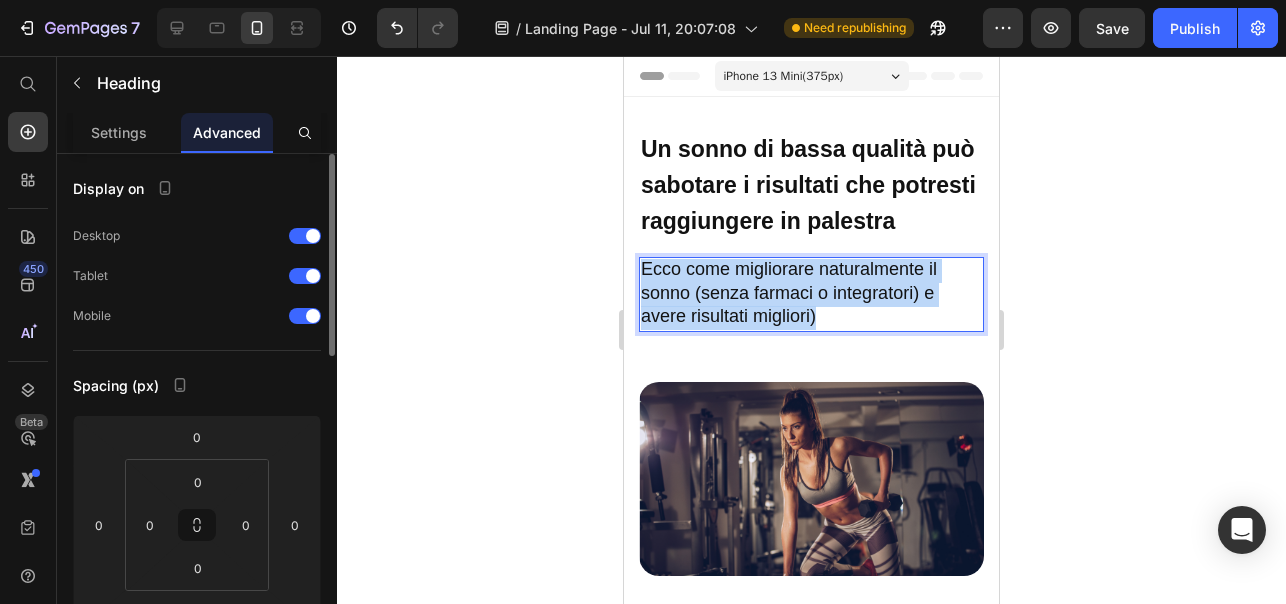 click on "⁠⁠⁠⁠⁠⁠⁠ Un sonno di bassa qualità può sabotare i risultati che potresti raggiungere in palestra Heading Ecco come migliorare naturalmente il sonno (senza farmaci o integratori) e avere risultati migliori) Heading 50 Image C'è una singola cosa che da qualche anno sta compromettendo sempre di più il nostro sonno e quindi i risultati degli allenamenti. Heading Come forse già sai, il nostro sonno è regolato dalla melatonina, conosciuta anche come "l'ormone del sonno". La melatonina viene prodotta naturalmente dal nostro cervello la sera. Ma c'è un problema... Il nostro corpo produce la melatonina dal tramonto in poi, quando la luce blu del sole scompare. Da qualche anno però, la sera siamo esposti alla luce blu artificiale emessa dagli schermi dei nostri smartphone, PC, TV e lampadine a LED di casa. Text Block Image L'esposizione a questa luce blu artificiale, agisce come un "sole serale", che blocca la nostra naturale produzione di melatonina. Text Block Image Il risultato? [LASTNAME] ." at bounding box center (811, 4282) 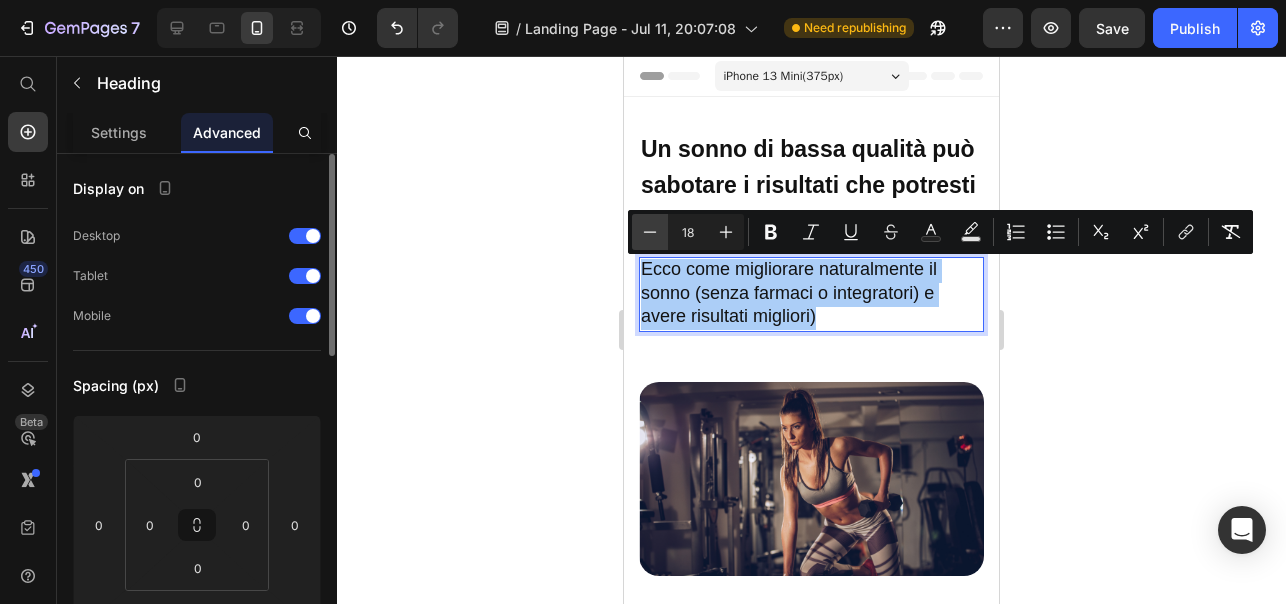 click on "Minus" at bounding box center [650, 232] 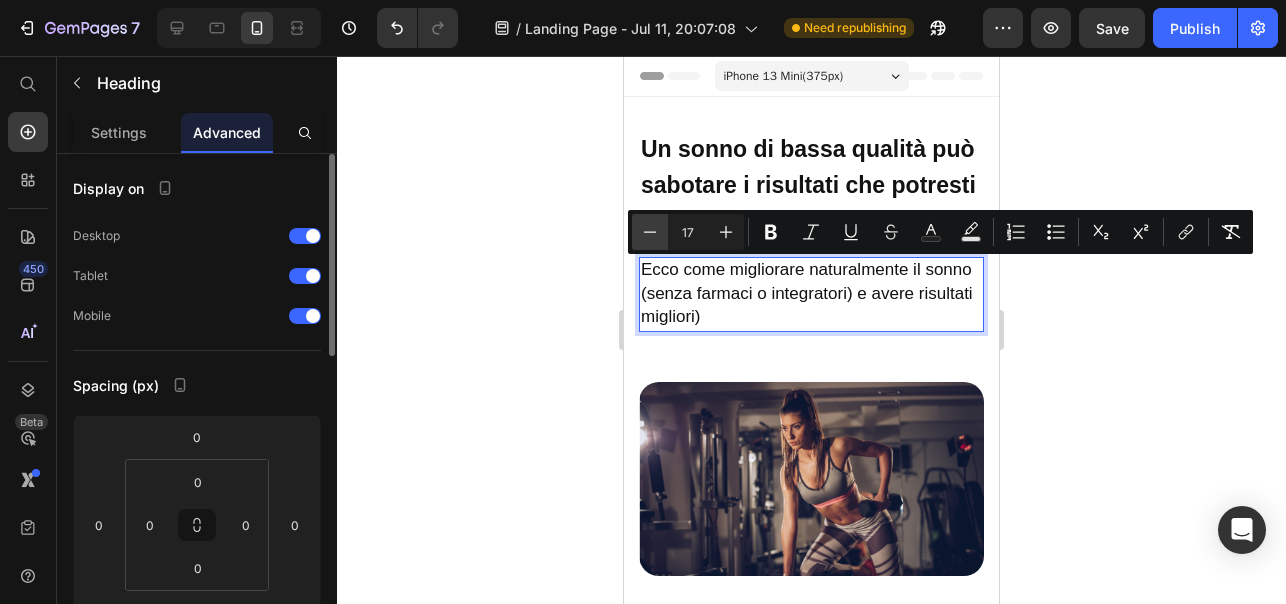 click on "Minus" at bounding box center [650, 232] 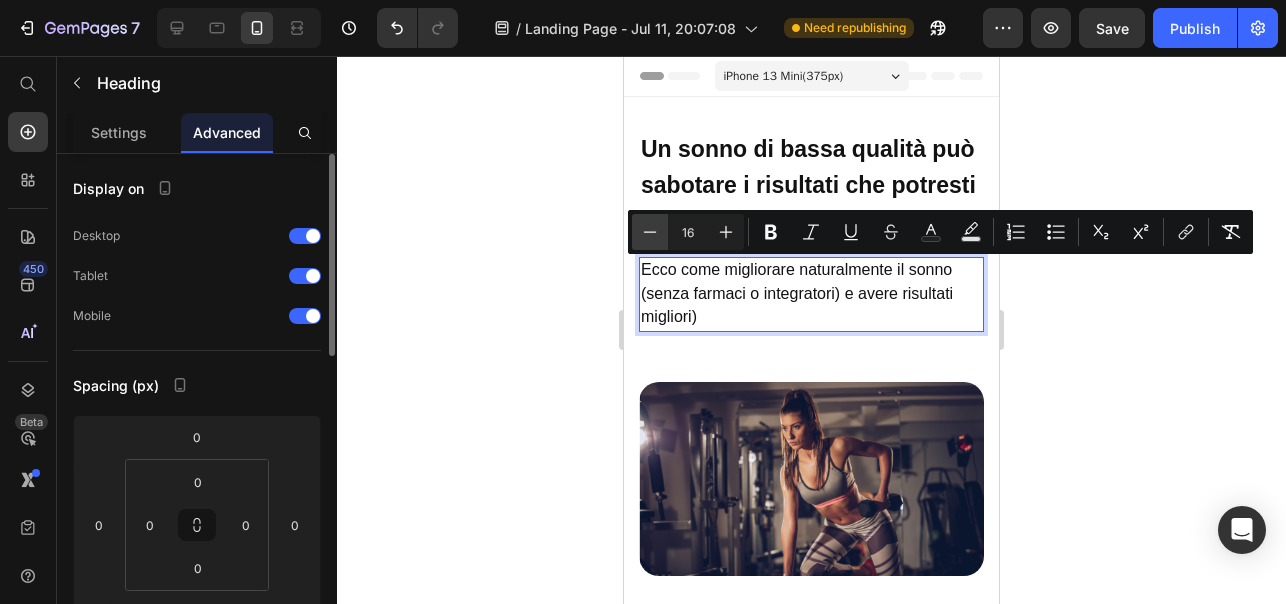 click on "Minus" at bounding box center [650, 232] 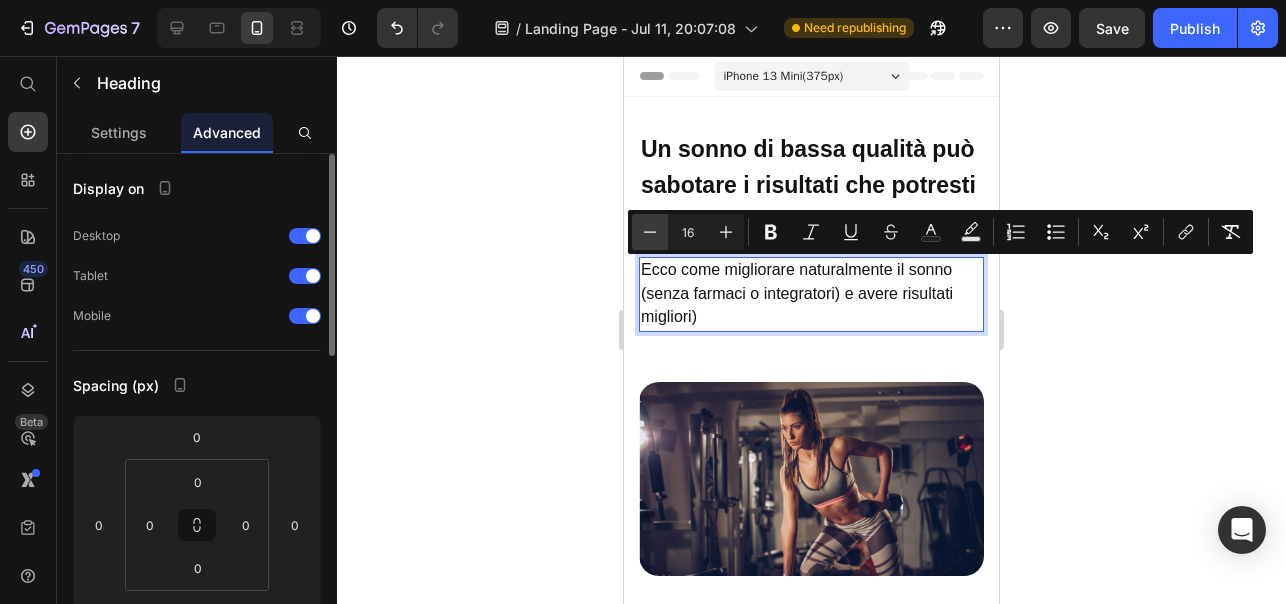 type on "15" 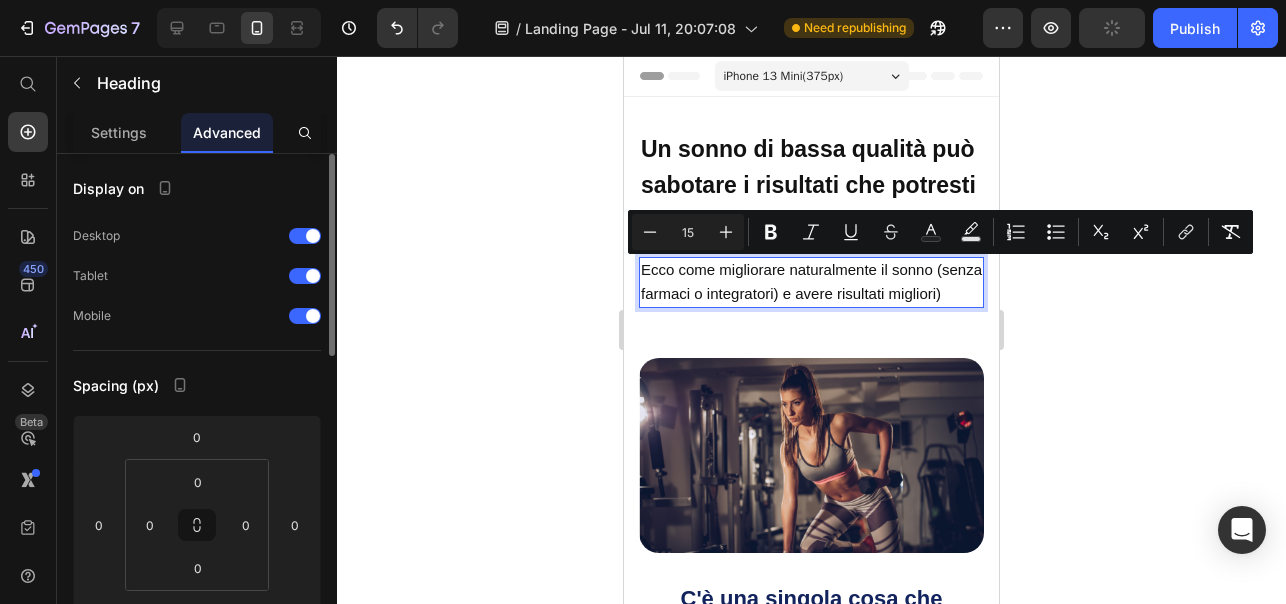 click 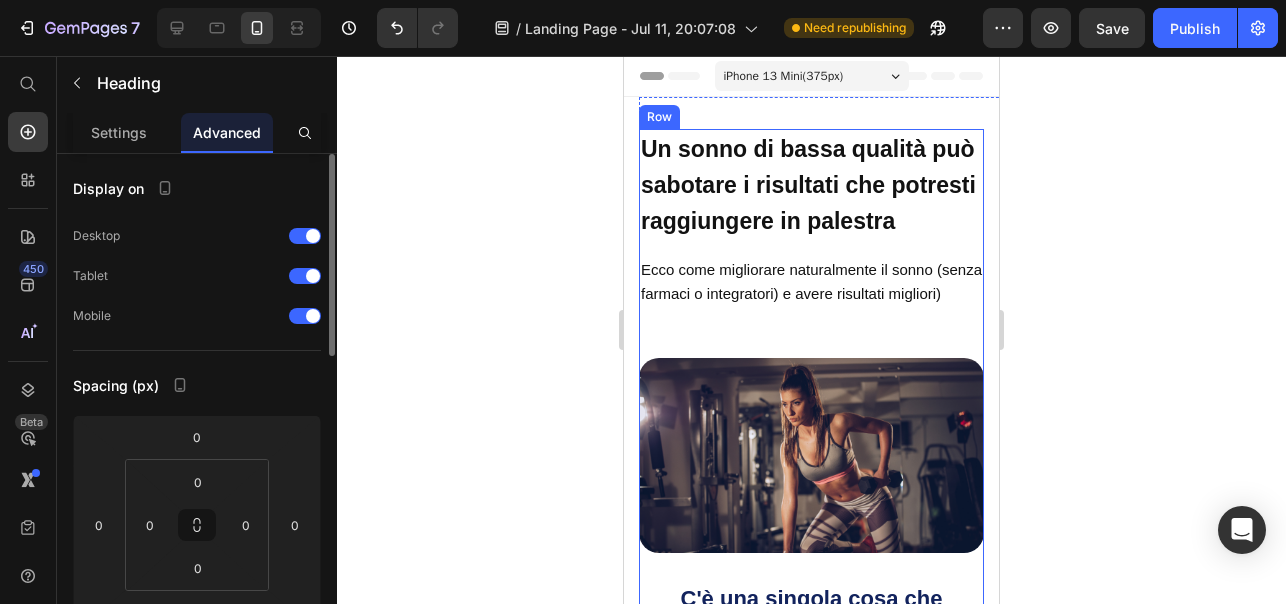 click on "Un sonno di bassa qualità può sabotare i risultati che potresti raggiungere in palestra" at bounding box center [808, 185] 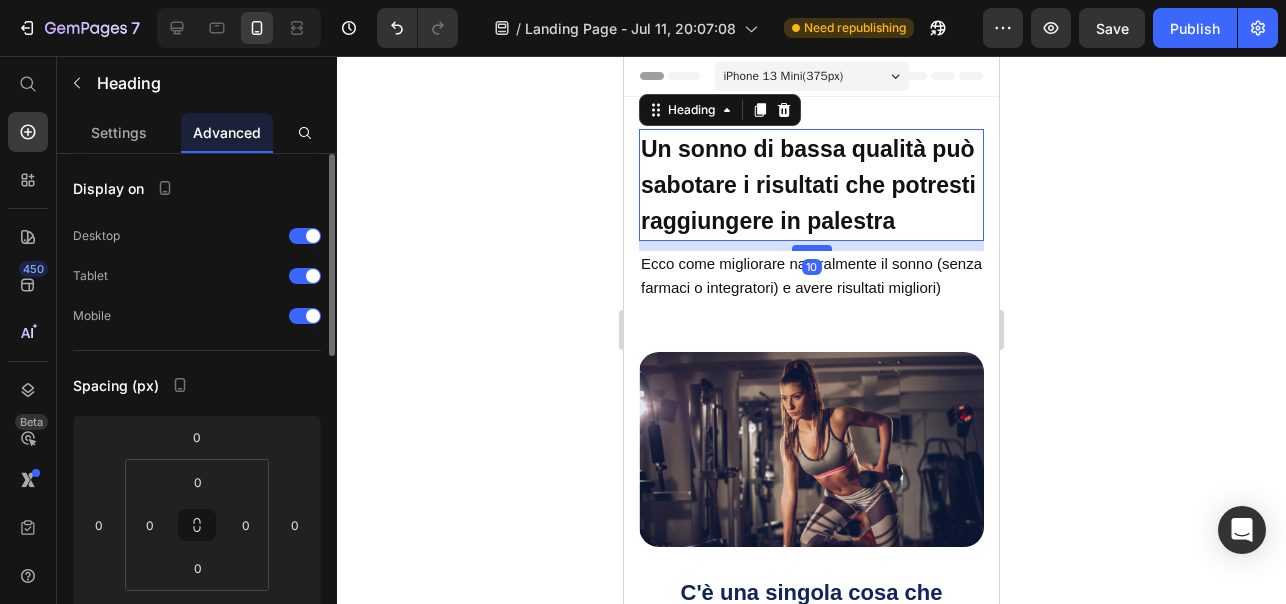 drag, startPoint x: 801, startPoint y: 258, endPoint x: 1630, endPoint y: 342, distance: 833.2449 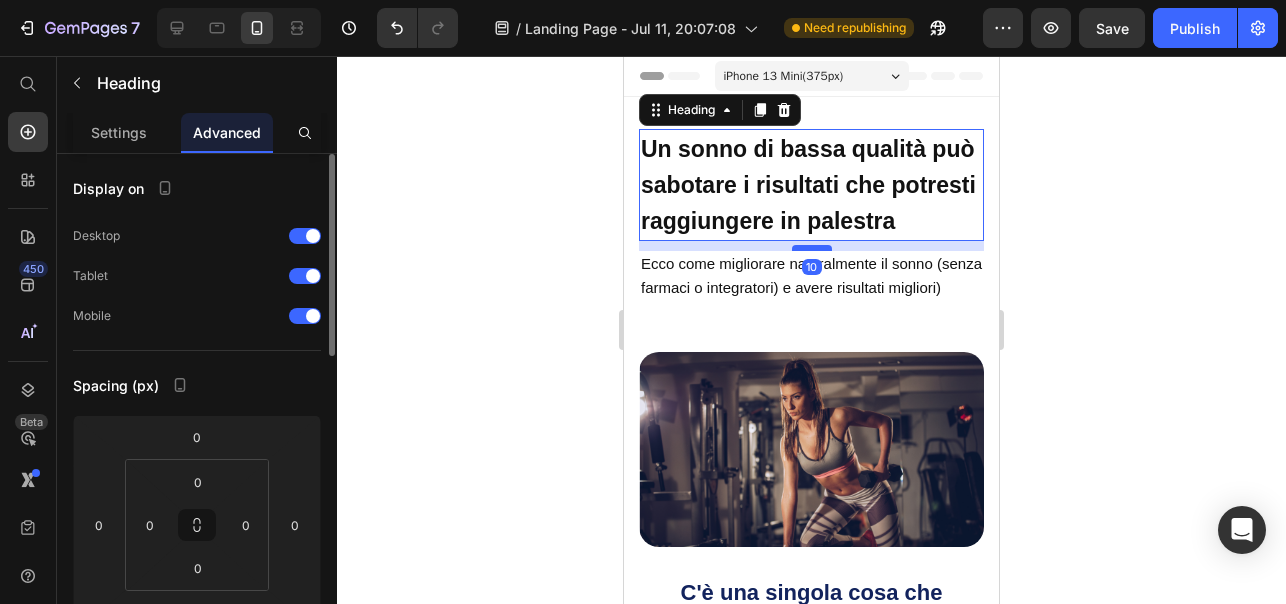 click at bounding box center [812, 248] 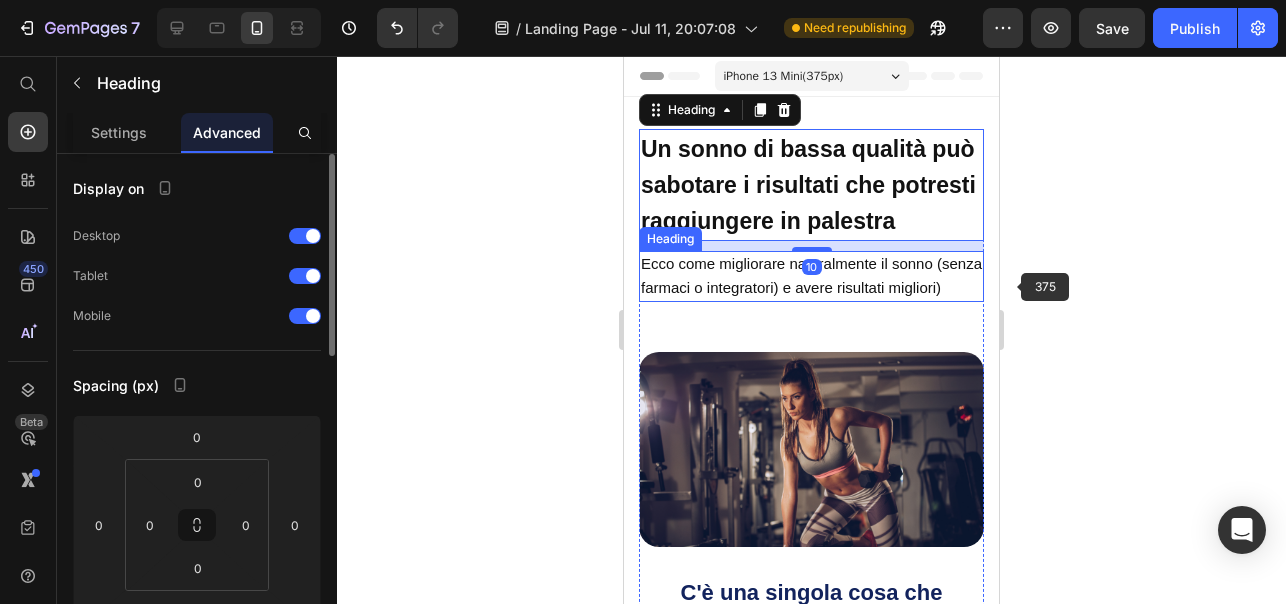 click 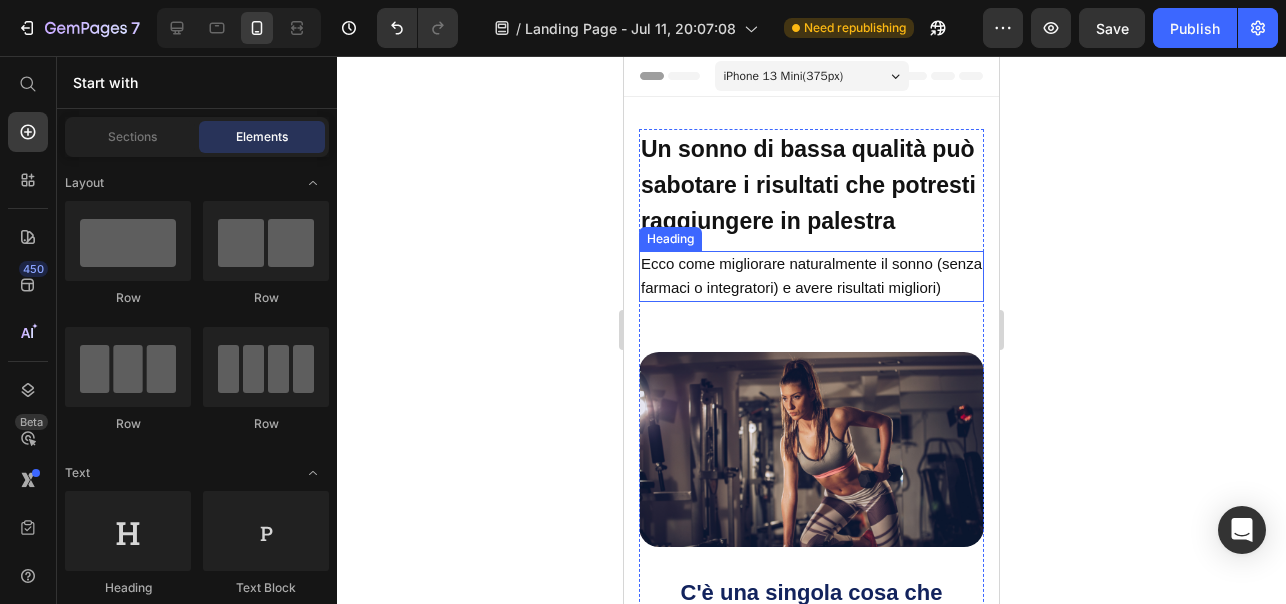 click 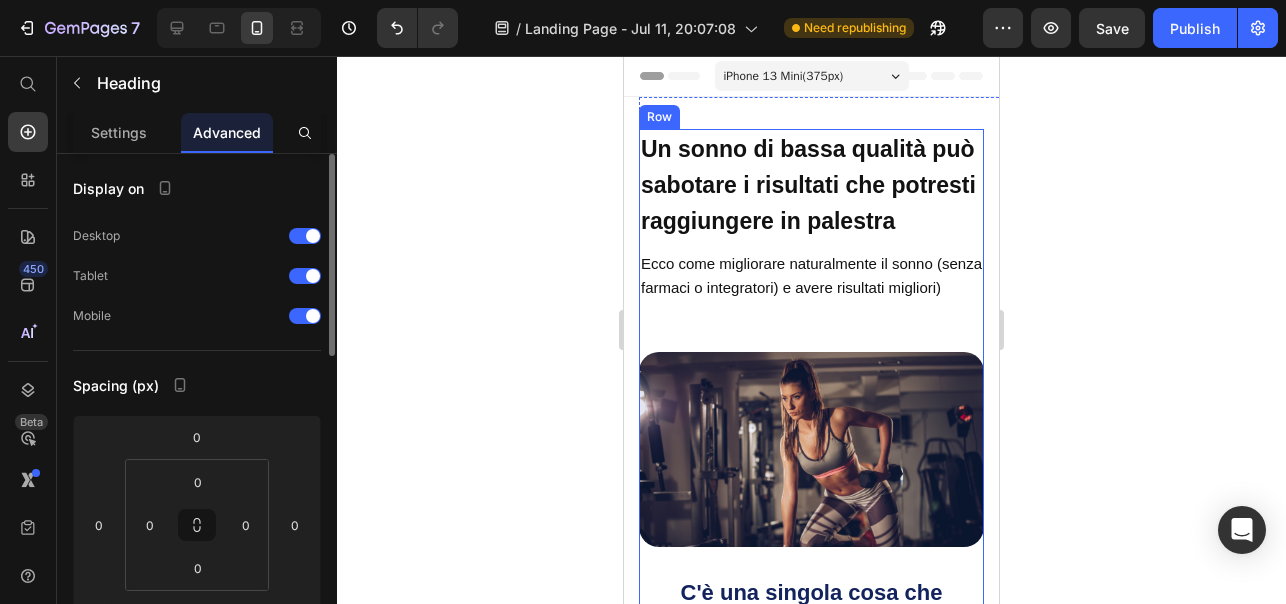 click on "Ecco come migliorare naturalmente il sonno (senza farmaci o integratori) e avere risultati migliori)" at bounding box center [811, 275] 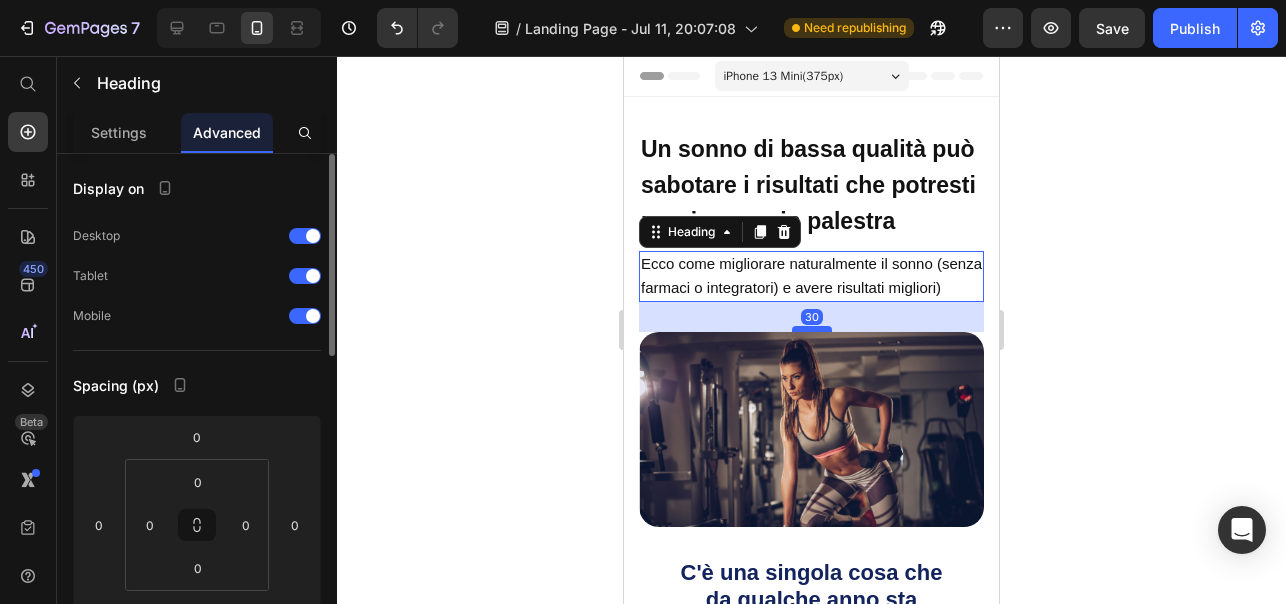 drag, startPoint x: 800, startPoint y: 352, endPoint x: 809, endPoint y: 332, distance: 21.931713 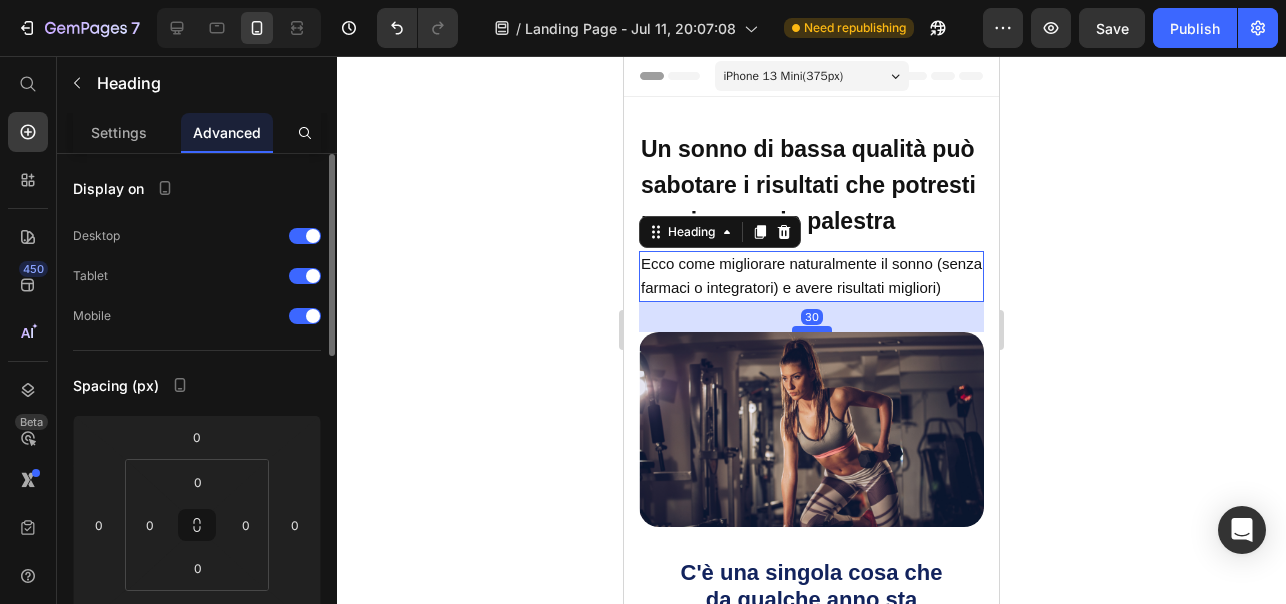 click at bounding box center [812, 329] 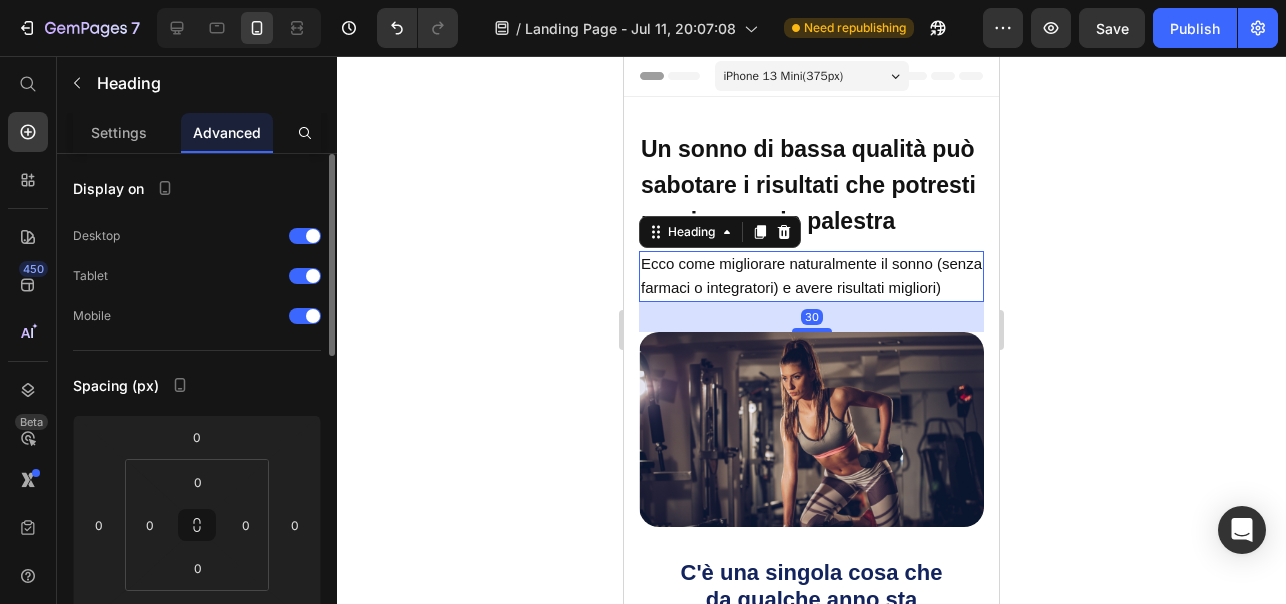 type on "30" 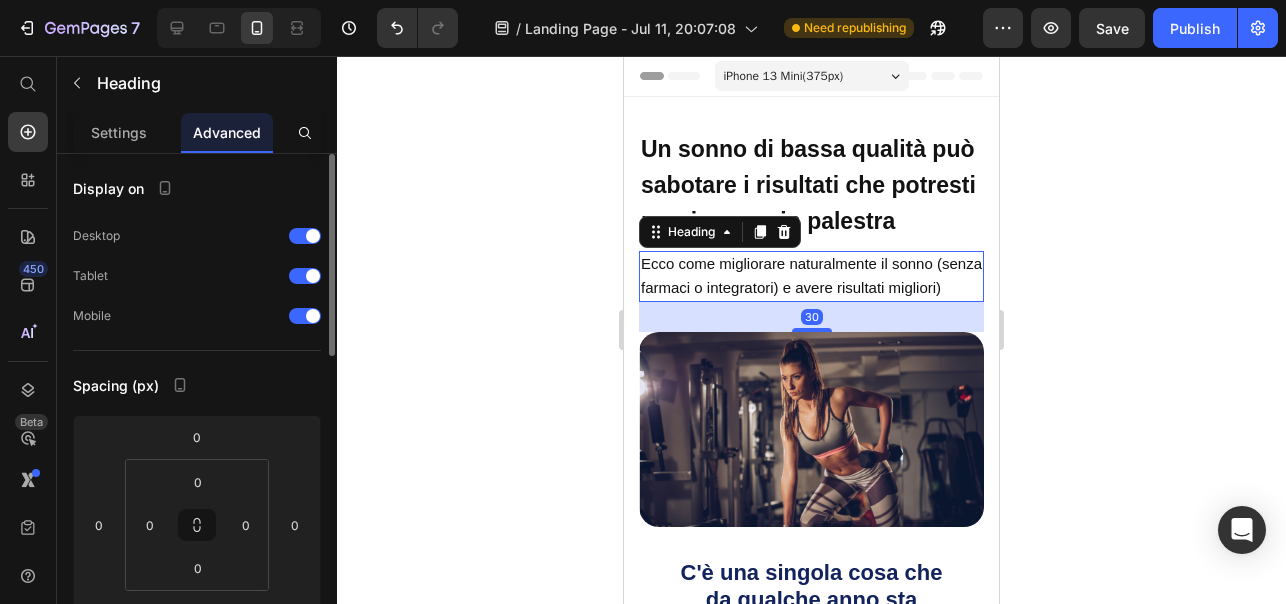 click 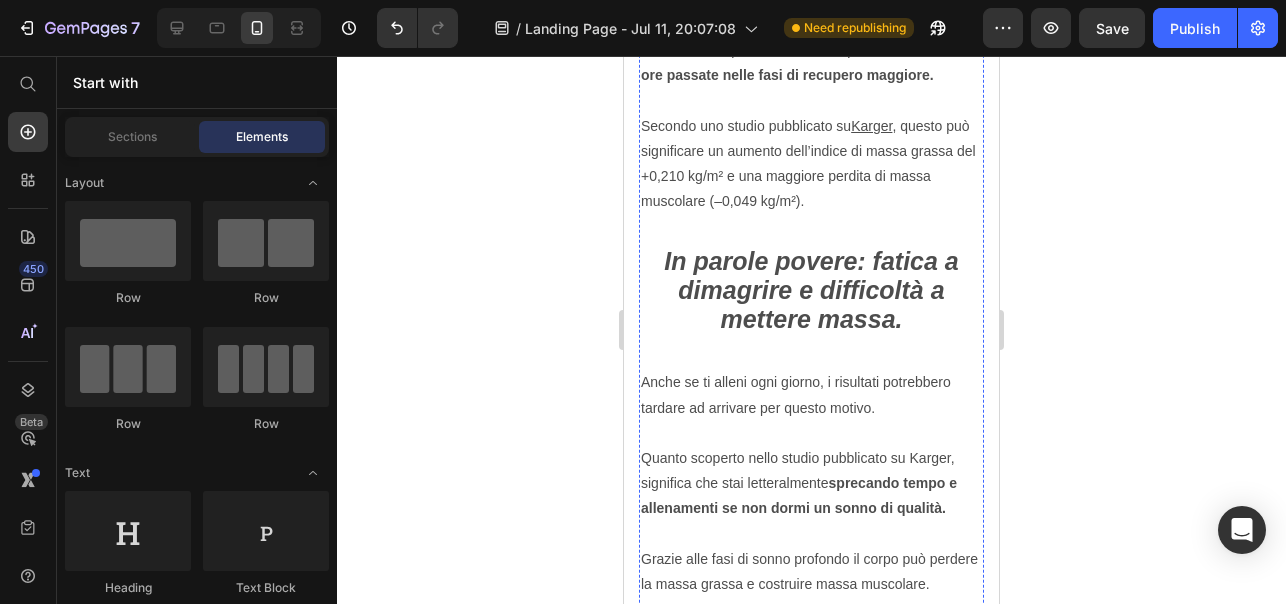 scroll, scrollTop: 1691, scrollLeft: 0, axis: vertical 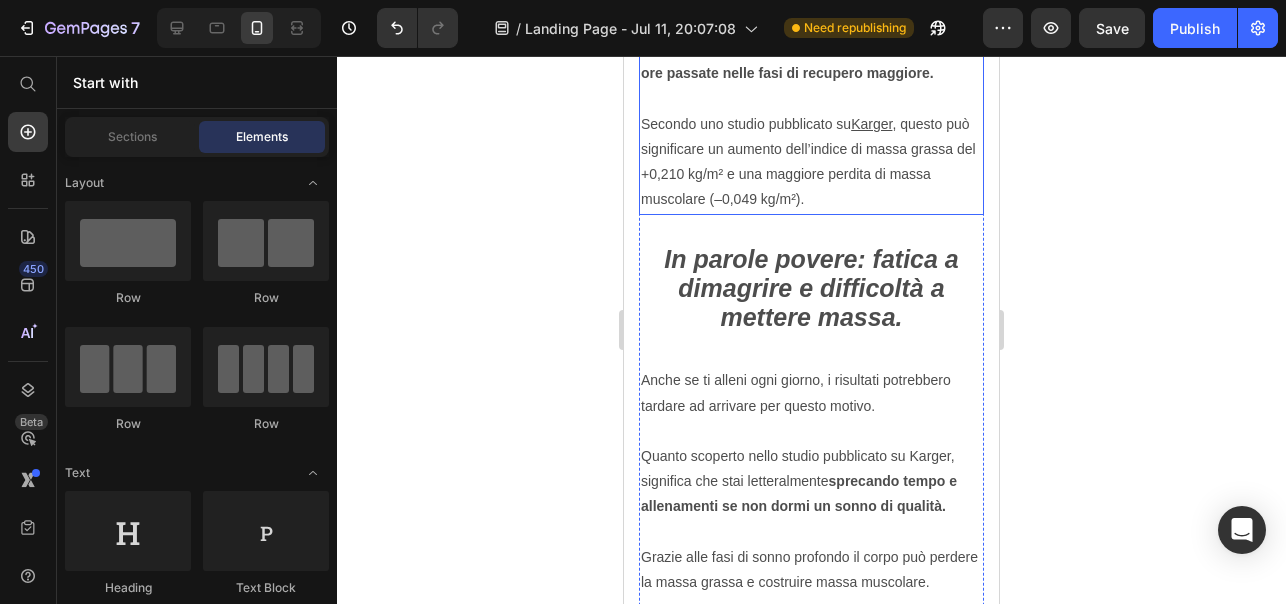 click on "Il risultato? Un sonno compromesso e meno profondo, con meno ore passate nelle fasi di recupero maggiore. Secondo uno studio pubblicato su [LASTNAME], questo può significare un aumento dell’indice di massa grassa del +0,210 kg/m² e una maggiore perdita di massa muscolare (–0,049 kg/m²)." at bounding box center [811, 99] 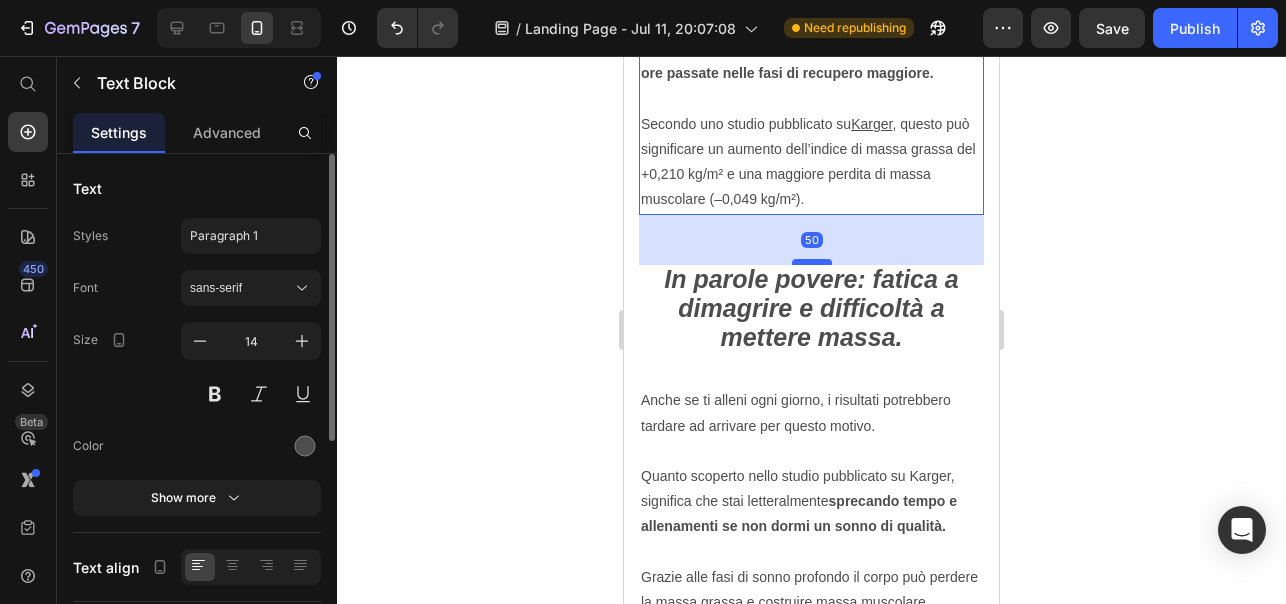 drag, startPoint x: 806, startPoint y: 244, endPoint x: 1701, endPoint y: 318, distance: 898.054 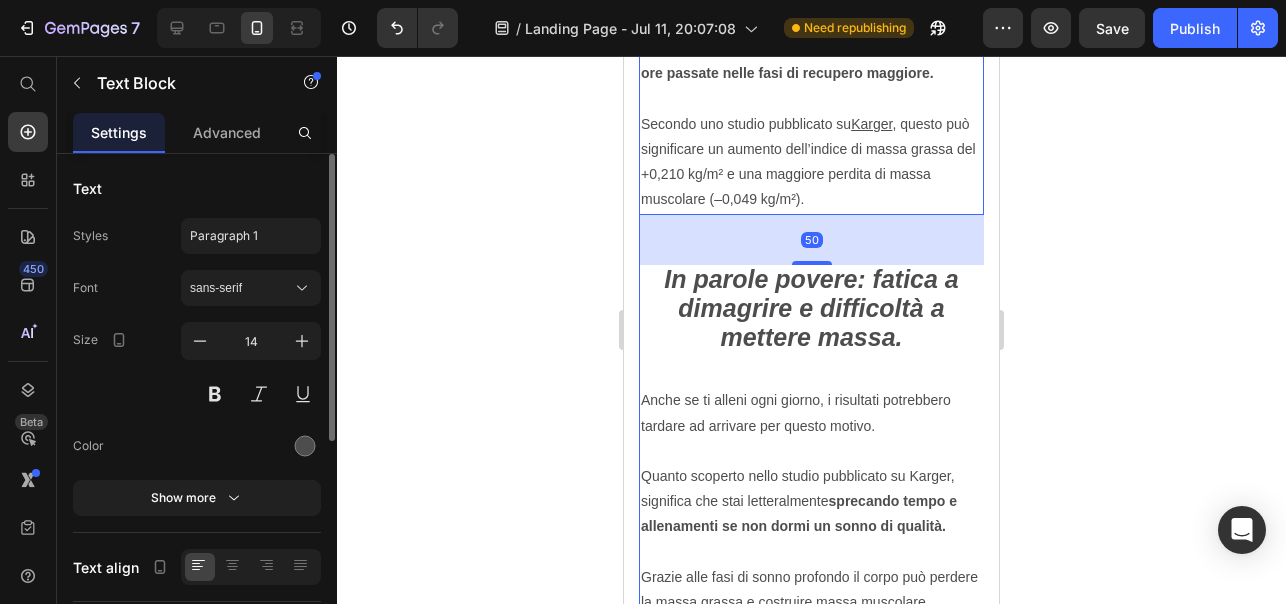 click 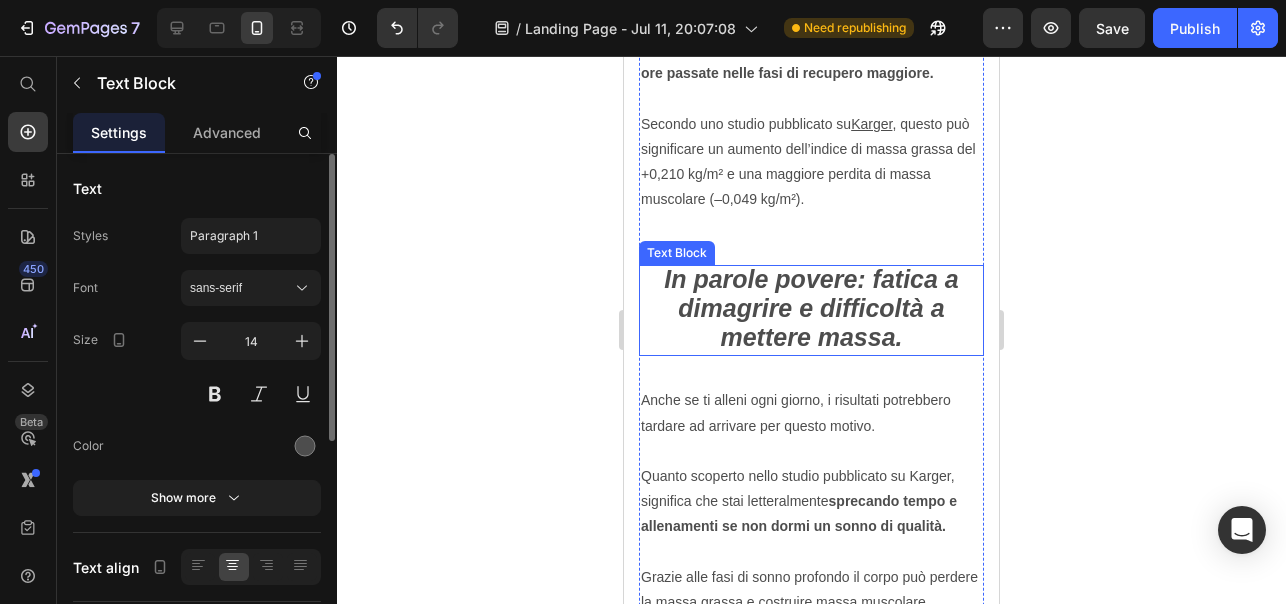 click on "In parole povere: fatica a dimagrire e difficoltà a mettere massa." at bounding box center [811, 308] 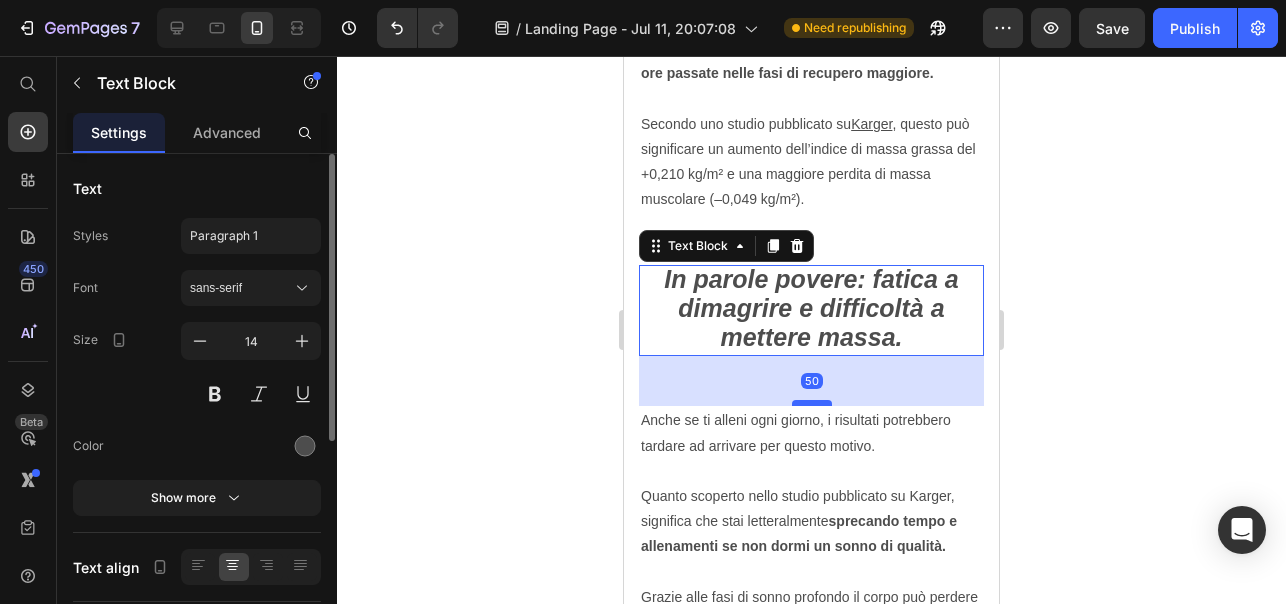 drag, startPoint x: 813, startPoint y: 385, endPoint x: 810, endPoint y: 405, distance: 20.22375 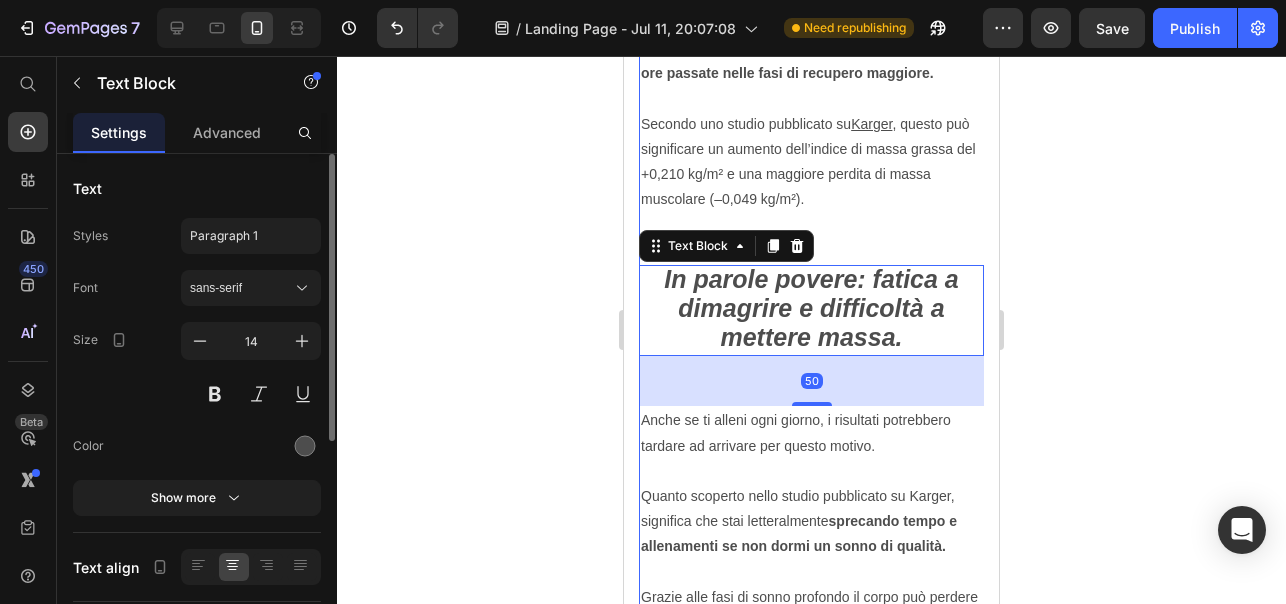 click 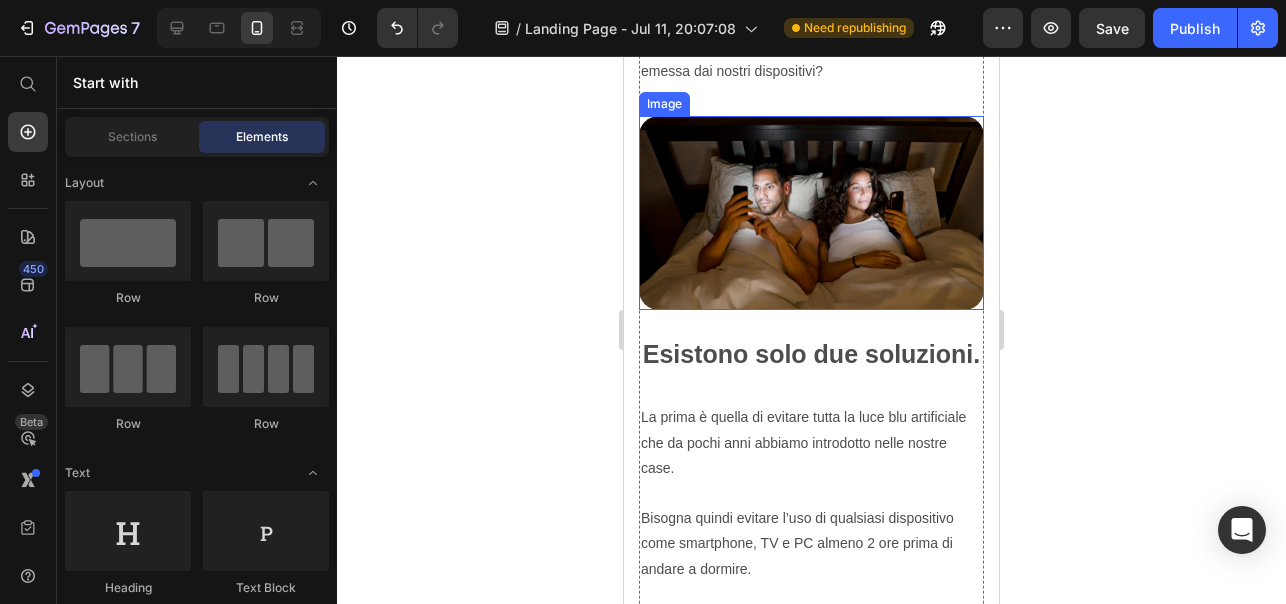 scroll, scrollTop: 2462, scrollLeft: 0, axis: vertical 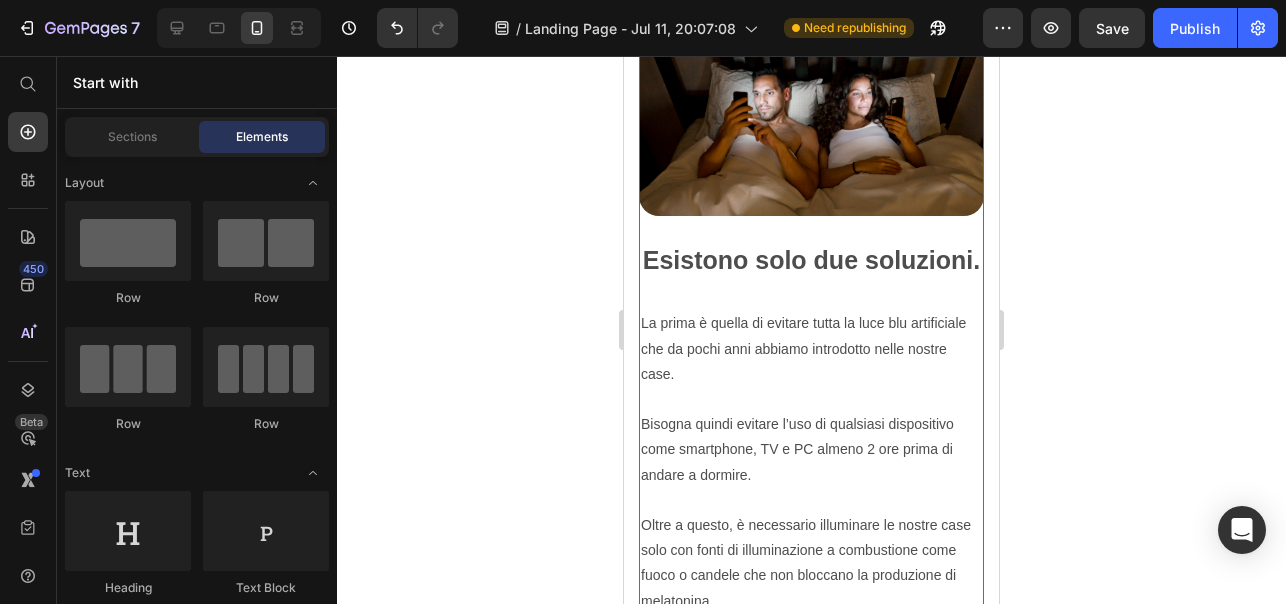 click at bounding box center (811, 119) 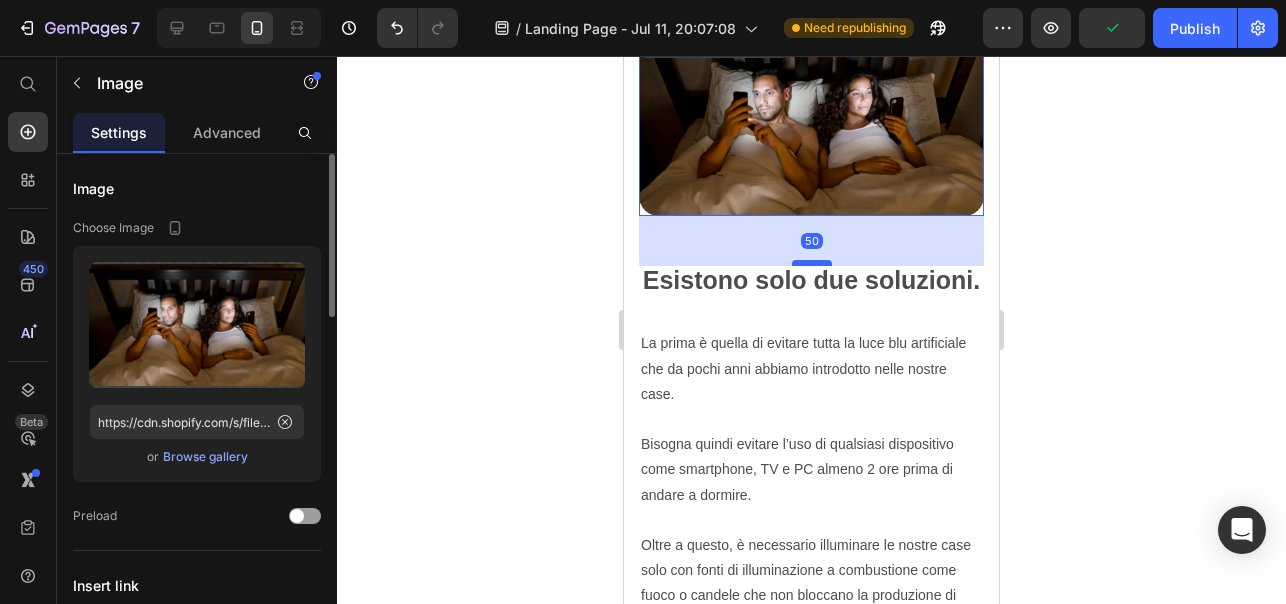 drag, startPoint x: 807, startPoint y: 246, endPoint x: 806, endPoint y: 266, distance: 20.024984 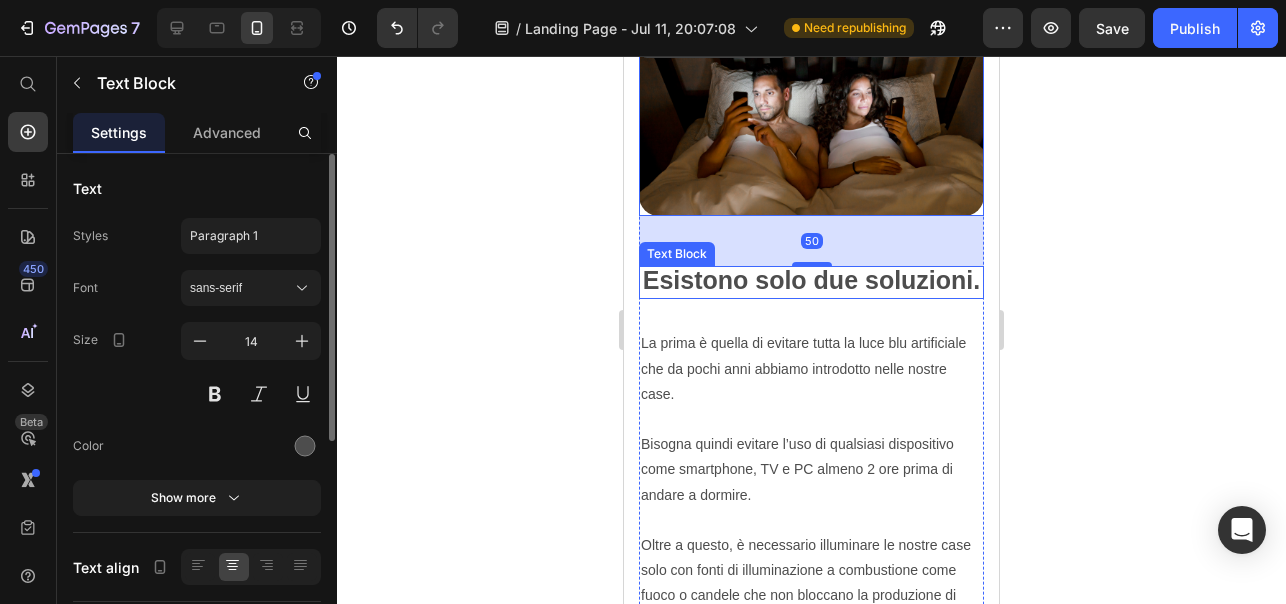 click on "Esistono solo due soluzioni." at bounding box center [812, 280] 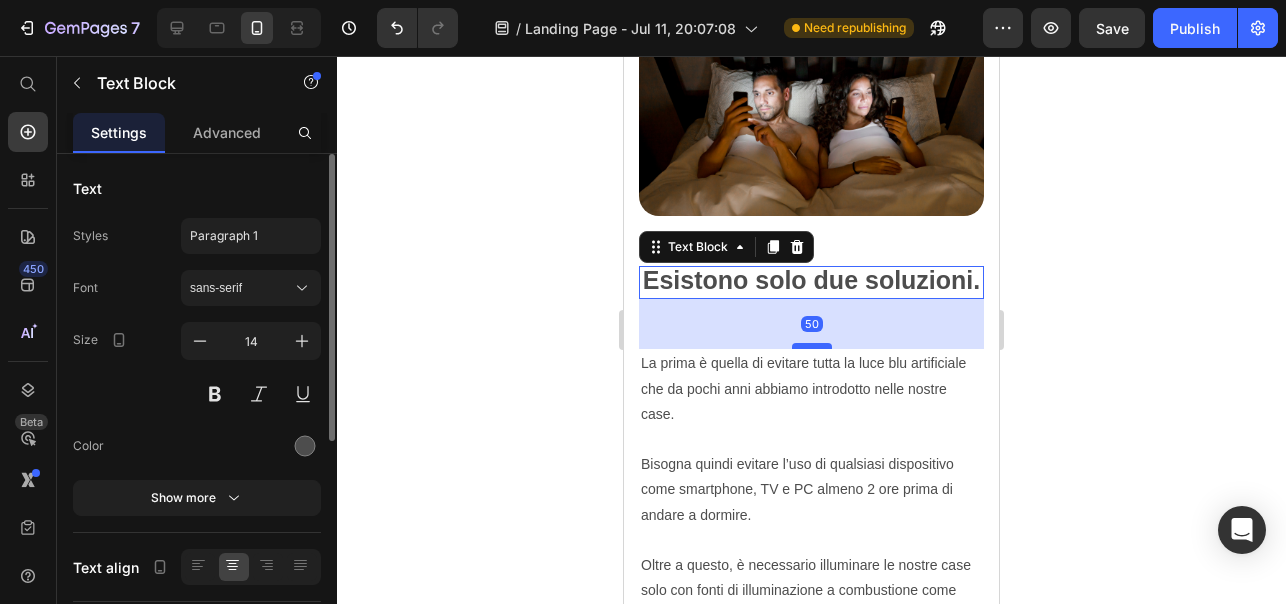 drag, startPoint x: 798, startPoint y: 327, endPoint x: 798, endPoint y: 347, distance: 20 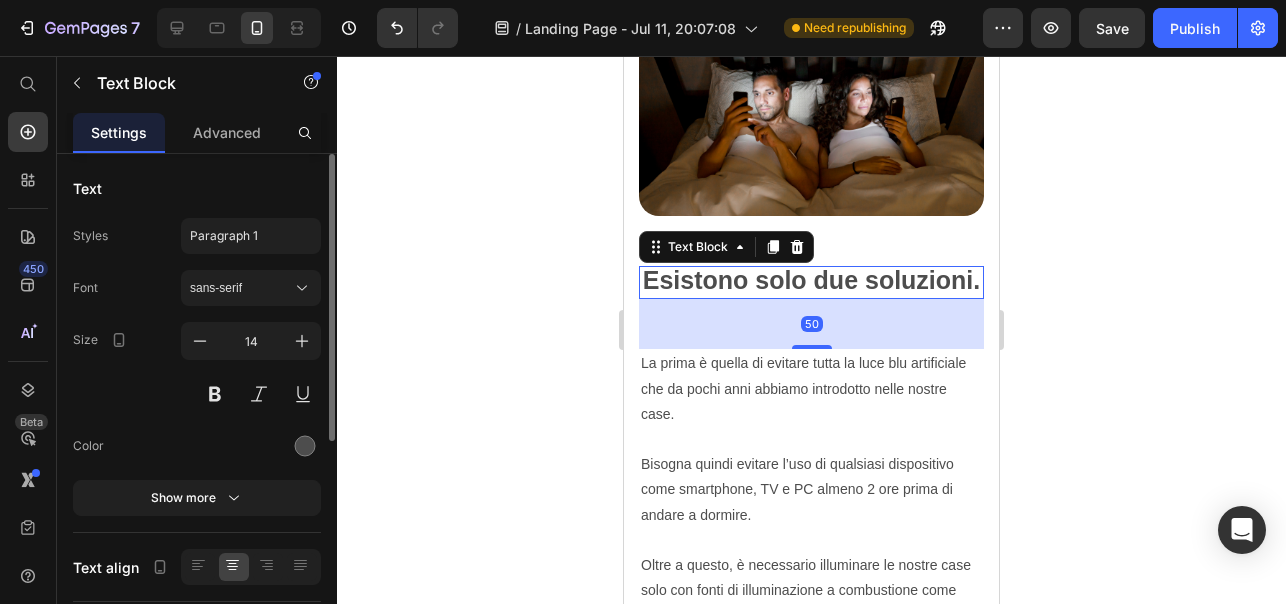 click 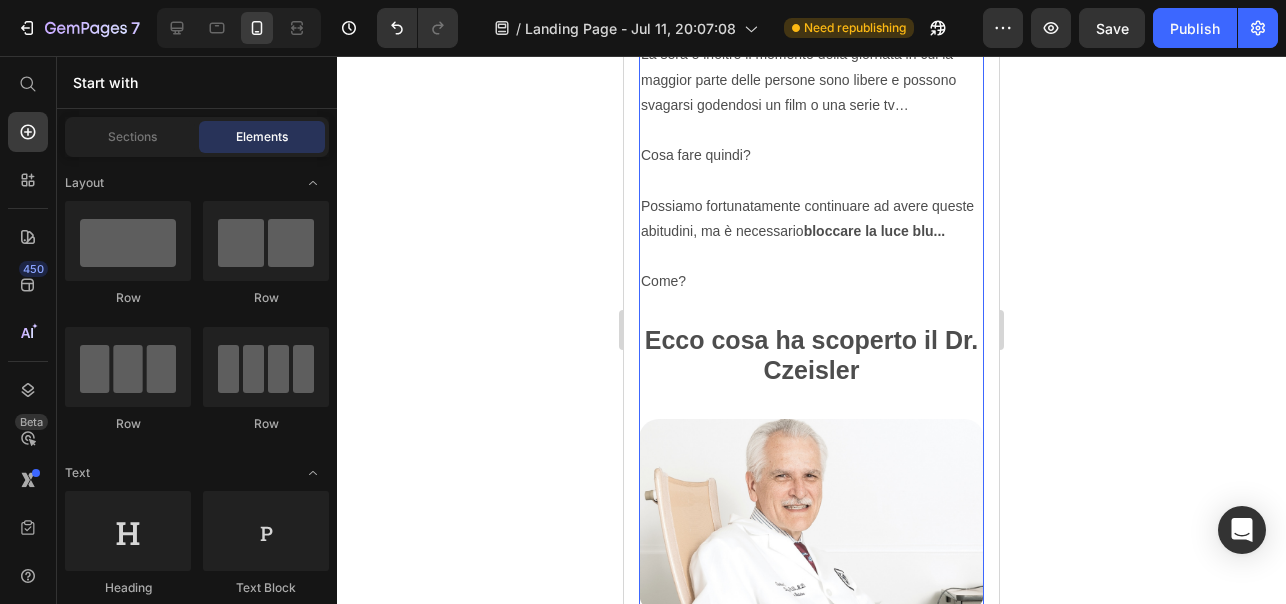 scroll, scrollTop: 3637, scrollLeft: 0, axis: vertical 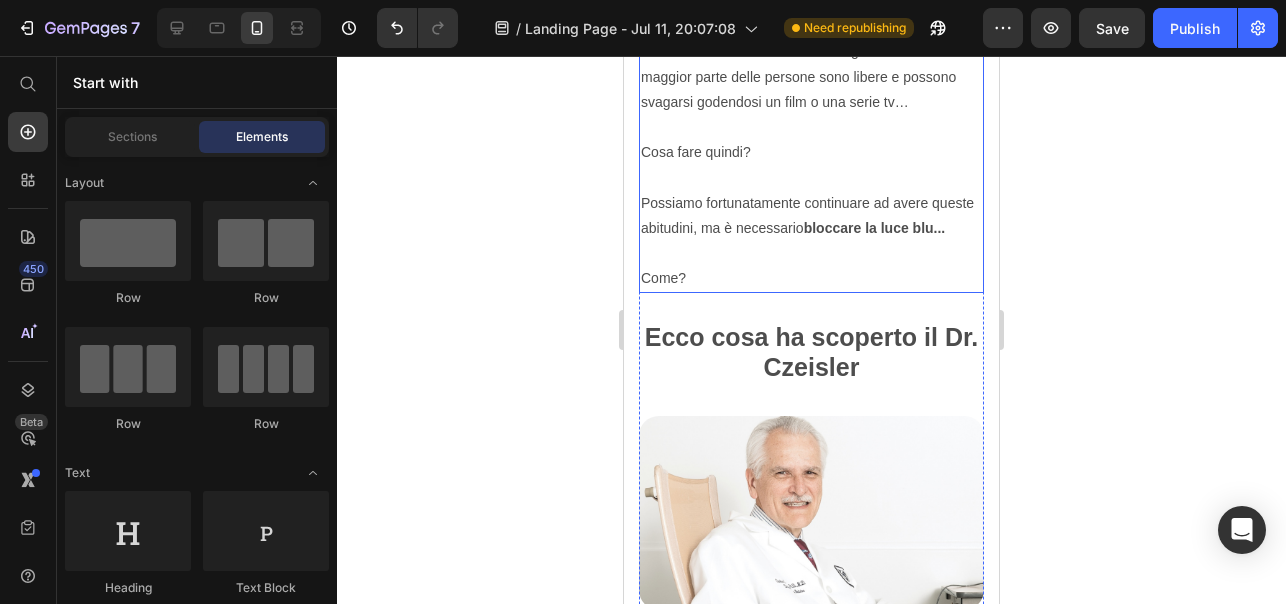 click on "Come?" at bounding box center (811, 278) 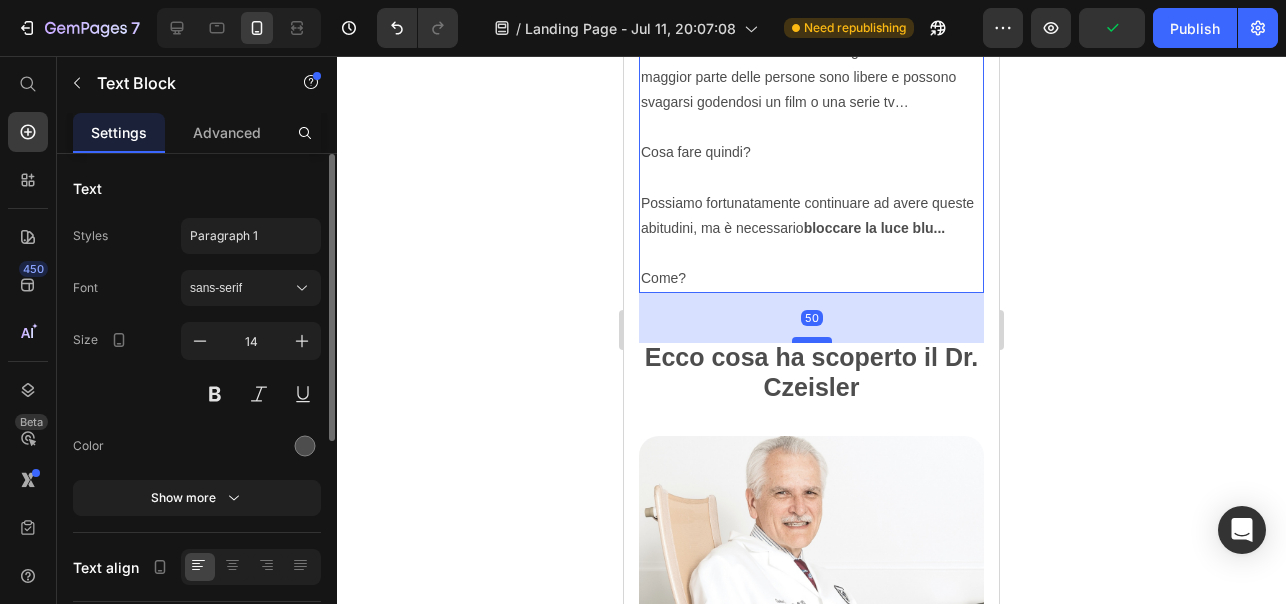 drag, startPoint x: 806, startPoint y: 322, endPoint x: 806, endPoint y: 342, distance: 20 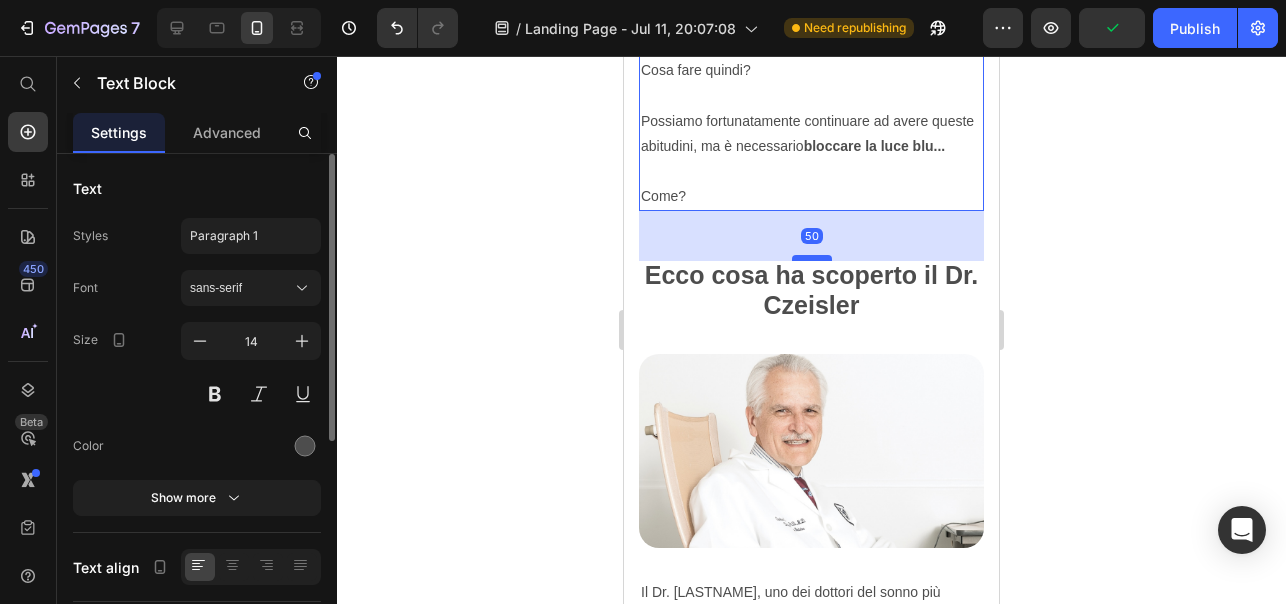 scroll, scrollTop: 3722, scrollLeft: 0, axis: vertical 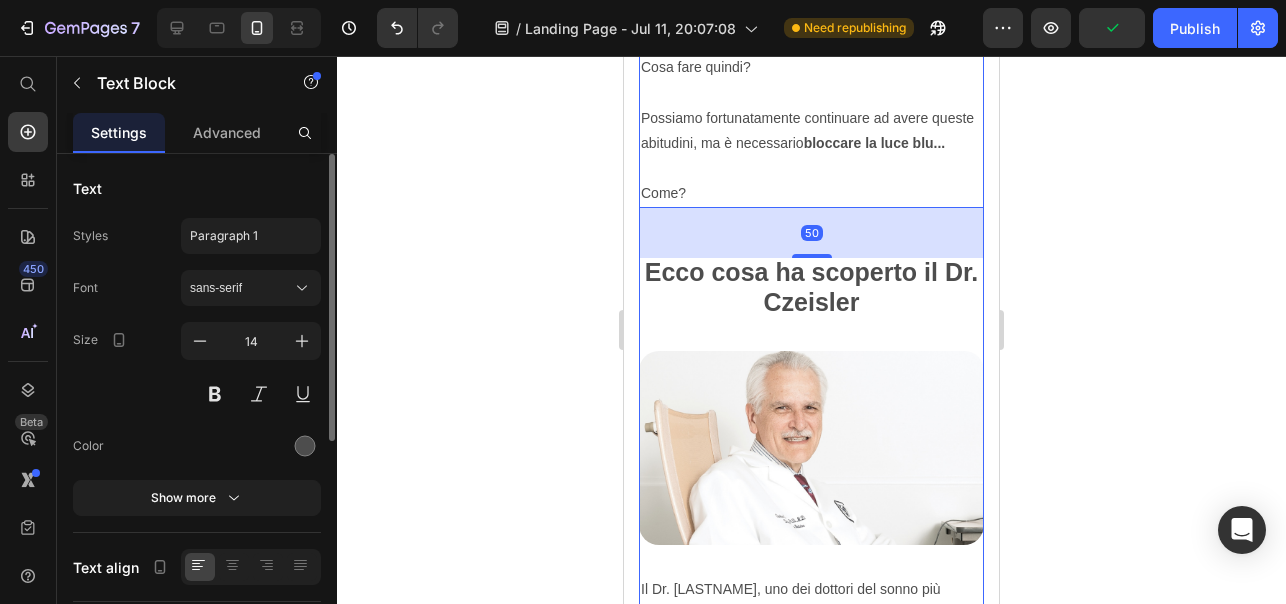 click on "Ecco cosa ha scoperto il Dr. Czeisler" at bounding box center (811, 286) 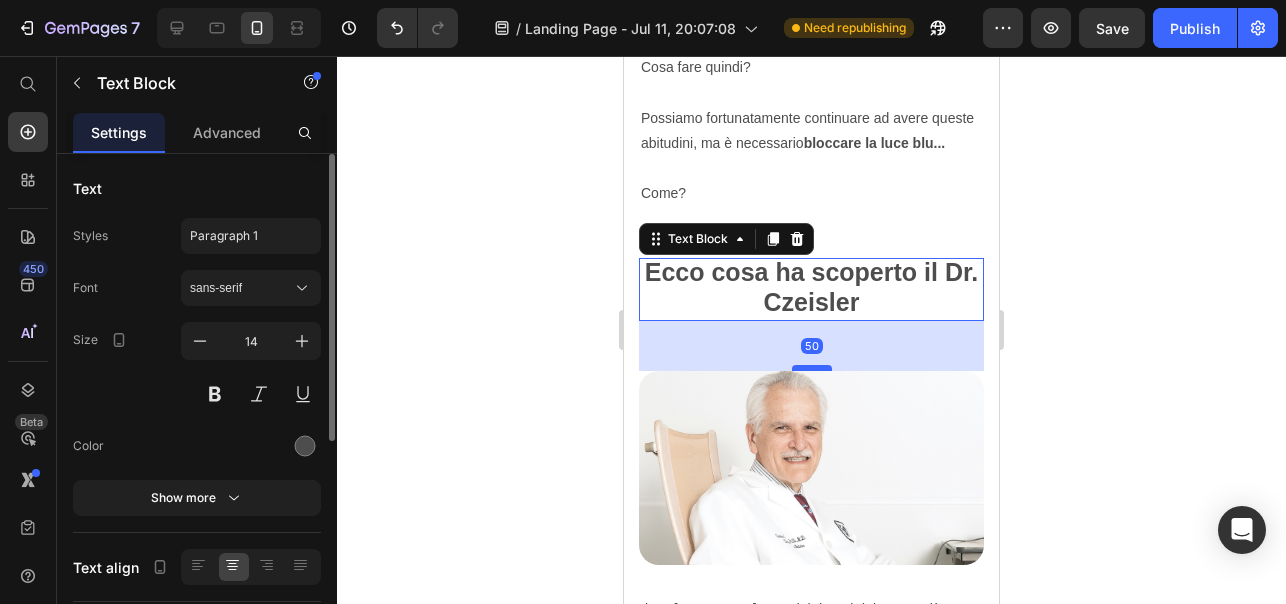 drag, startPoint x: 812, startPoint y: 349, endPoint x: 810, endPoint y: 369, distance: 20.09975 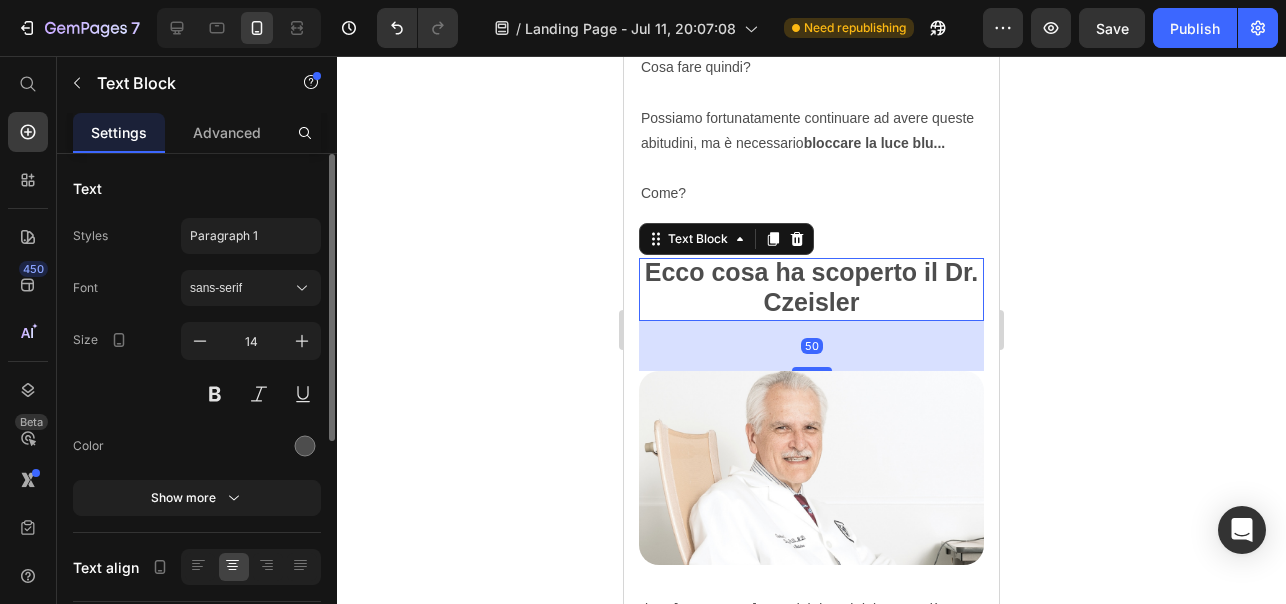click 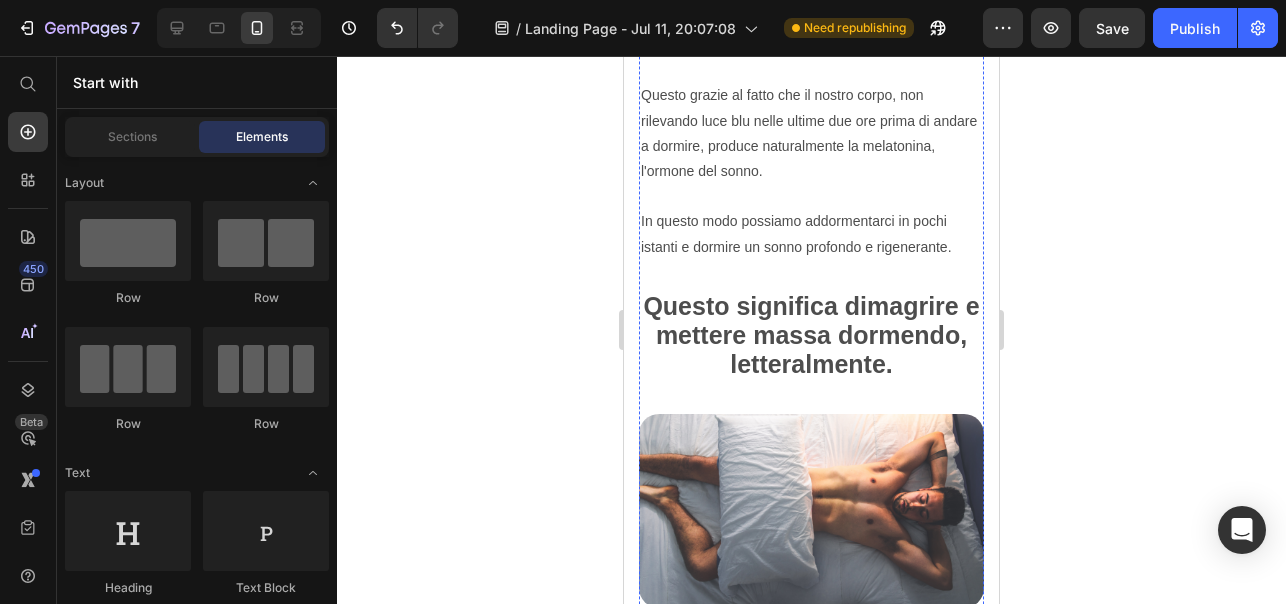 scroll, scrollTop: 4438, scrollLeft: 0, axis: vertical 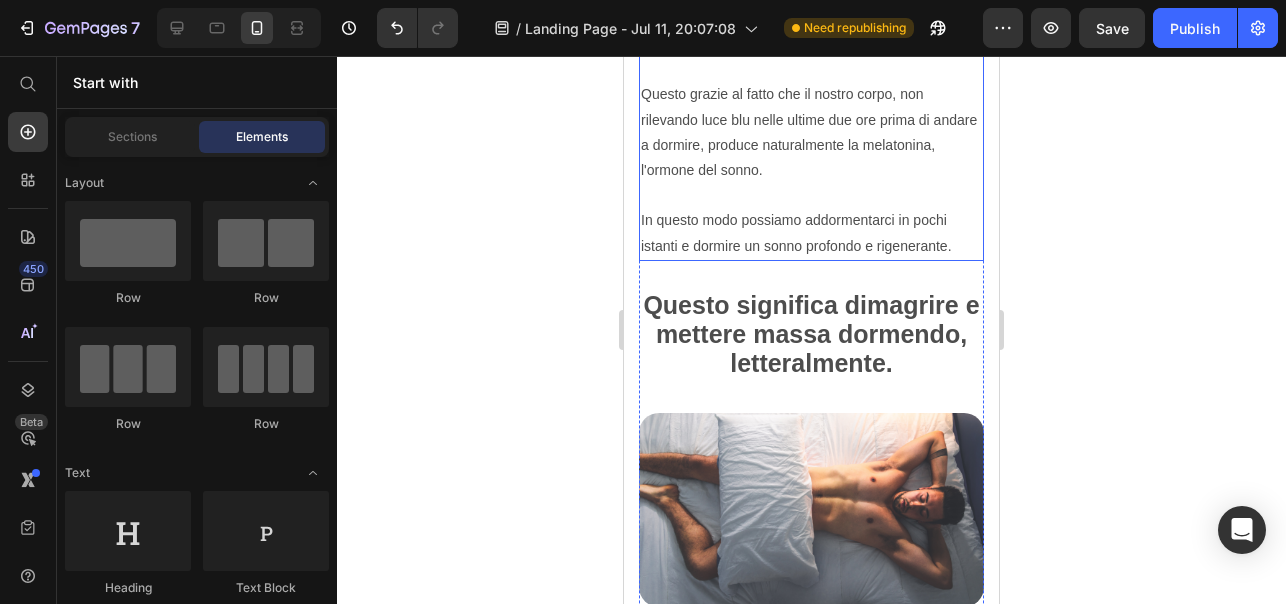click on "Questo grazie al fatto che il nostro corpo, non rilevando luce blu nelle ultime due ore prima di andare a dormire, produce naturalmente la melatonina, l'ormone del sonno. In questo modo possiamo addormentarci in pochi istanti e dormire un sonno profondo e rigenerante." at bounding box center (811, 170) 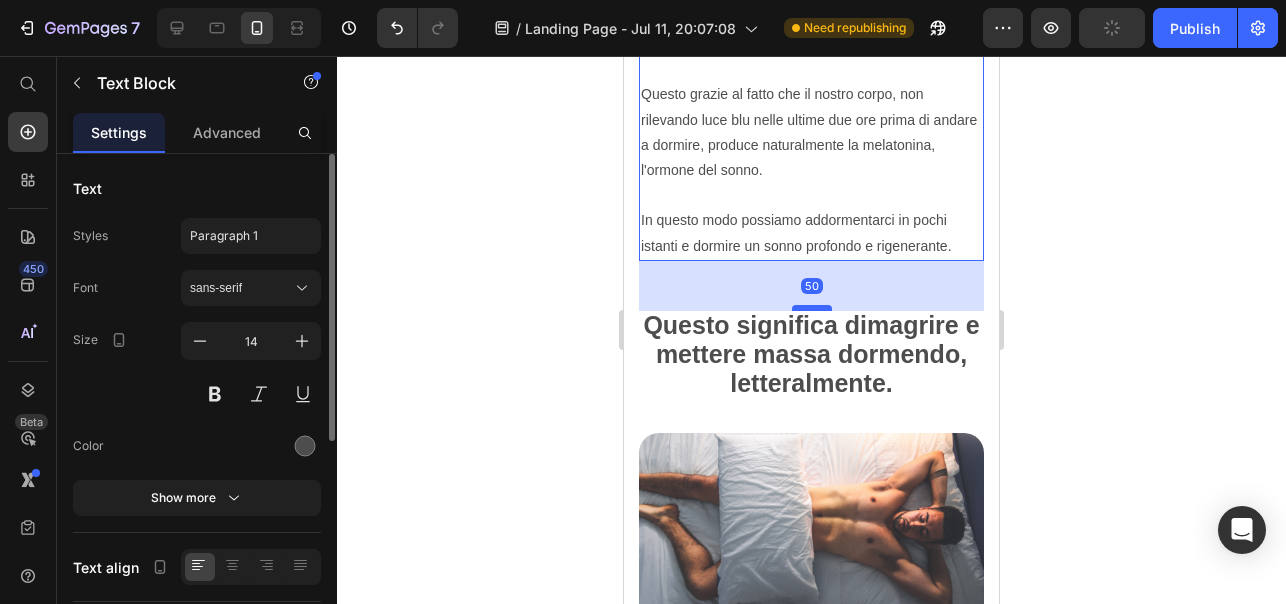 drag, startPoint x: 818, startPoint y: 289, endPoint x: 815, endPoint y: 309, distance: 20.22375 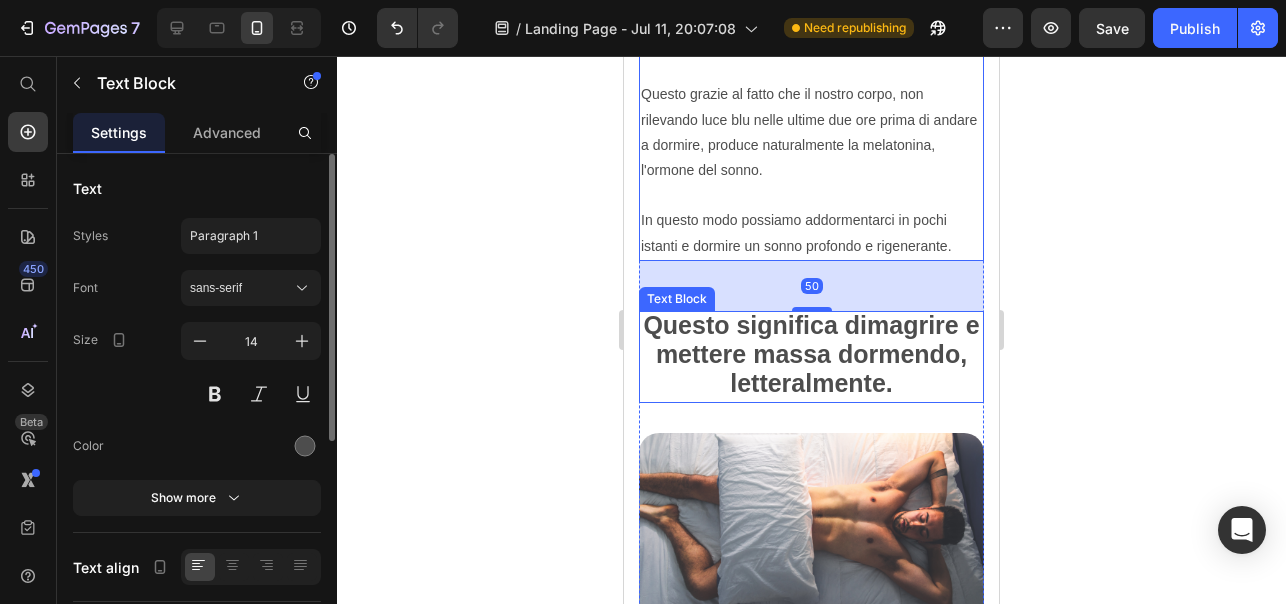 click on "Questo significa dimagrire e mettere massa dormendo, letteralmente." at bounding box center (811, 354) 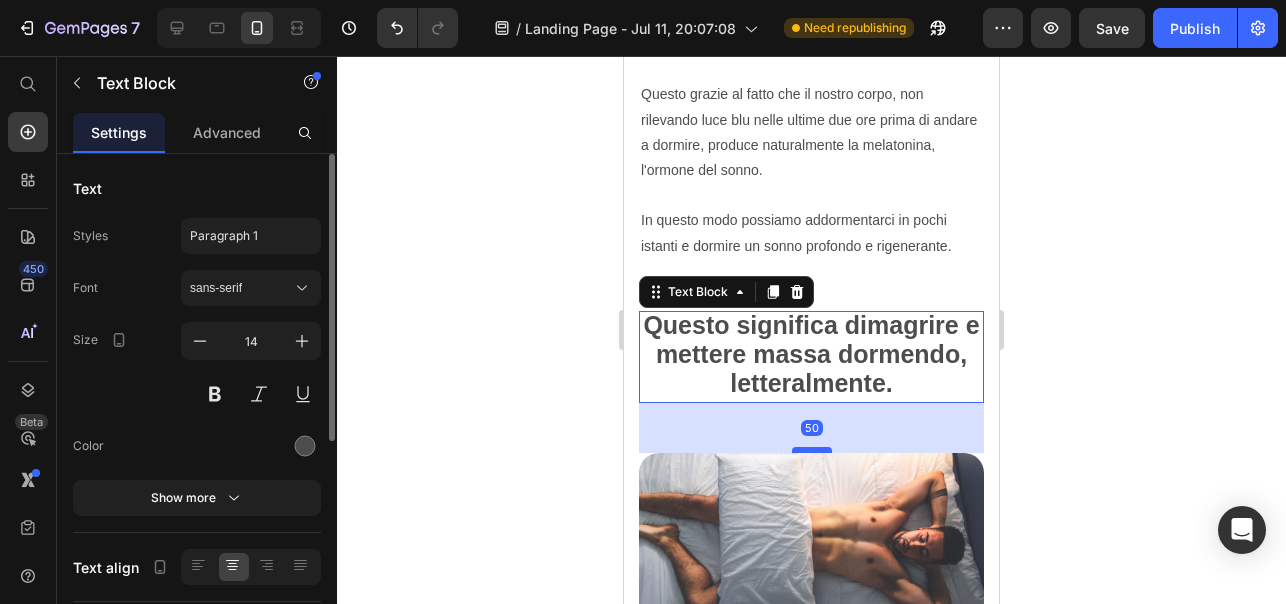 drag, startPoint x: 814, startPoint y: 433, endPoint x: 811, endPoint y: 453, distance: 20.22375 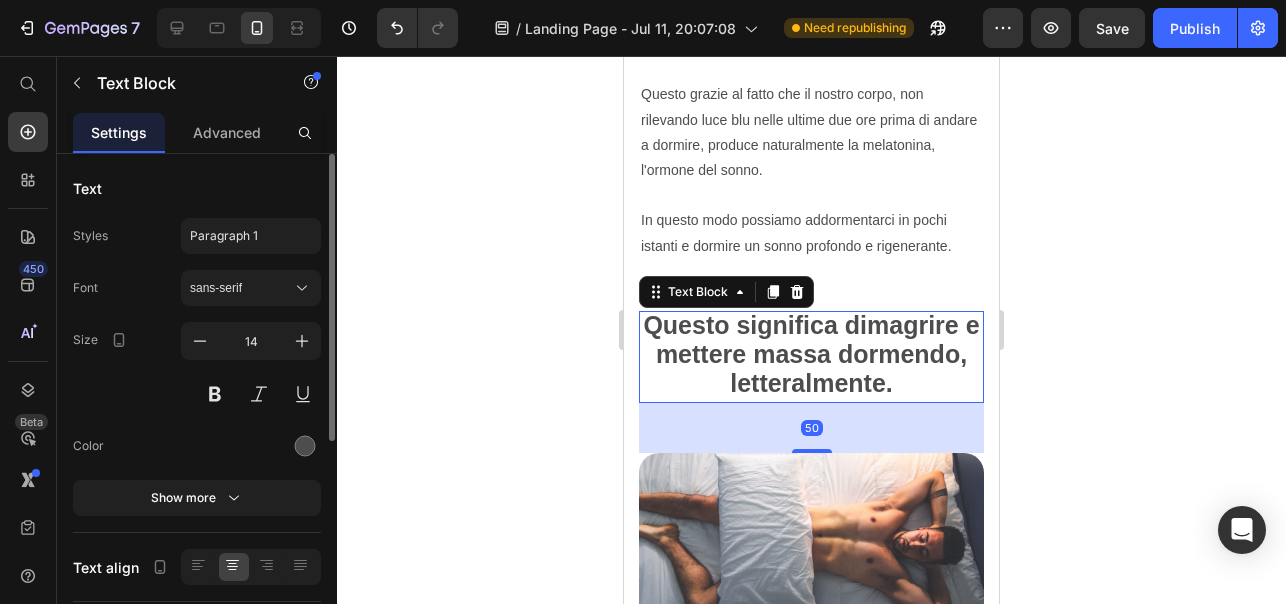 click 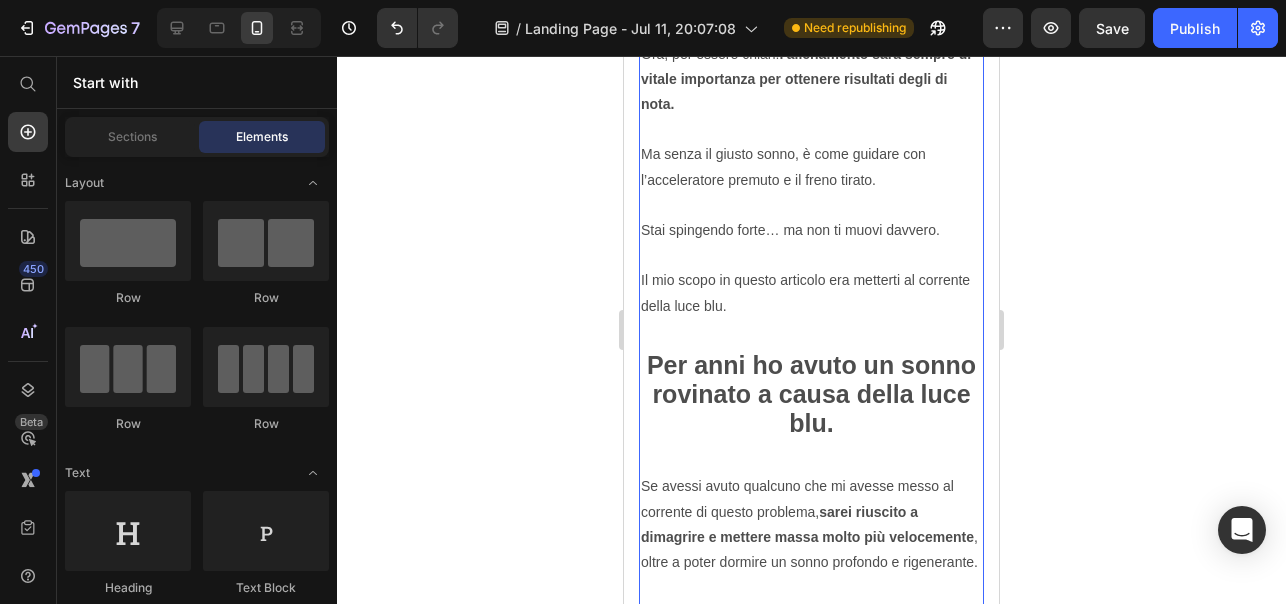 scroll, scrollTop: 5170, scrollLeft: 0, axis: vertical 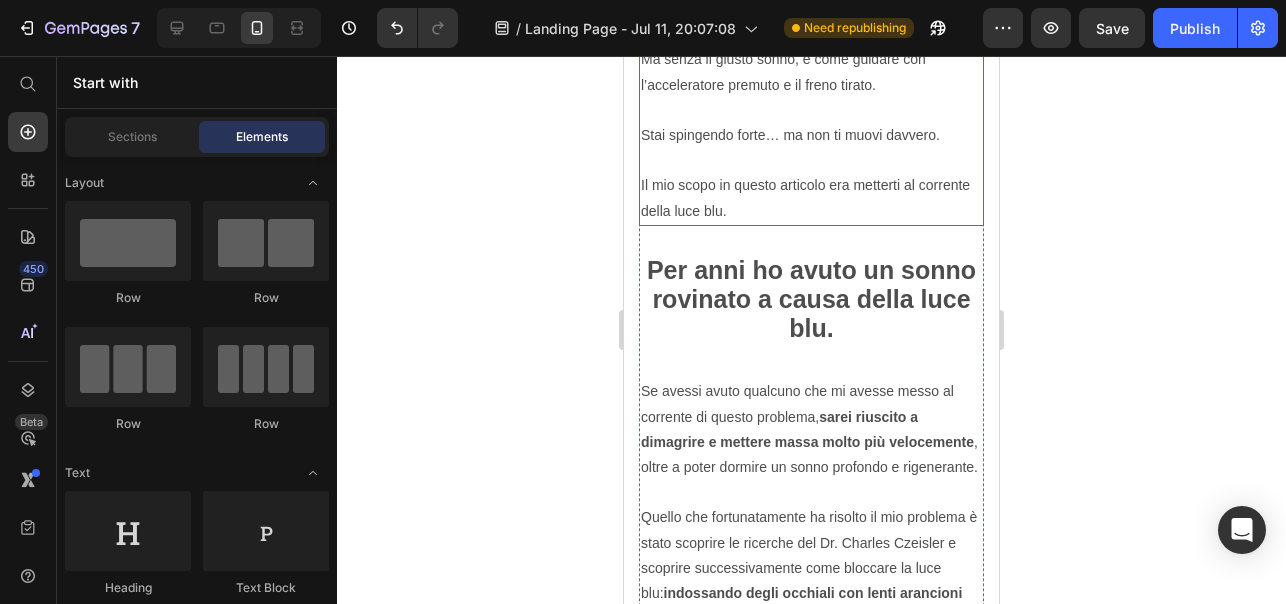 click on "Ora, per essere chiari:  l'allenamento sarà sempre di vitale importanza per ottenere risultati degli di nota. Ma senza il giusto sonno, è come guidare con l’acceleratore premuto e il freno tirato. Stai spingendo forte… ma non ti muovi davvero. Il mio scopo in questo articolo era metterti al corrente della luce blu." at bounding box center [811, 85] 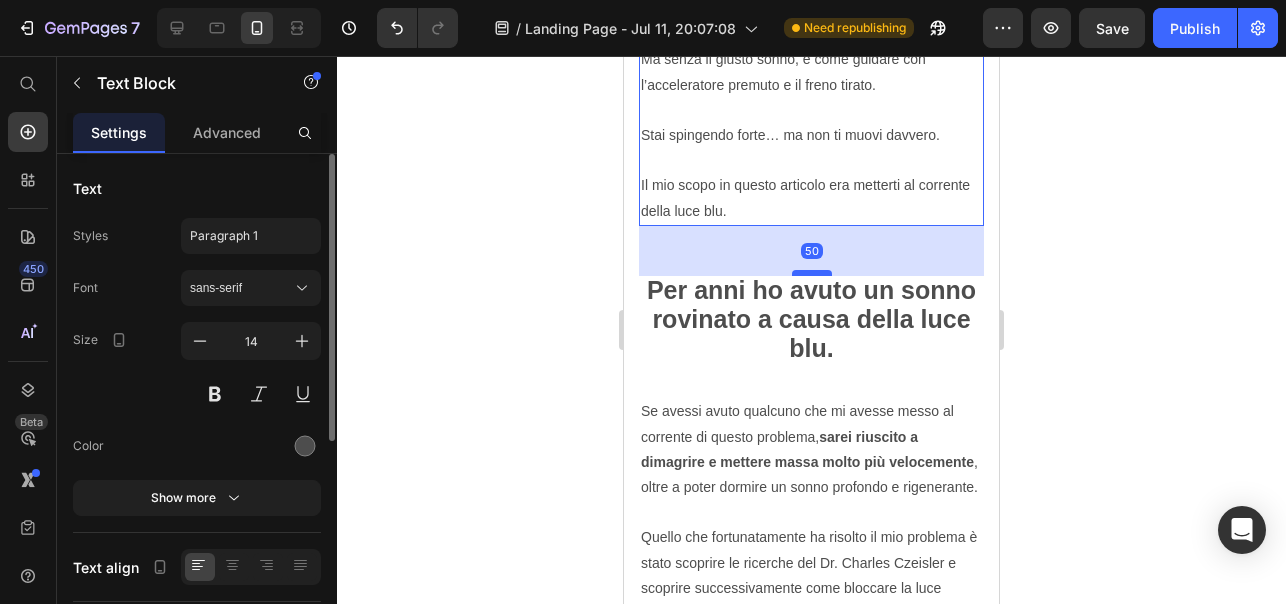 drag, startPoint x: 805, startPoint y: 256, endPoint x: 805, endPoint y: 276, distance: 20 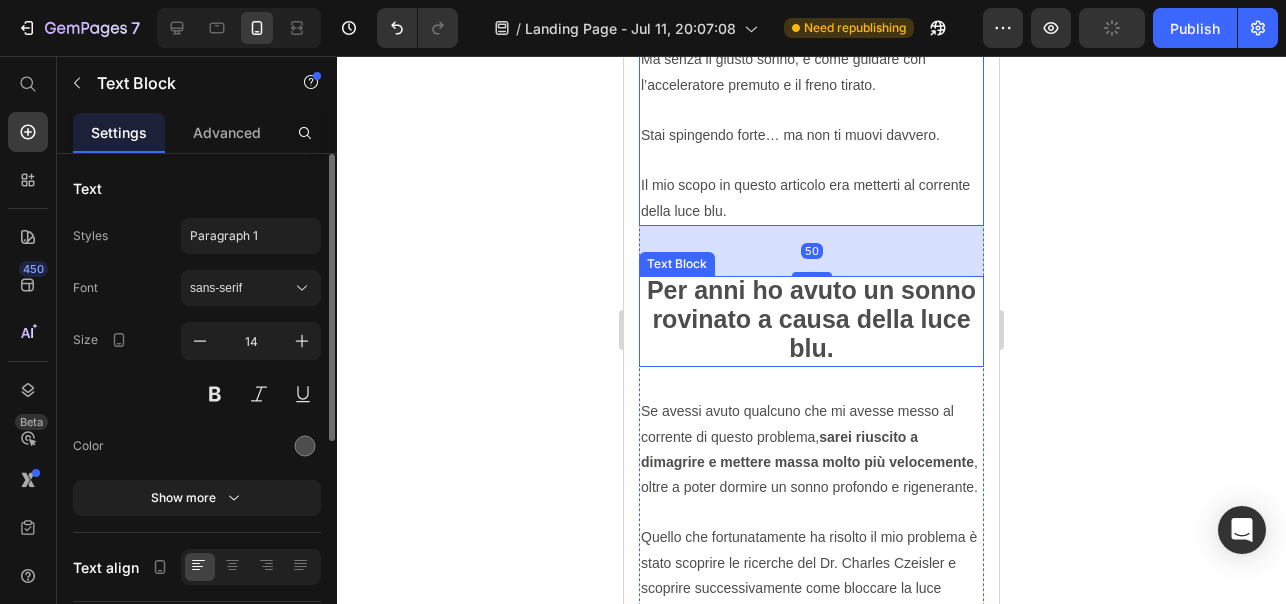click on "Per anni ho avuto un sonno rovinato a causa della luce blu." at bounding box center (811, 319) 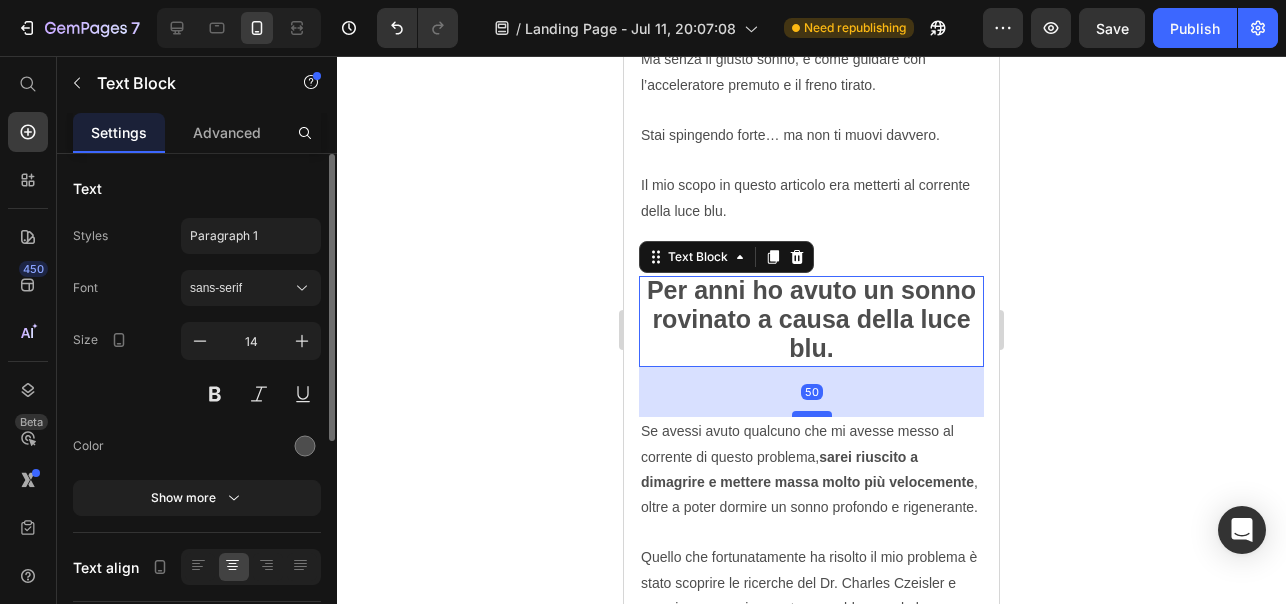 drag, startPoint x: 816, startPoint y: 397, endPoint x: 815, endPoint y: 417, distance: 20.024984 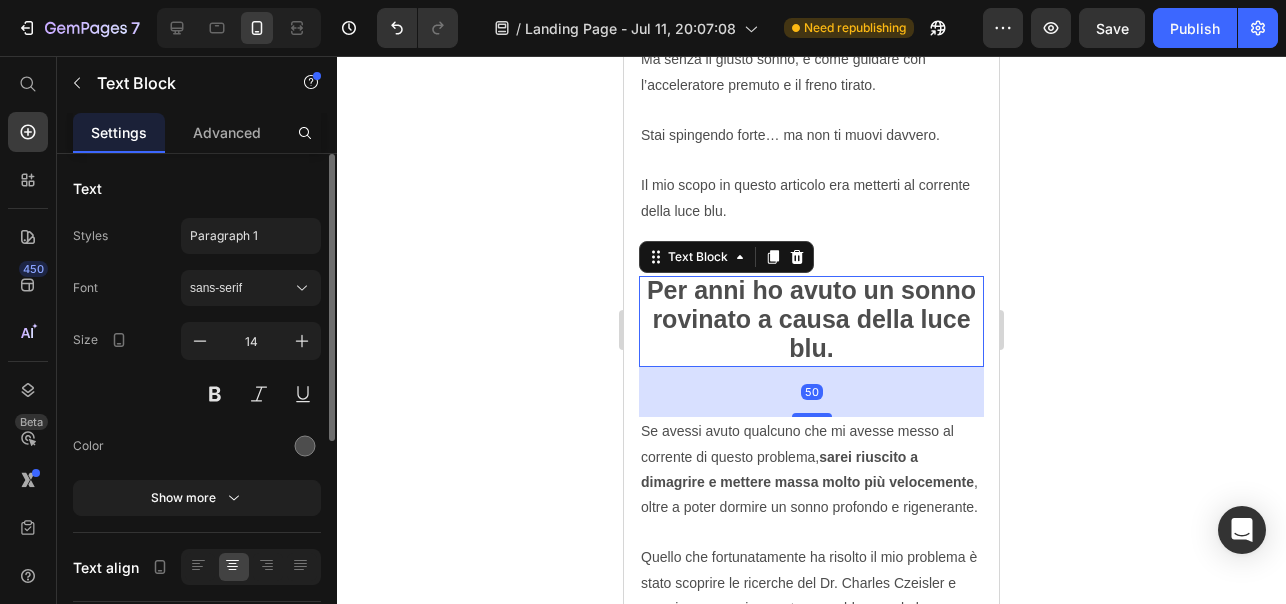 click 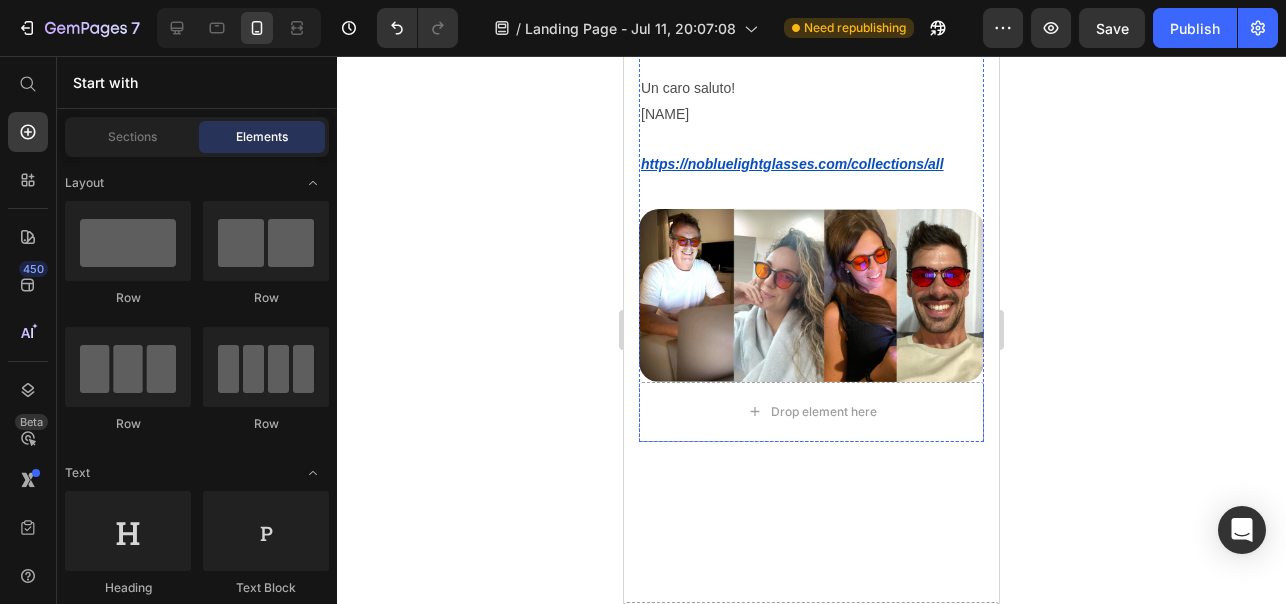 scroll, scrollTop: 8145, scrollLeft: 0, axis: vertical 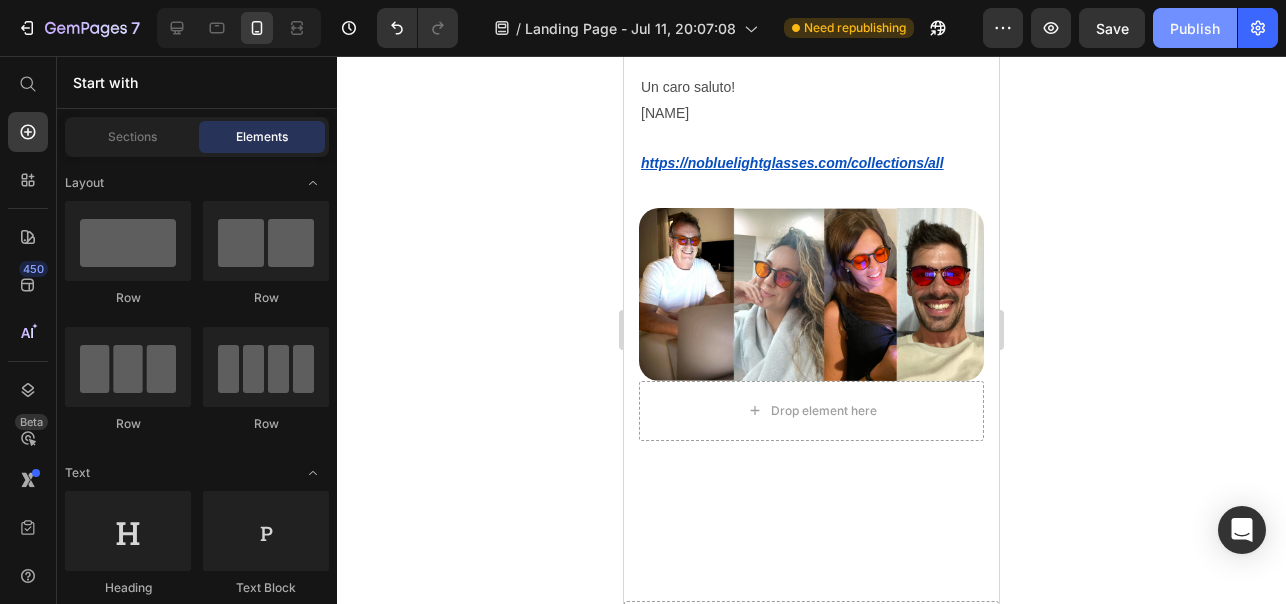 click on "Publish" 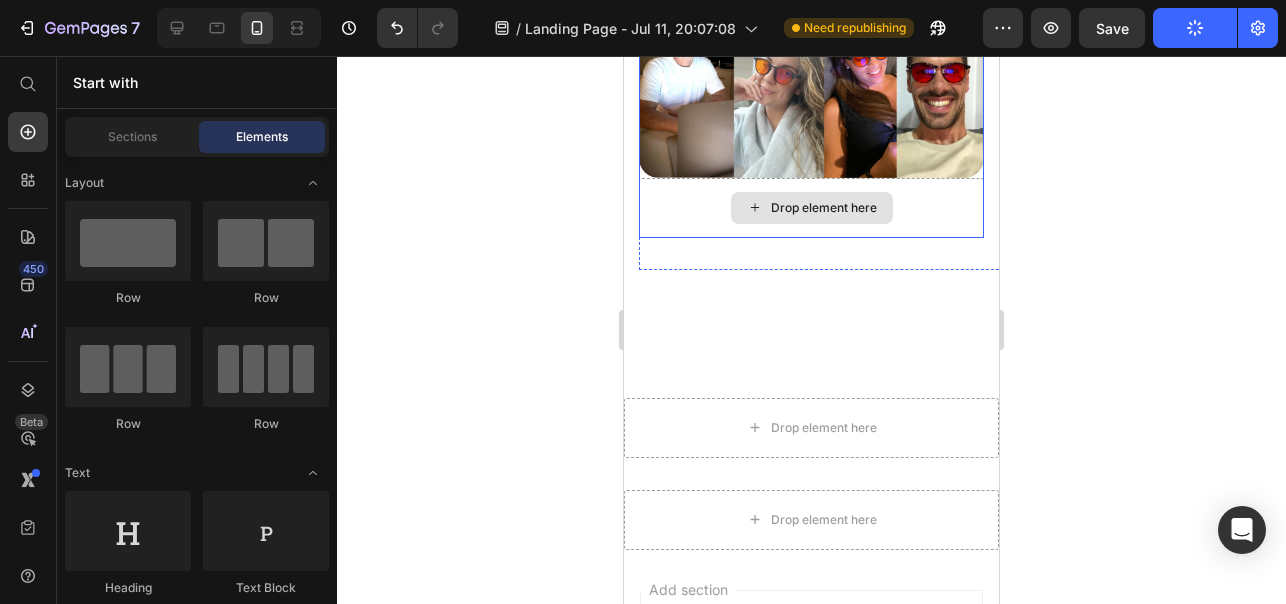scroll, scrollTop: 8356, scrollLeft: 0, axis: vertical 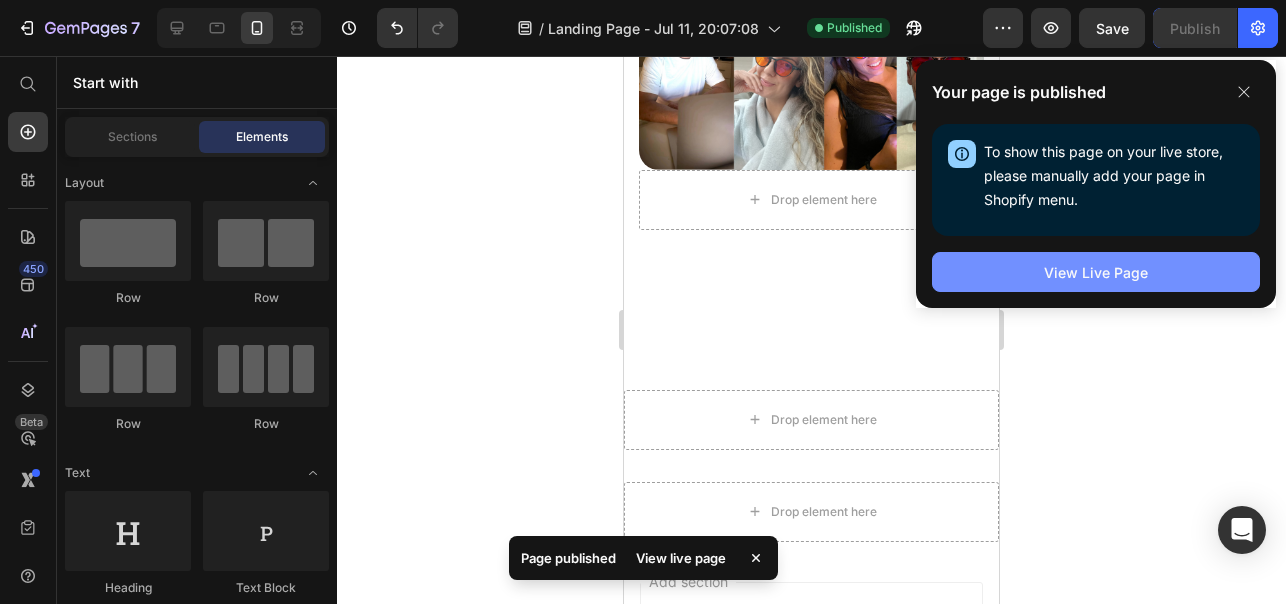click on "View Live Page" at bounding box center (1096, 272) 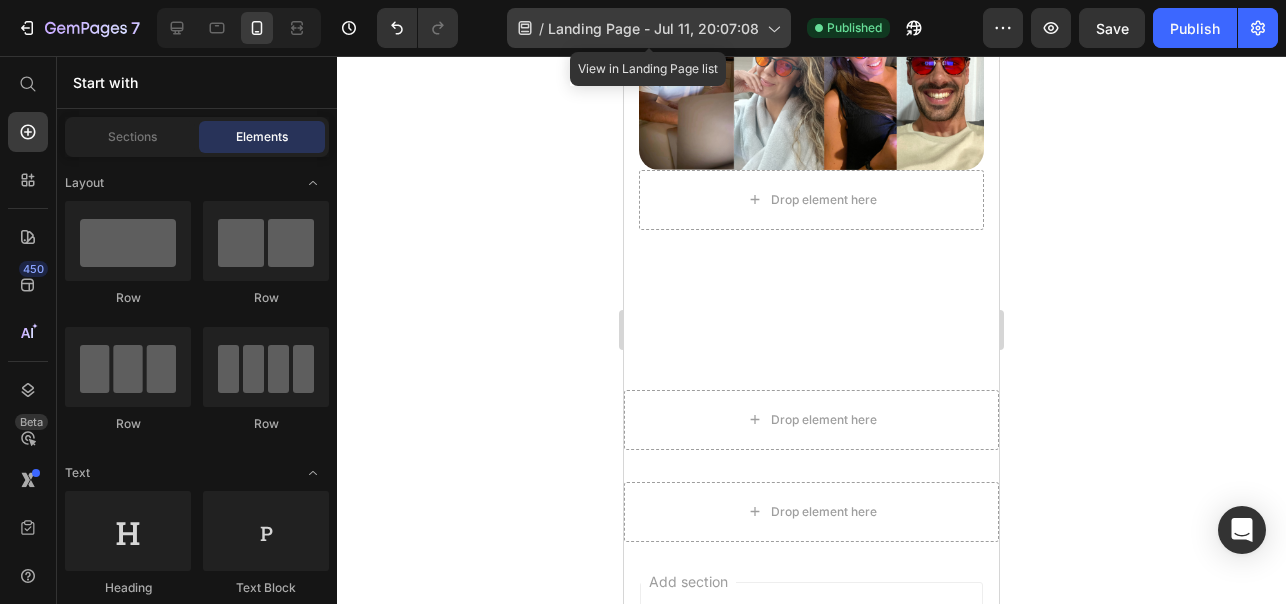 click on "Landing Page - Jul 11, 20:07:08" at bounding box center [653, 28] 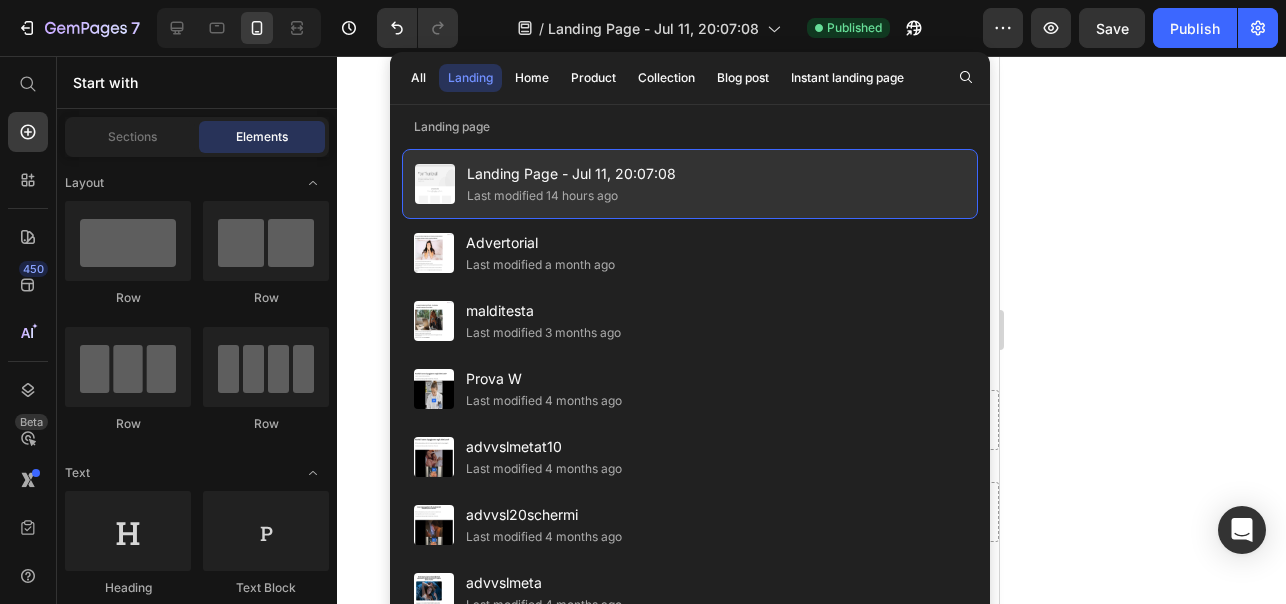 click on "Landing Page - Jul 11, 20:07:08" at bounding box center (571, 174) 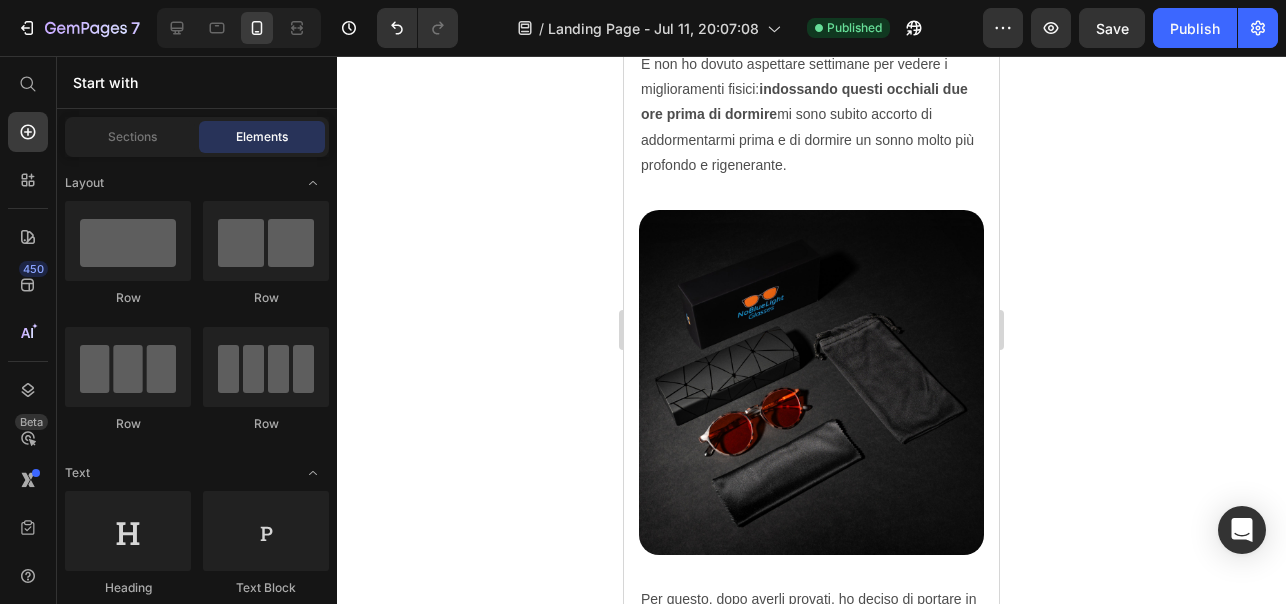 scroll, scrollTop: 5849, scrollLeft: 0, axis: vertical 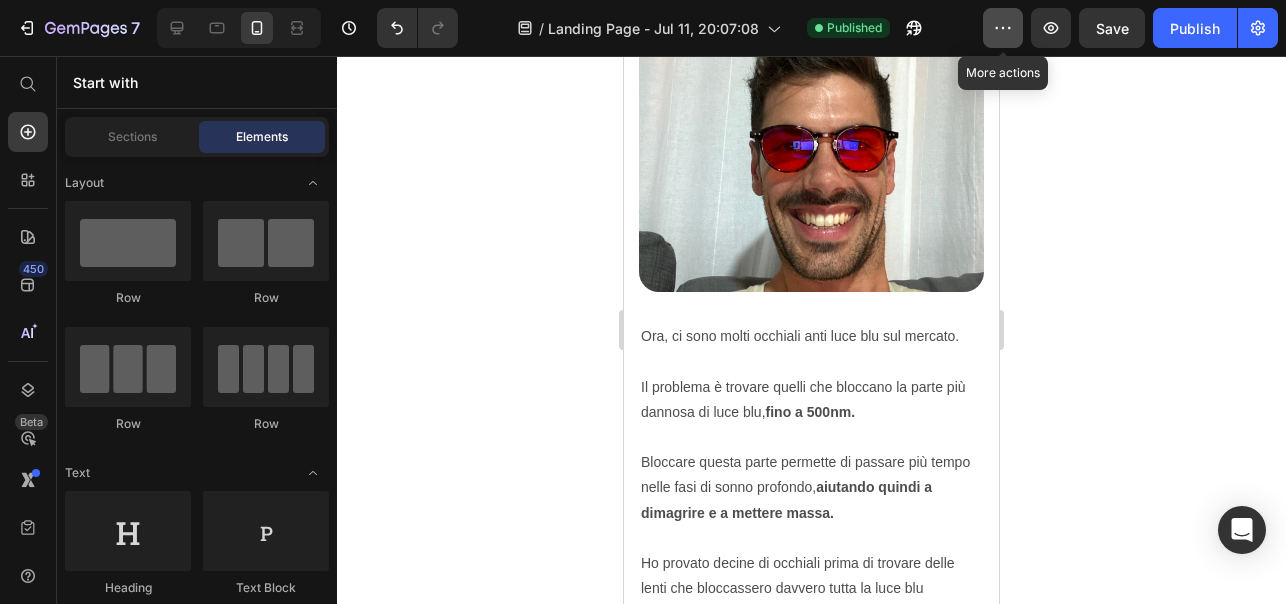 click 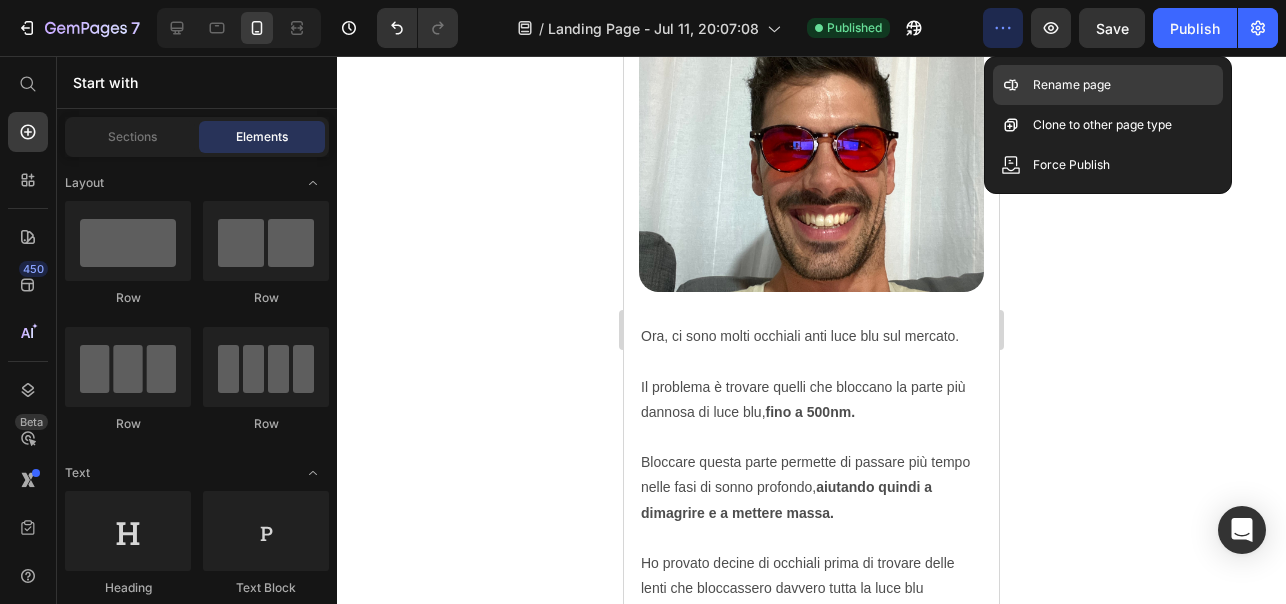 click on "Rename page" 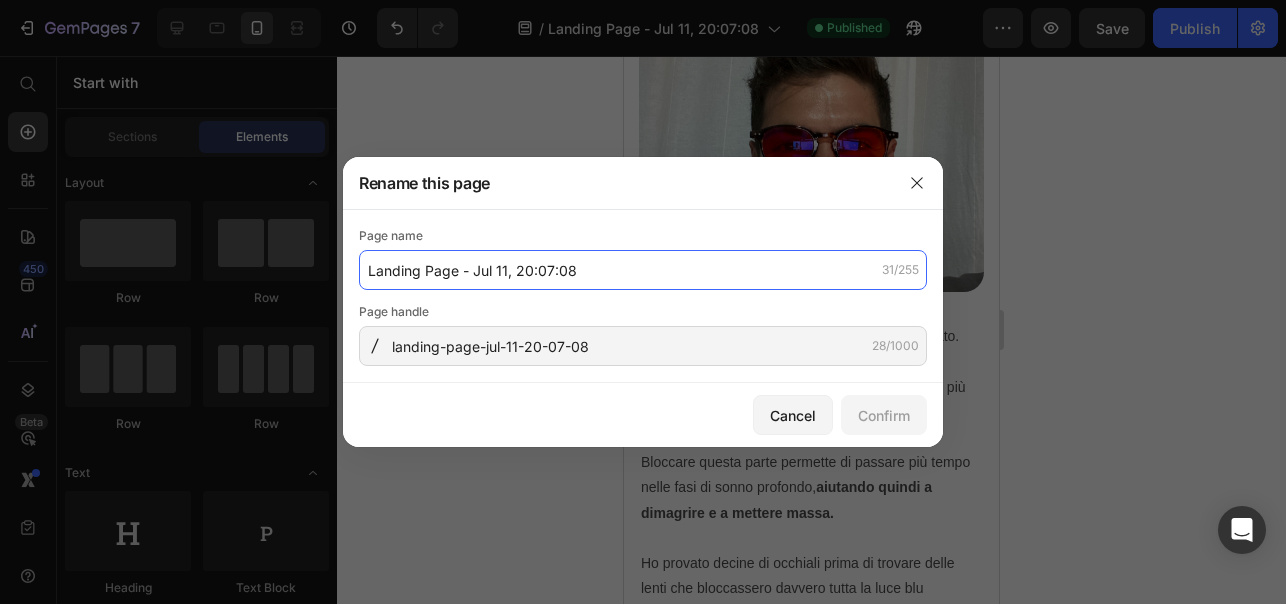 drag, startPoint x: 597, startPoint y: 278, endPoint x: 349, endPoint y: 276, distance: 248.00807 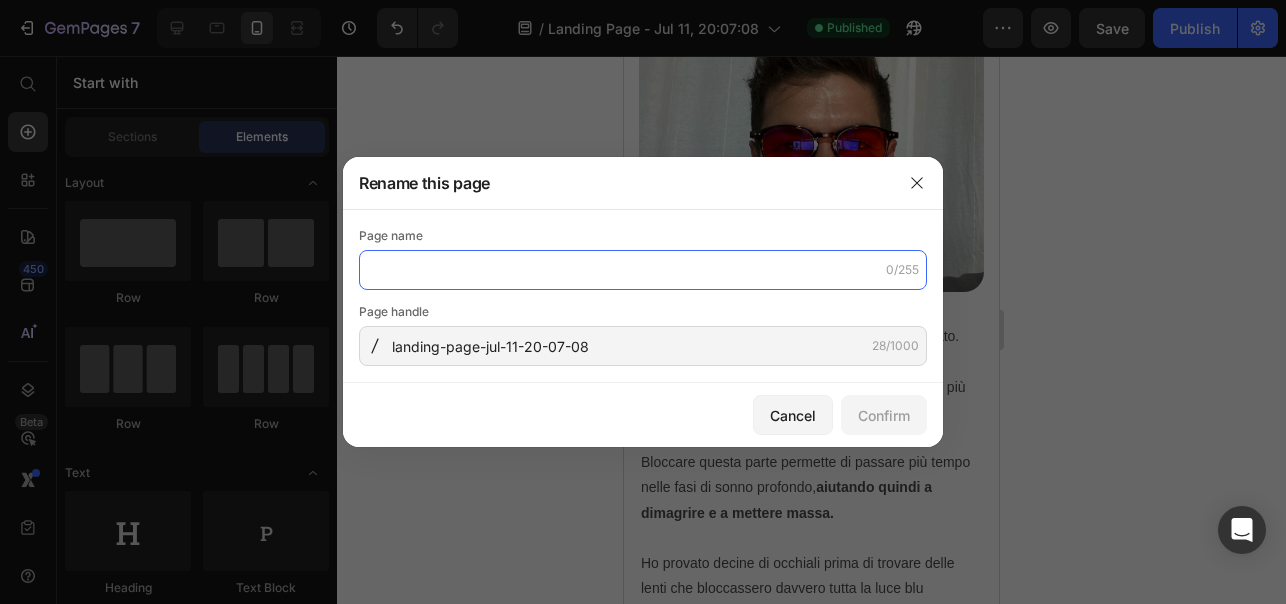 type on "a" 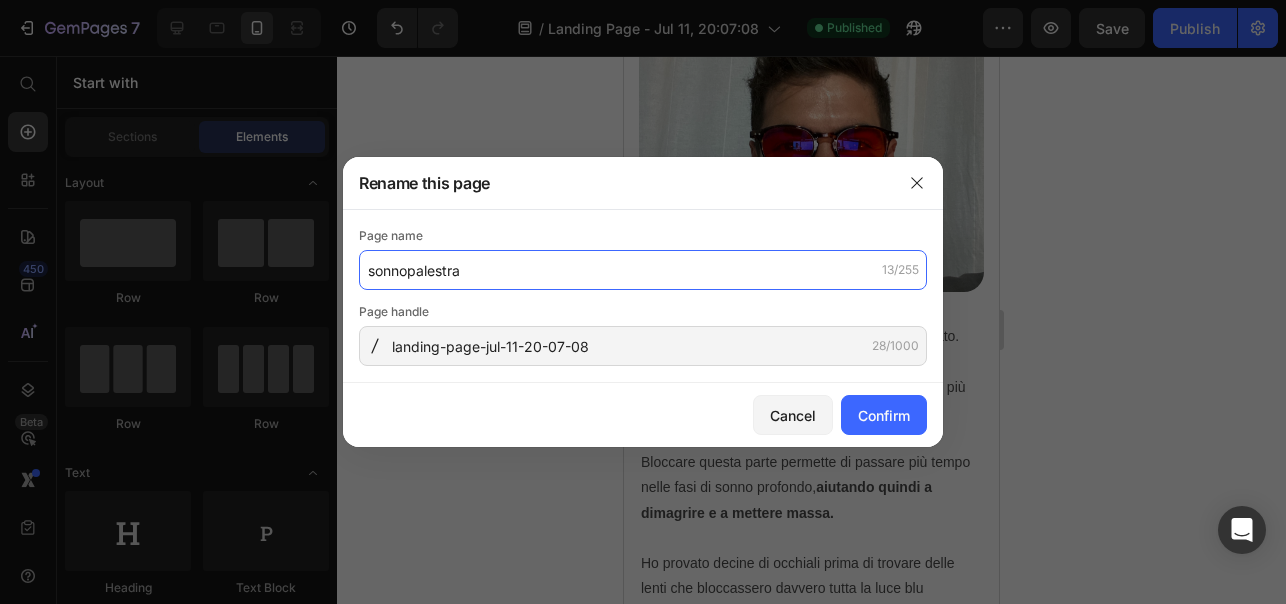 type on "sonnopalestra" 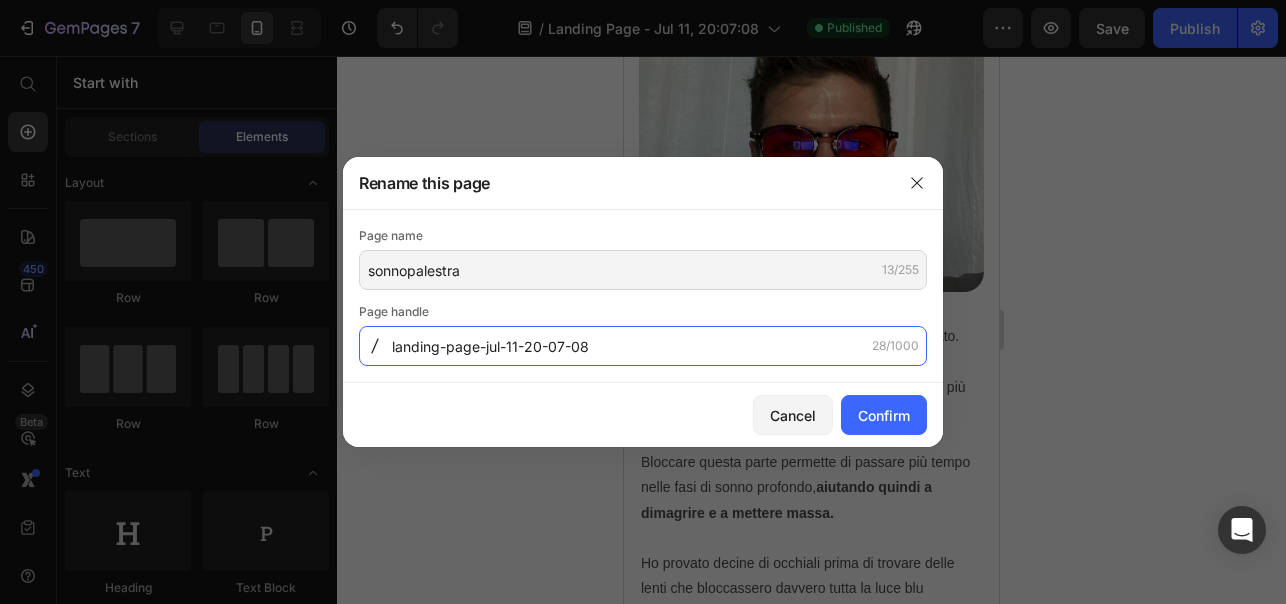 click on "landing-page-jul-11-20-07-08" 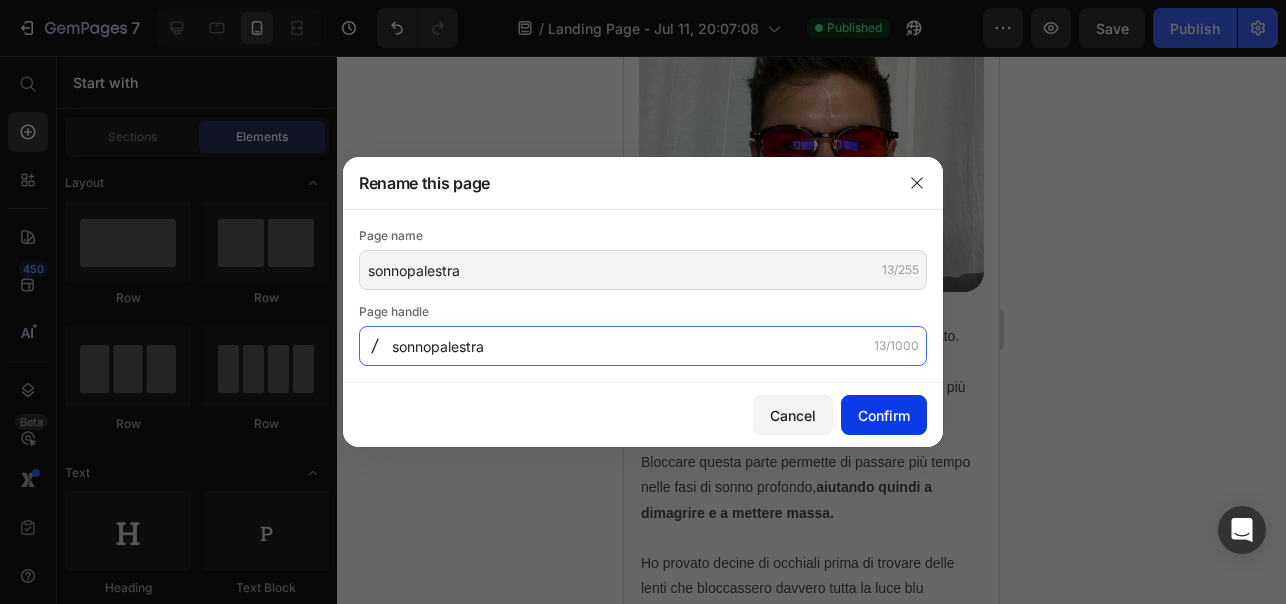 type on "sonnopalestra" 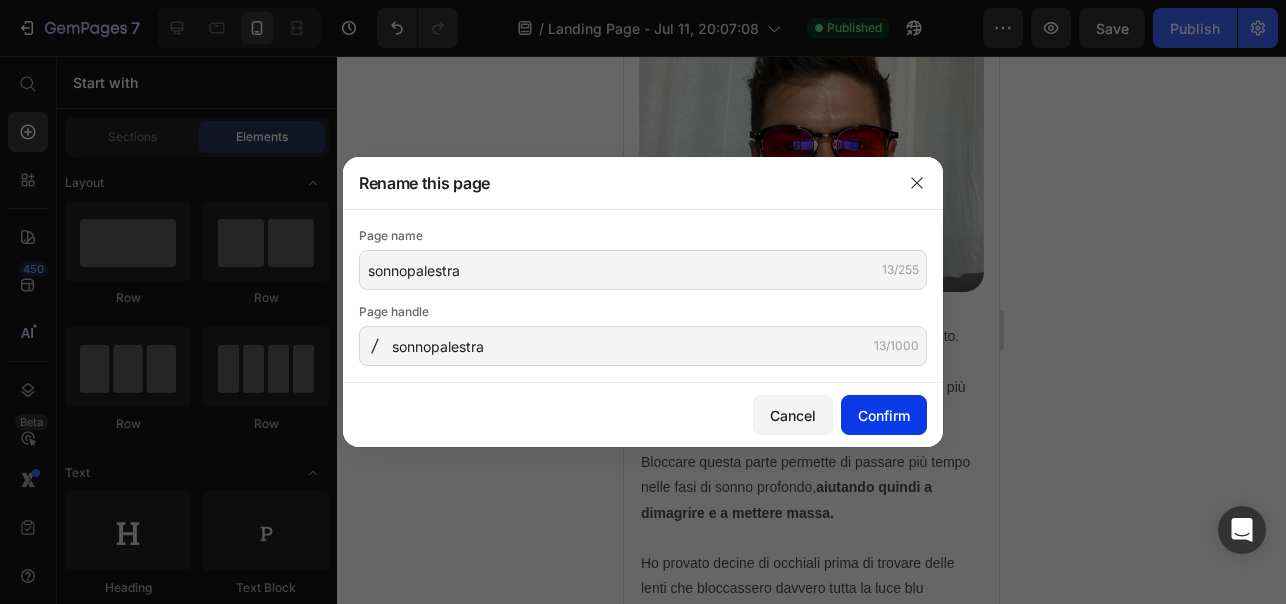 click on "Confirm" at bounding box center [884, 415] 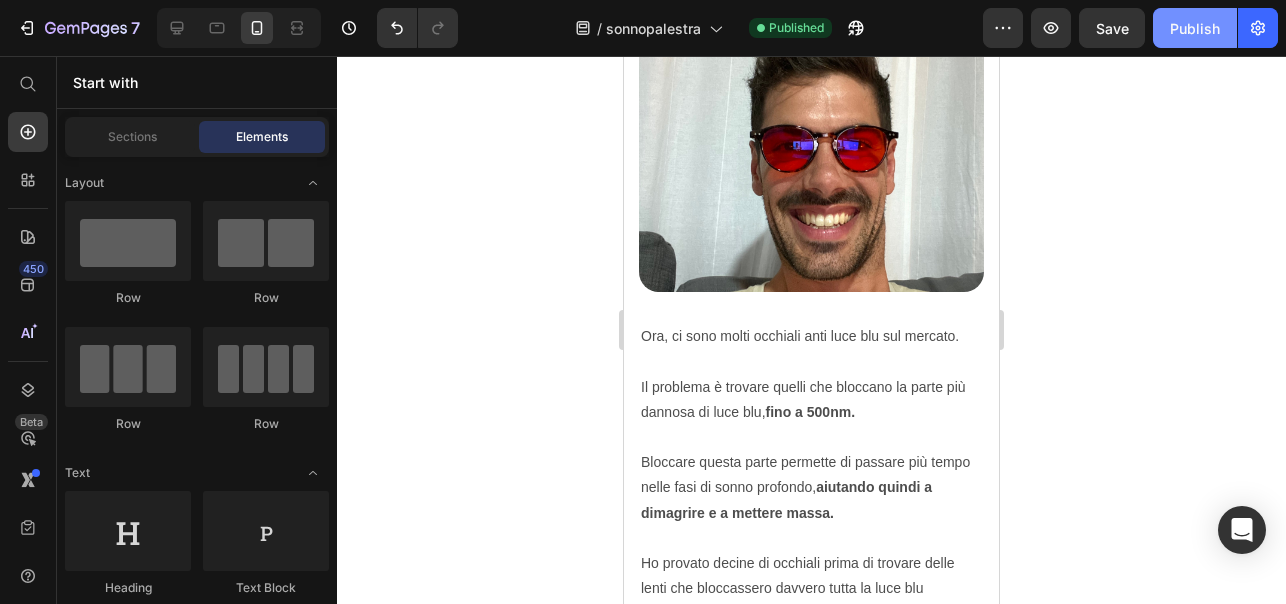 click on "Publish" at bounding box center [1195, 28] 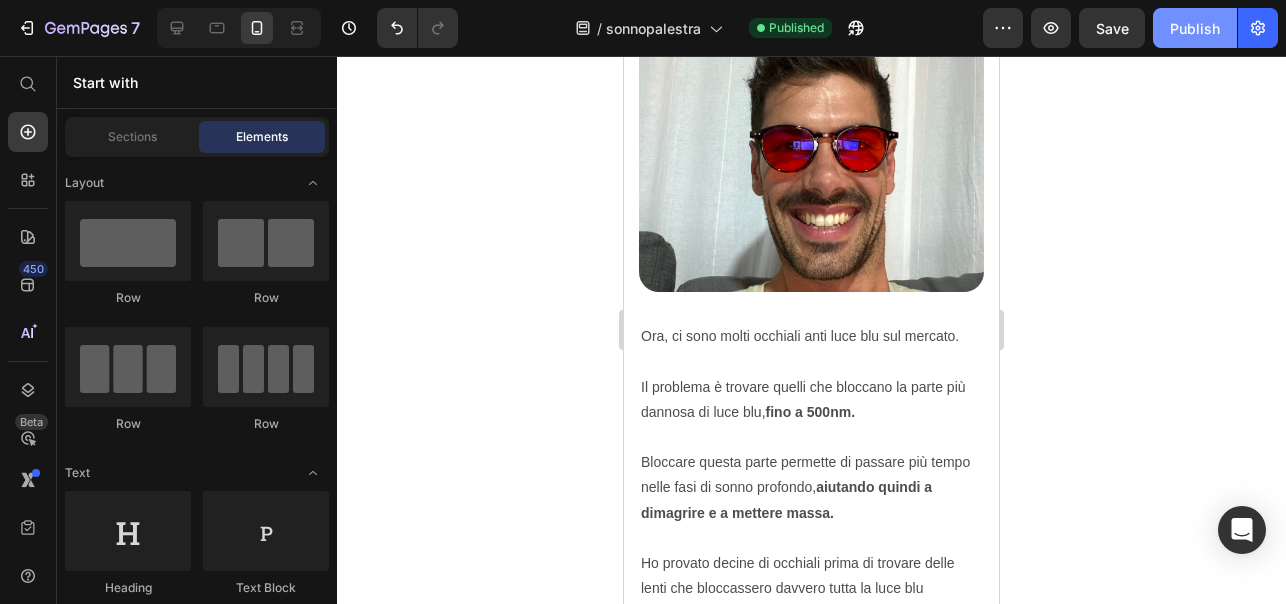 type 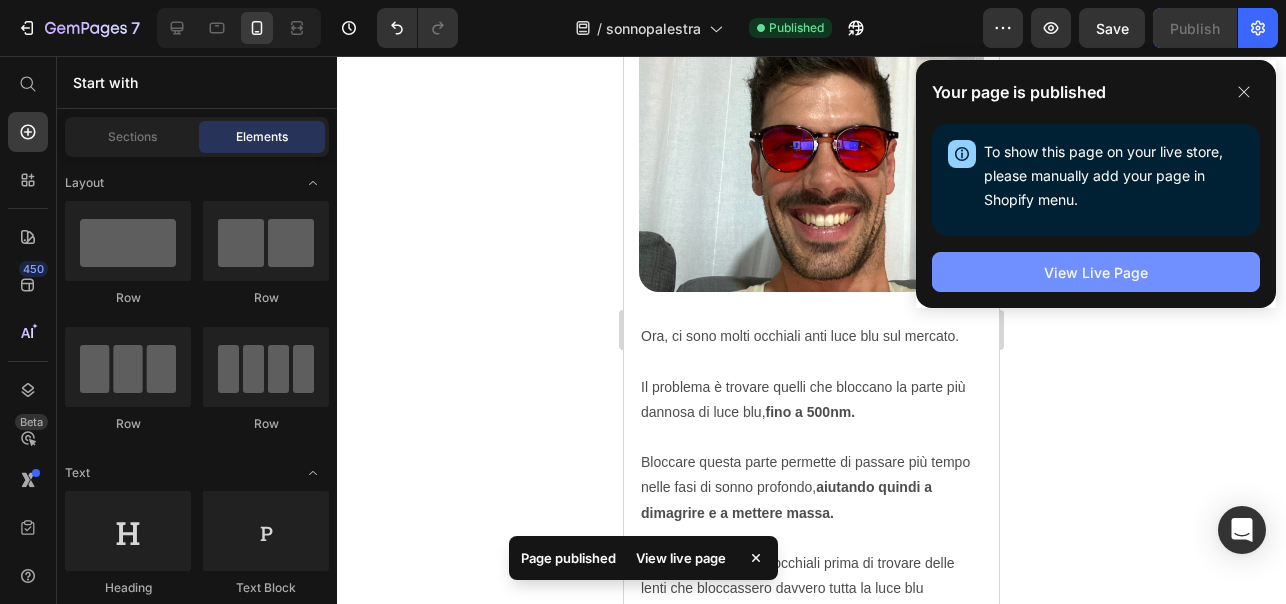 click on "View Live Page" at bounding box center [1096, 272] 